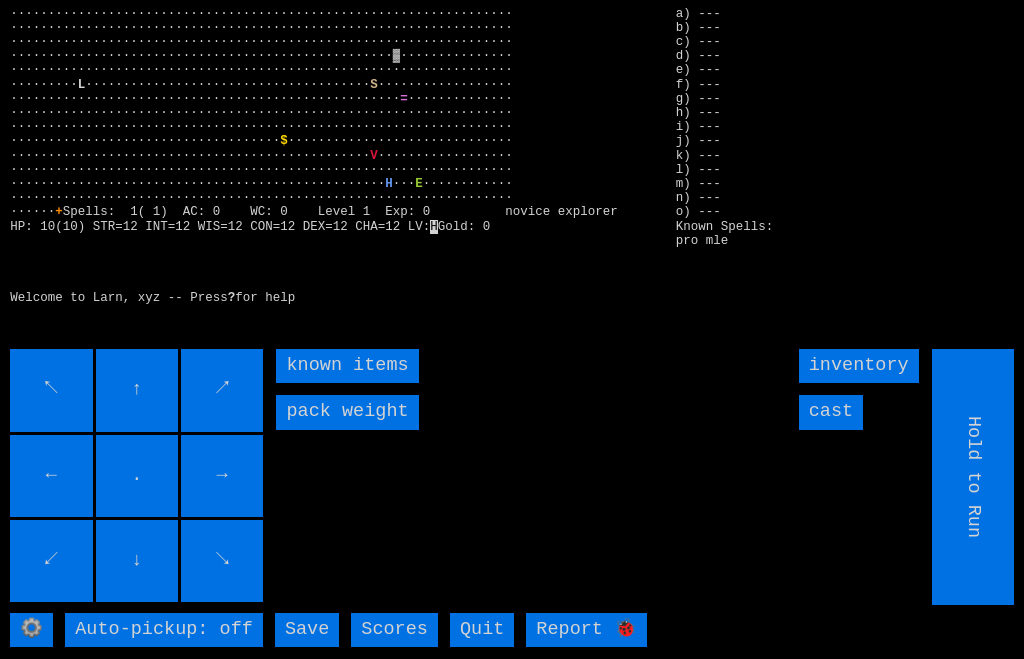 scroll, scrollTop: 0, scrollLeft: 0, axis: both 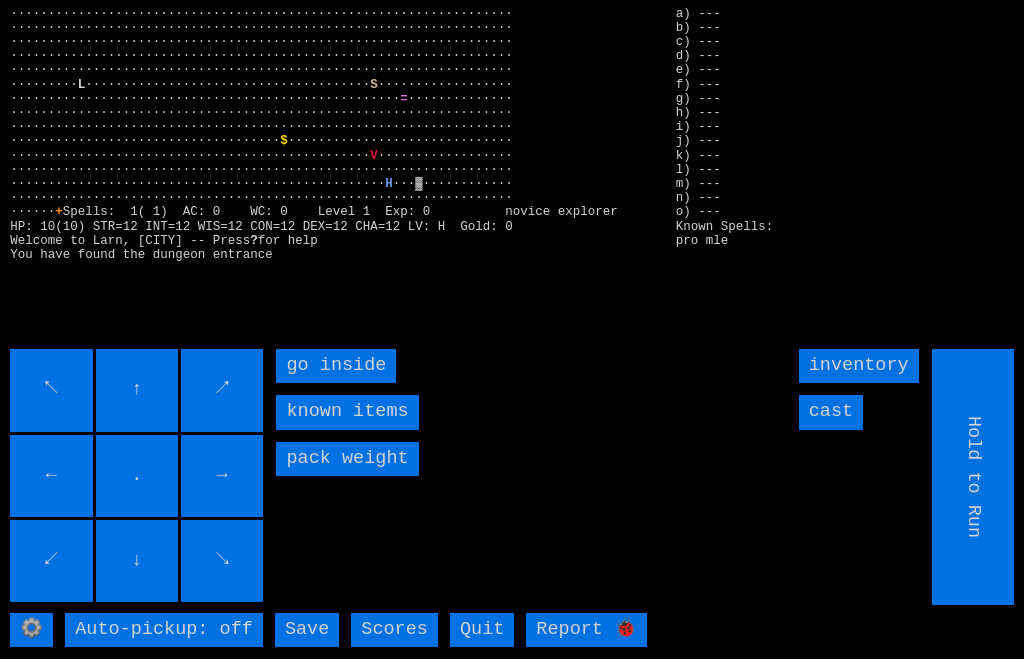 click on "go inside" at bounding box center (336, 366) 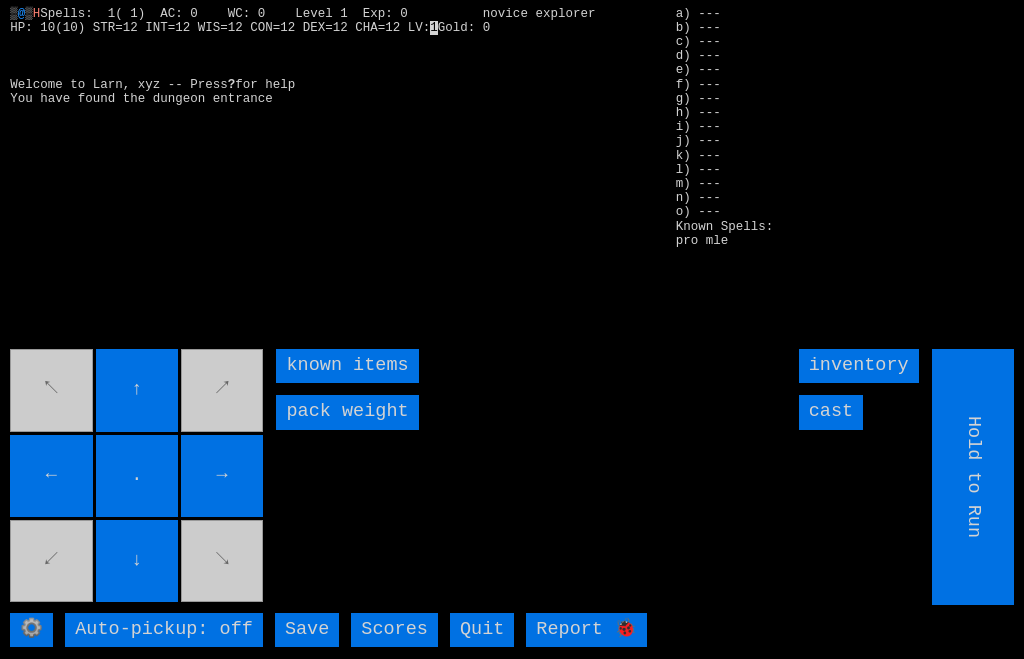click on "cast" at bounding box center [831, 412] 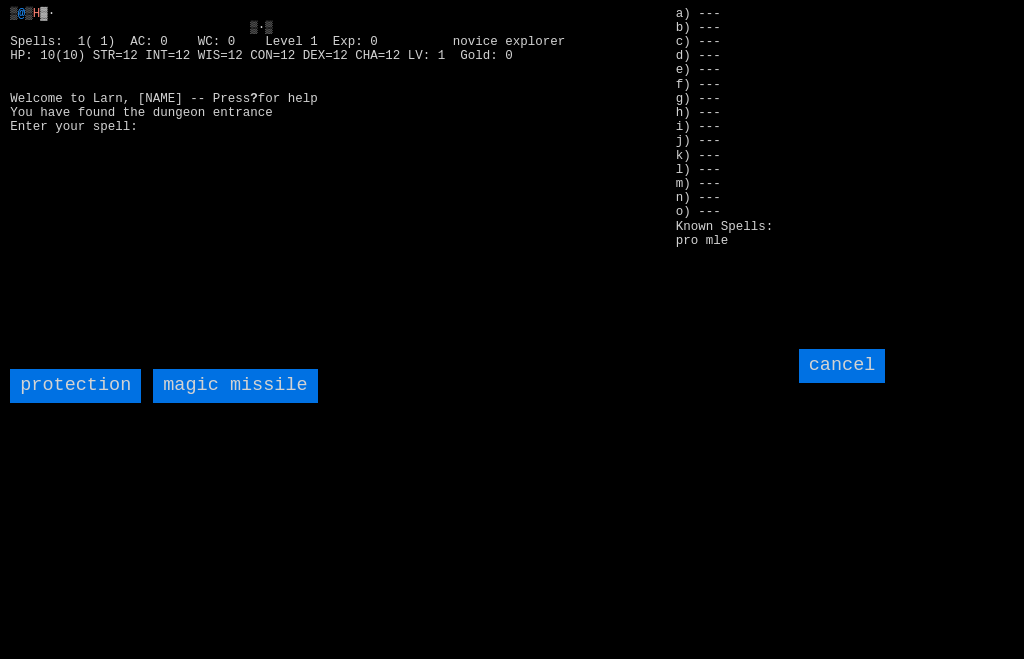 click on "magic missile" at bounding box center [235, 386] 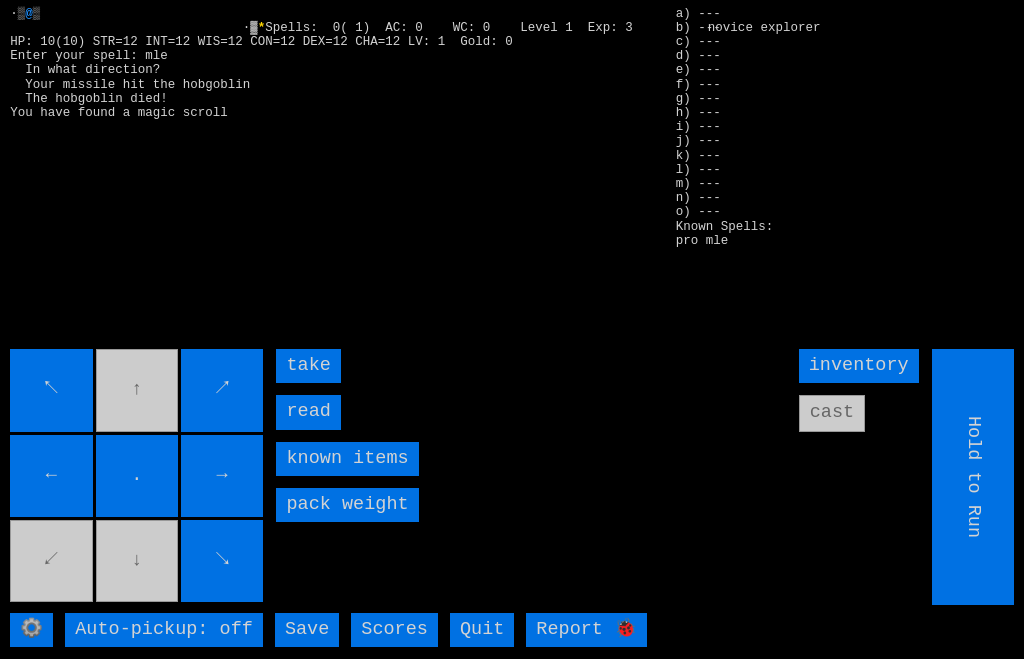 click on "read" at bounding box center (308, 412) 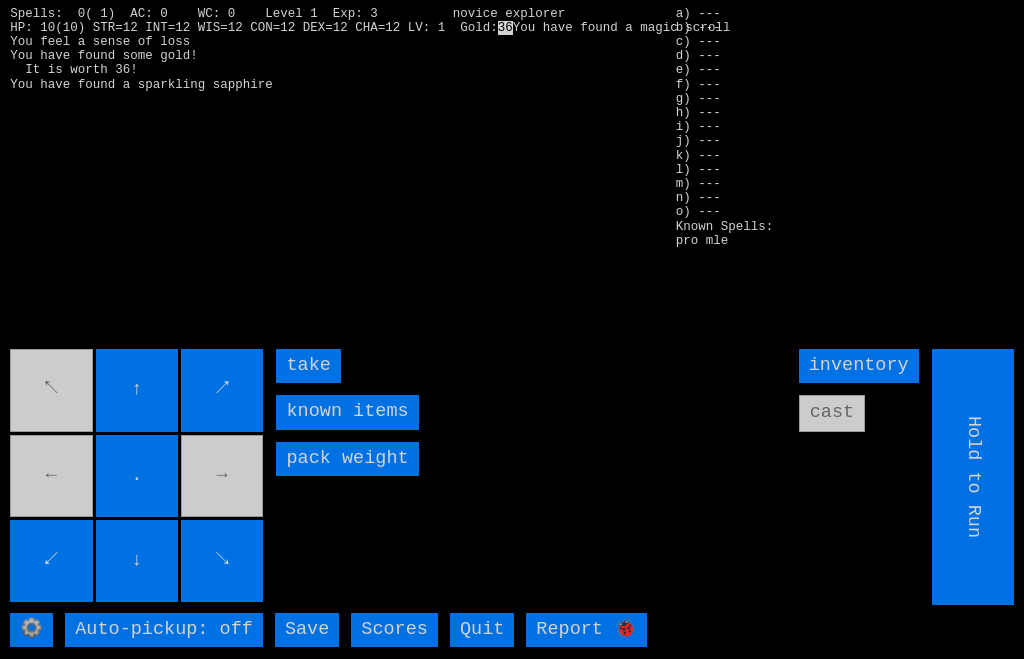 click on "take" at bounding box center [308, 366] 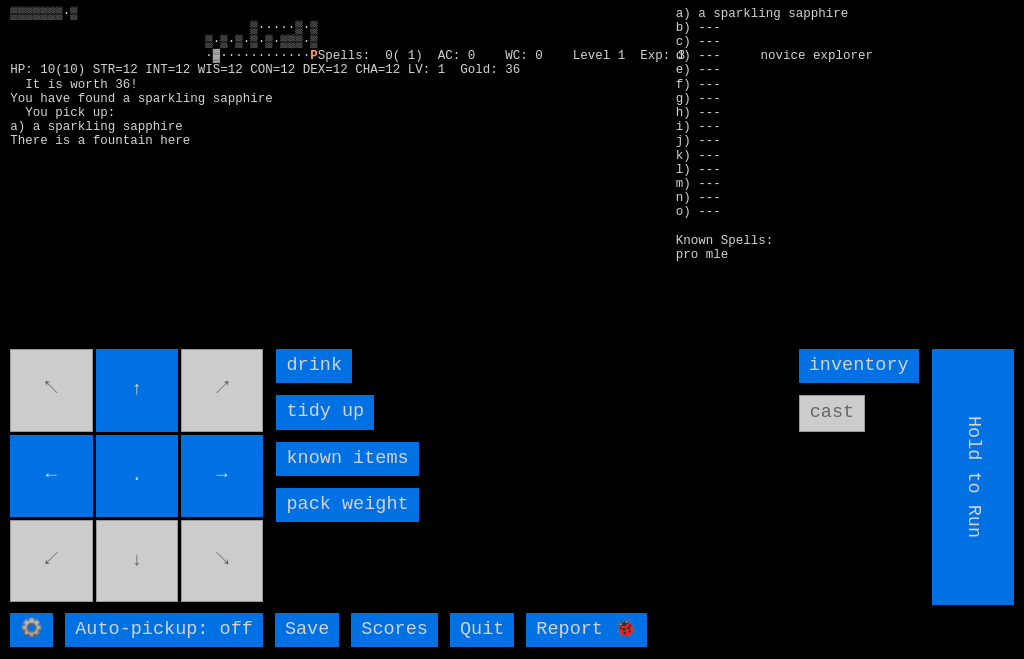 click on "drink" at bounding box center (314, 366) 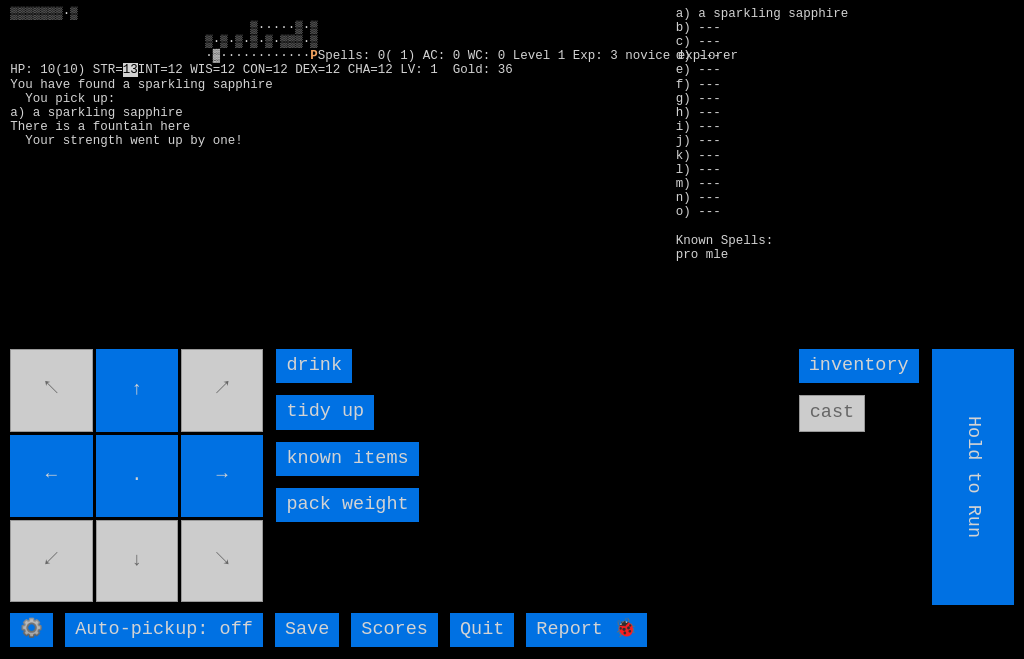 click on "drink" at bounding box center (314, 366) 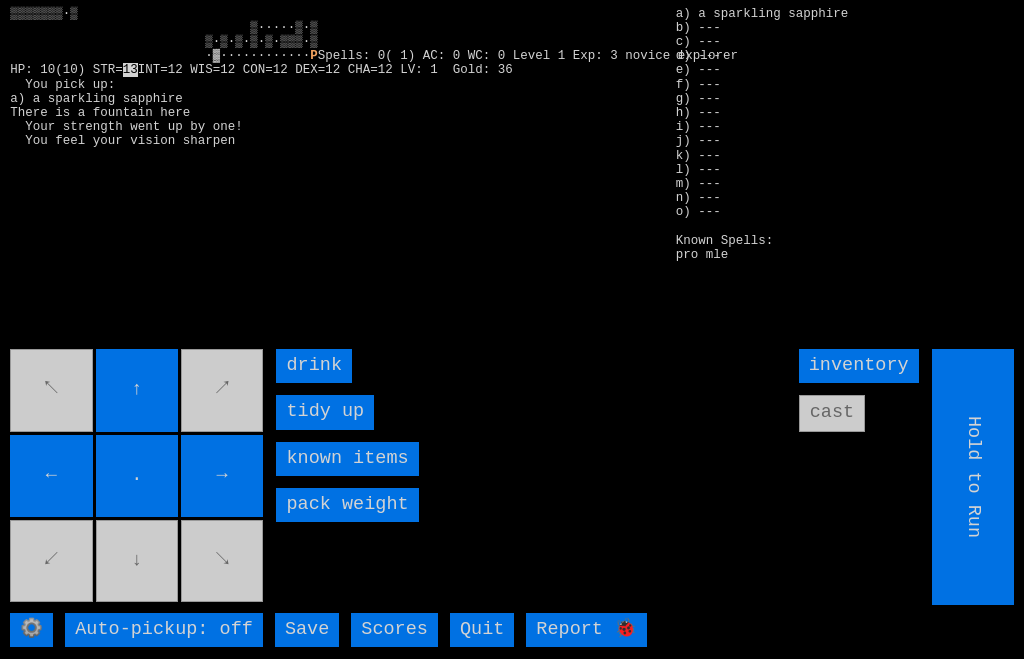 click on "drink" at bounding box center (314, 366) 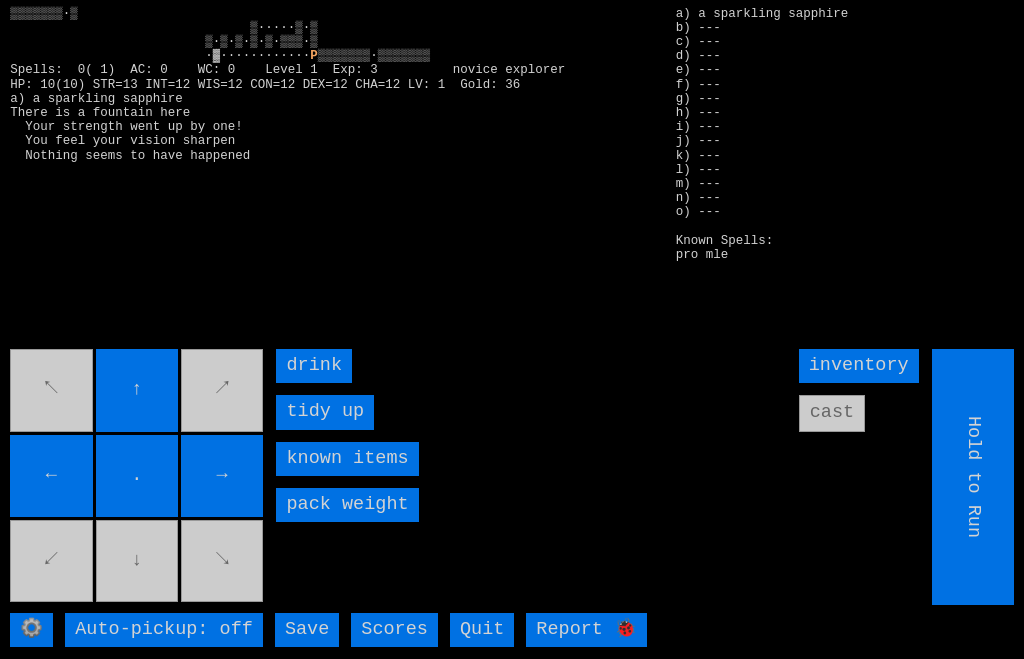 click on "drink" at bounding box center [314, 366] 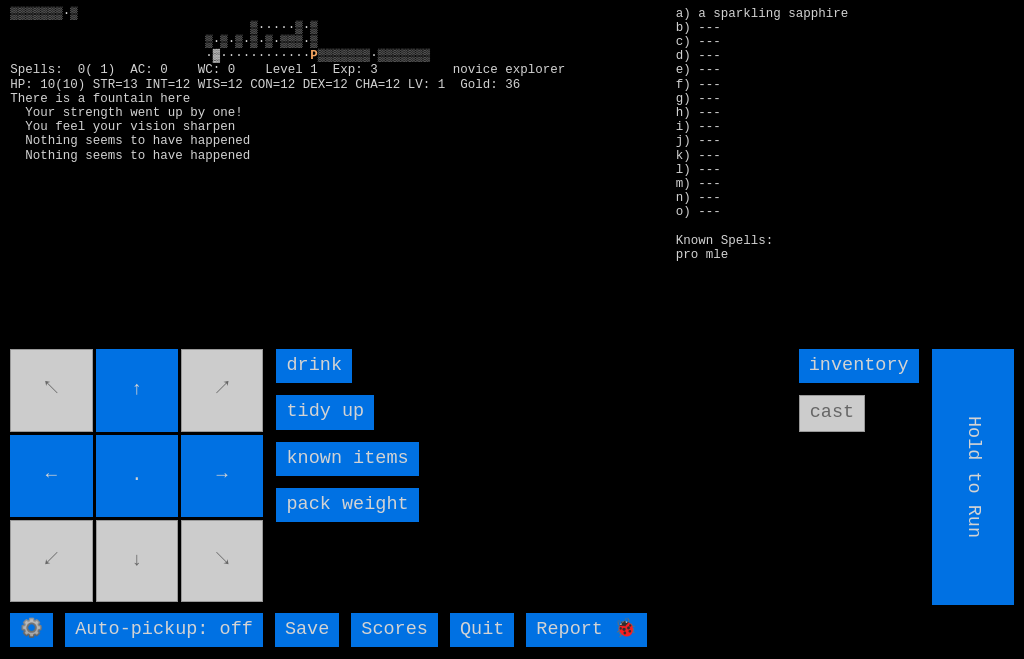 click on "drink" at bounding box center (314, 366) 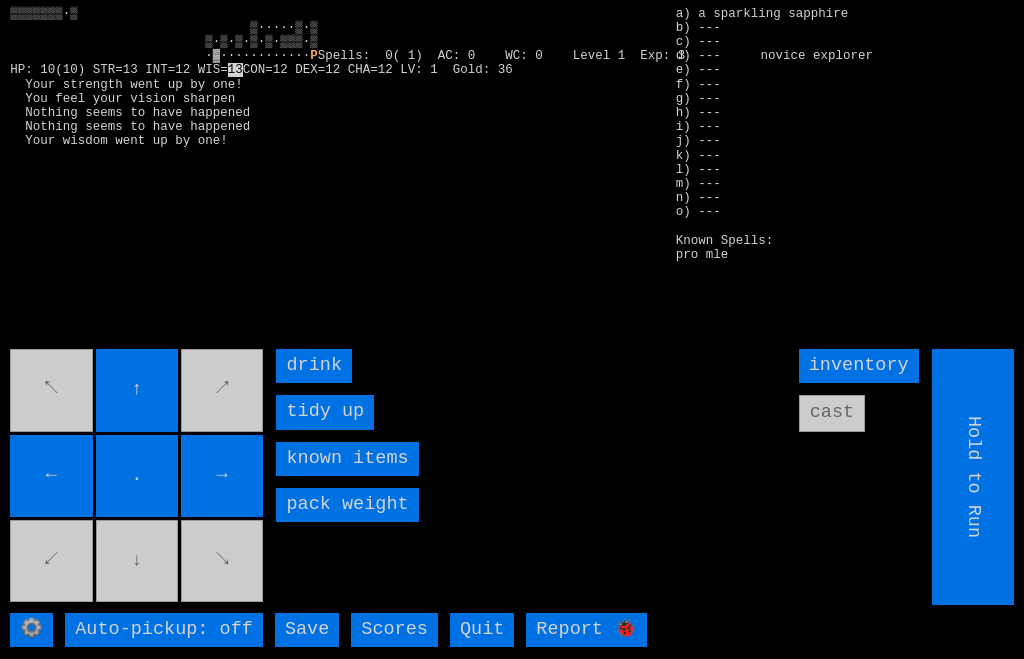 click on "drink" at bounding box center (314, 366) 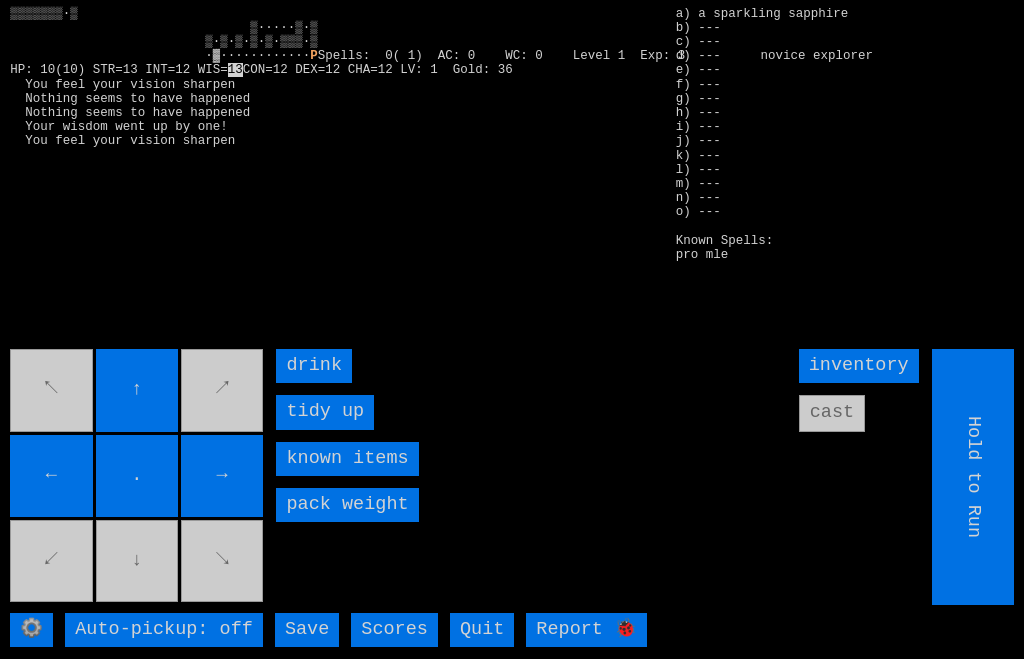 click on "P
▒▒▒▒▒▒▒·▒▒▒▒▒▒▒
Spells:  0( 1)  AC: 0    WC: 0    Level 1  Exp: 3          novice explorer
HP: 10(10) STR=13 INT=12 WIS= 13  CON=12 DEX=12 CHA=12 LV: 1  Gold: 36
You feel your vision sharpen
Nothing seems to have happened
Nothing seems to have happened
Your wisdom went up by one!
You feel your vision sharpen
⚙️ Auto-pickup: off Save Scores Quit Report 🐞
a) a sparkling sapphire
b) ---
c) ---
d) ---
e) ---
f) ---
g) ---
h) ---
i) ---
j) ---
k) ---
l) ---
m) ---
n) ---
o) ---
Known Spells:
pro mle
inventory cast
Hold to Run" at bounding box center (512, 329) 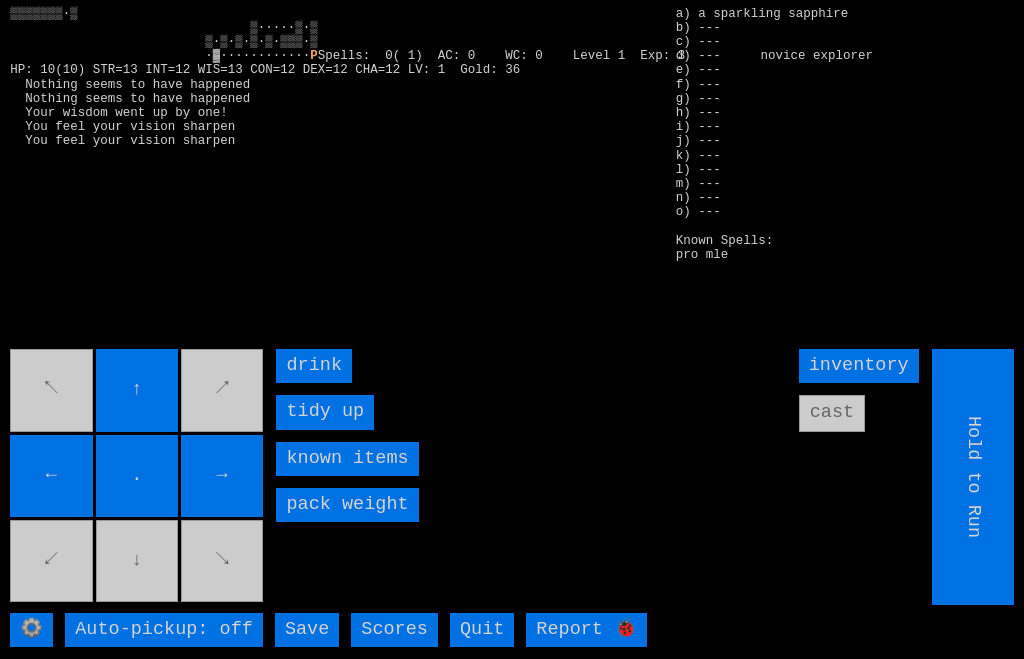 click on "P
▒▒▒▒▒▒▒·▒▒▒▒▒▒▒
Spells:  0( 1)  AC: 0    WC: 0    Level 1  Exp: 3          novice explorer
HP: 10(10) STR=13 INT=12 WIS=13 CON=12 DEX=12 CHA=12 LV: 1  Gold: 36
Nothing seems to have happened
Nothing seems to have happened
Your wisdom went up by one!
You feel your vision sharpen
You feel your vision sharpen
⚙️ Auto-pickup: off Save Scores Quit Report 🐞
a) a sparkling sapphire
b) ---
c) ---
d) ---
e) ---
f) ---
g) ---
h) ---
i) ---
j) ---
k) ---
l) ---
m) ---
n) ---
o) ---
Known Spells:
pro mle
inventory cast
Hold to Run ." at bounding box center [512, 329] 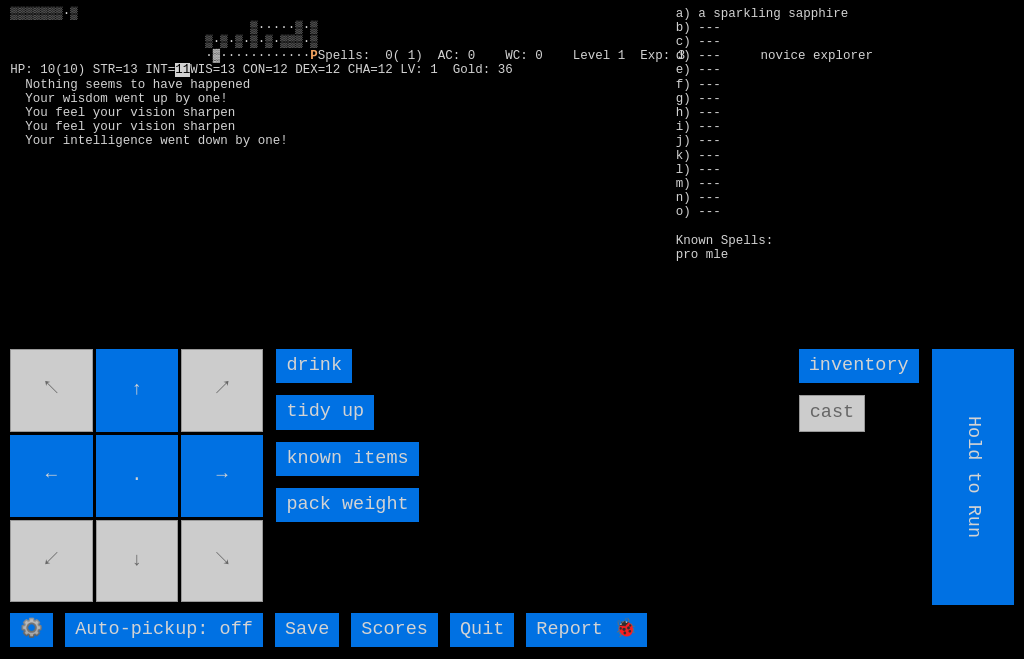 click on "drink" at bounding box center [314, 366] 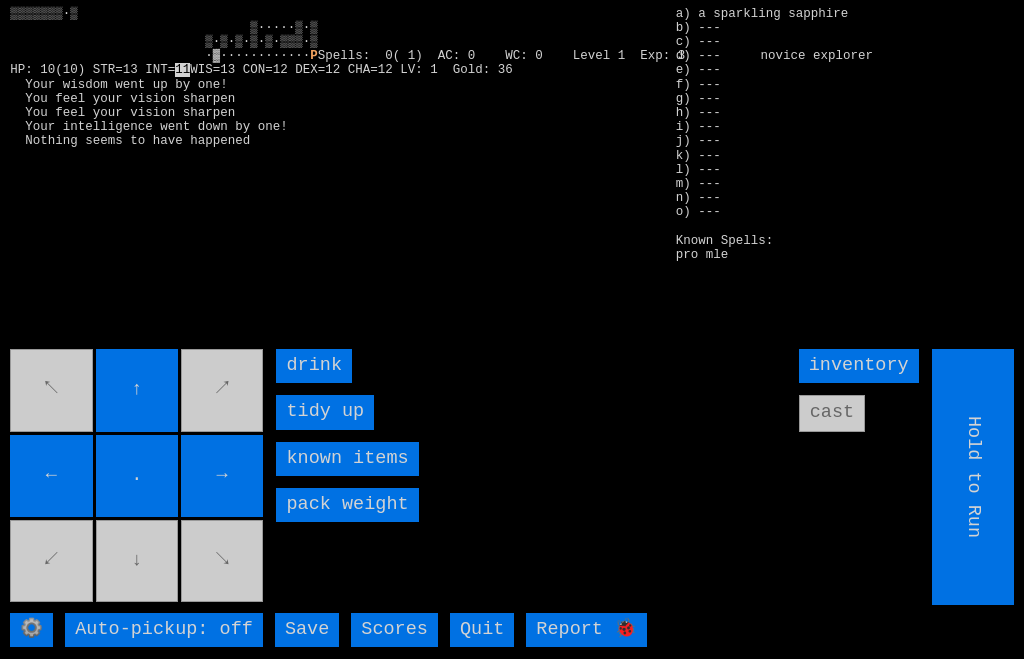 click on "drink" at bounding box center (314, 366) 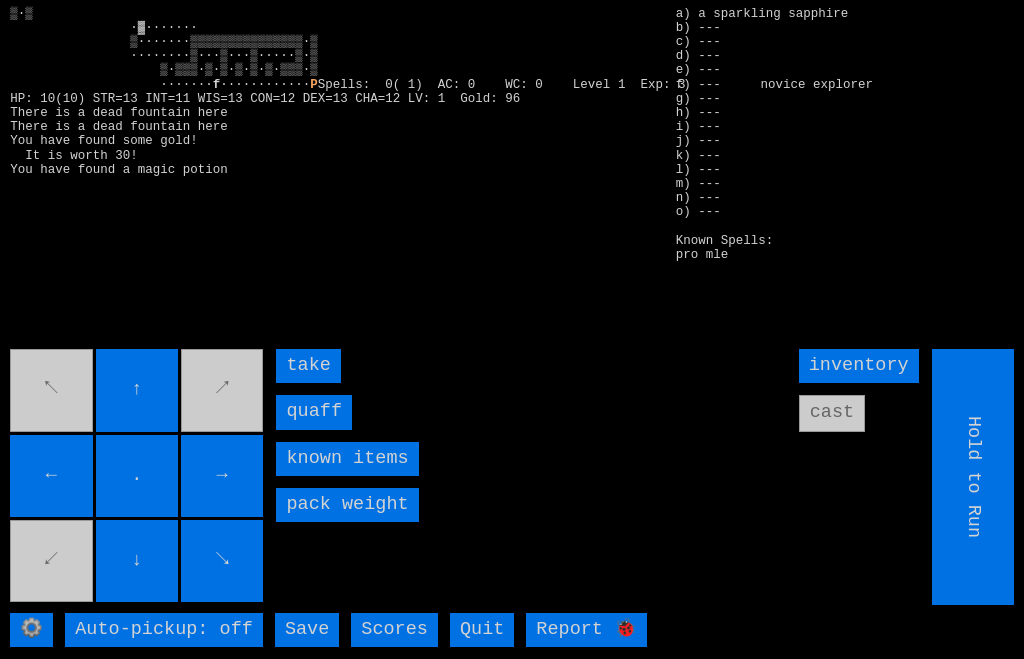 click on "quaff" at bounding box center (314, 412) 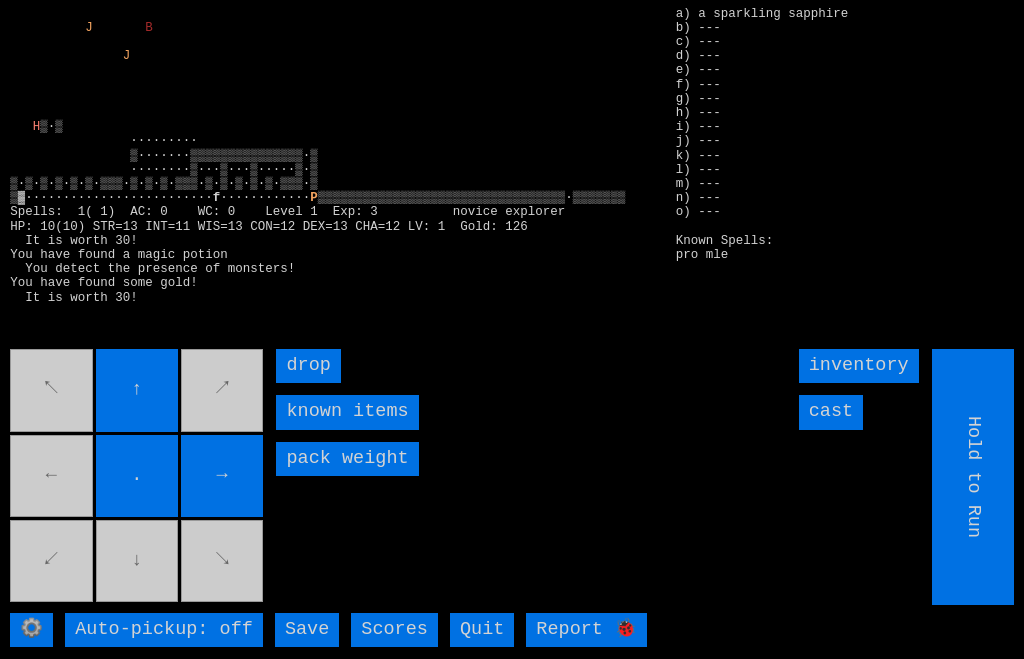 click on "↖ ↑ ↗ ← . → ↙ ↓ ↘" at bounding box center [138, 477] 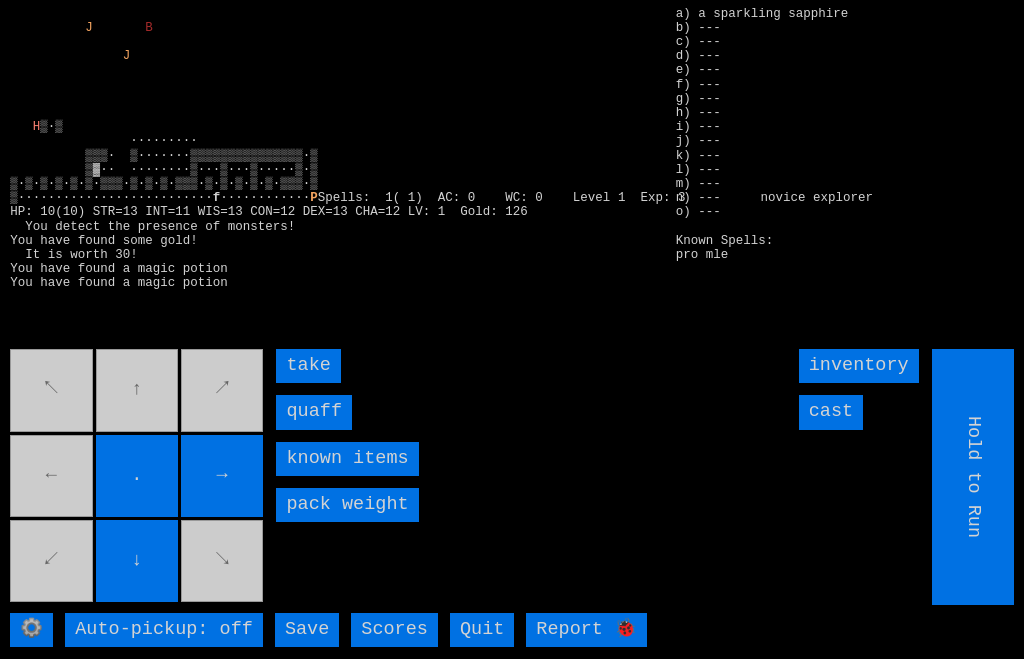 click on "quaff" at bounding box center [314, 412] 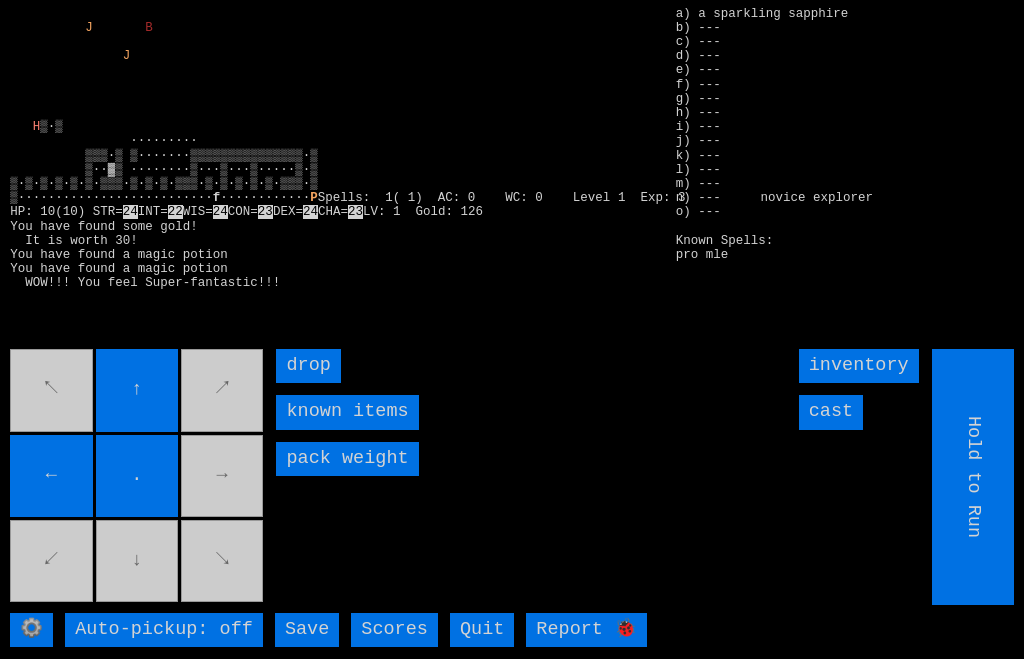 click on "↖ ↑ ↗ ← . → ↙ ↓ ↘" at bounding box center [138, 477] 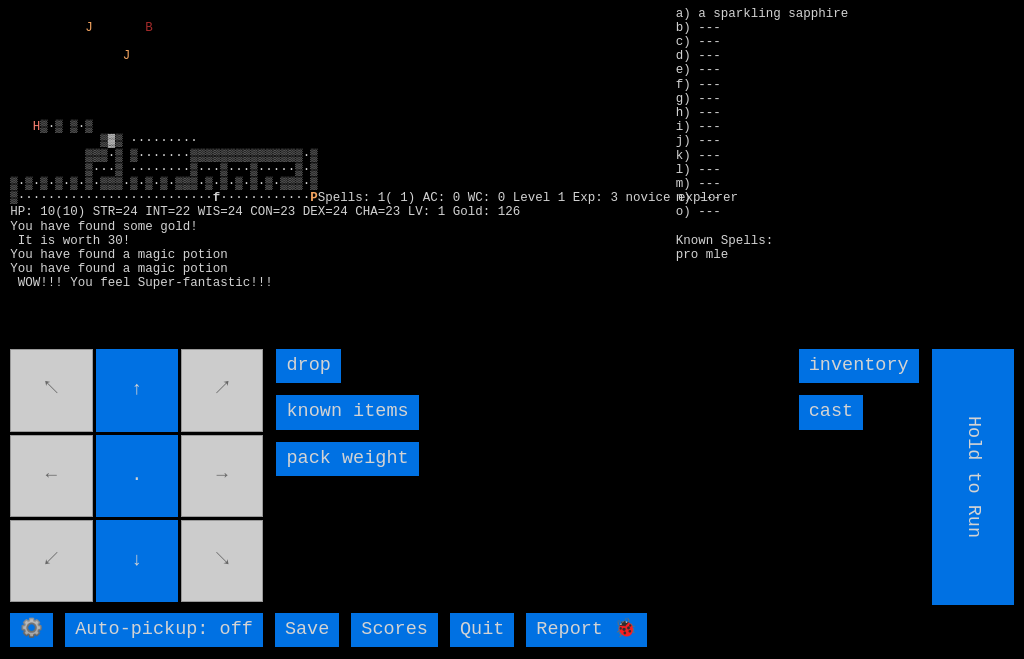 click on "↑" at bounding box center (137, 390) 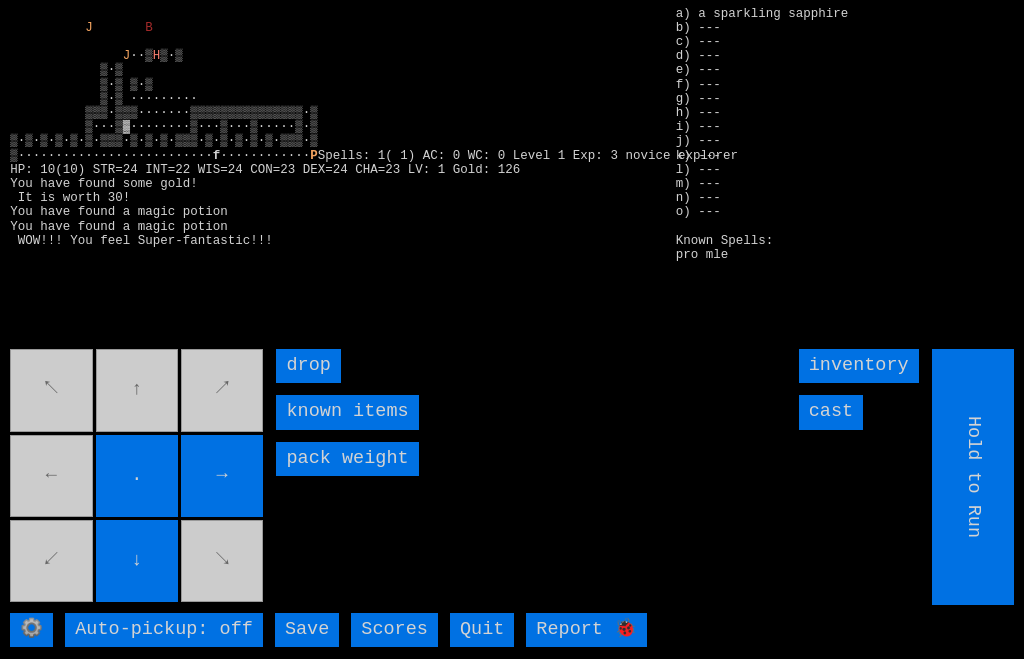 click on "↖ ↑ ↗ ← . → ↙ ↓ ↘" at bounding box center [138, 477] 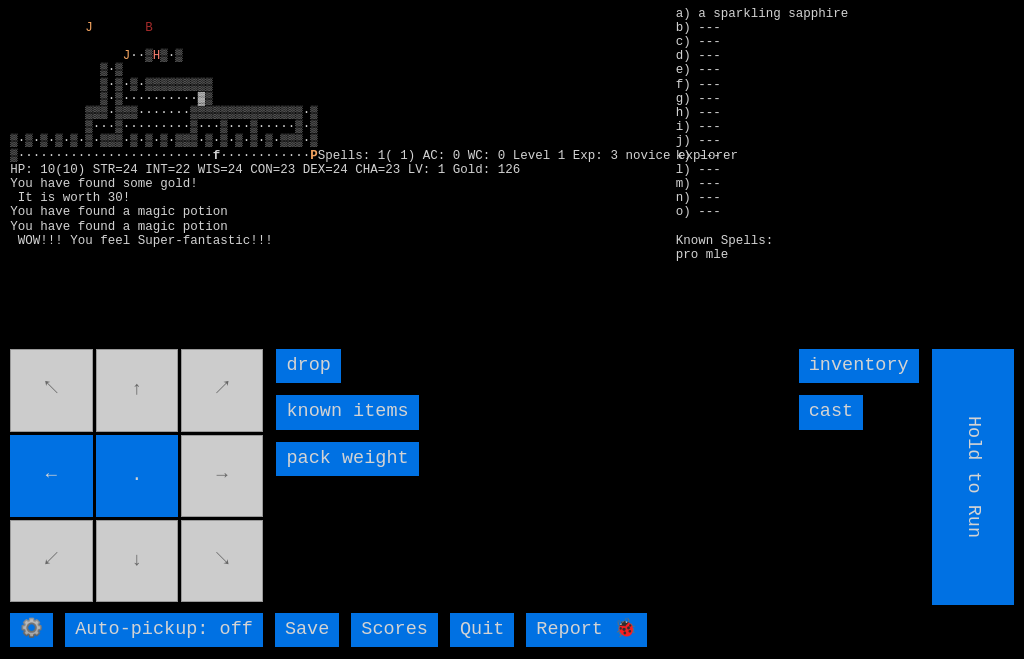 click on "↖ ↑ ↗ ← . → ↙ ↓ ↘" at bounding box center [138, 477] 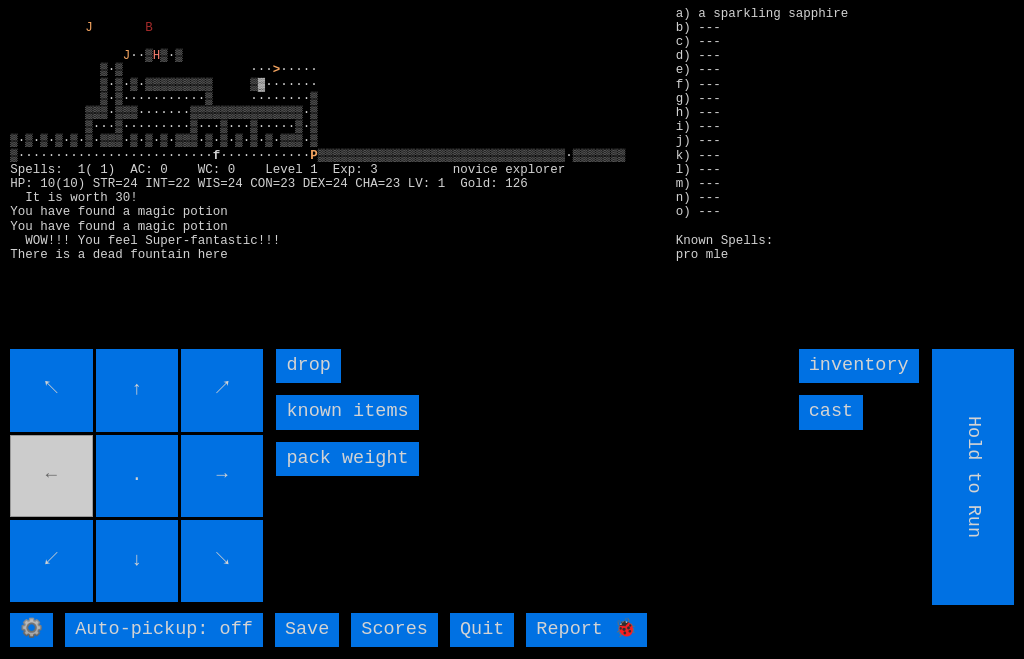 click on "↖ ↑ ↗ ← . → ↙ ↓ ↘" at bounding box center [138, 477] 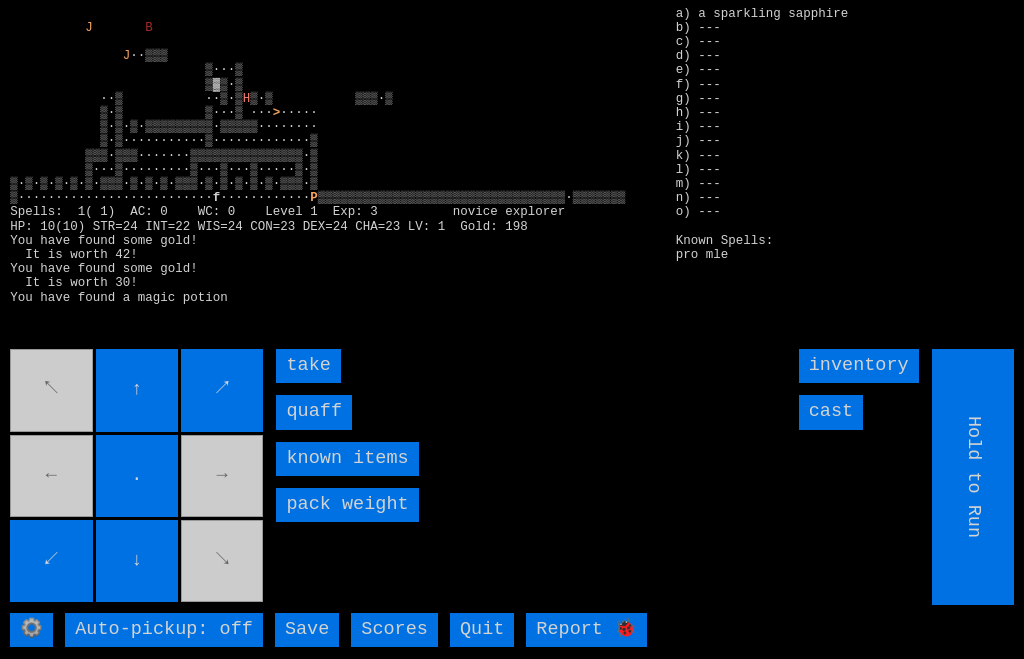 click on "quaff" at bounding box center [314, 412] 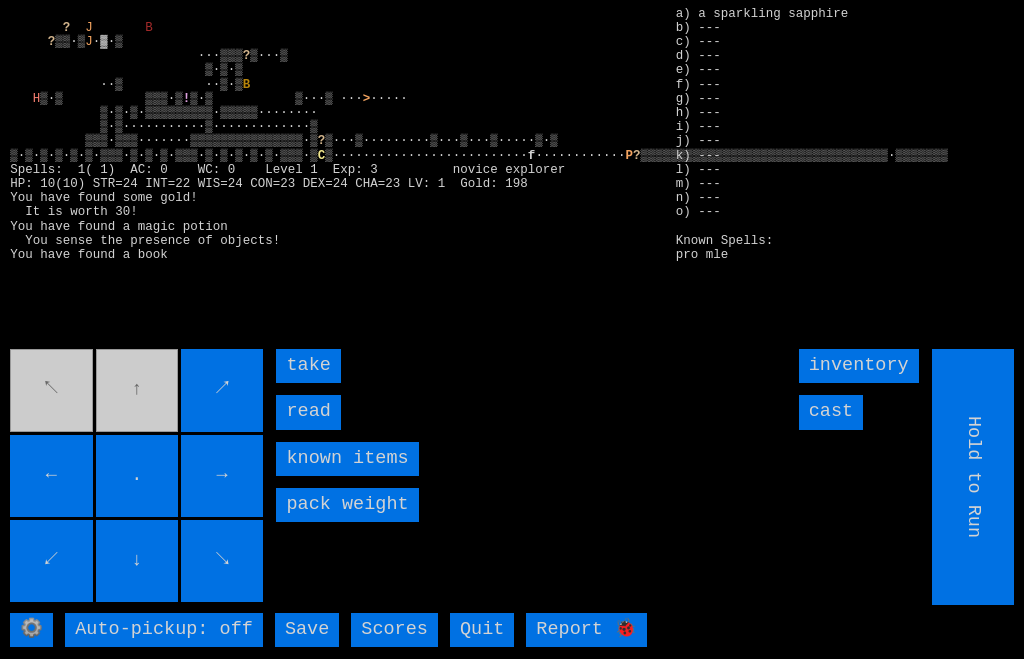 click on "read" at bounding box center (308, 412) 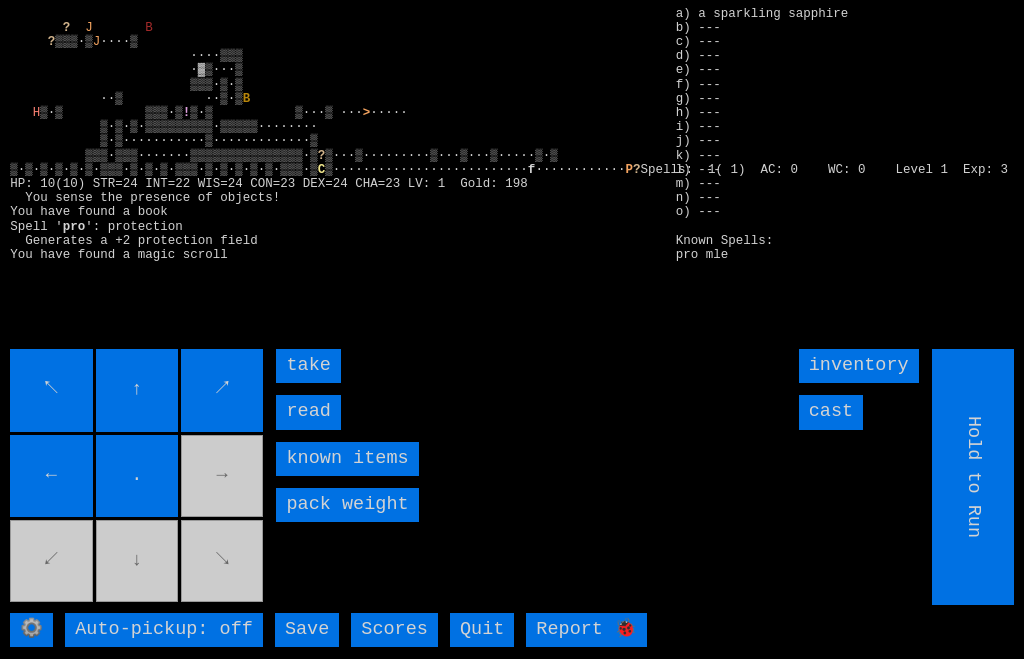 click on "read" at bounding box center [308, 412] 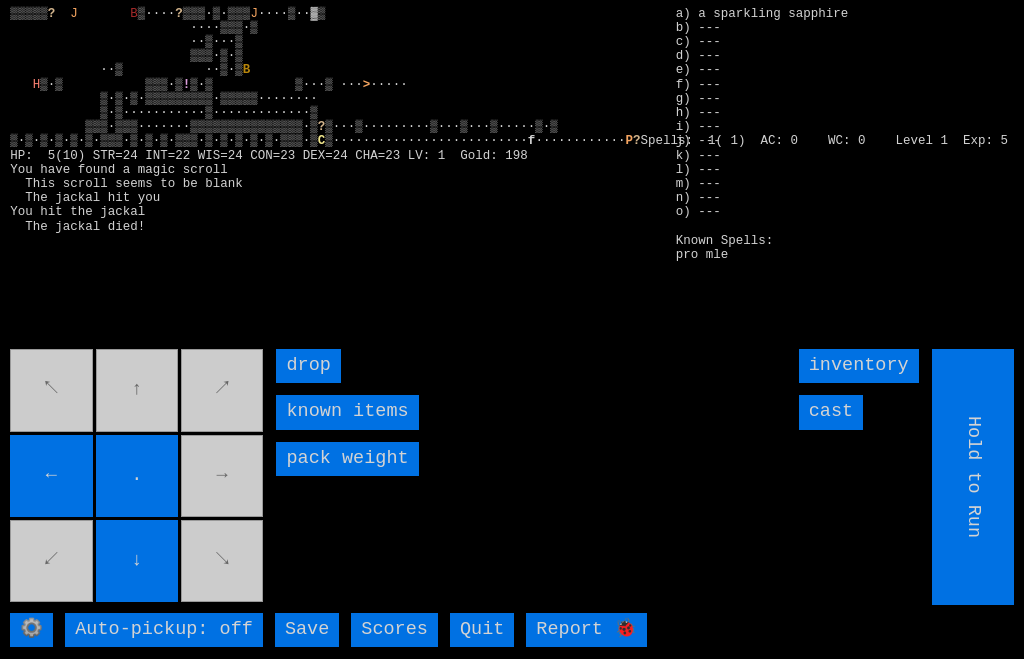 click on "↖ ↑ ↗ ← . → ↙ ↓ ↘" at bounding box center [138, 477] 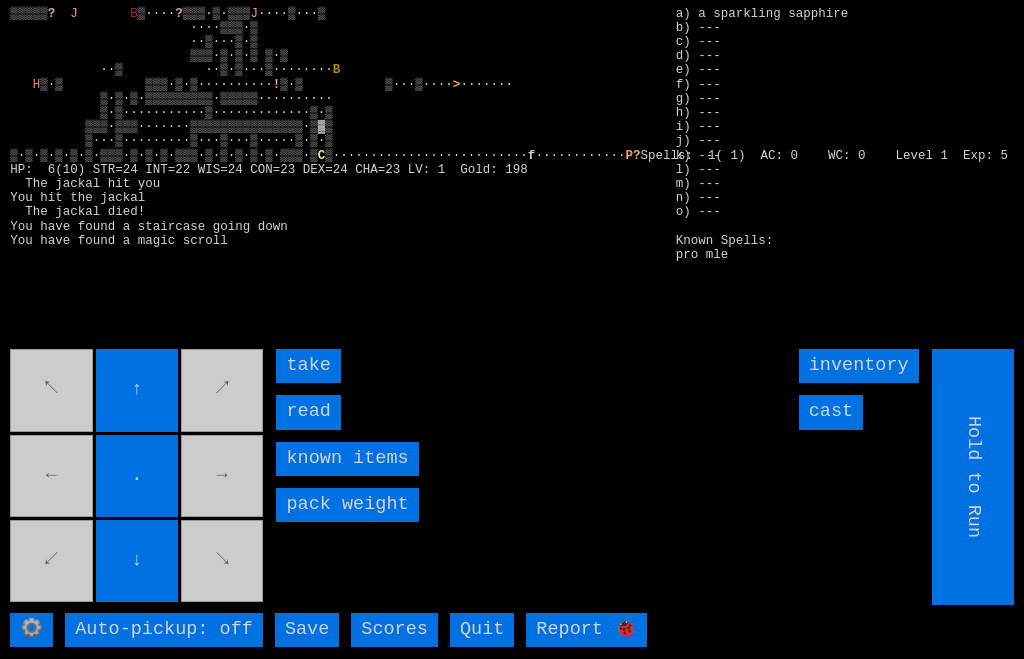 click on "read" at bounding box center (308, 412) 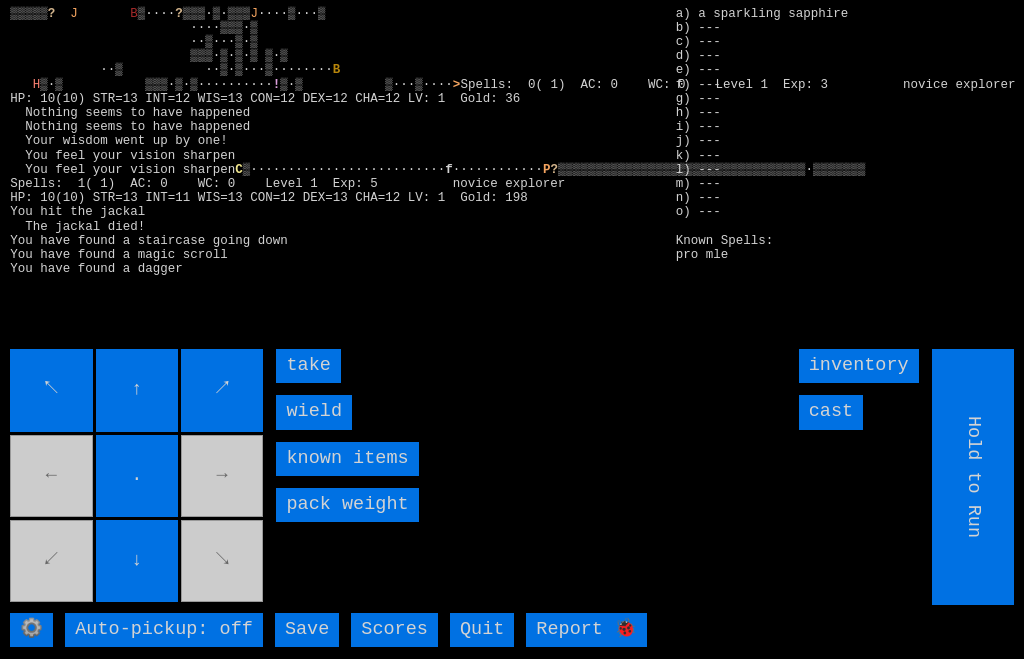 click on "wield" at bounding box center [314, 412] 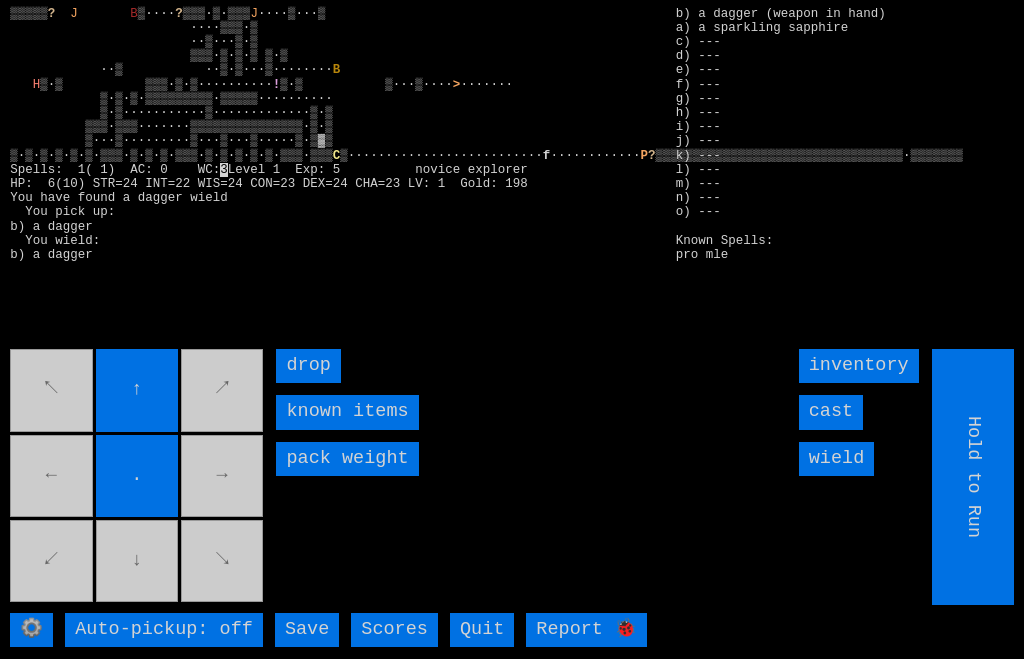 click on "↖ ↑ ↗ ← . → ↙ ↓ ↘" at bounding box center [138, 477] 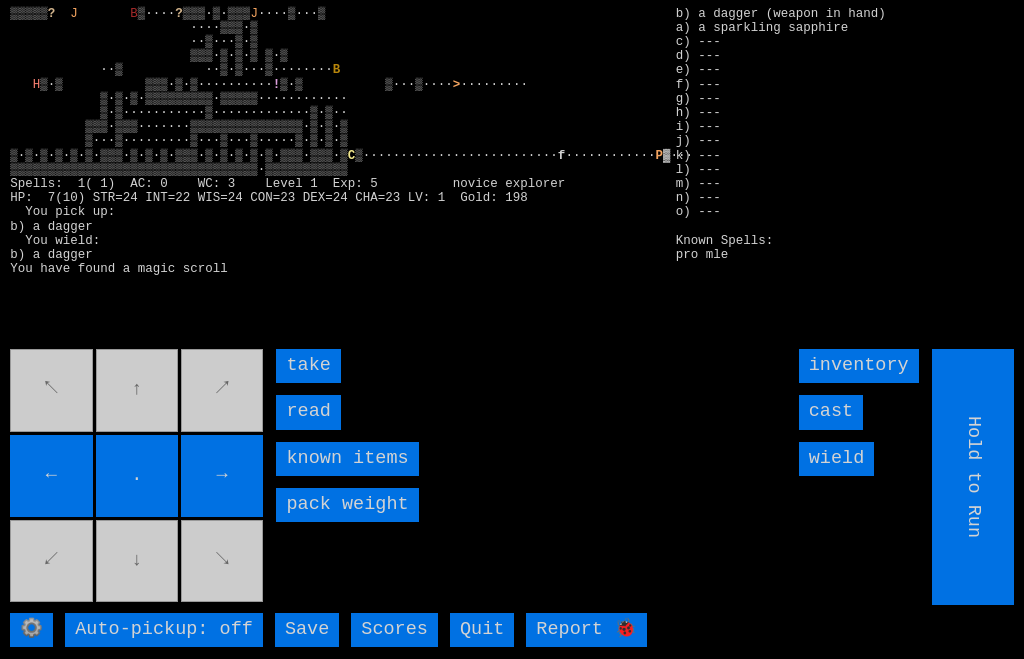 click on "read" at bounding box center [308, 412] 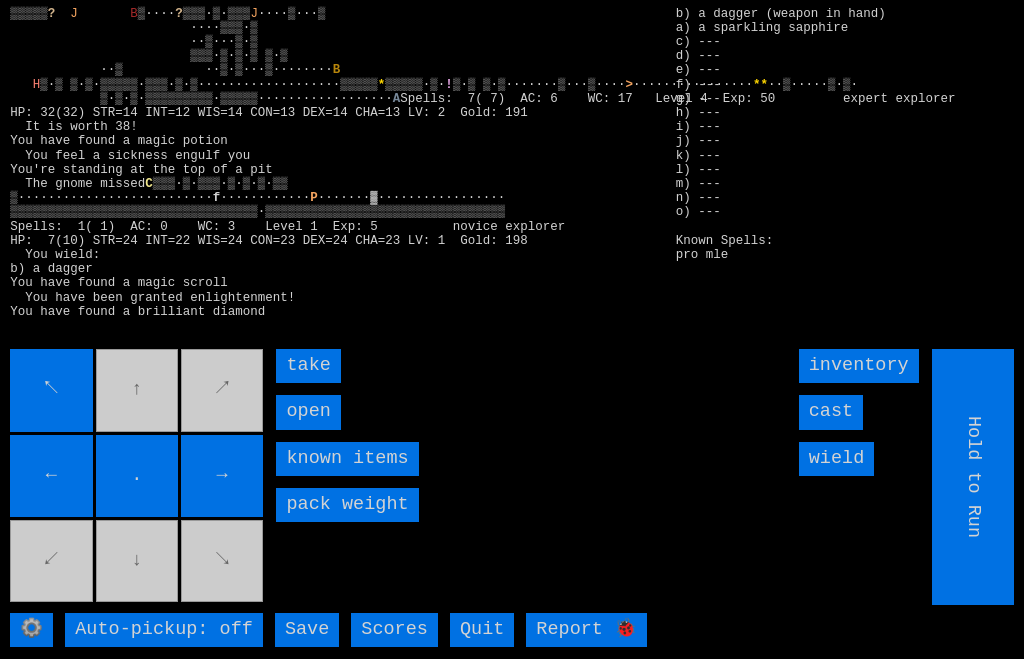 click on "take" at bounding box center (308, 366) 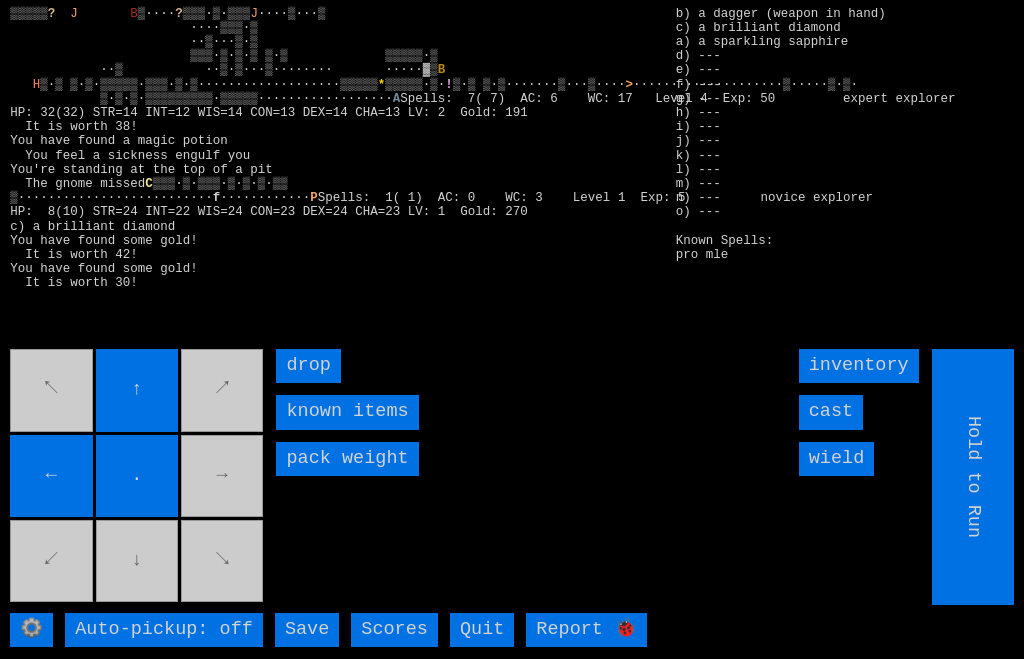 click on "↖ ↑ ↗ ← . → ↙ ↓ ↘" at bounding box center [138, 477] 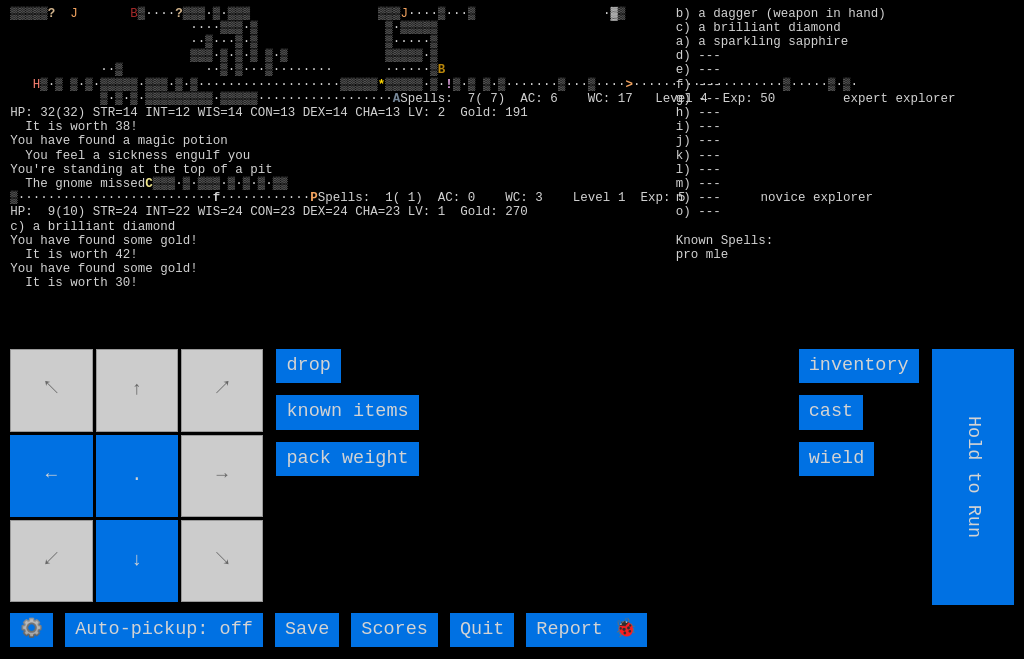 click on "↖ ↑ ↗ ← . → ↙ ↓ ↘" at bounding box center [138, 477] 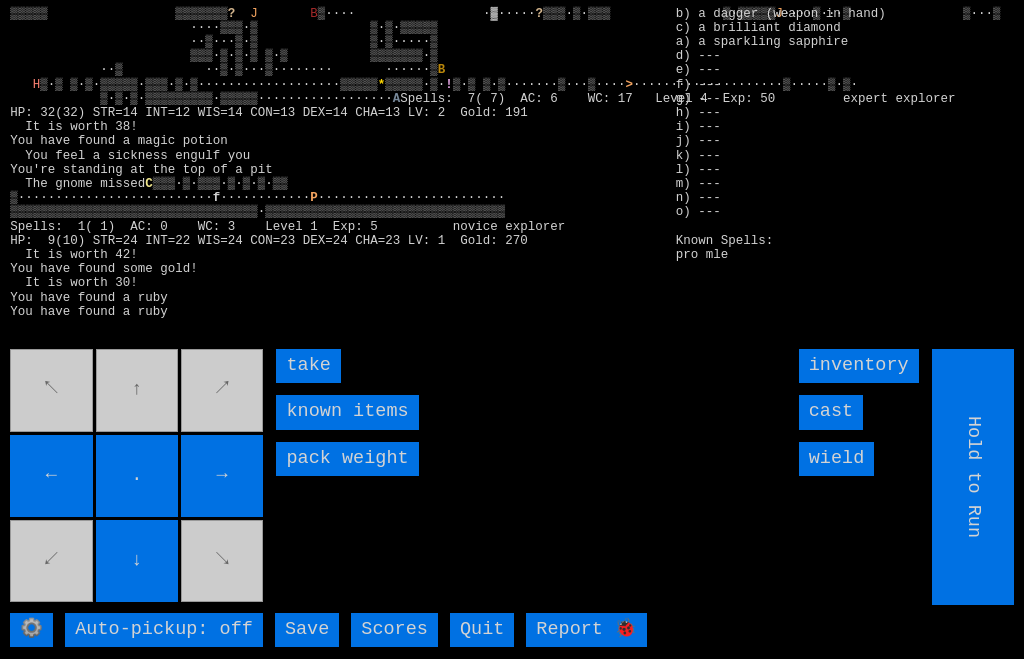 click on "take" at bounding box center [308, 366] 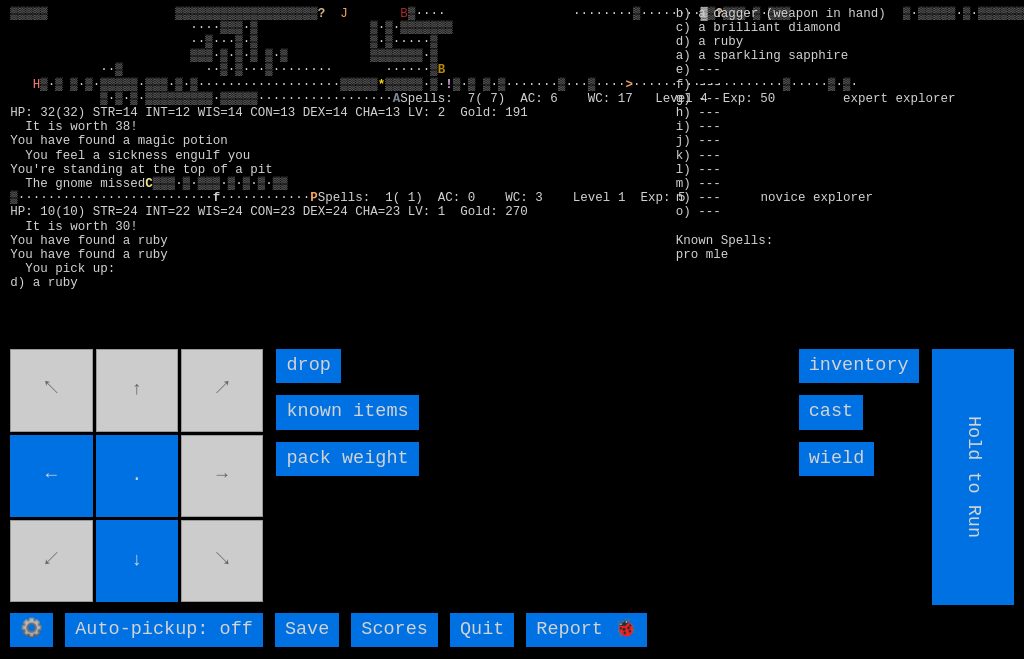 click on "↖ ↑ ↗ ← . → ↙ ↓ ↘" at bounding box center (138, 477) 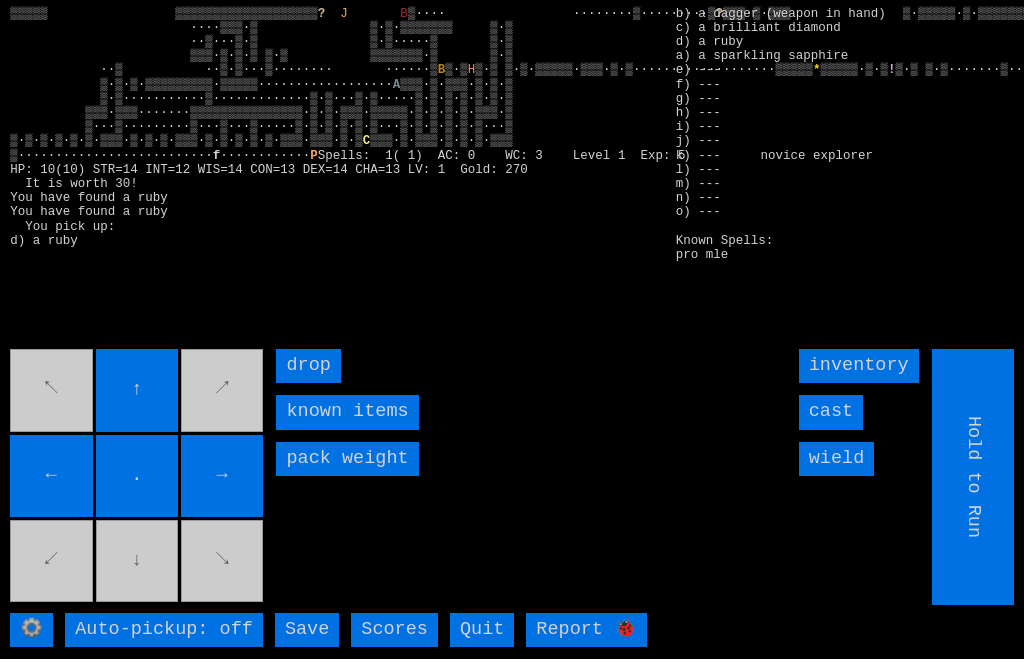 click on "↑" at bounding box center [137, 390] 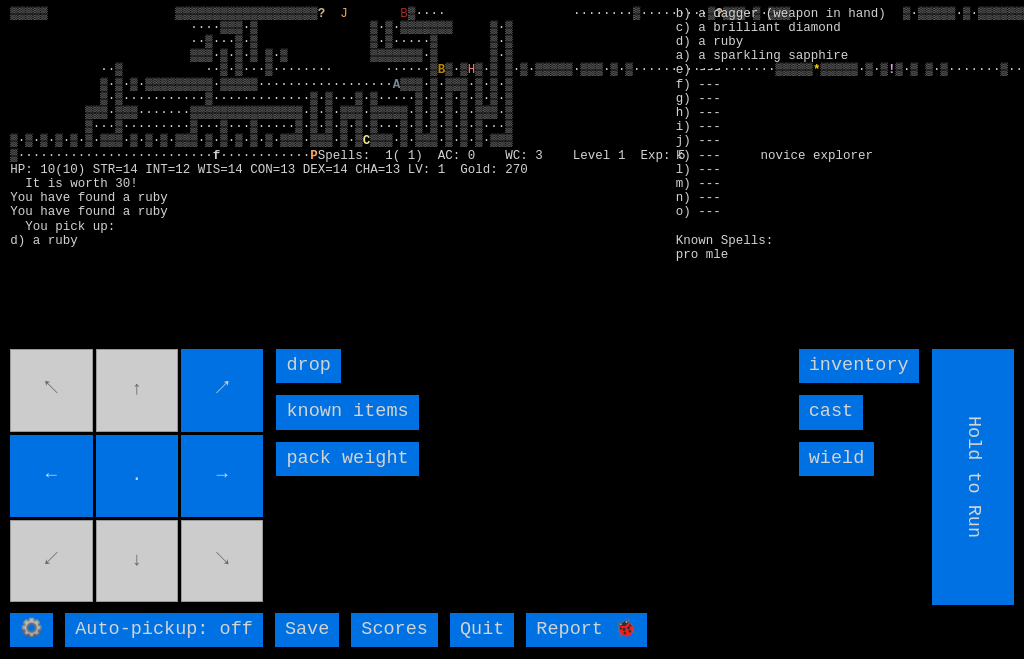 click on "↖ ↑ ↗ ← . → ↙ ↓ ↘" at bounding box center [138, 477] 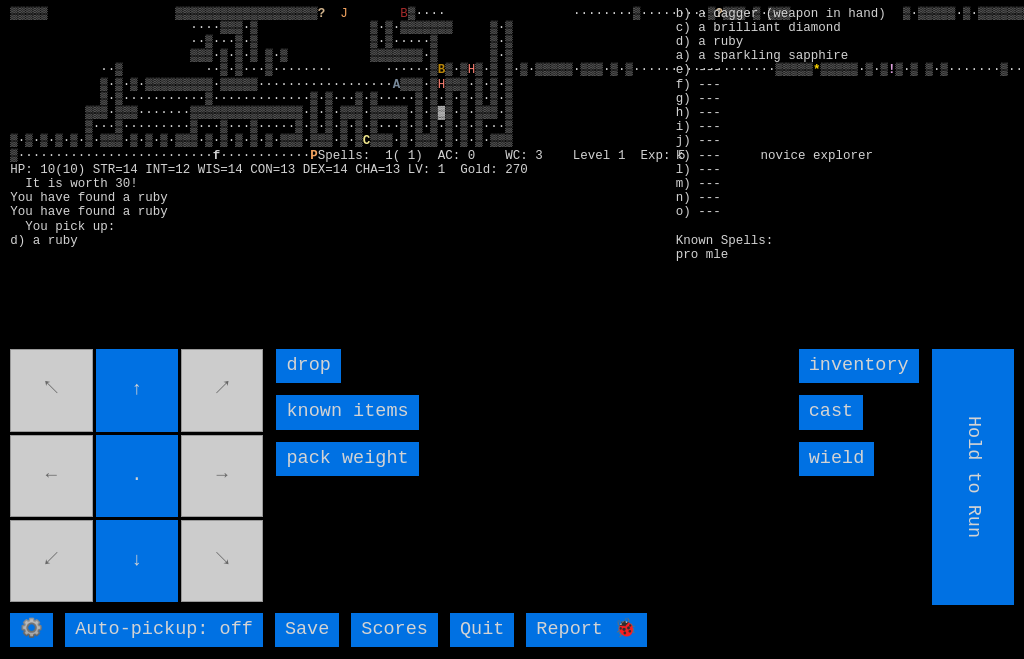 click on "cast" at bounding box center (831, 412) 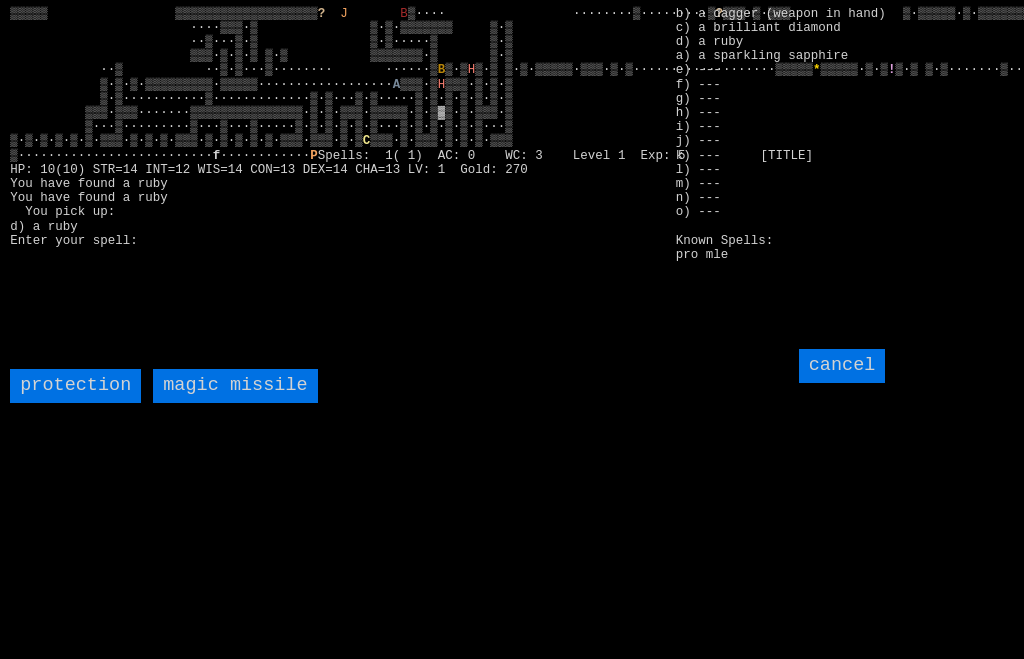 click on "magic missile" at bounding box center (235, 386) 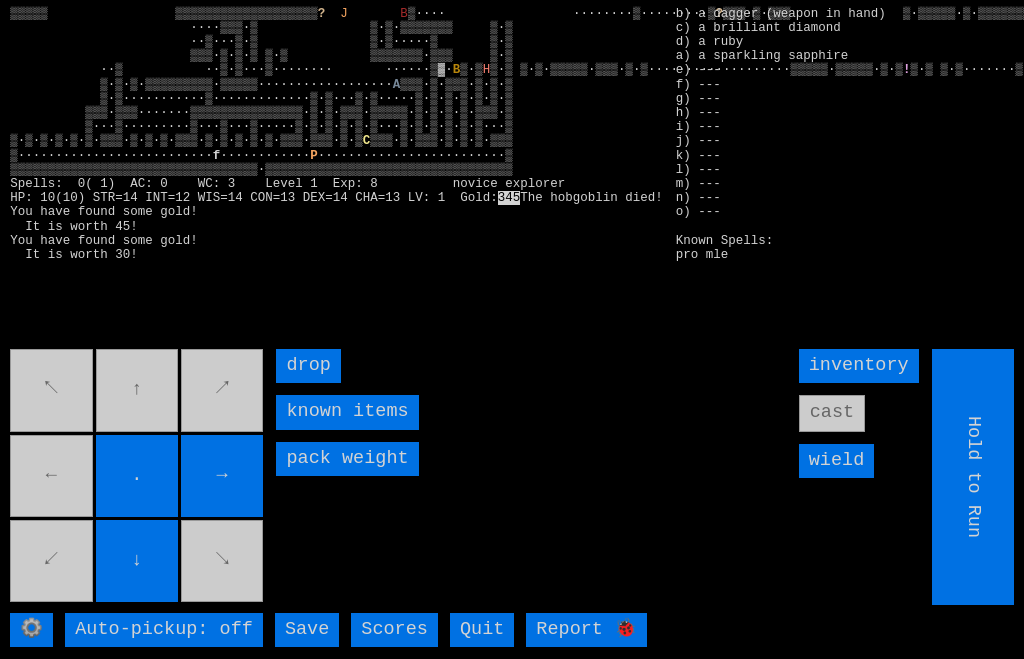 click on "↖ ↑ ↗ ← . → ↙ ↓ ↘" at bounding box center (138, 477) 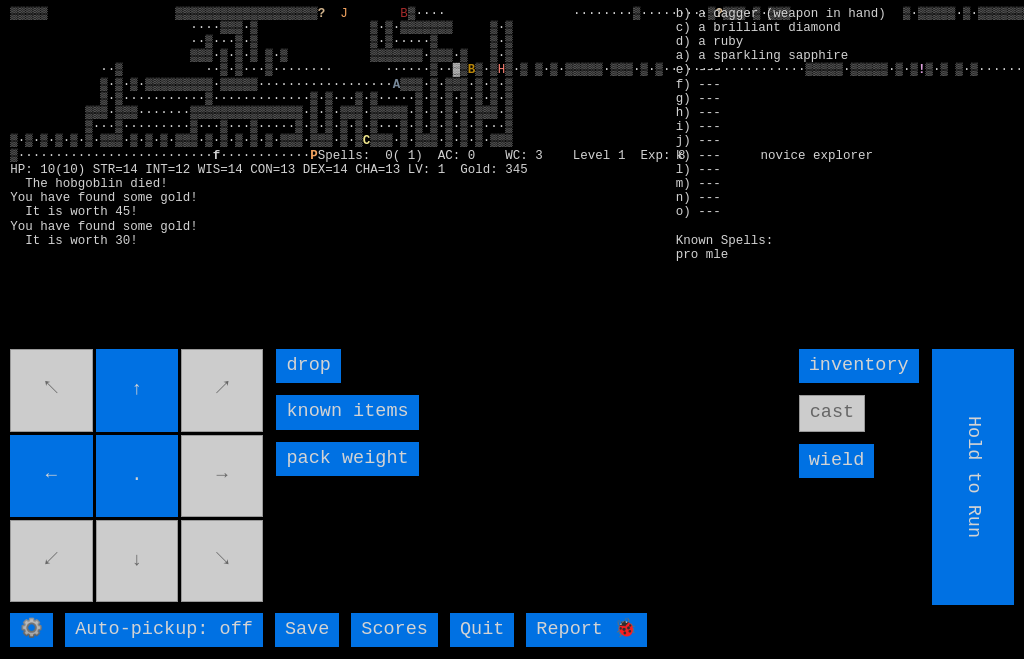 click on "↖ ↑ ↗ ← . → ↙ ↓ ↘" at bounding box center (138, 477) 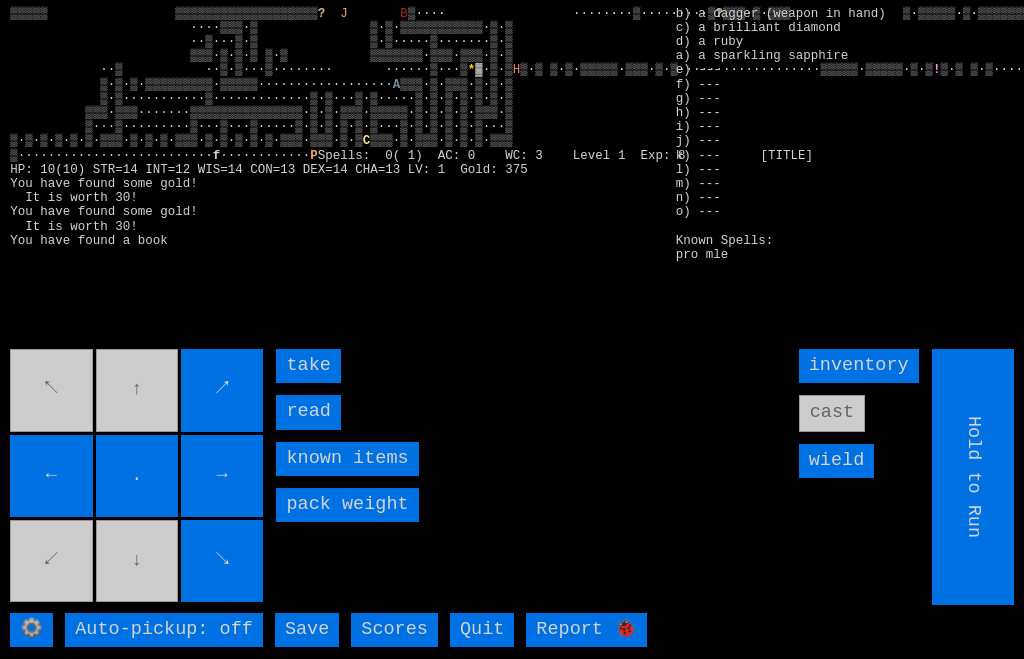 click on "read" at bounding box center (308, 412) 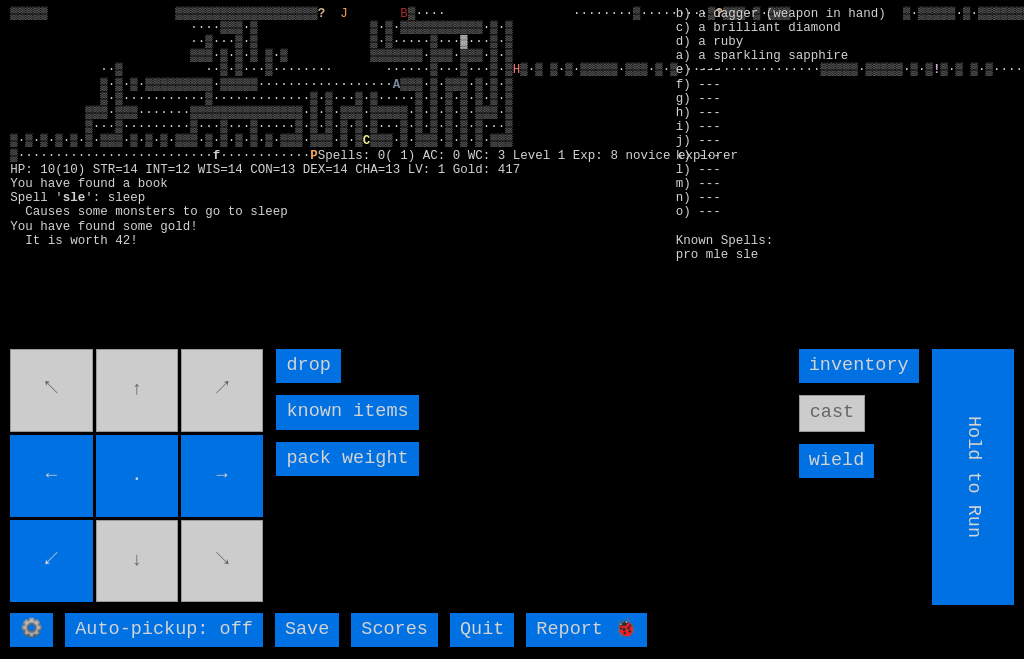 click on "↖ ↑ ↗ ← . → ↙ ↓ ↘" at bounding box center (138, 477) 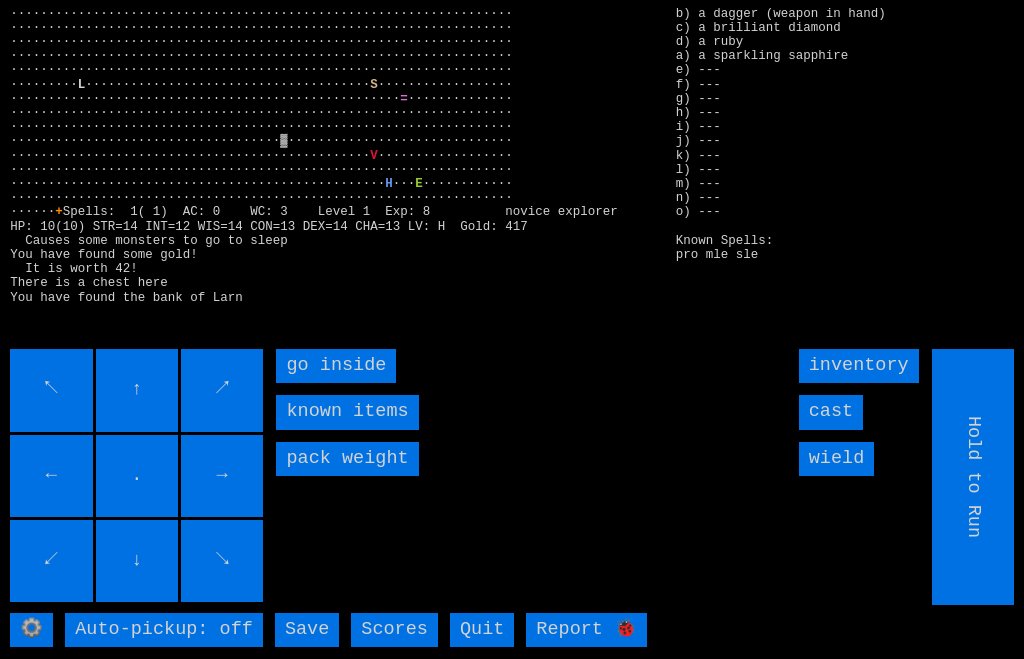 click on "go inside" at bounding box center [336, 366] 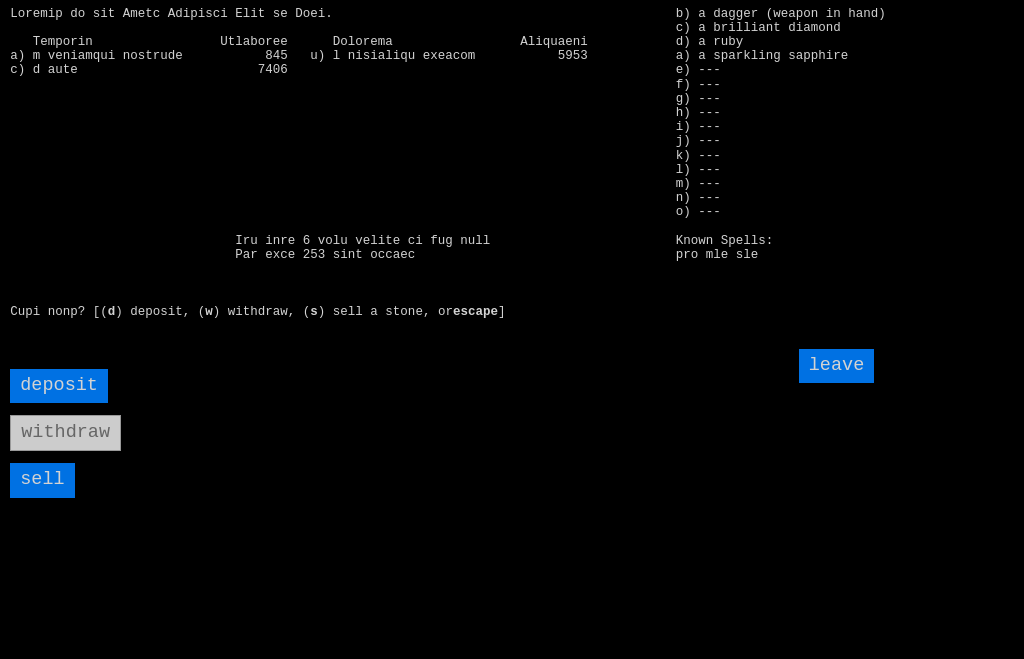 click on "sell" at bounding box center (42, 480) 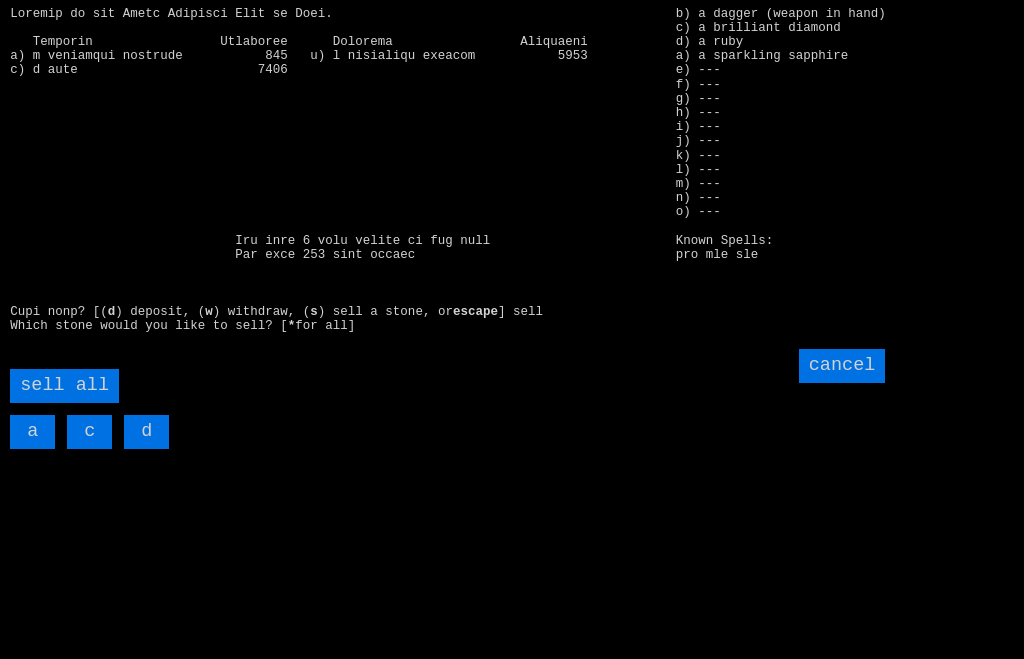 click on "sell all" at bounding box center (64, 386) 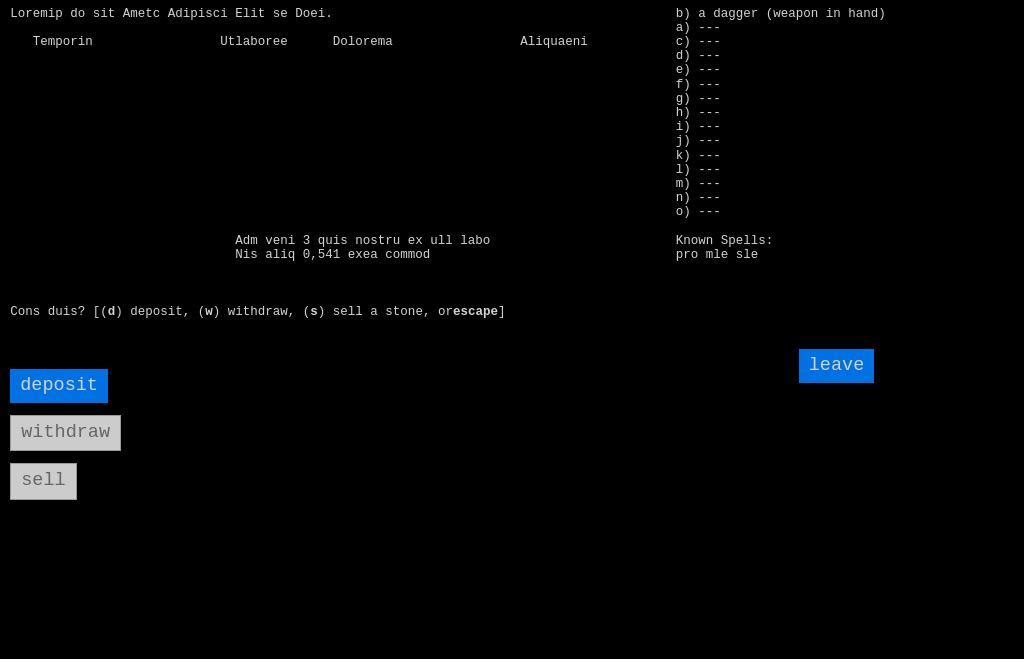 click on "leave" at bounding box center [837, 366] 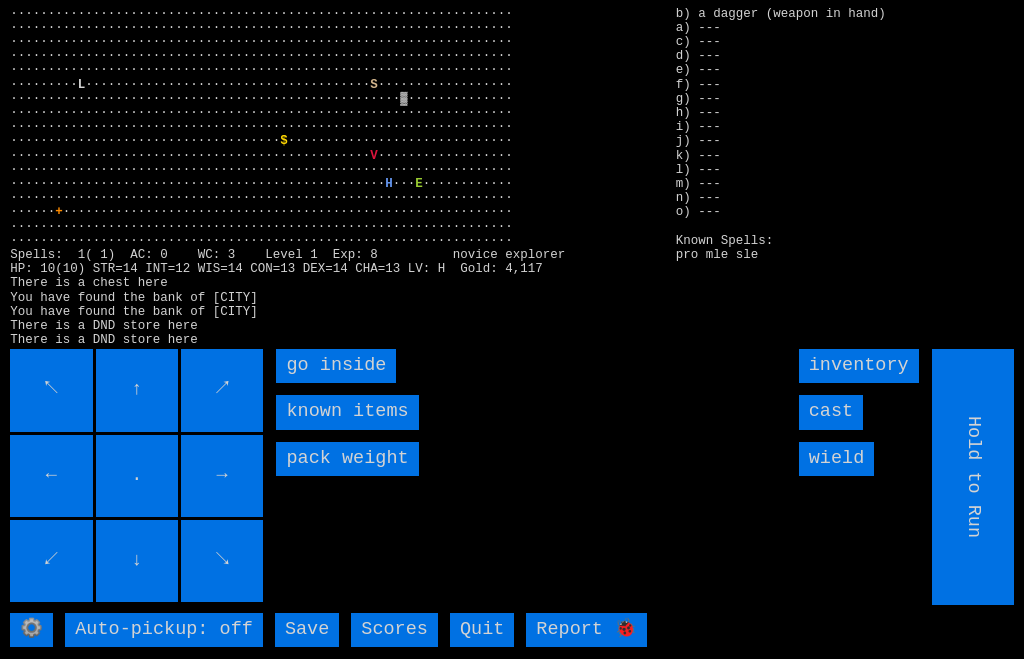 click on "go inside" at bounding box center [336, 366] 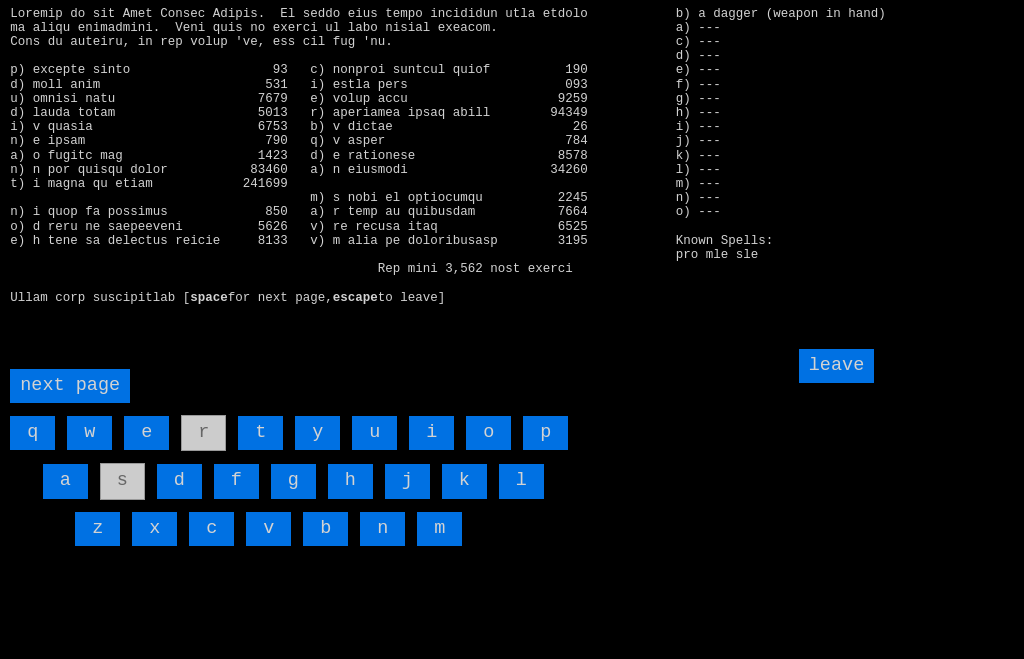click on "m" at bounding box center [439, 529] 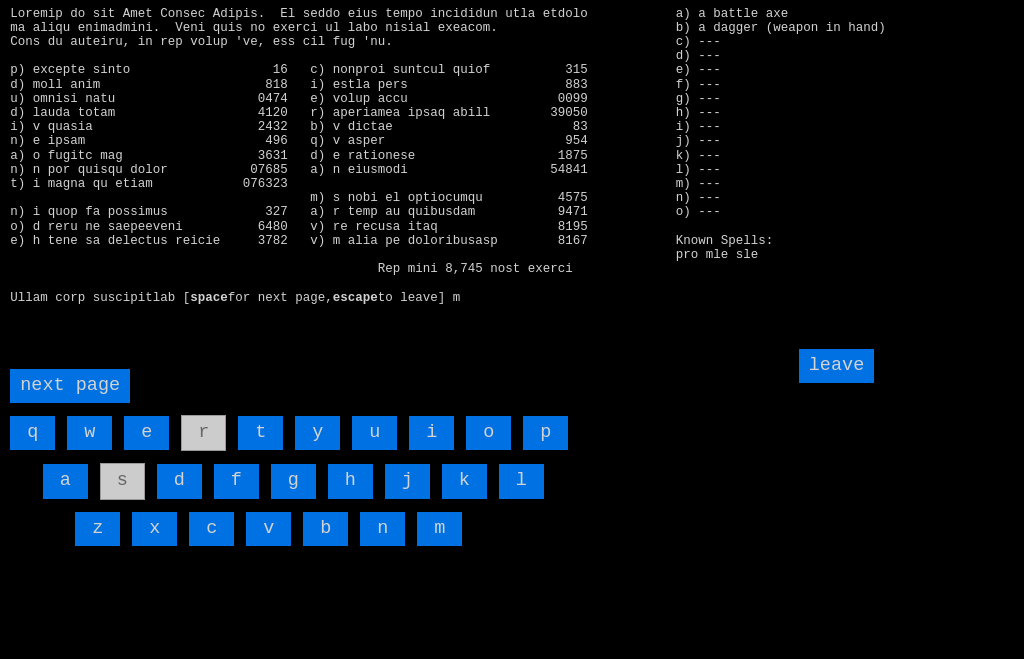 click on "d" at bounding box center [179, 481] 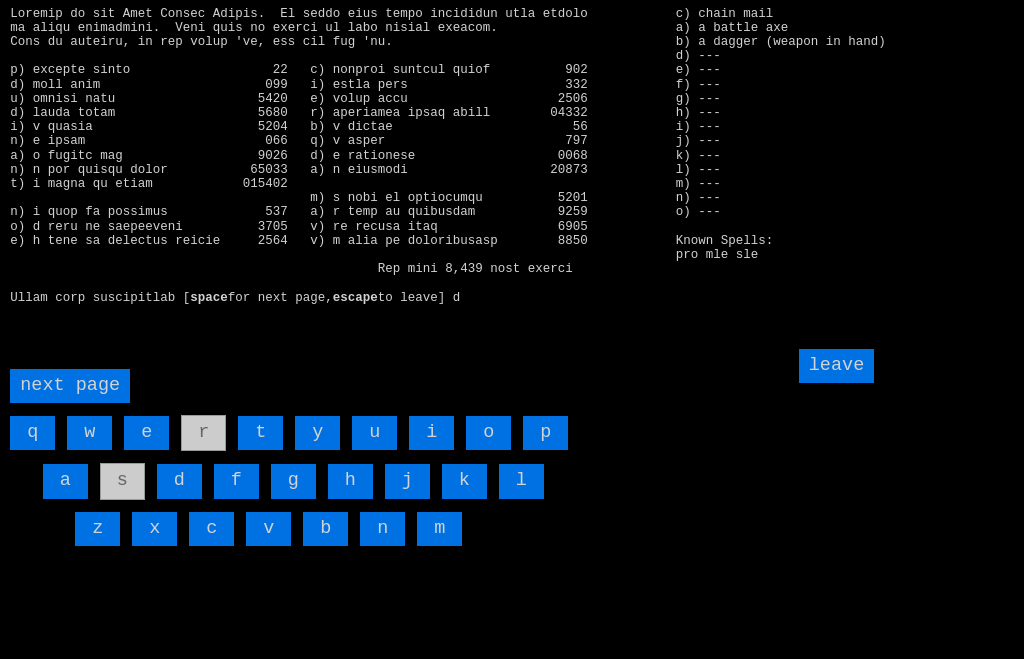 click on "a" at bounding box center (65, 481) 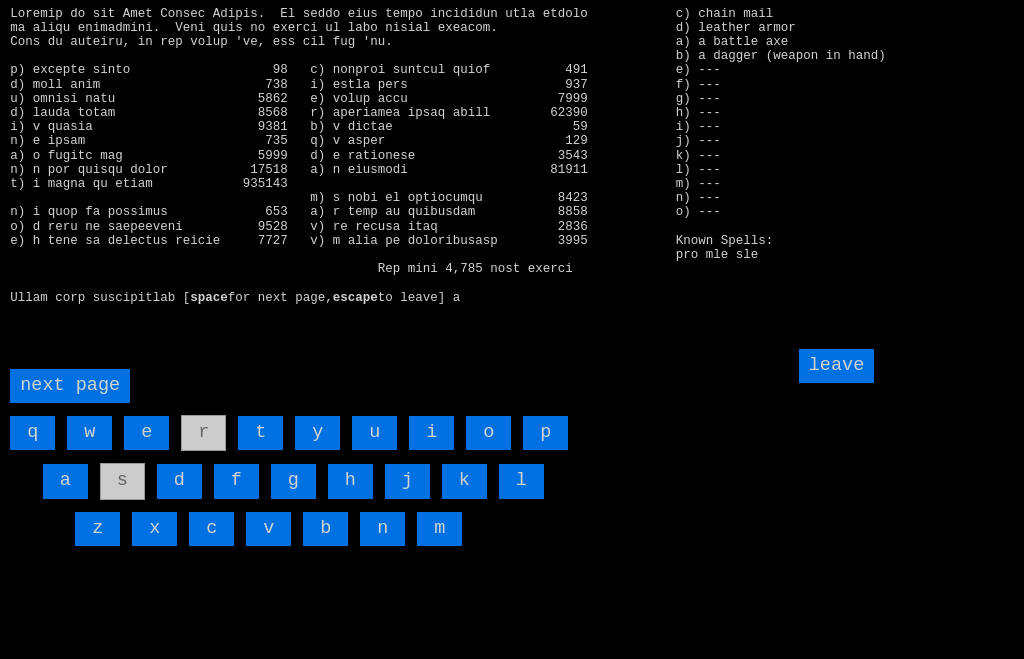 click on "leave" at bounding box center (837, 366) 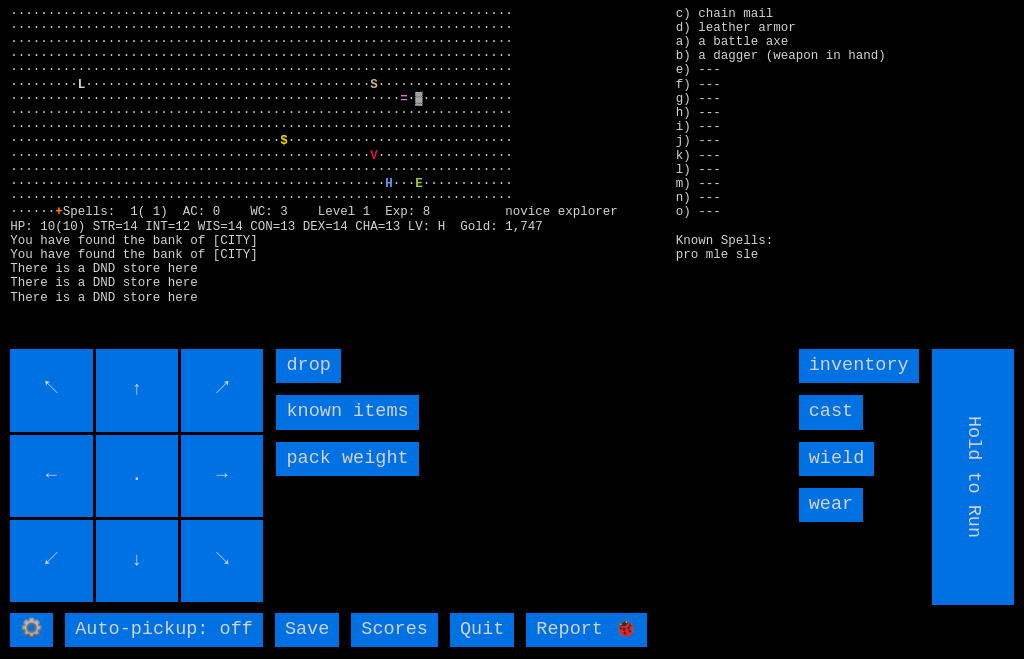 click on "wear" at bounding box center [831, 505] 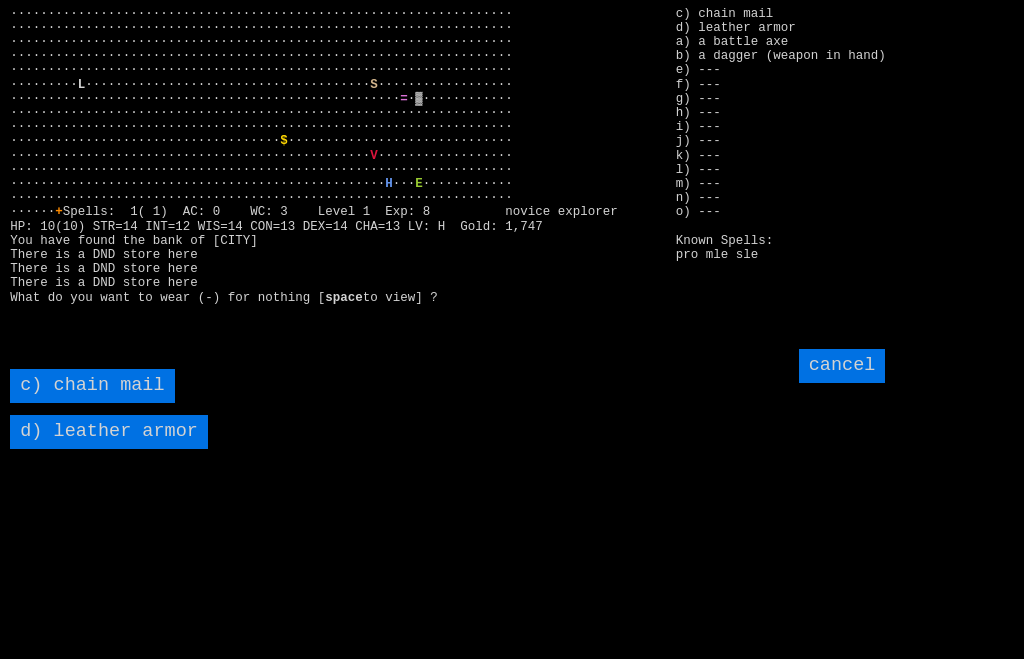 click on "c) chain mail" at bounding box center [92, 386] 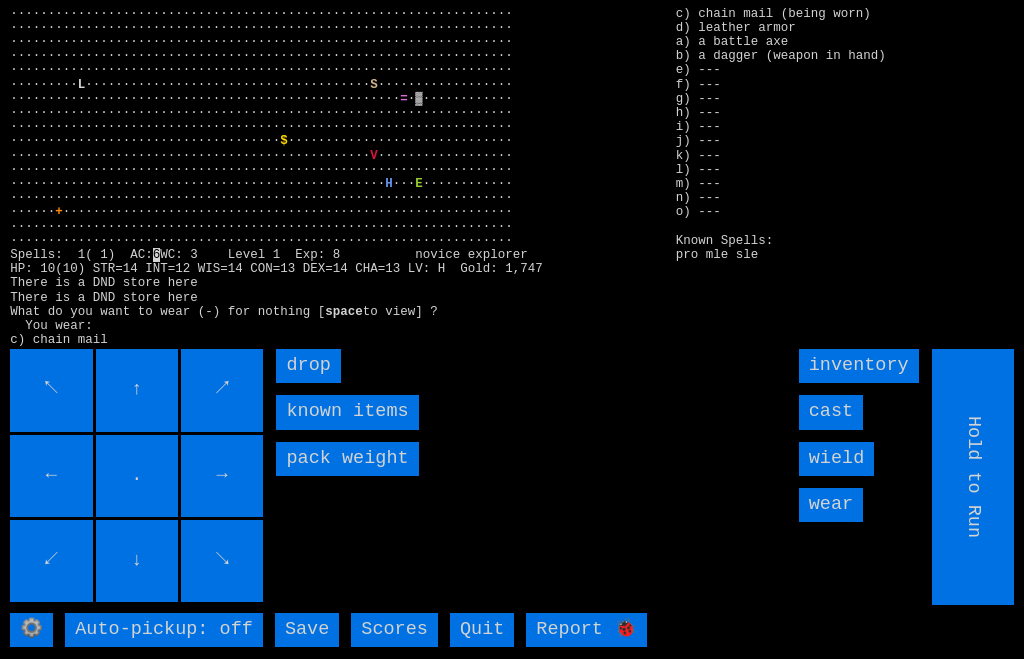 click on "wield" at bounding box center [837, 459] 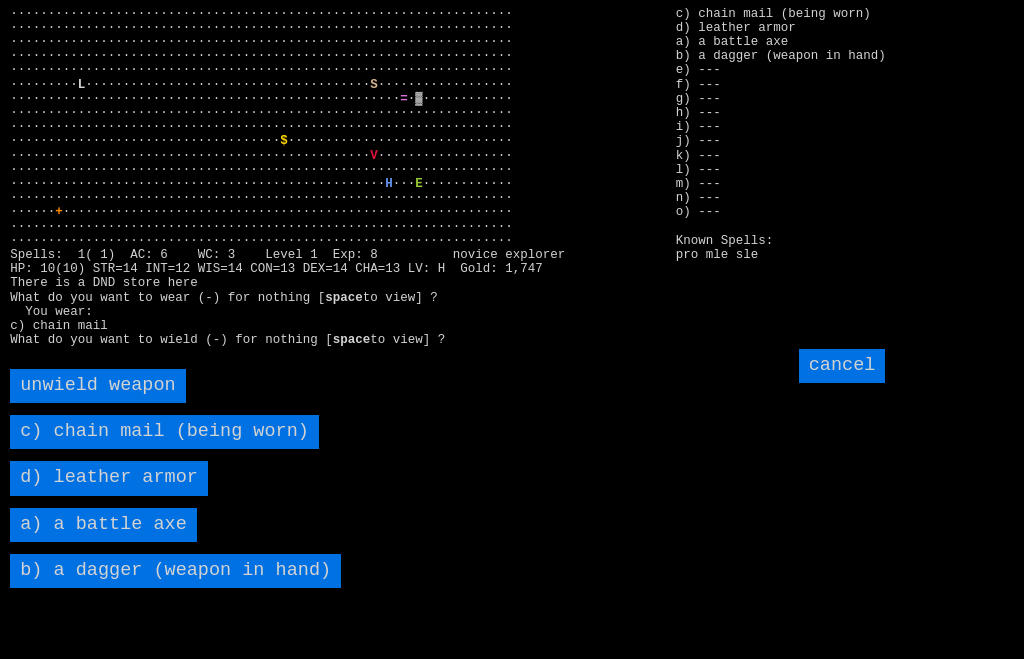 click on "a) a battle axe" at bounding box center [103, 525] 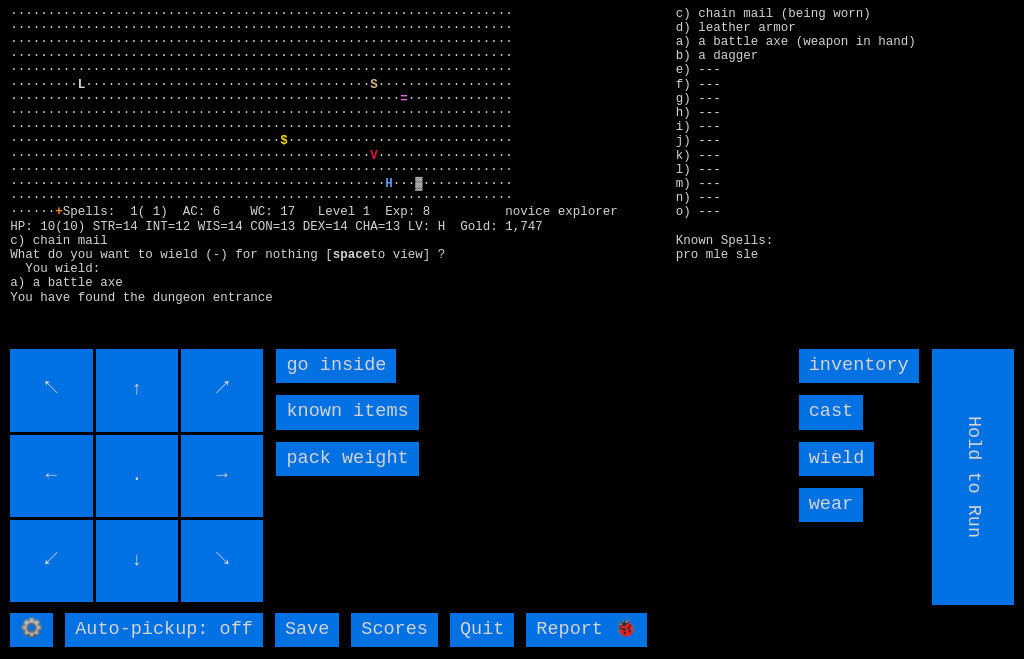 click on "go inside" at bounding box center (336, 366) 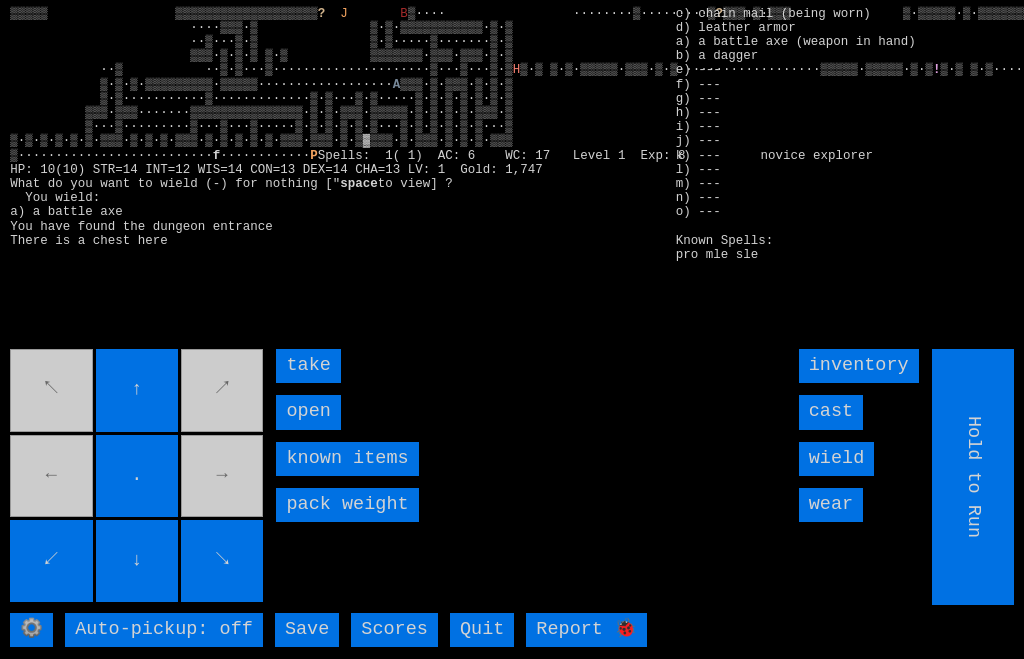 click on "open" at bounding box center (308, 412) 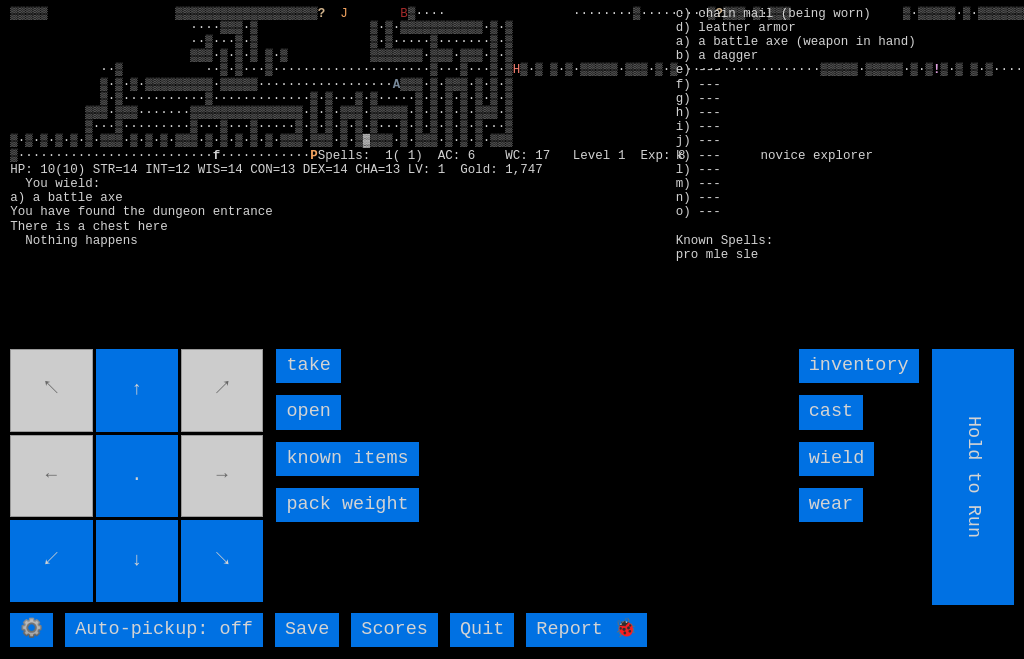 click on "open" at bounding box center [308, 412] 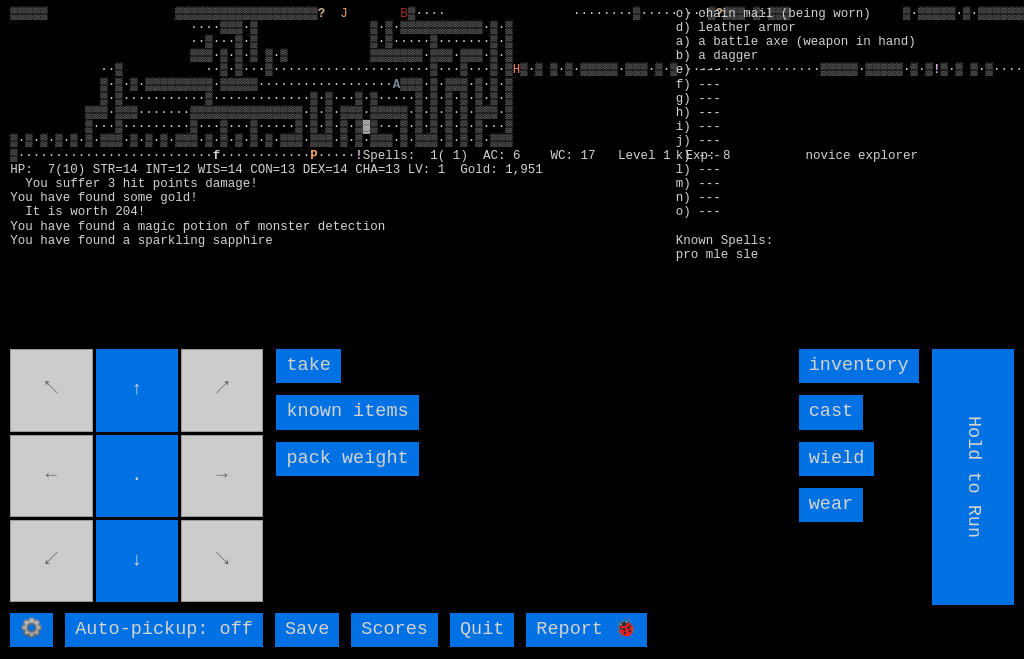 click on "take" at bounding box center [308, 366] 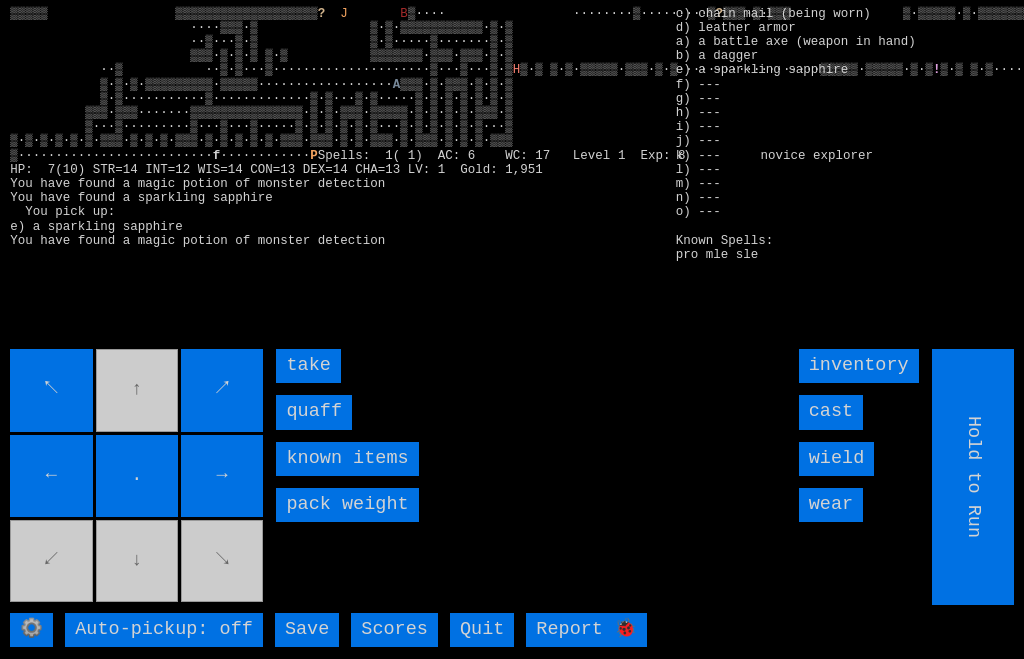 click on "take" at bounding box center [308, 366] 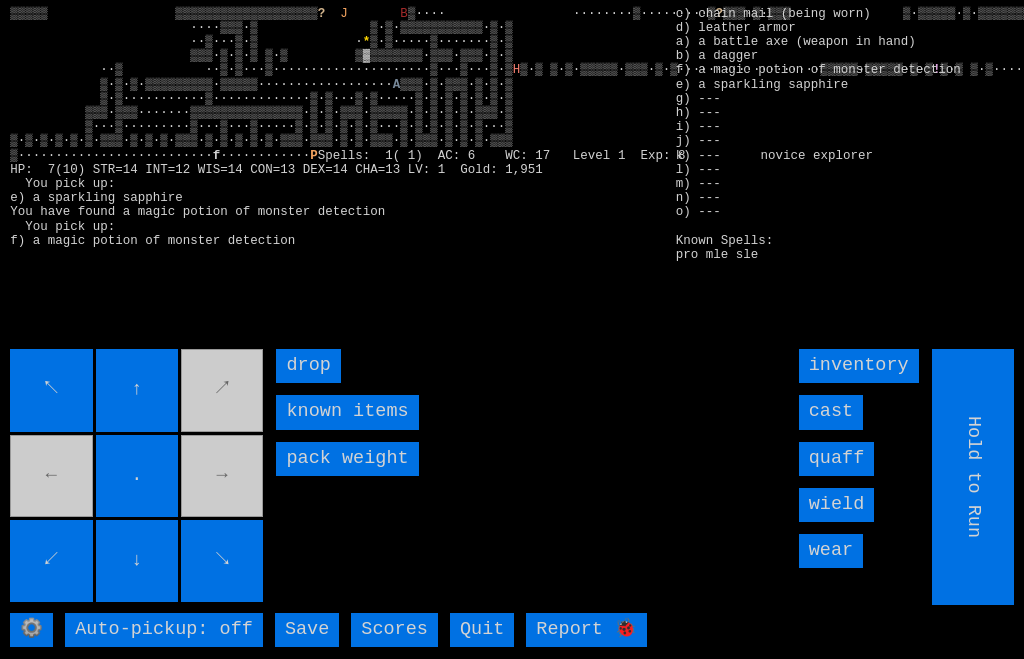 click on "↖ ↑ ↗ ← . → ↙ ↓ ↘" at bounding box center (138, 477) 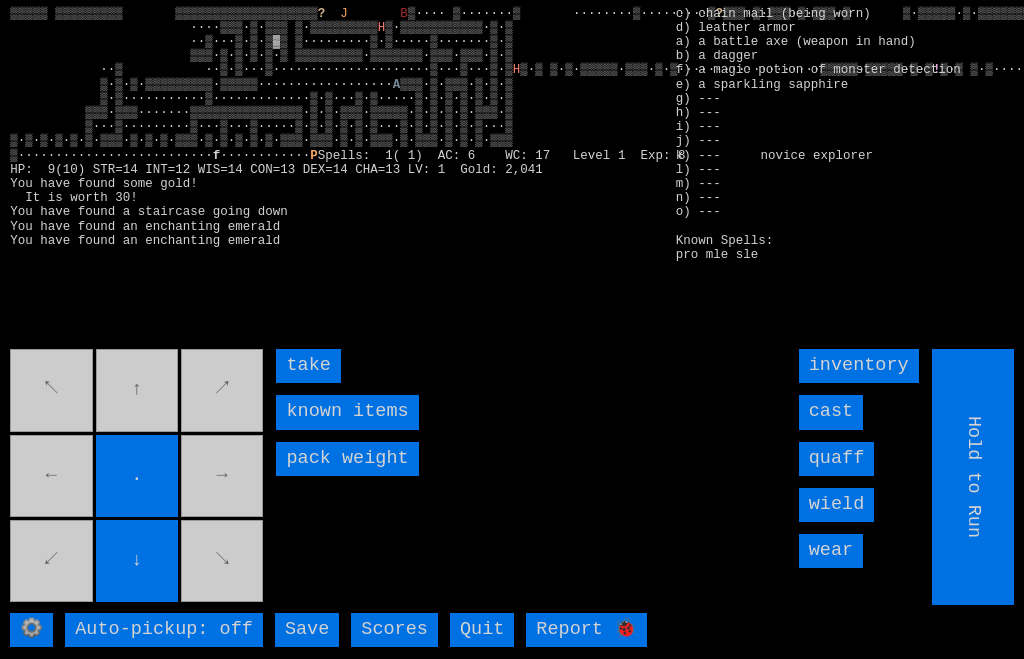 click on "take" at bounding box center [308, 366] 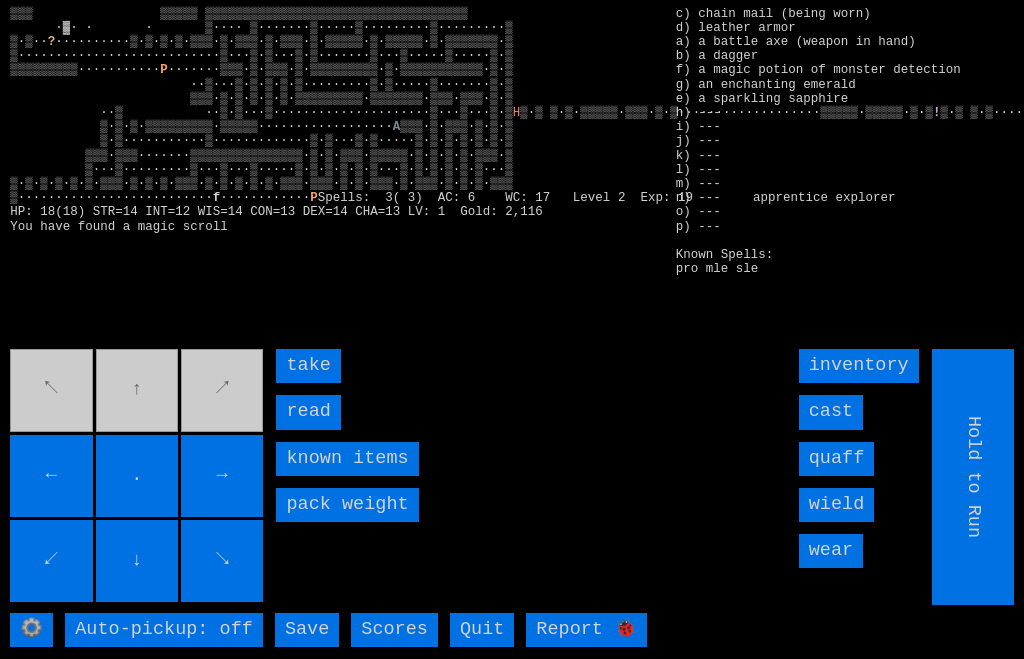 click on "read" at bounding box center [308, 412] 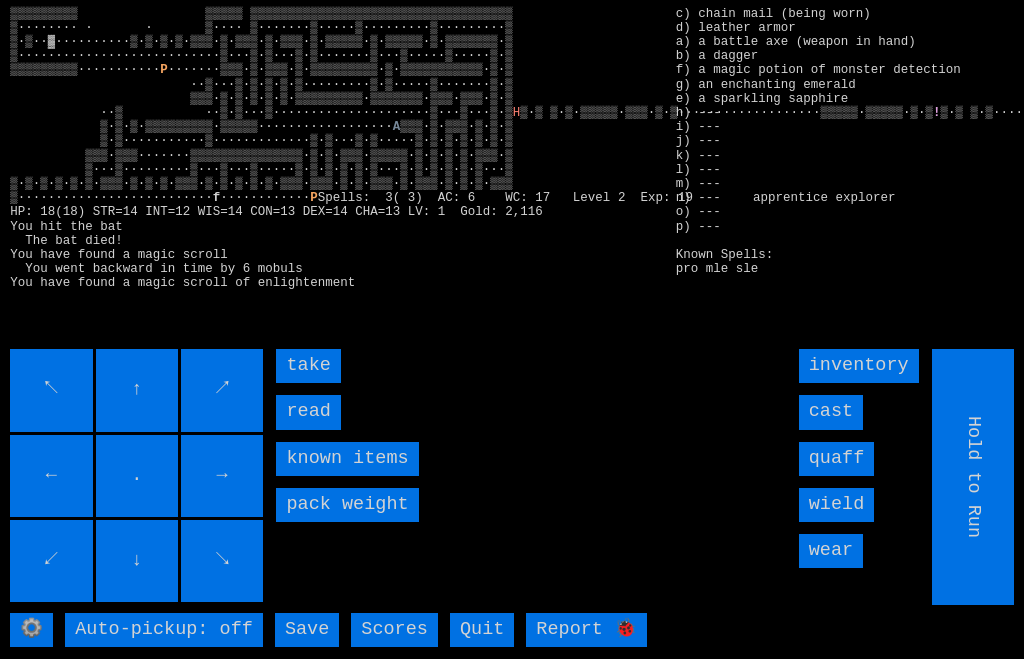click on "take" at bounding box center [308, 366] 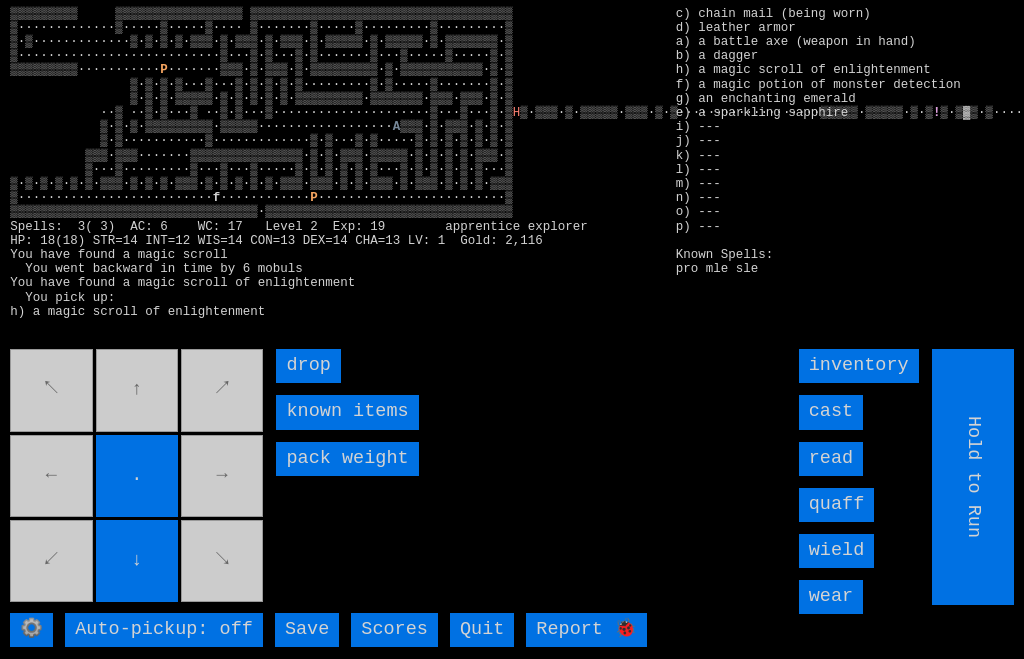 click on "↖ ↑ ↗ ← . → ↙ ↓ ↘" at bounding box center (138, 477) 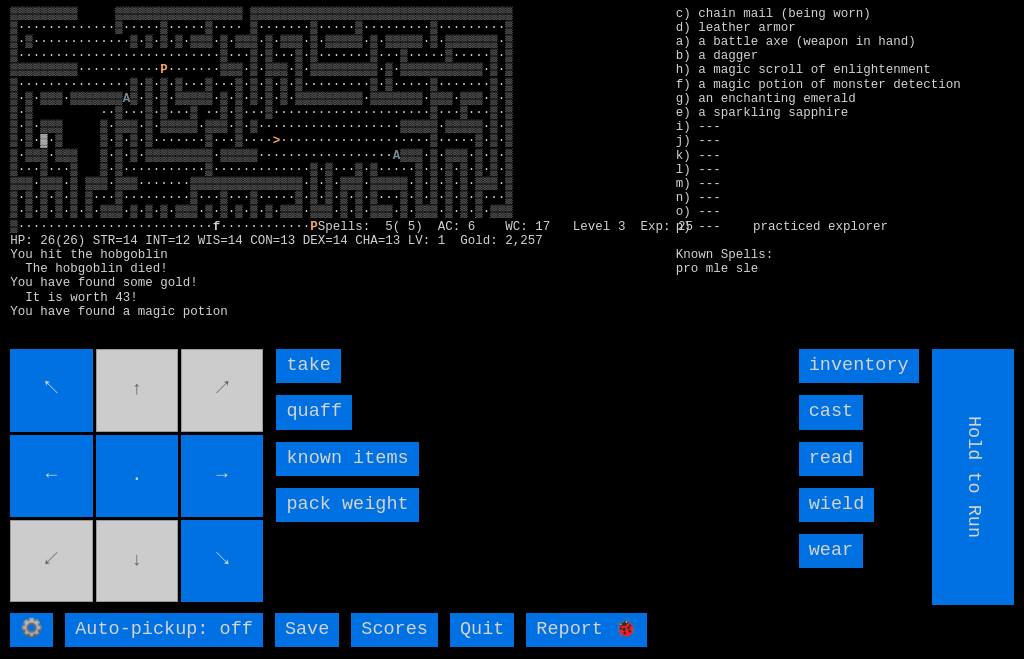click on "quaff" at bounding box center [314, 412] 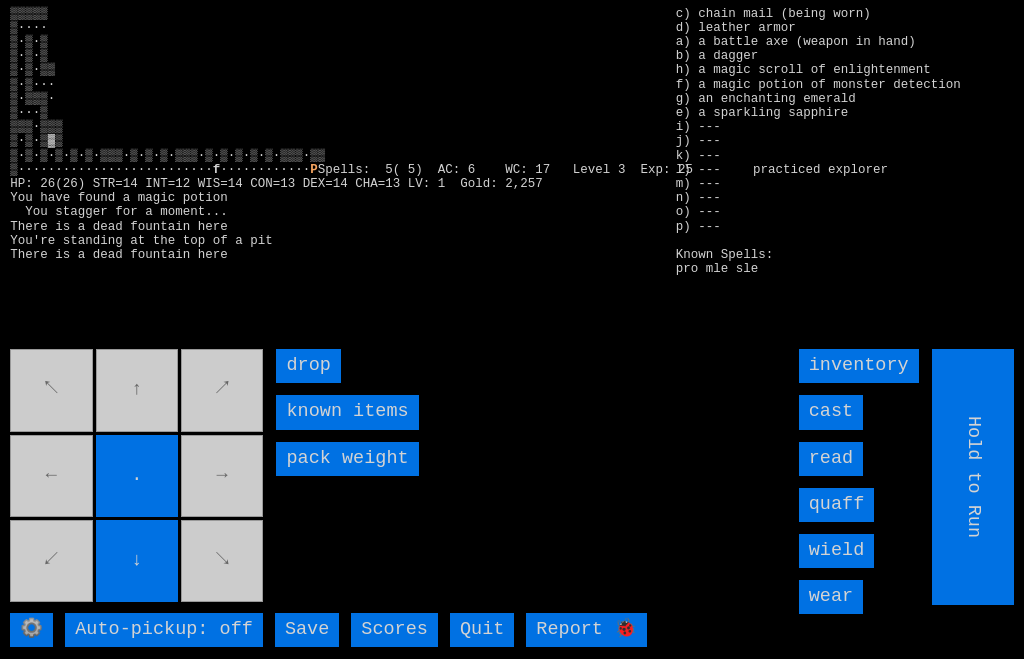 click on "↖ ↑ ↗ ← . → ↙ ↓ ↘" at bounding box center (138, 477) 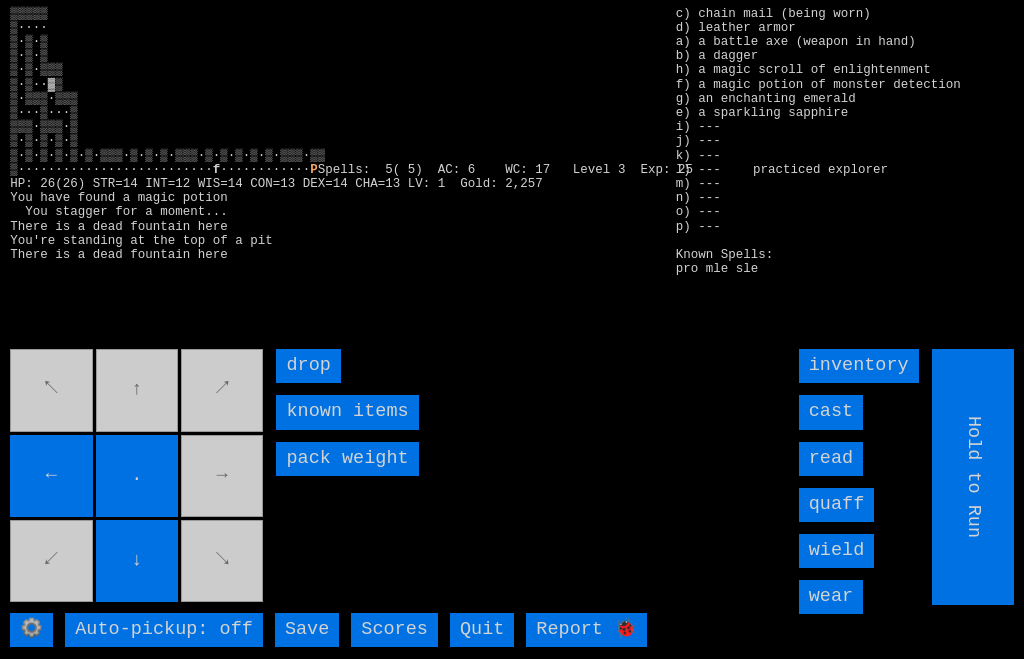 click on "↖ ↑ ↗ ← . → ↙ ↓ ↘" at bounding box center (138, 477) 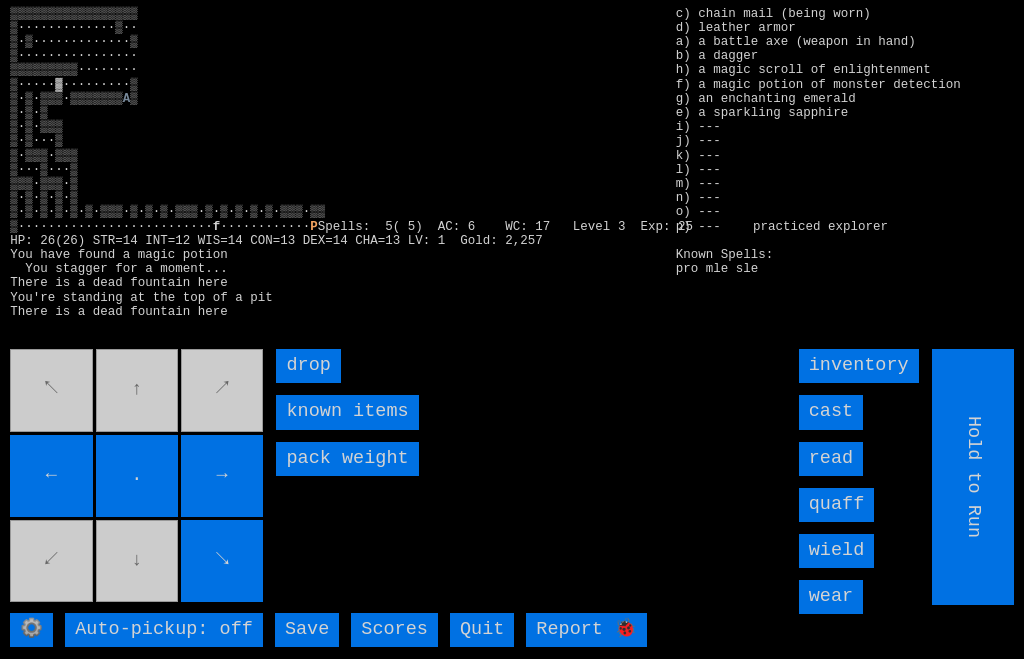 click on "↖ ↑ ↗ ← . → ↙ ↓ ↘" at bounding box center (138, 477) 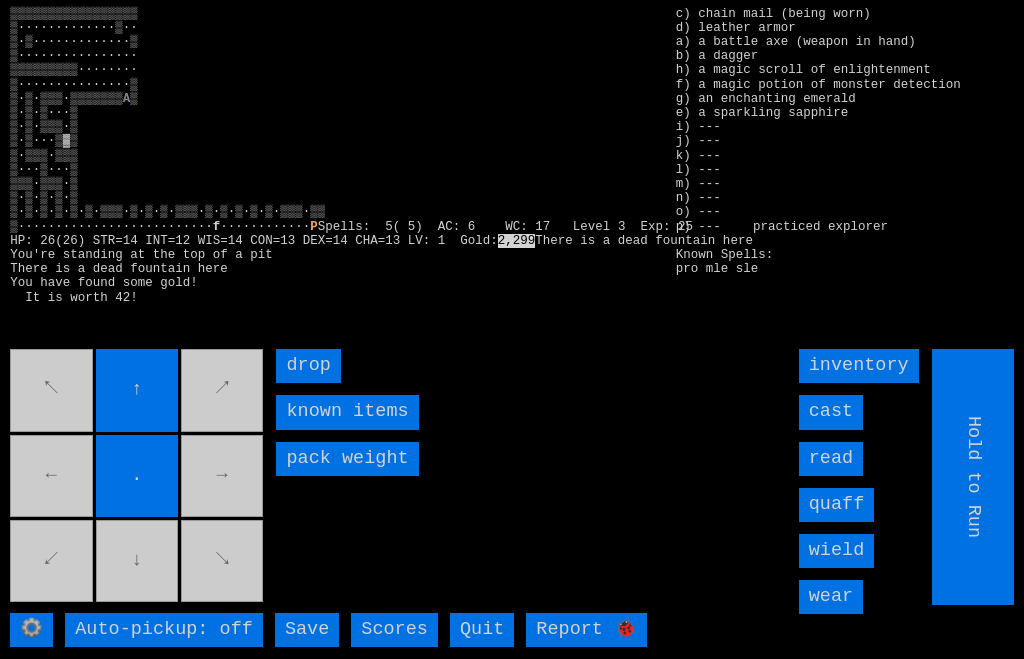 click on "↖ ↑ ↗ ← . → ↙ ↓ ↘" at bounding box center [138, 477] 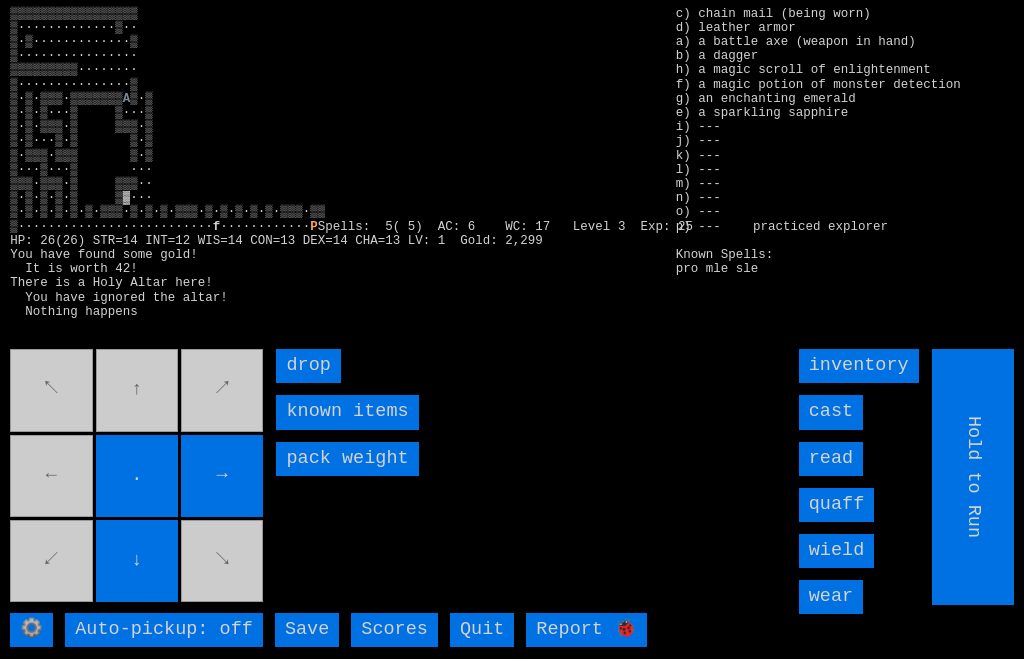 click on "↖ ↑ ↗ ← . → ↙ ↓ ↘" at bounding box center (138, 477) 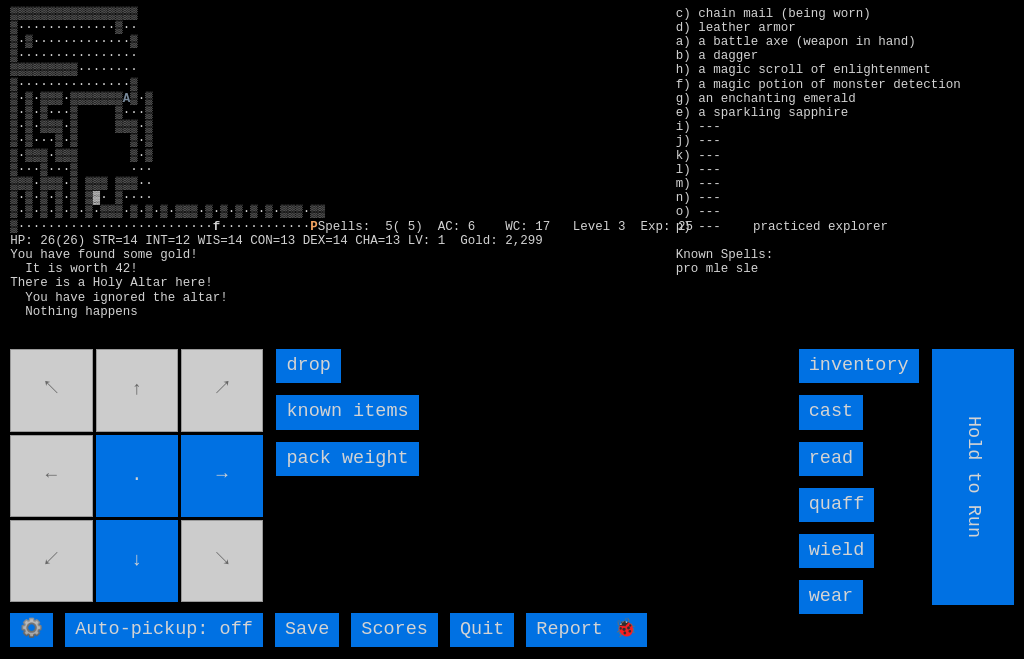 click on "→" at bounding box center [222, 476] 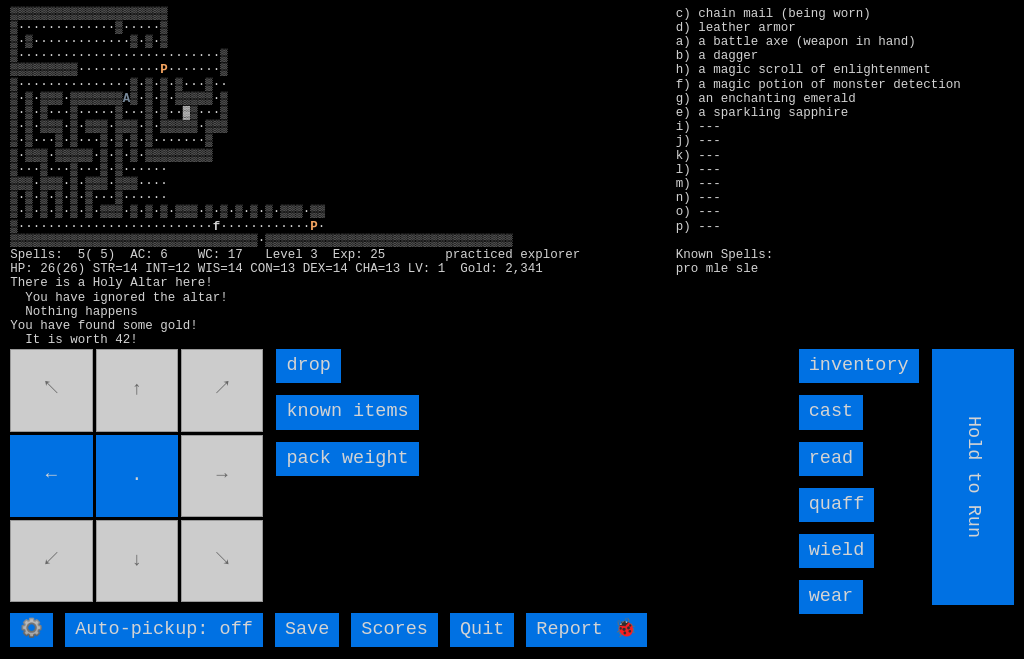 click on "↖ ↑ ↗ ← . → ↙ ↓ ↘" at bounding box center [138, 477] 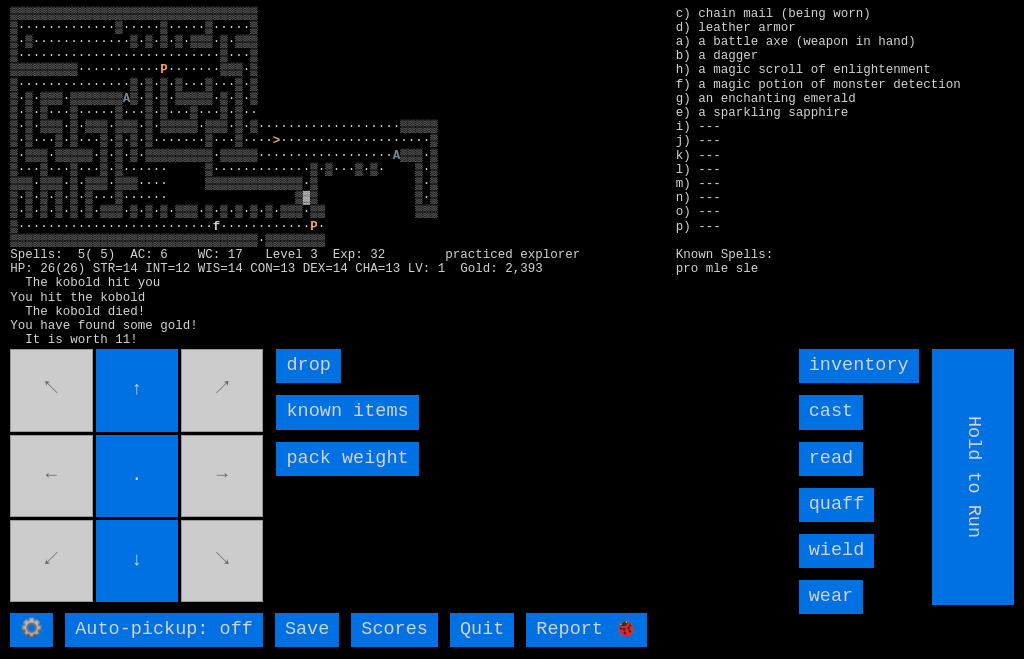 click on "↖ ↑ ↗ ← . → ↙ ↓ ↘" at bounding box center [138, 477] 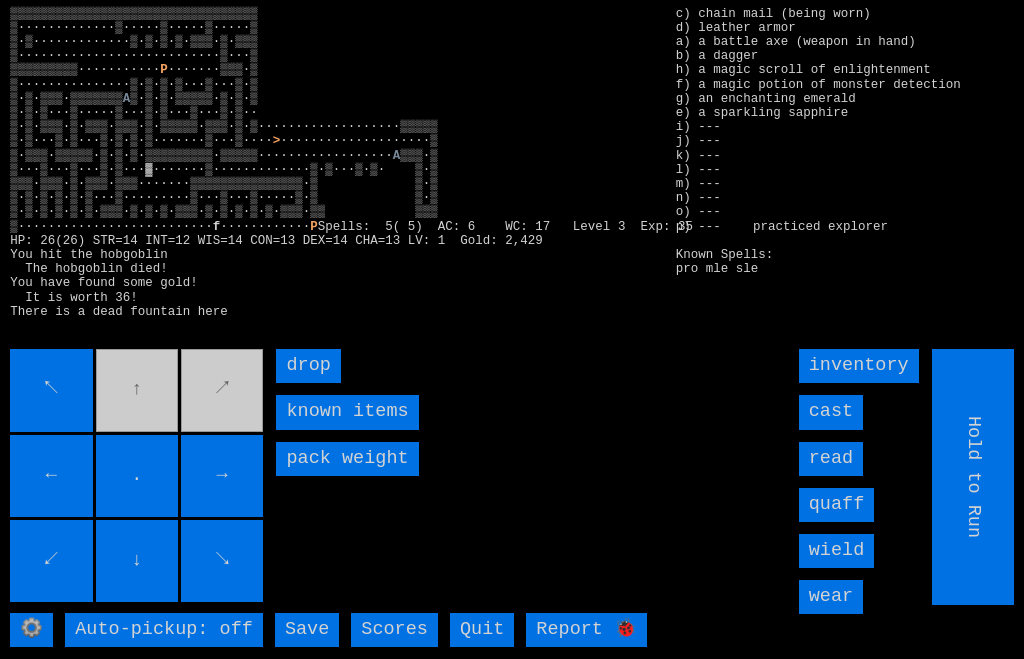 click on "↖ ↑ ↗ ← . → ↙ ↓ ↘" at bounding box center (138, 477) 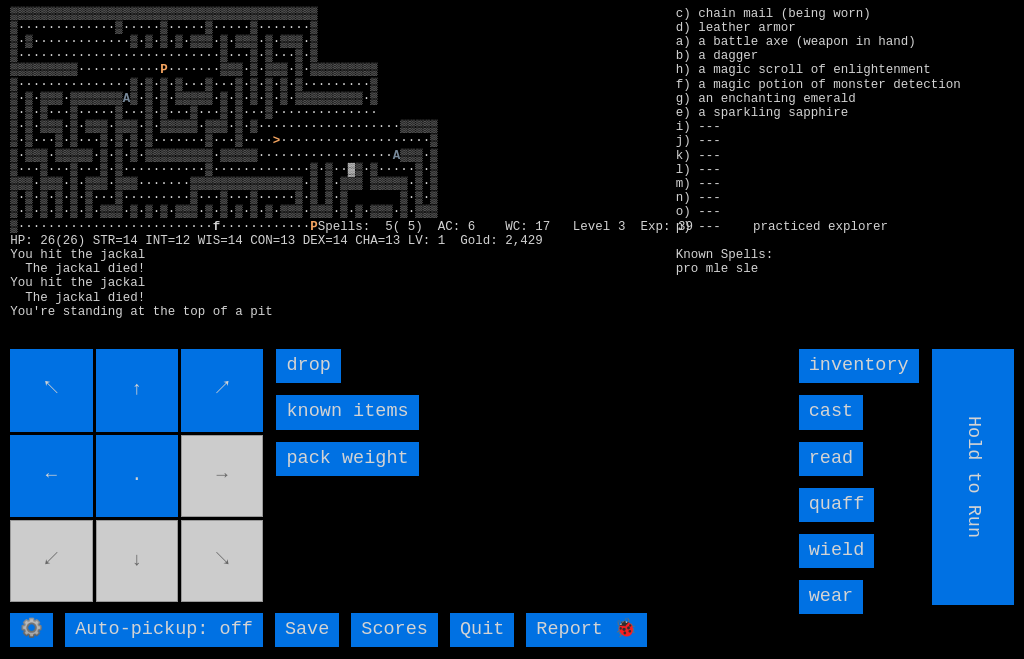 click on "↖ ↑ ↗ ← . → ↙ ↓ ↘" at bounding box center [138, 477] 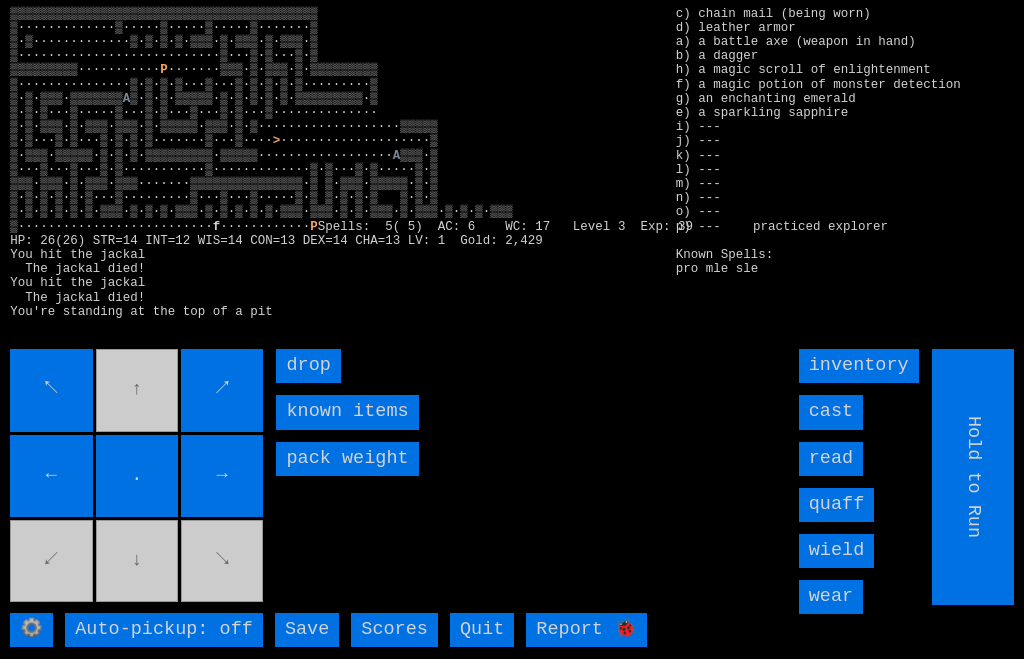 click on "↖ ↑ ↗ ← . → ↙ ↓ ↘" at bounding box center (138, 477) 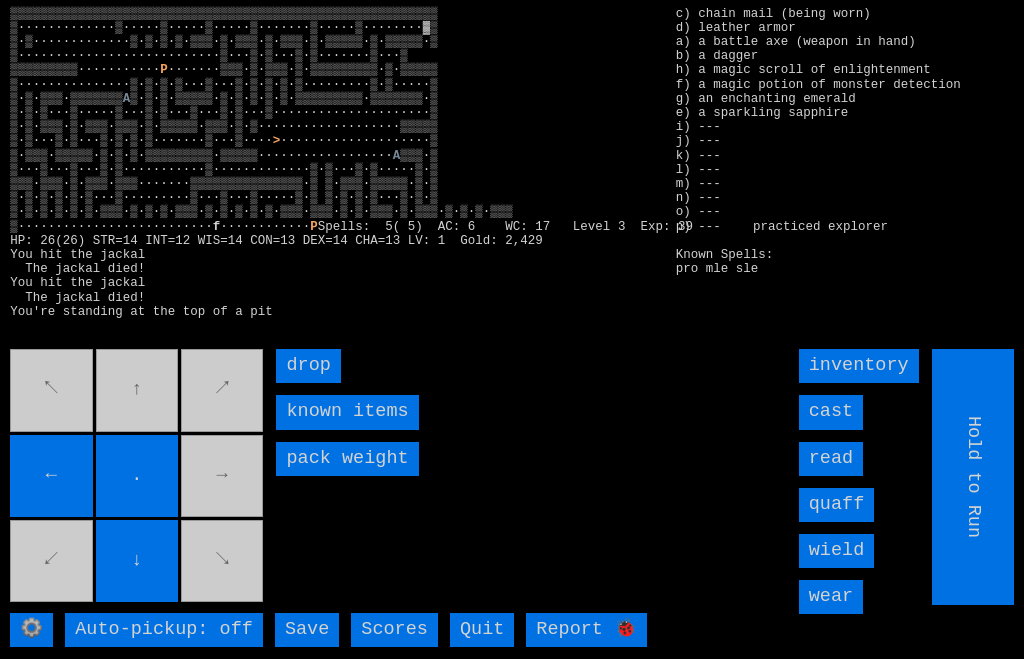 click on "↓" at bounding box center [137, 561] 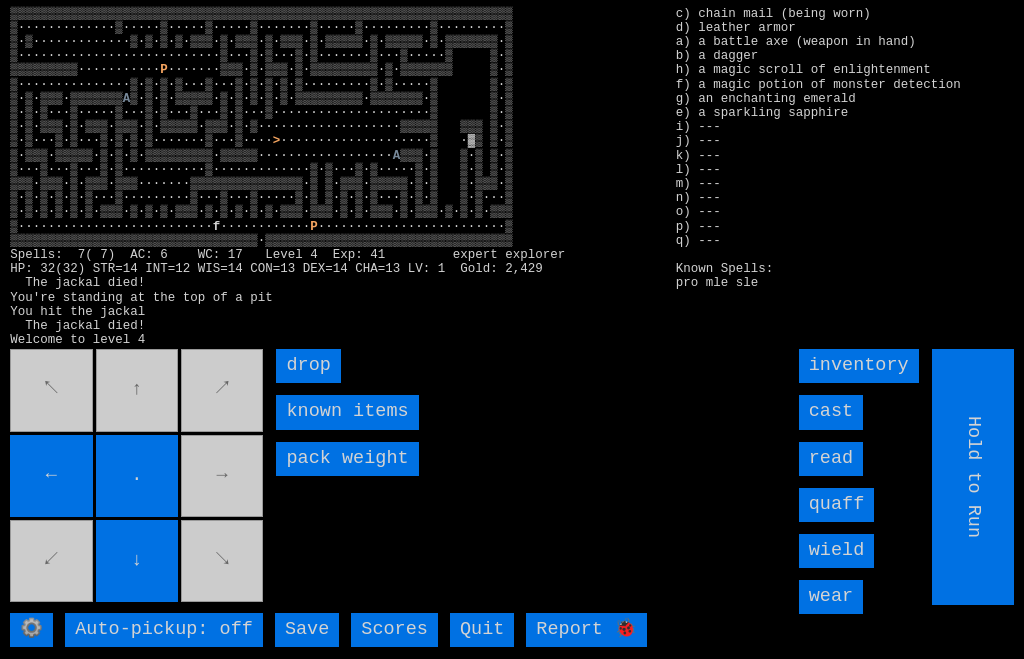 click on "↖ ↑ ↗ ← . → ↙ ↓ ↘" at bounding box center (138, 477) 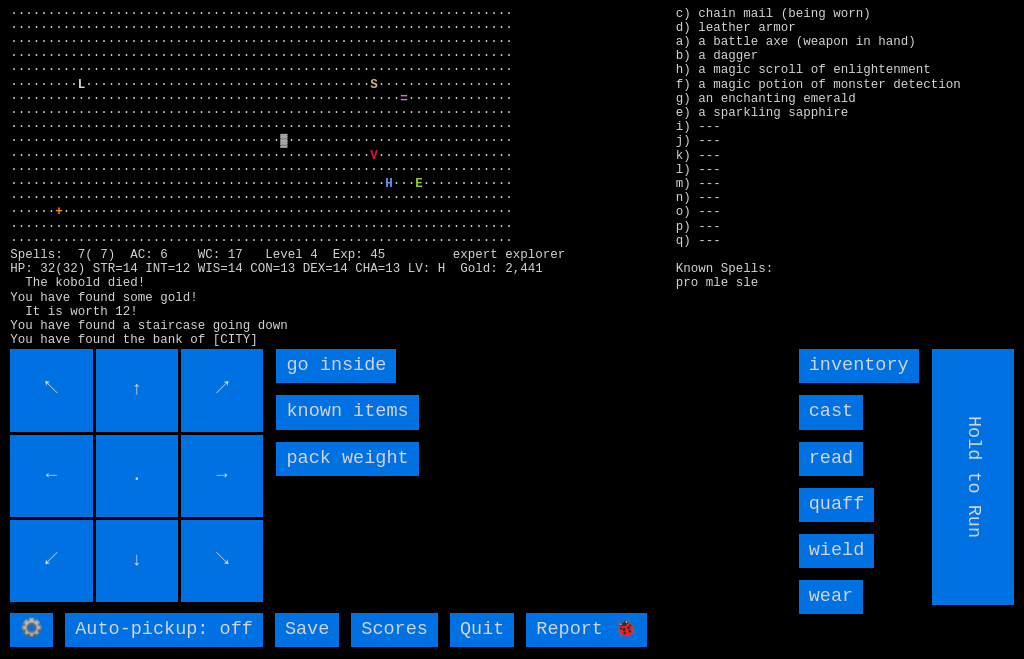 click on "go inside" at bounding box center (336, 366) 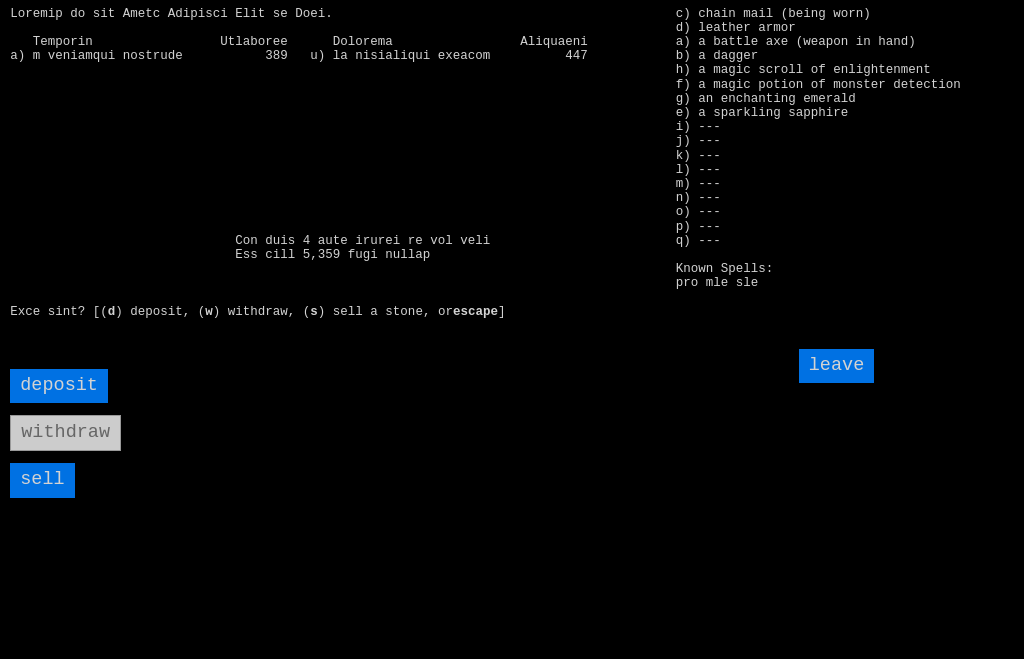 click on "sell" at bounding box center [42, 480] 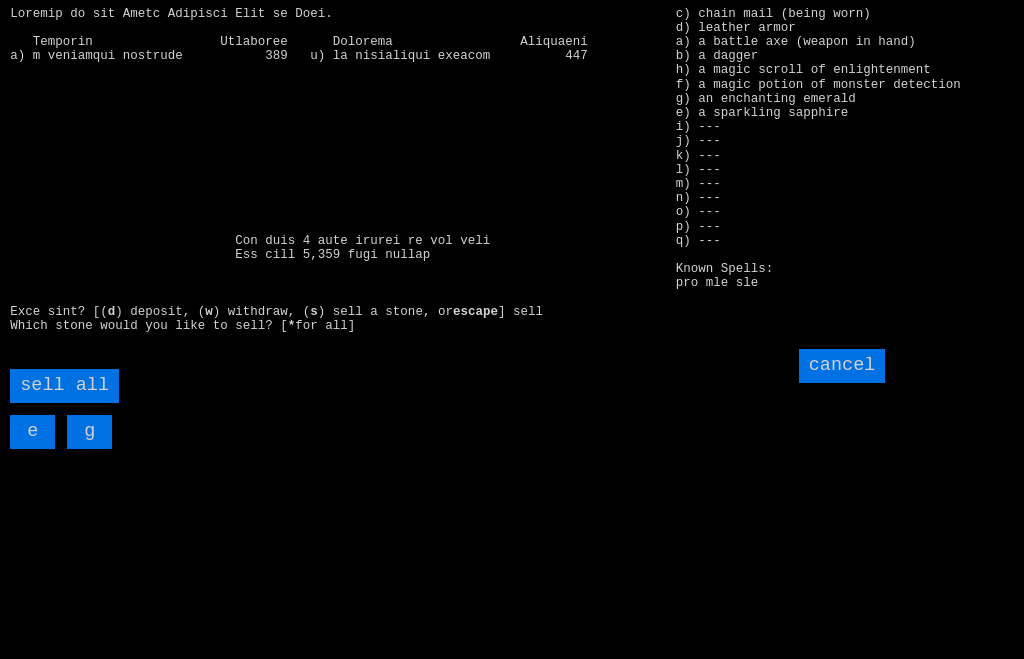 click on "sell all" at bounding box center [64, 386] 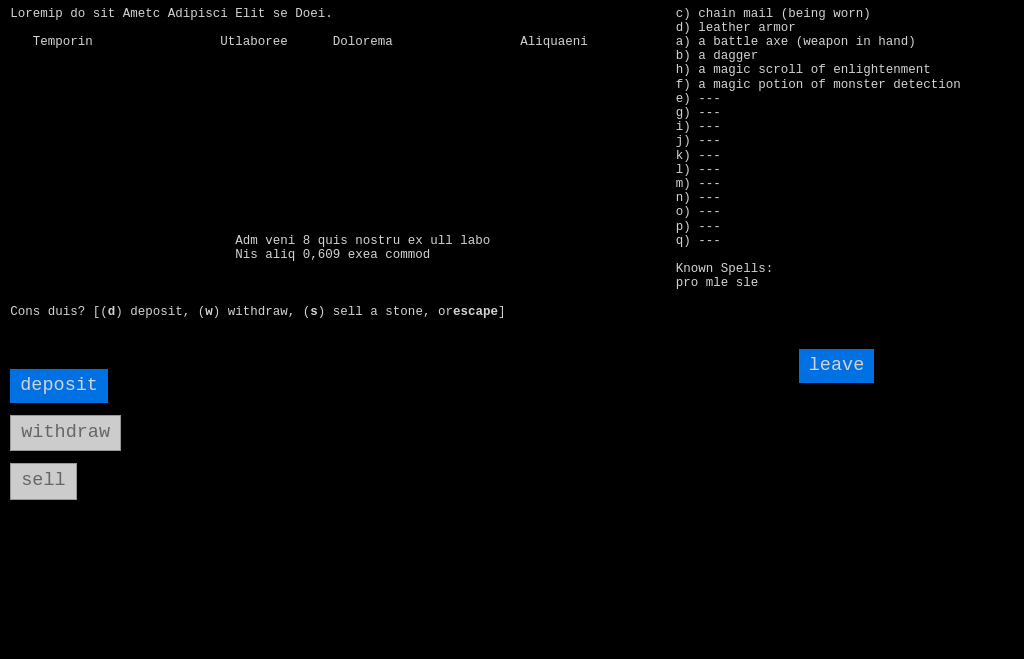 click on "deposit" at bounding box center [59, 386] 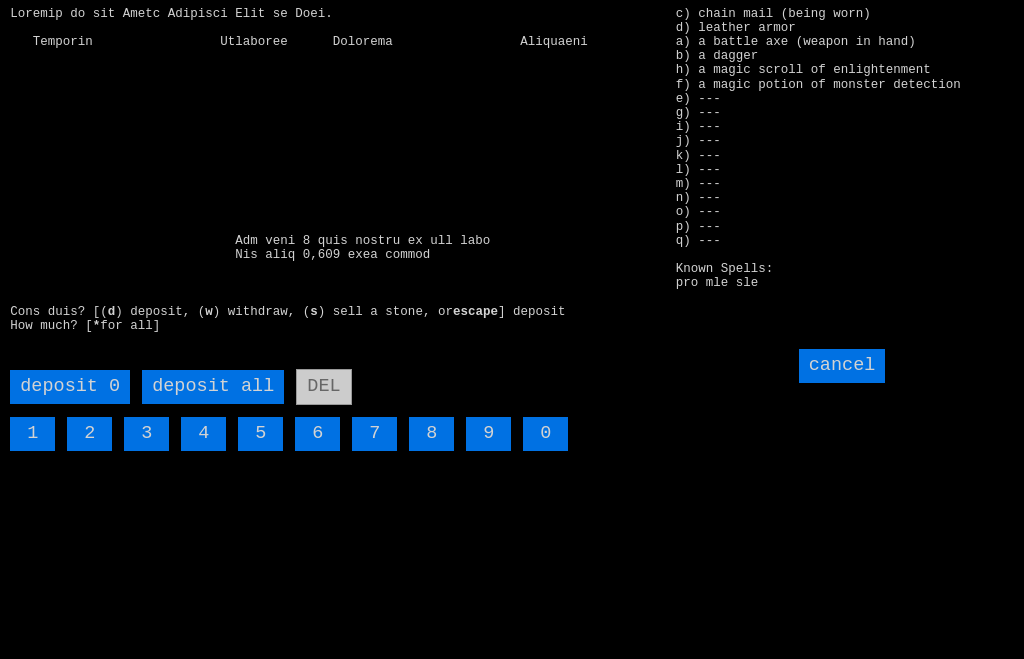 click on "deposit all" at bounding box center (213, 387) 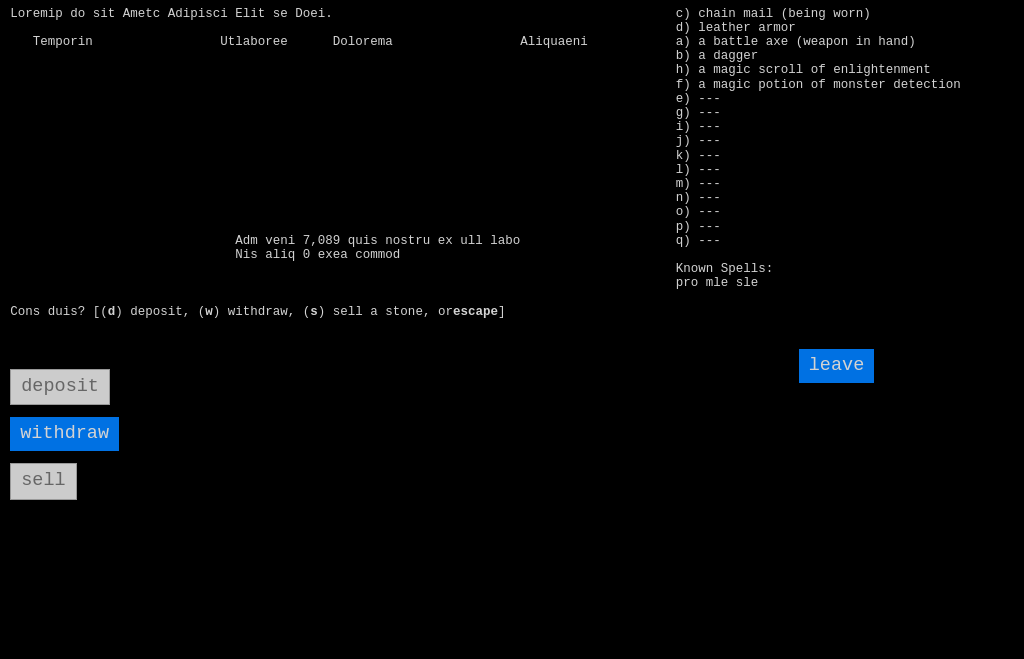 click on "leave" at bounding box center [837, 366] 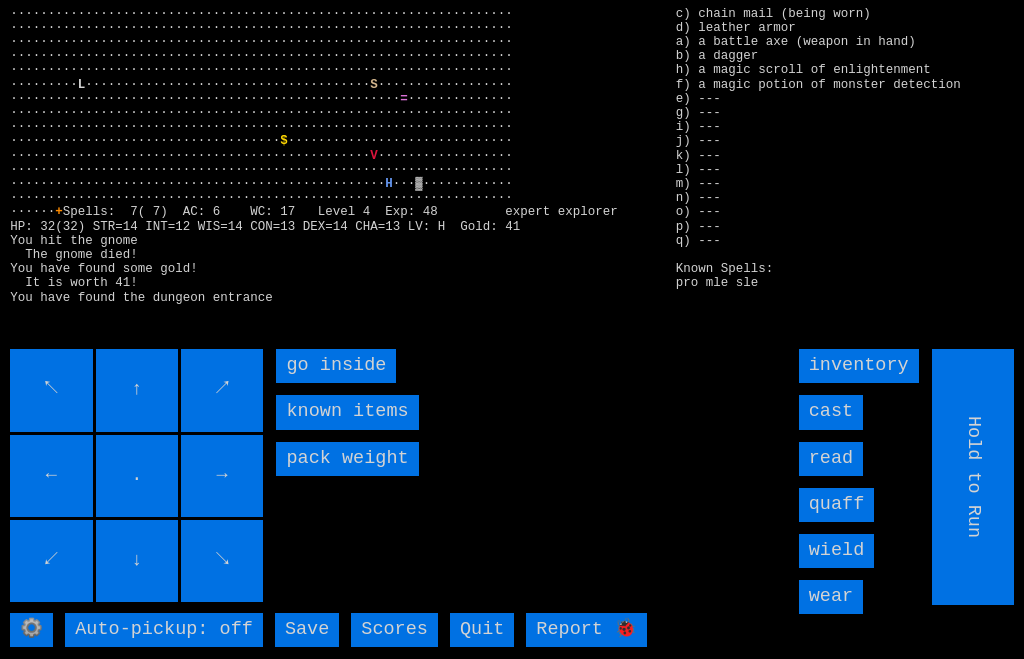 click on "go inside" at bounding box center [336, 366] 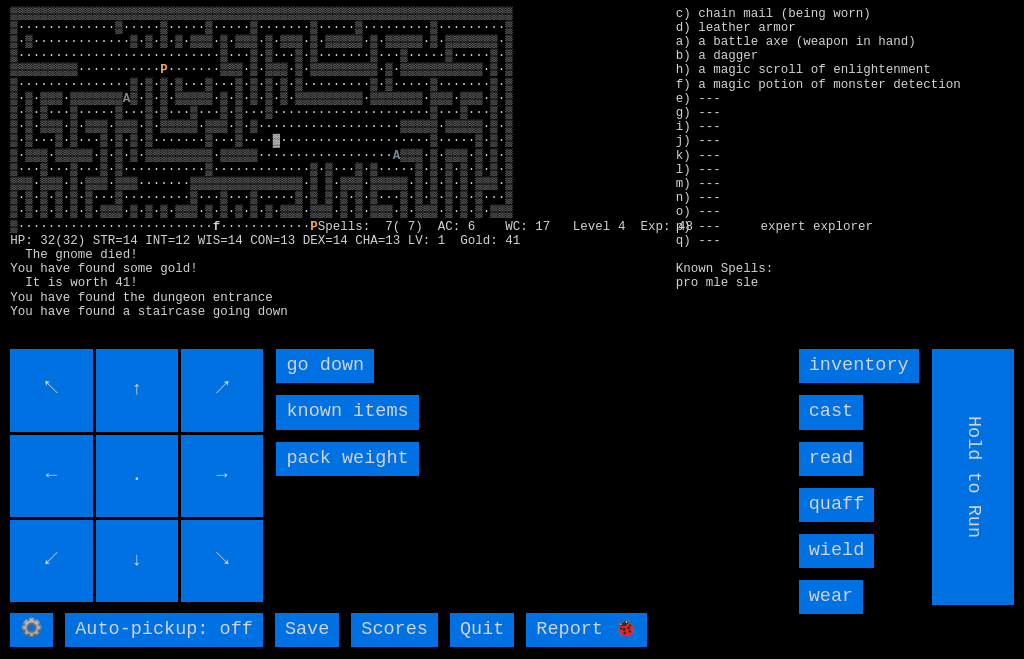 click on "go down" at bounding box center [325, 366] 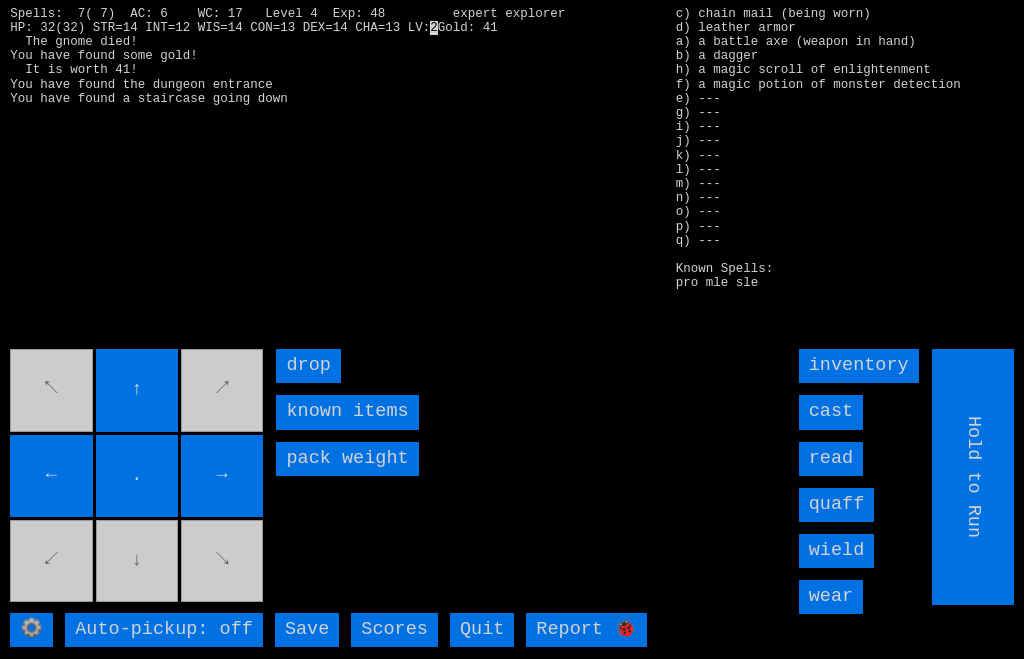 click on "read" at bounding box center [831, 459] 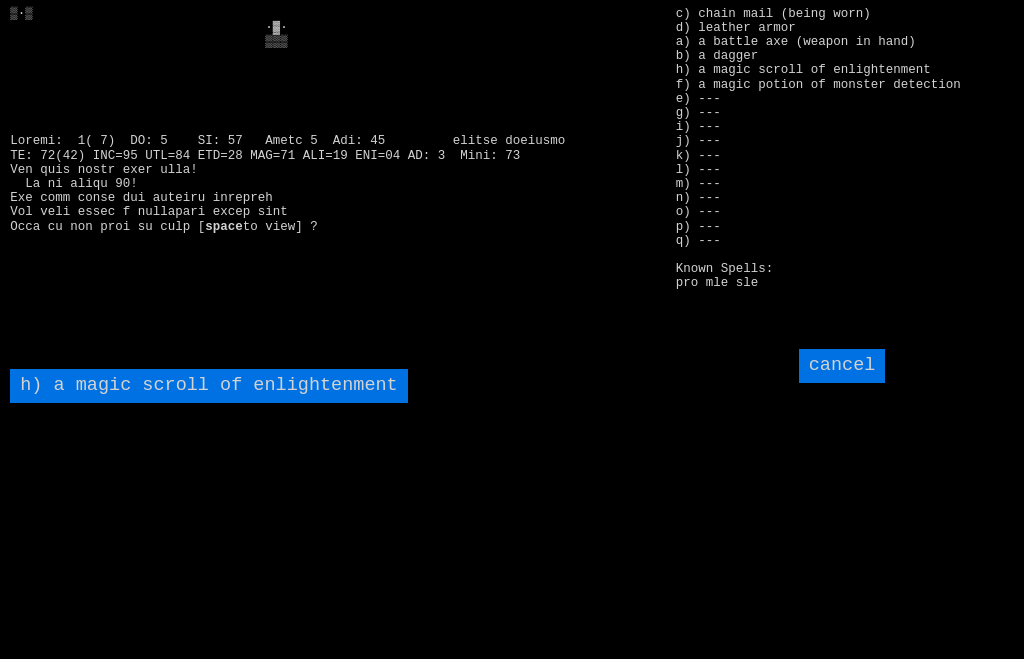 click on "h) a magic scroll of enlightenment" at bounding box center [208, 386] 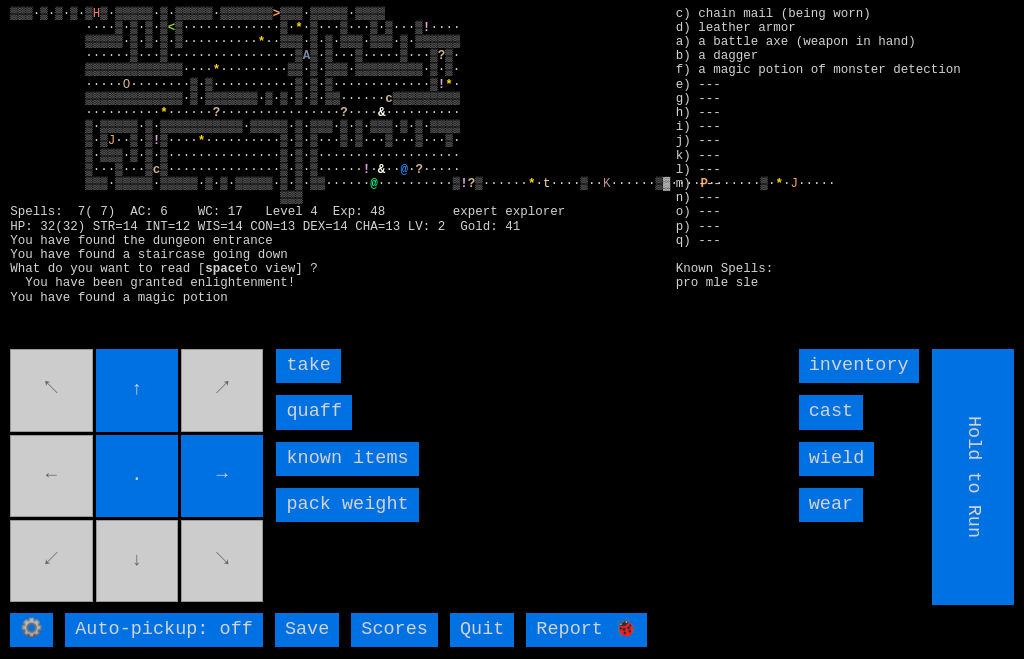 click on "quaff" at bounding box center (314, 412) 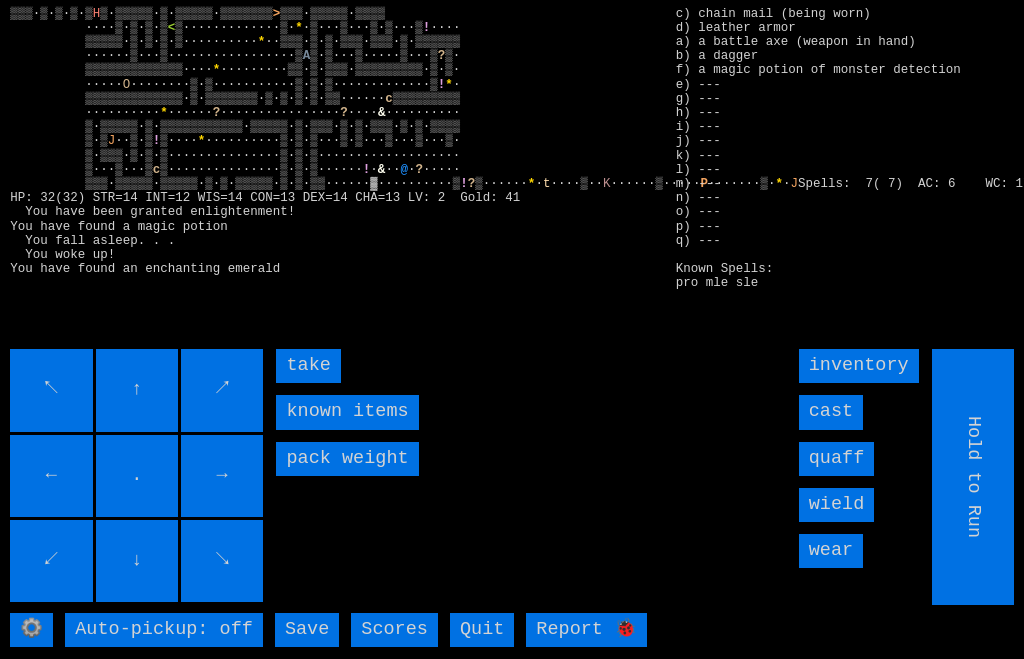 click on "take" at bounding box center (308, 366) 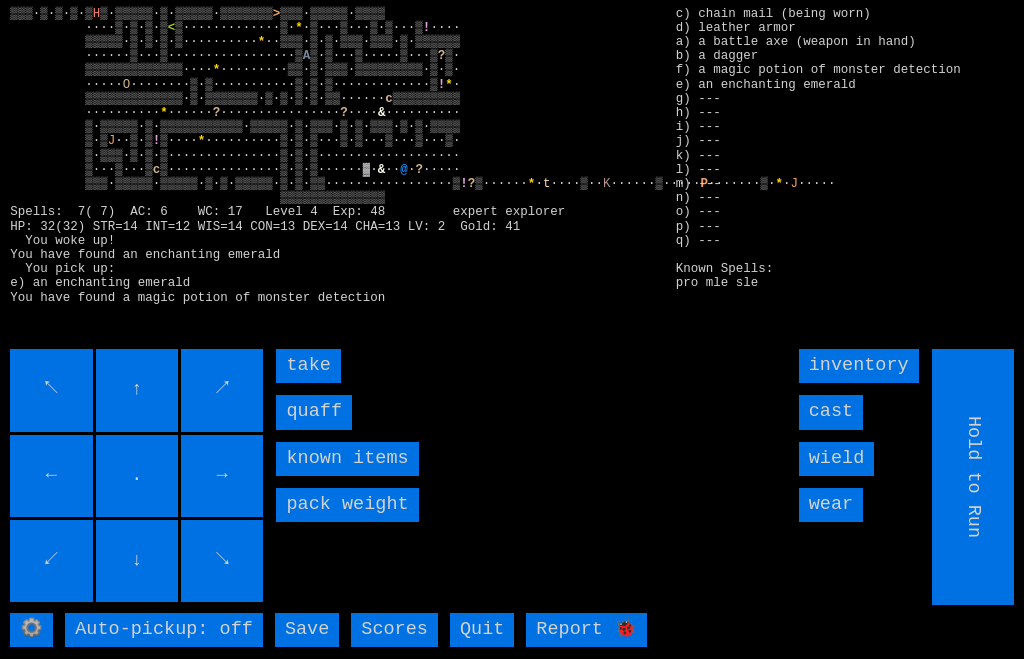 click on "quaff" at bounding box center (314, 412) 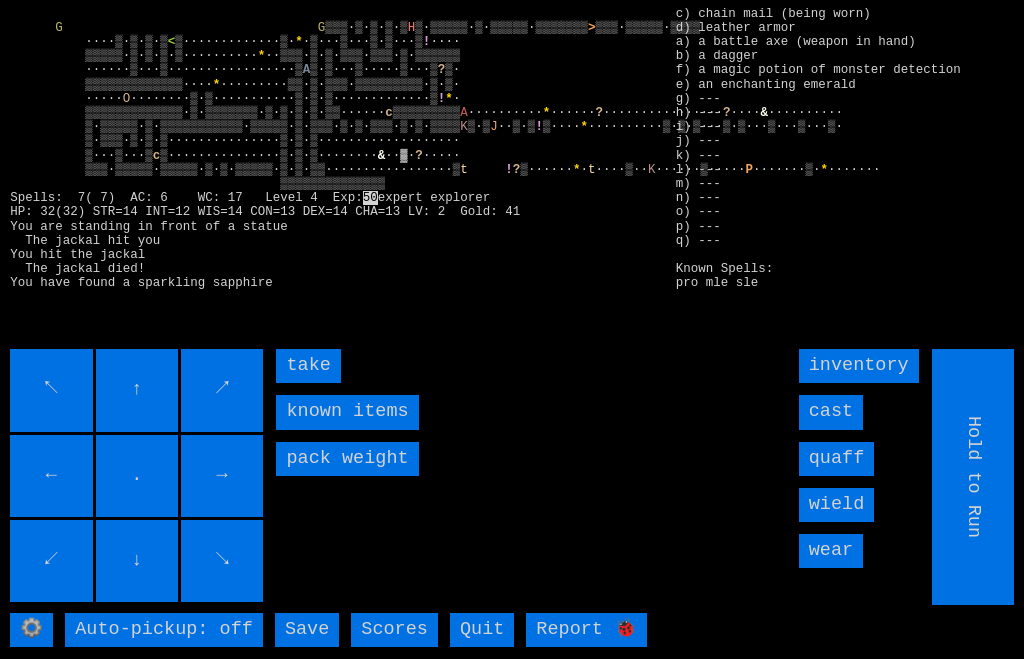 click on "take" at bounding box center (308, 366) 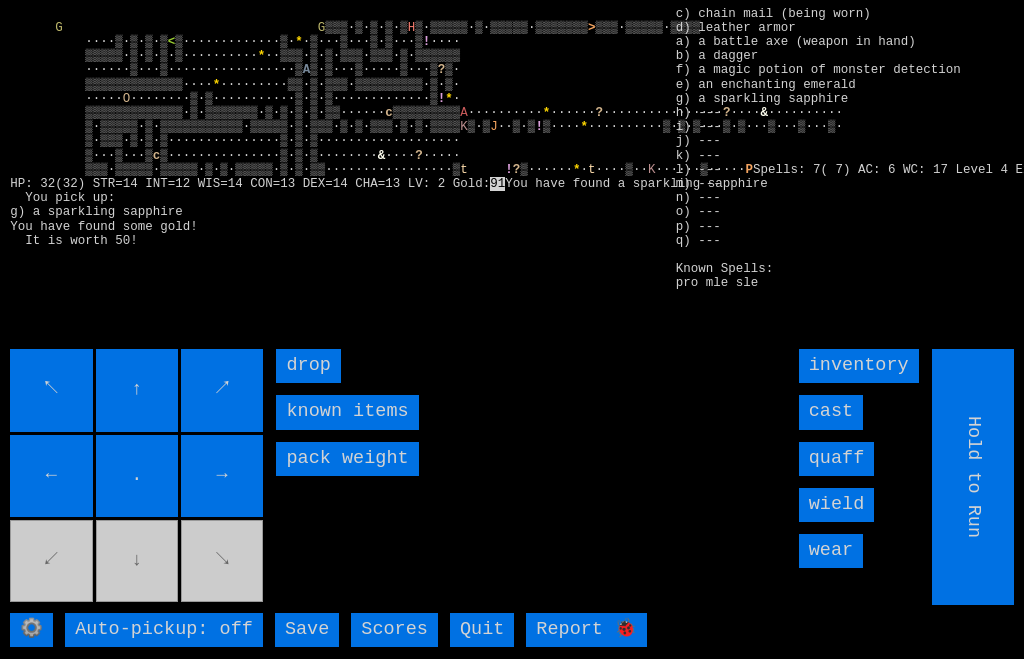 click on "↖ ↑ ↗ ← . → ↙ ↓ ↘" at bounding box center [138, 477] 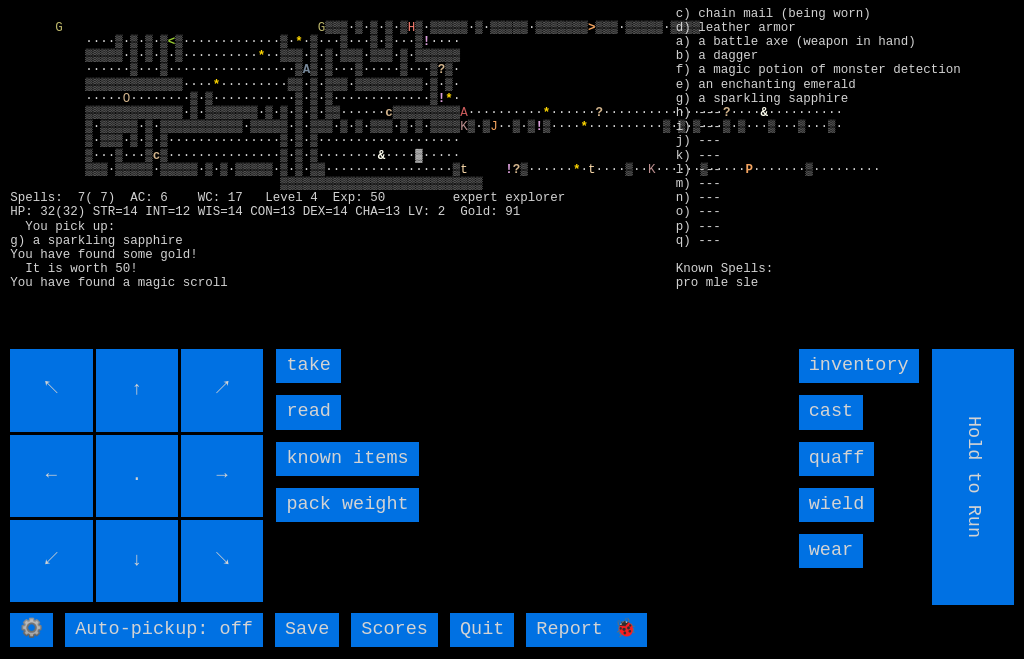 click on "read" at bounding box center [308, 412] 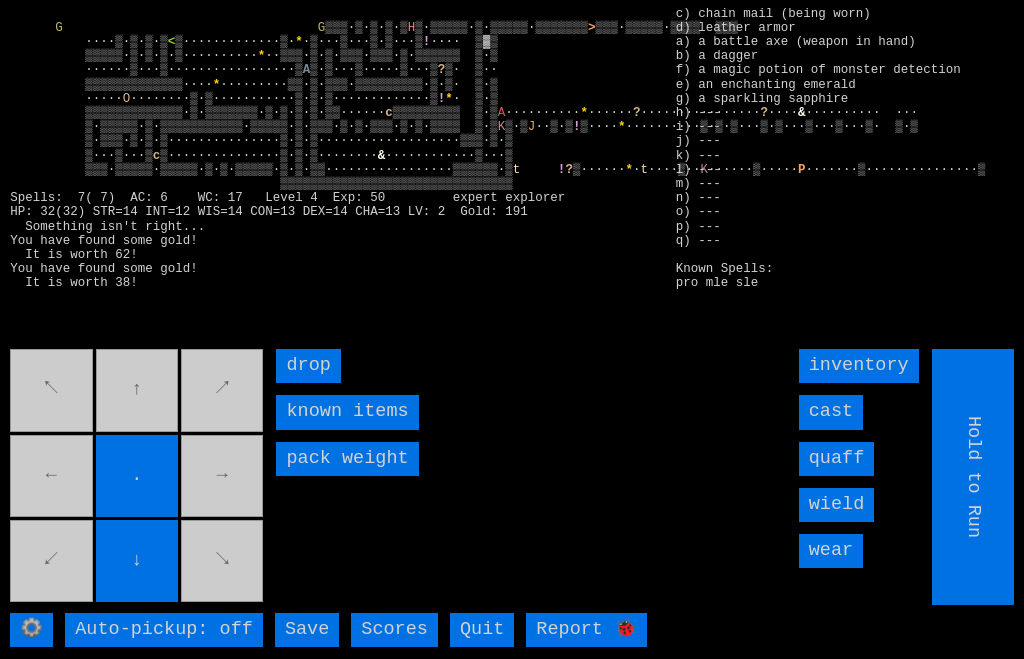 click on "↖ ↑ ↗ ← . → ↙ ↓ ↘" at bounding box center [138, 477] 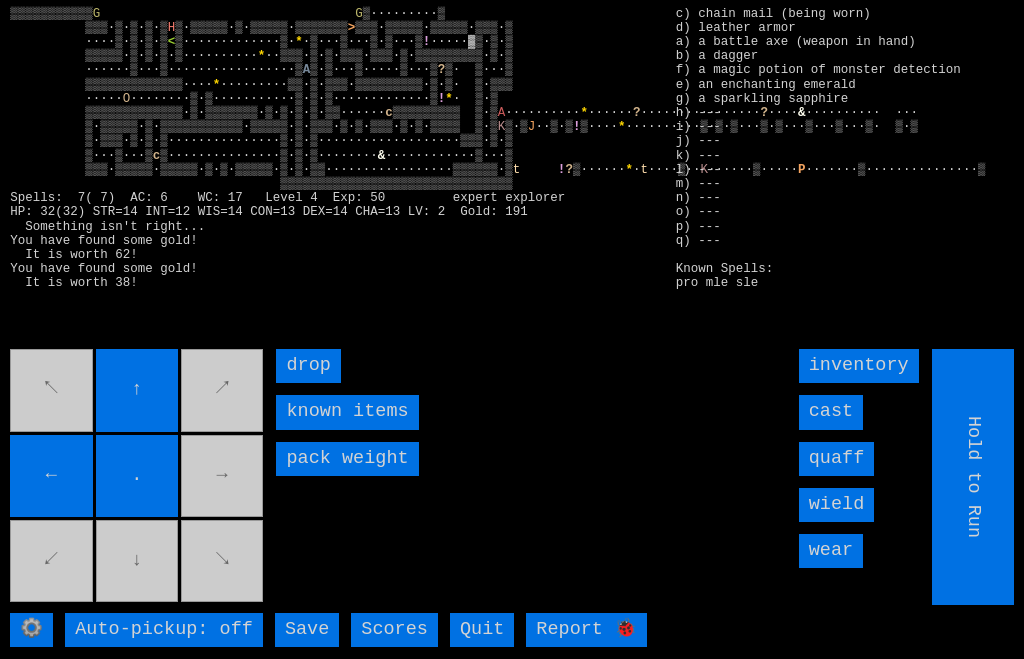 click on "↖ ↑ ↗ ← . → ↙ ↓ ↘" at bounding box center [138, 477] 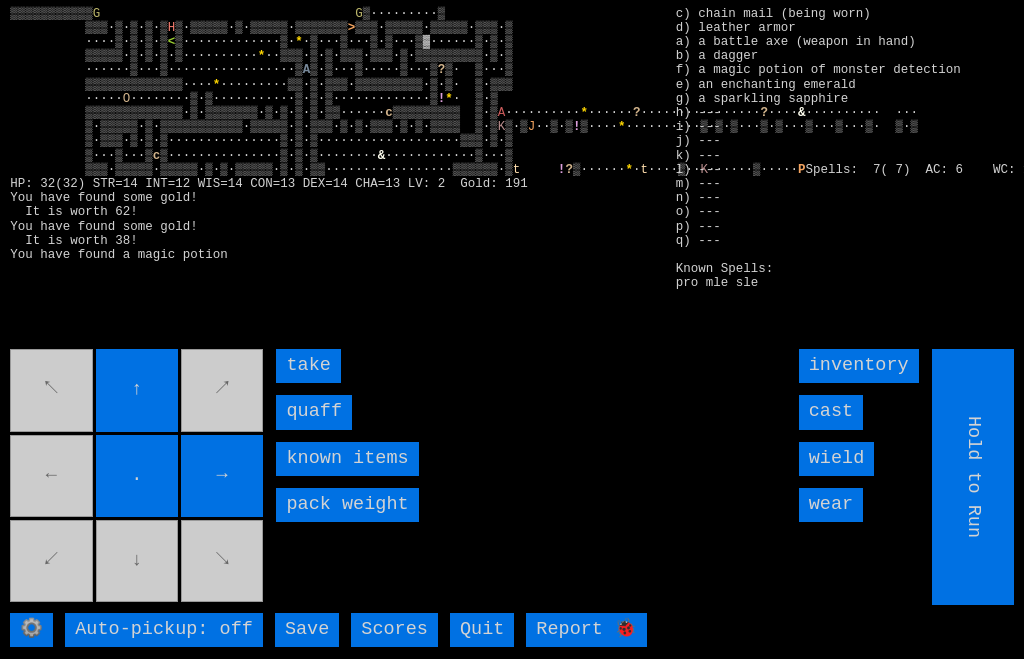 click on "quaff" at bounding box center (314, 412) 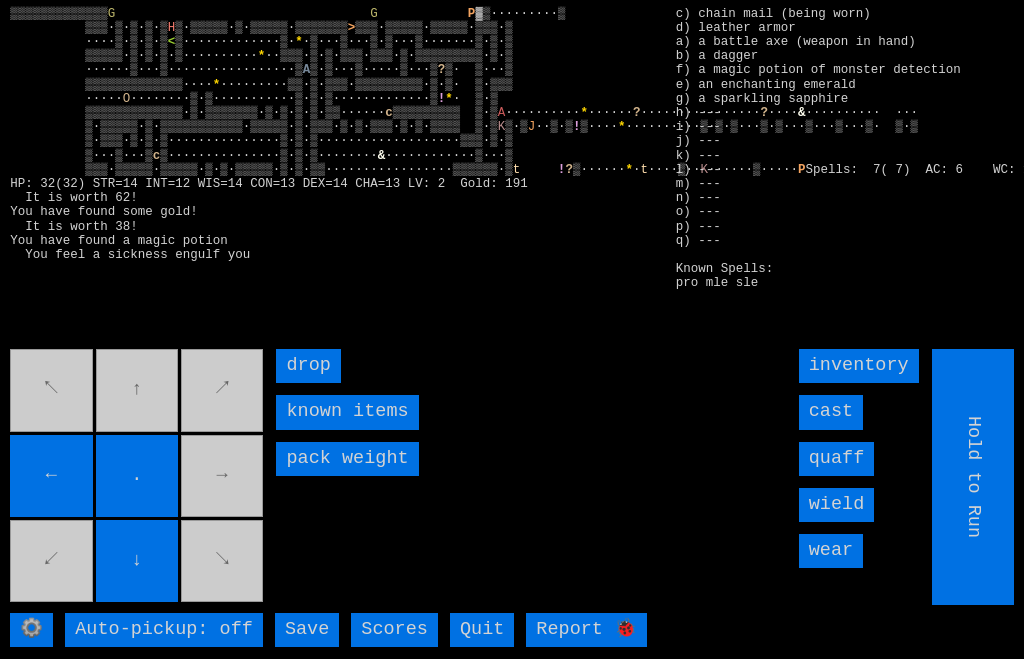 click on "↖ ↑ ↗ ← . → ↙ ↓ ↘" at bounding box center (138, 477) 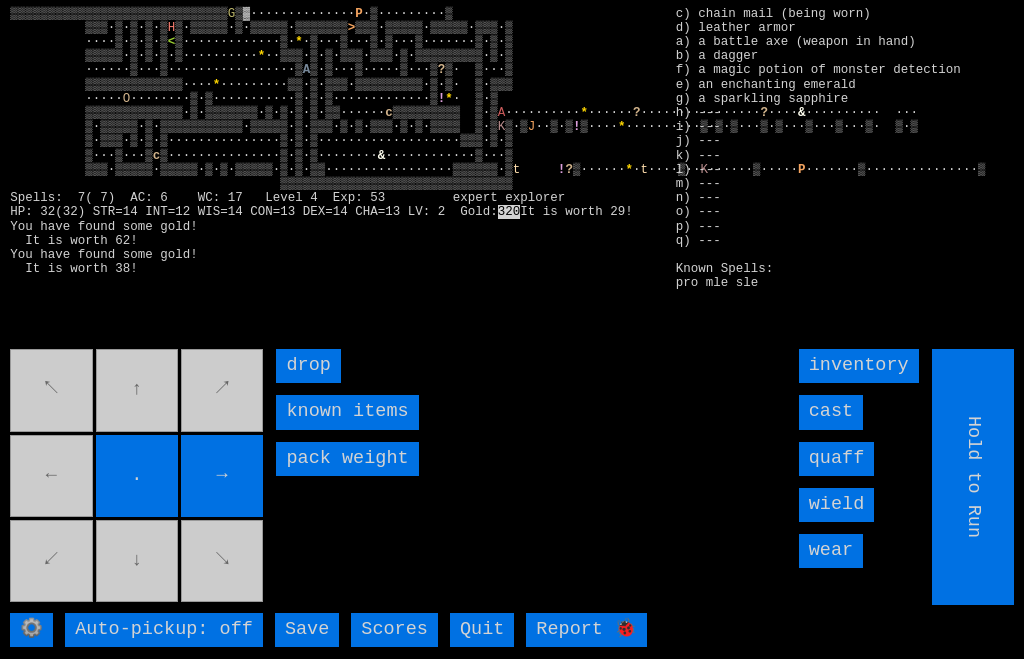 click on "↖ ↑ ↗ ← . → ↙ ↓ ↘" at bounding box center (138, 477) 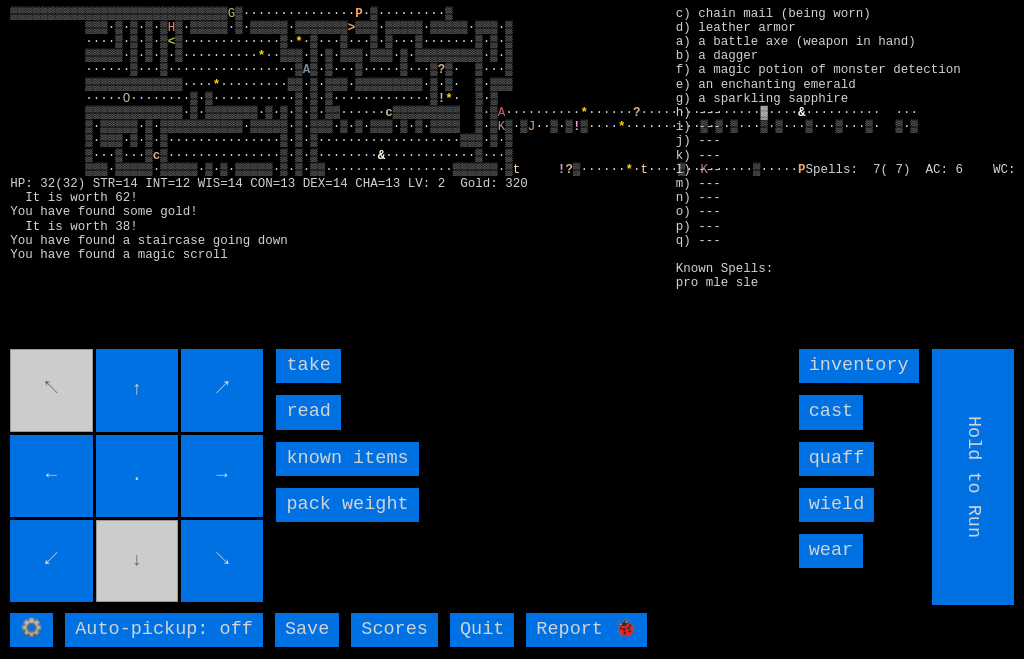 click on "read" at bounding box center [308, 412] 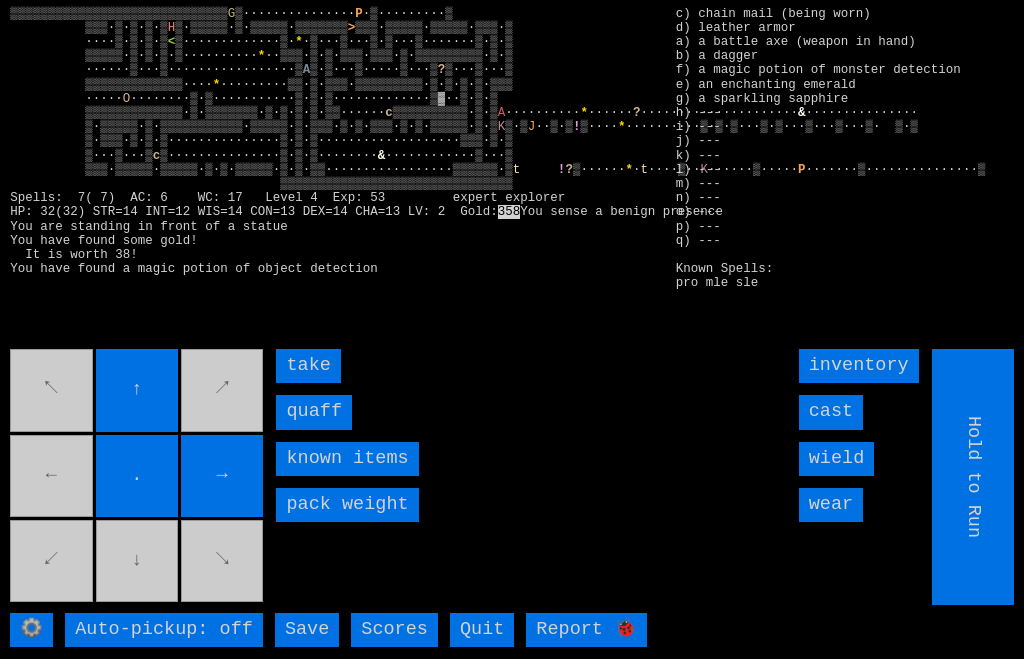 click on "quaff" at bounding box center (314, 412) 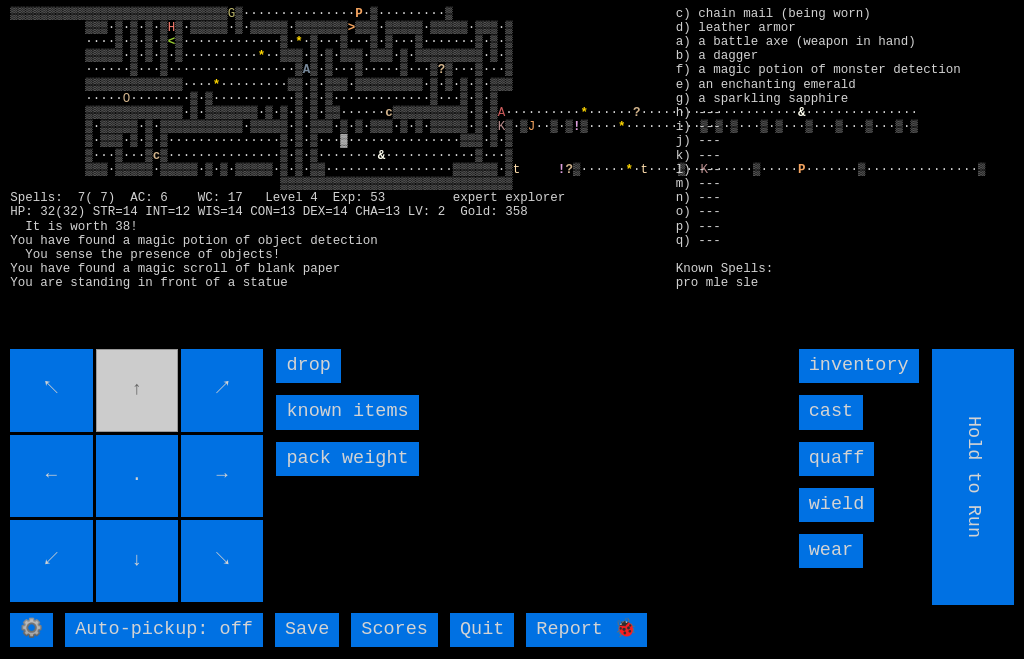 click on "↖ ↑ ↗ ← . → ↙ ↓ ↘" at bounding box center (138, 477) 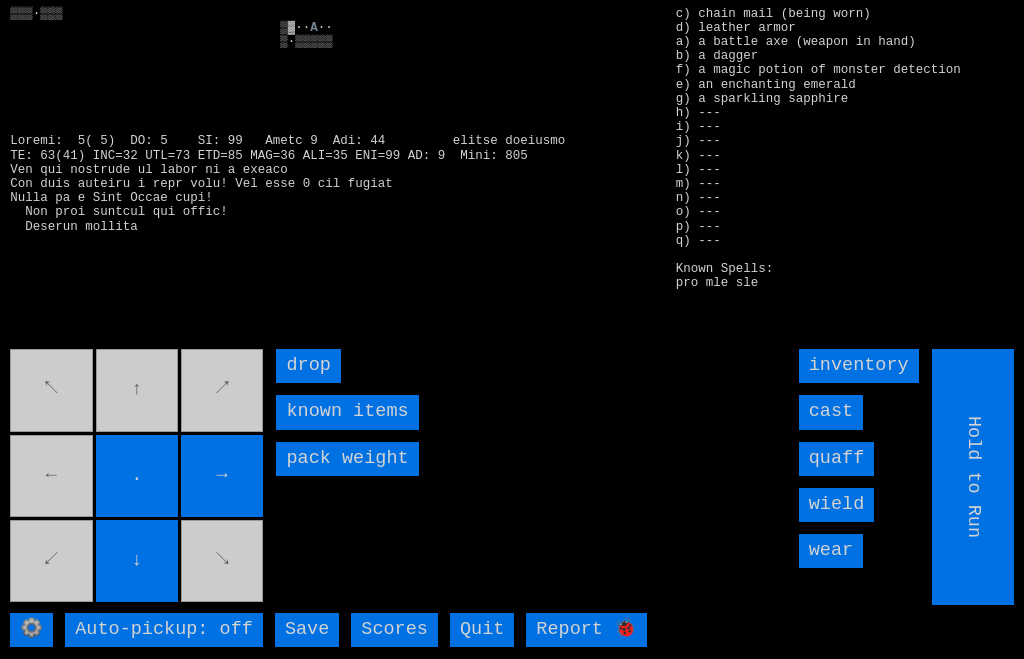 click on "↖ ↑ ↗ ← . → ↙ ↓ ↘" at bounding box center [138, 477] 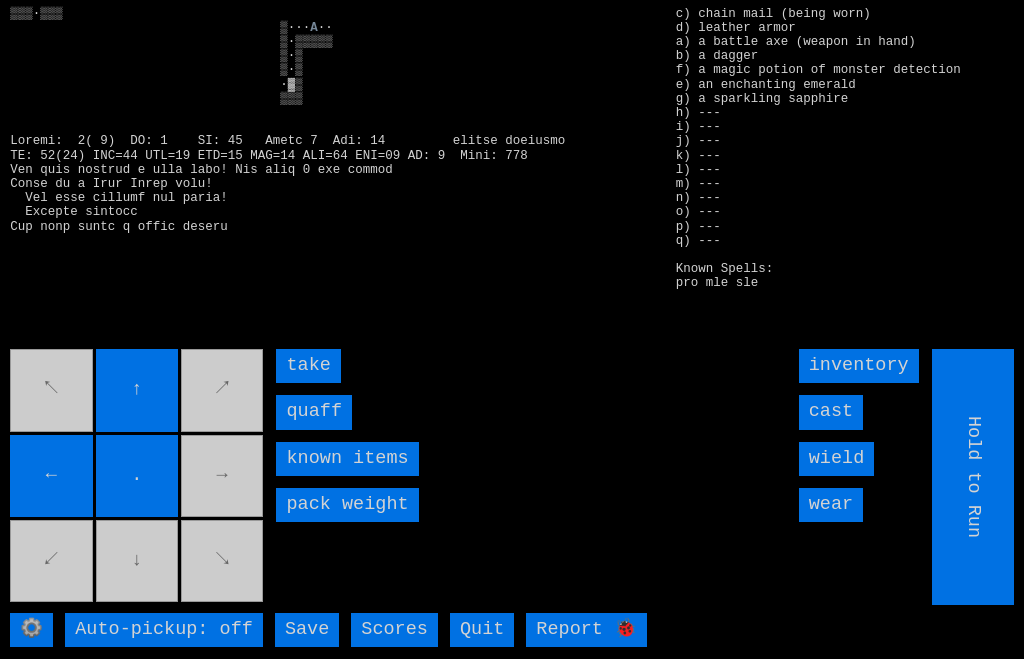 click on "↖ ↑ ↗ ← . → ↙ ↓ ↘" at bounding box center [138, 477] 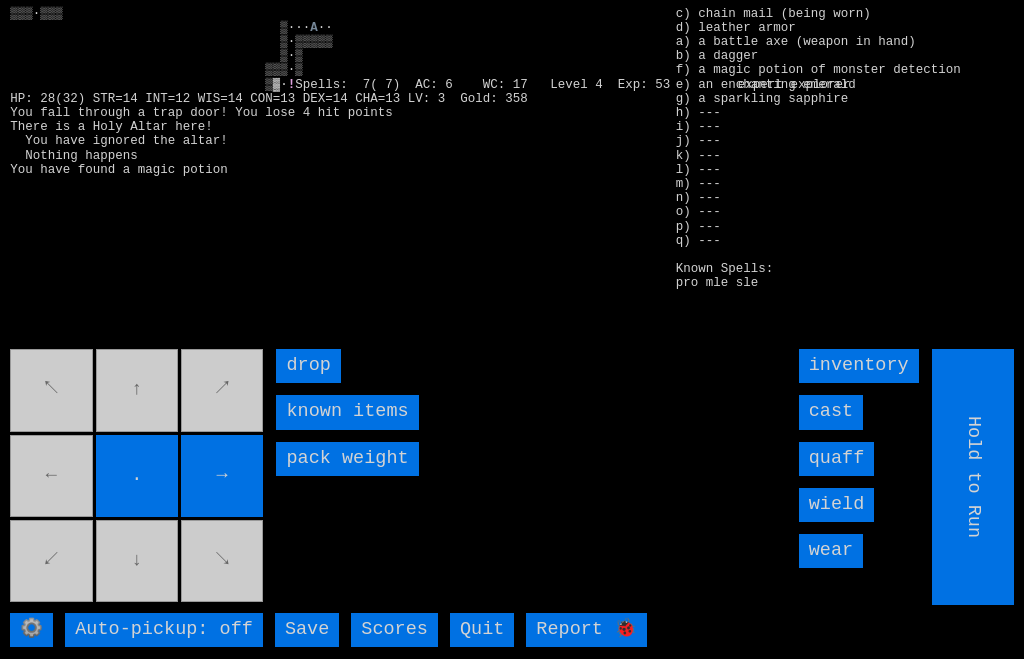 click on "↖ ↑ ↗ ← . → ↙ ↓ ↘" at bounding box center [138, 477] 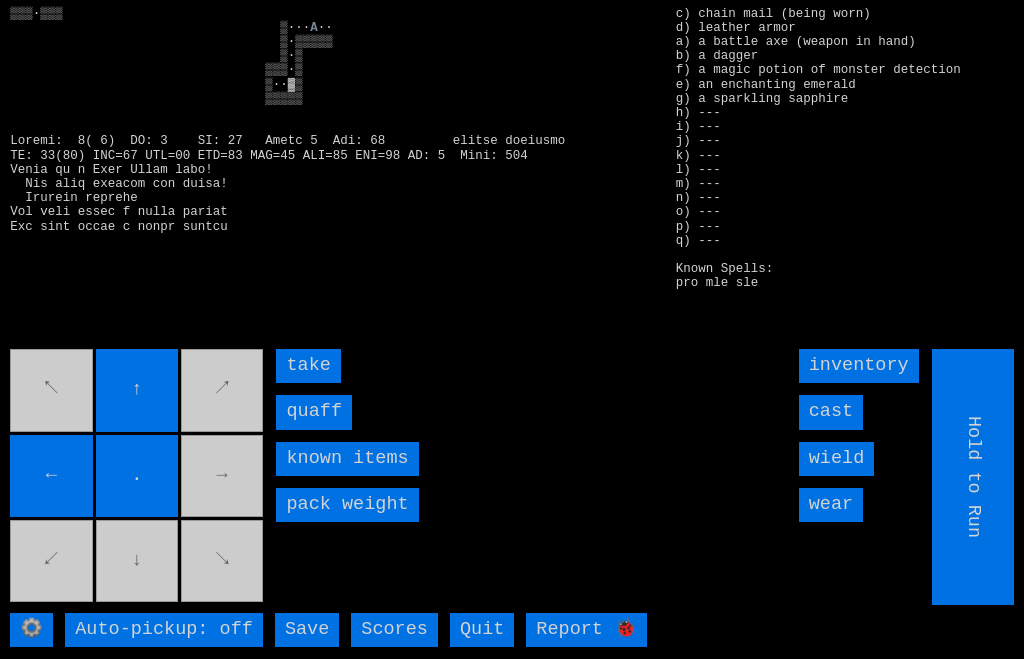 click on "quaff" at bounding box center [314, 412] 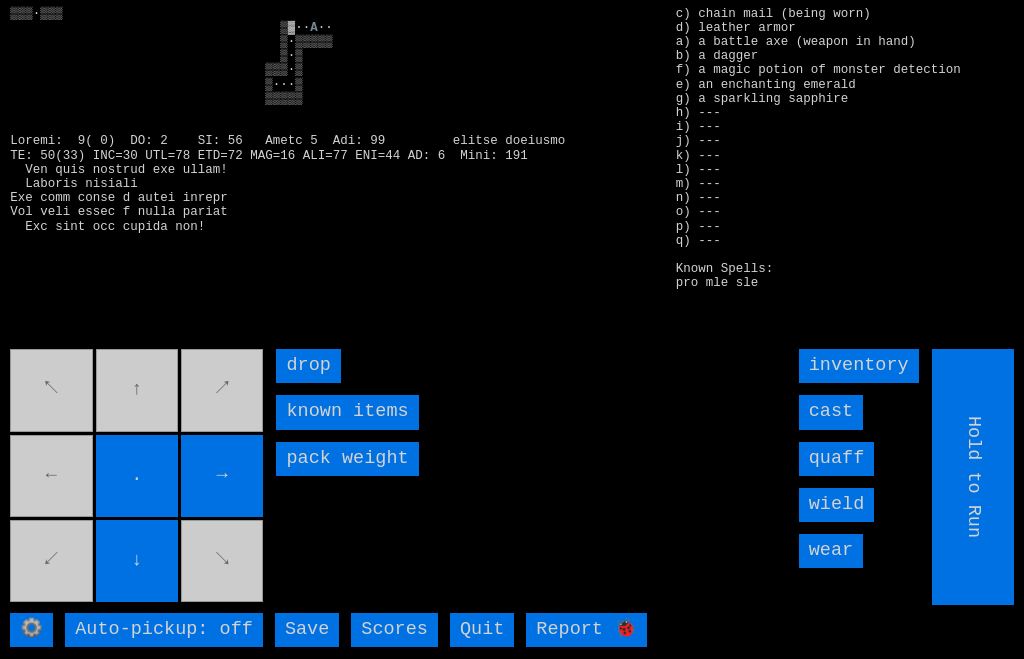 click on "↖ ↑ ↗ ← . → ↙ ↓ ↘" at bounding box center (138, 477) 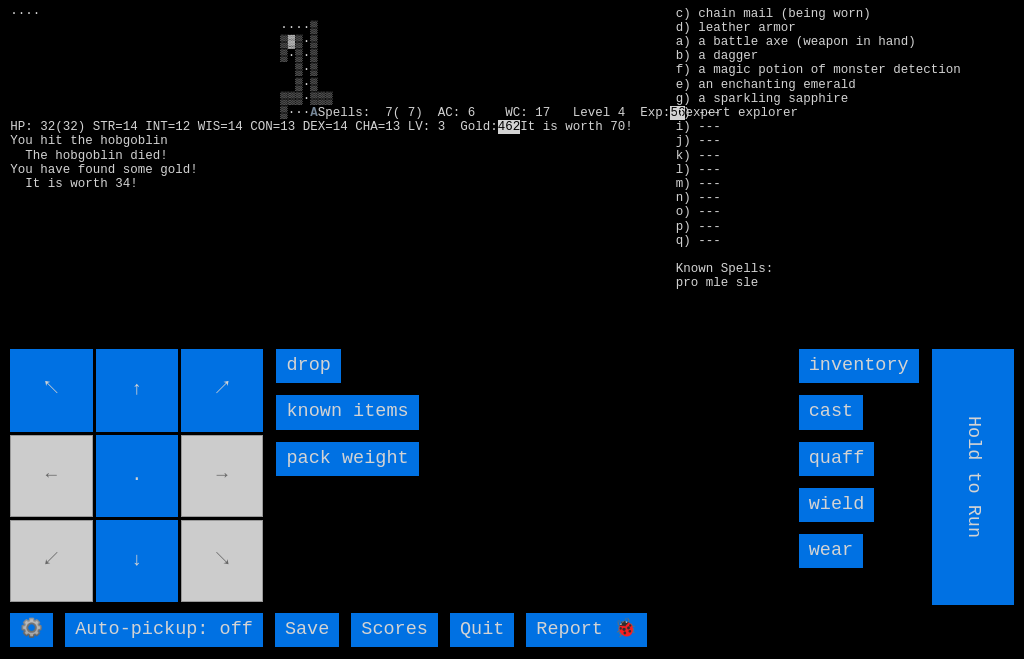 click on "↖ ↑ ↗ ← . → ↙ ↓ ↘" at bounding box center (138, 477) 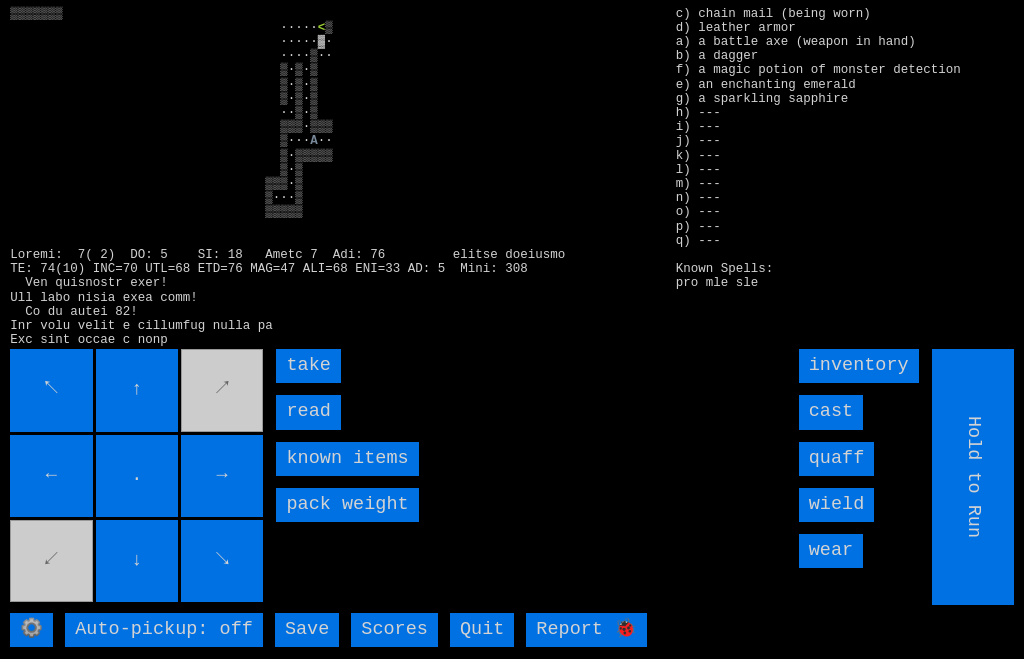 click on "read" at bounding box center [308, 412] 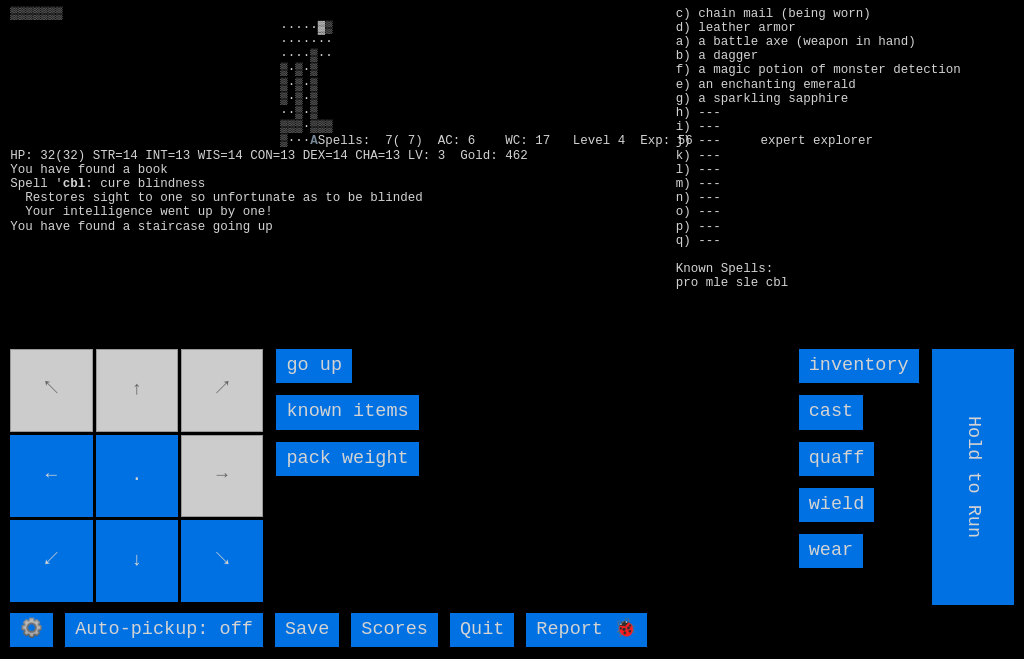 click on "go up" at bounding box center [314, 366] 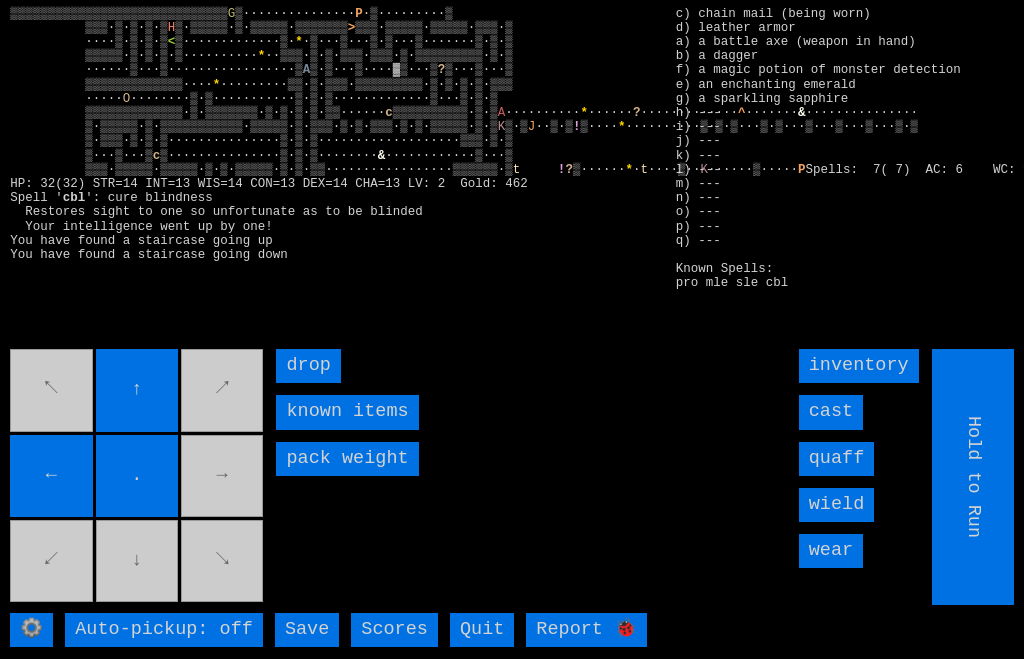 click on "↑" at bounding box center (137, 390) 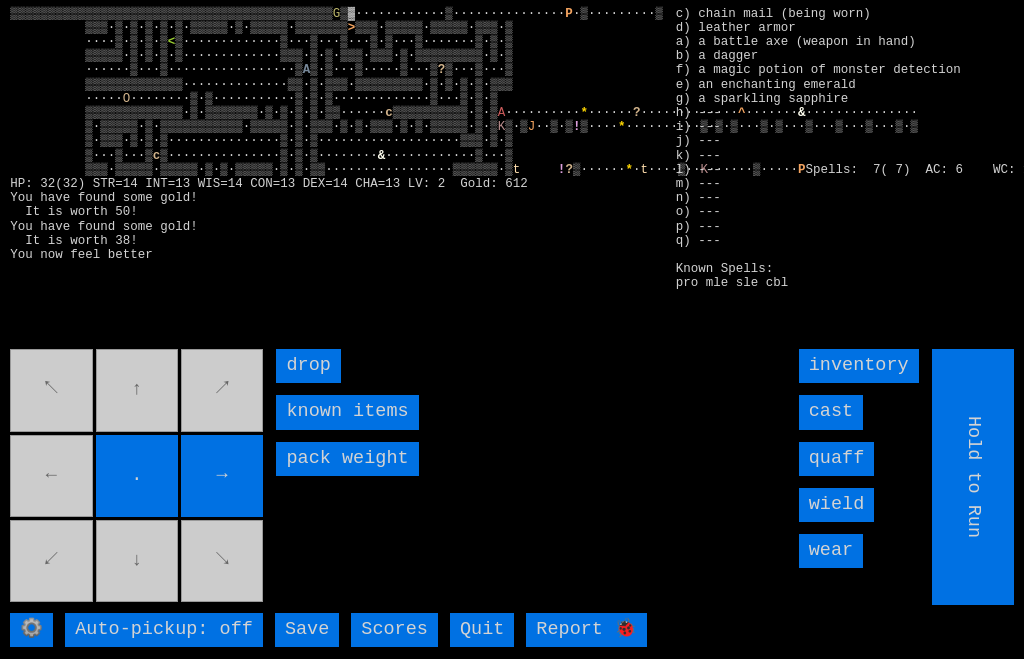 click on "↖ ↑ ↗ ← . → ↙ ↓ ↘" at bounding box center (138, 477) 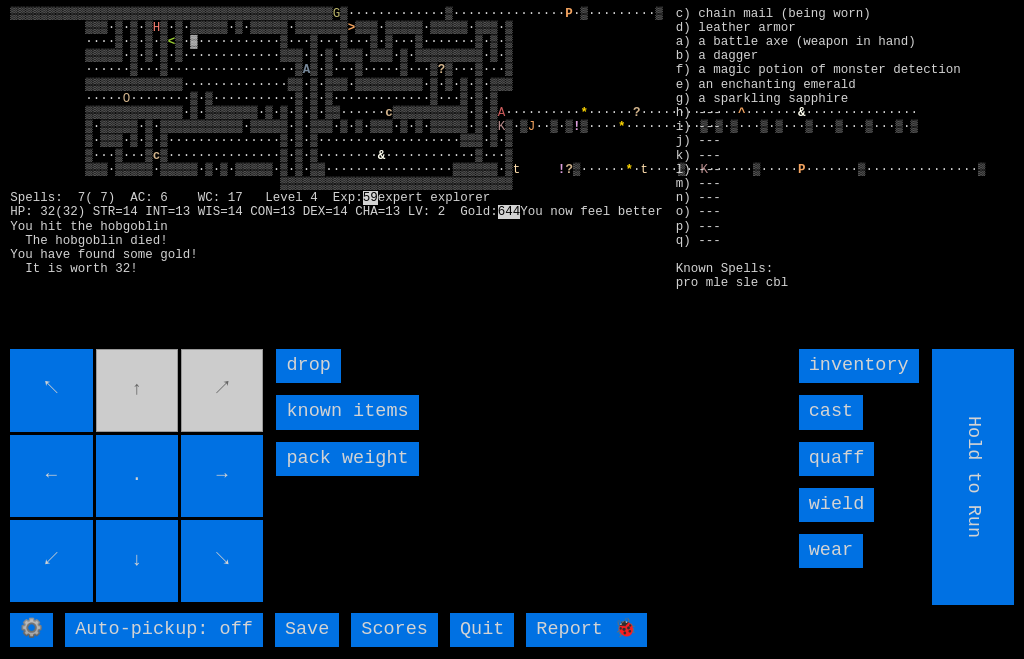click on "↖ ↑ ↗ ← . → ↙ ↓ ↘" at bounding box center [138, 477] 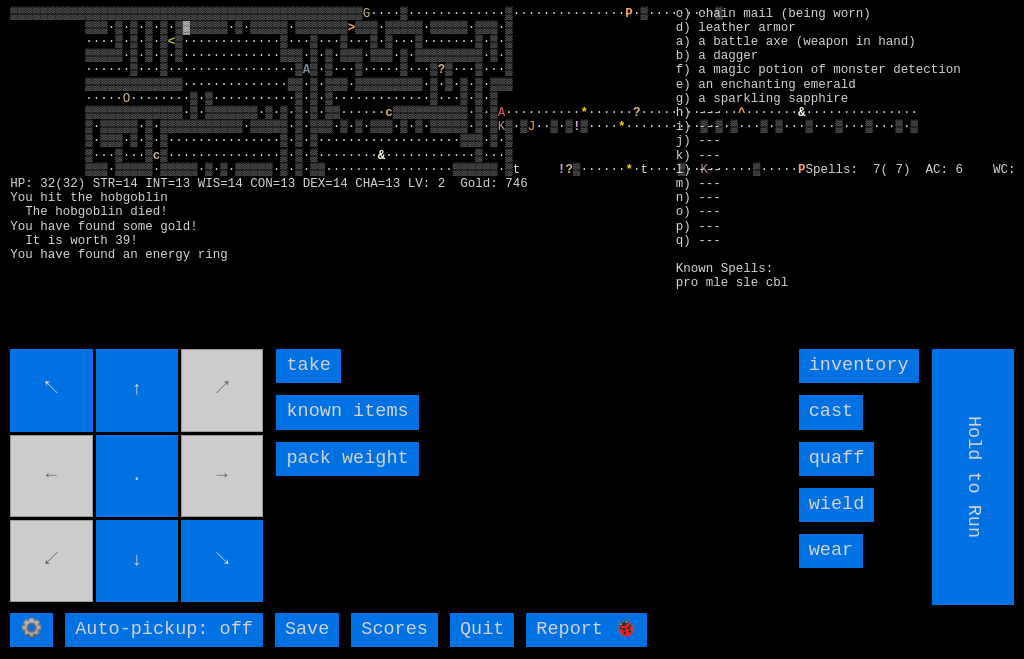 click on "take" at bounding box center [308, 366] 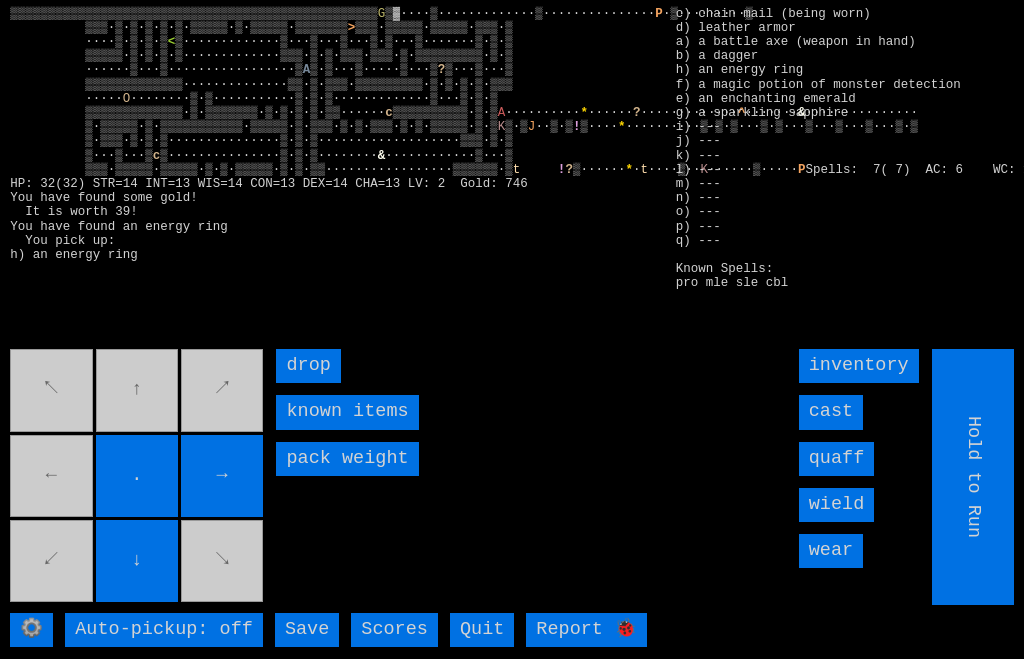 click on "↖ ↑ ↗ ← . → ↙ ↓ ↘" at bounding box center (138, 477) 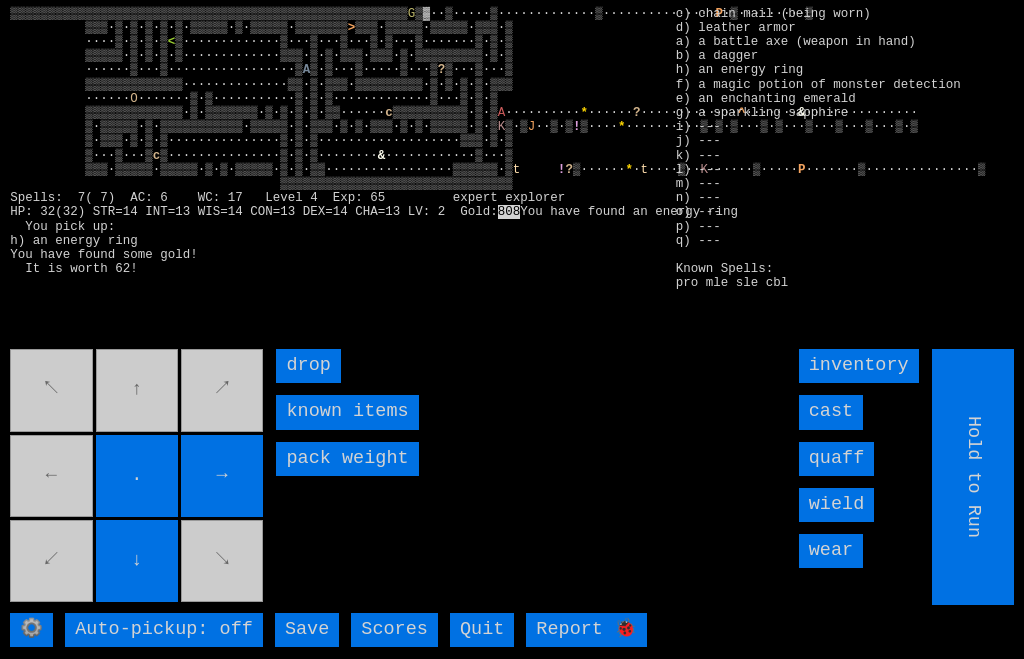 click on "↖ ↑ ↗ ← . → ↙ ↓ ↘" at bounding box center [138, 477] 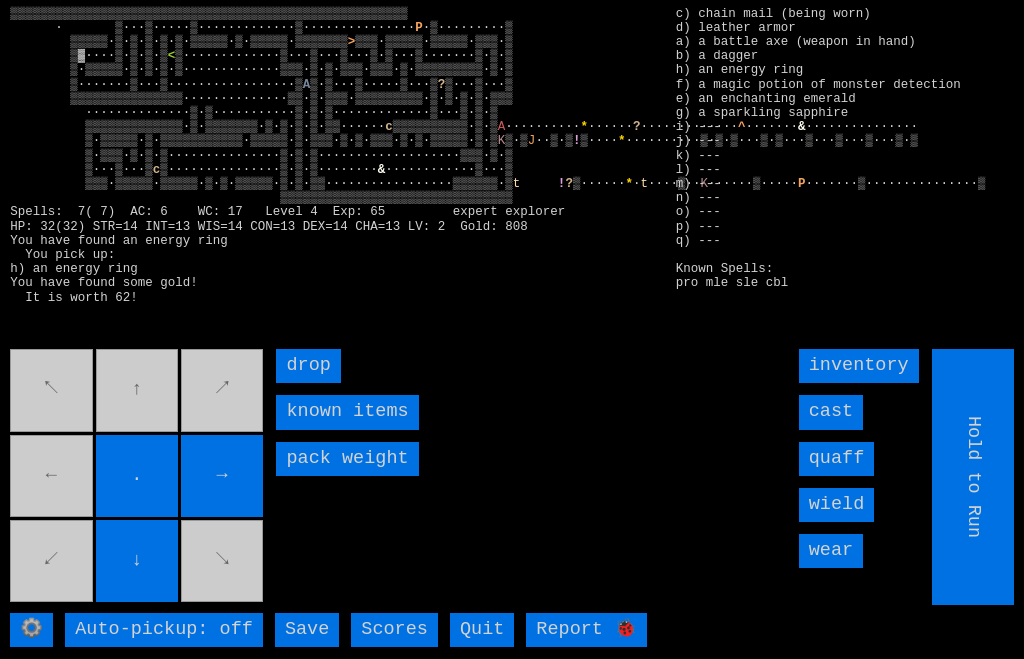 click on "↖ ↑ ↗ ← . → ↙ ↓ ↘" at bounding box center (138, 477) 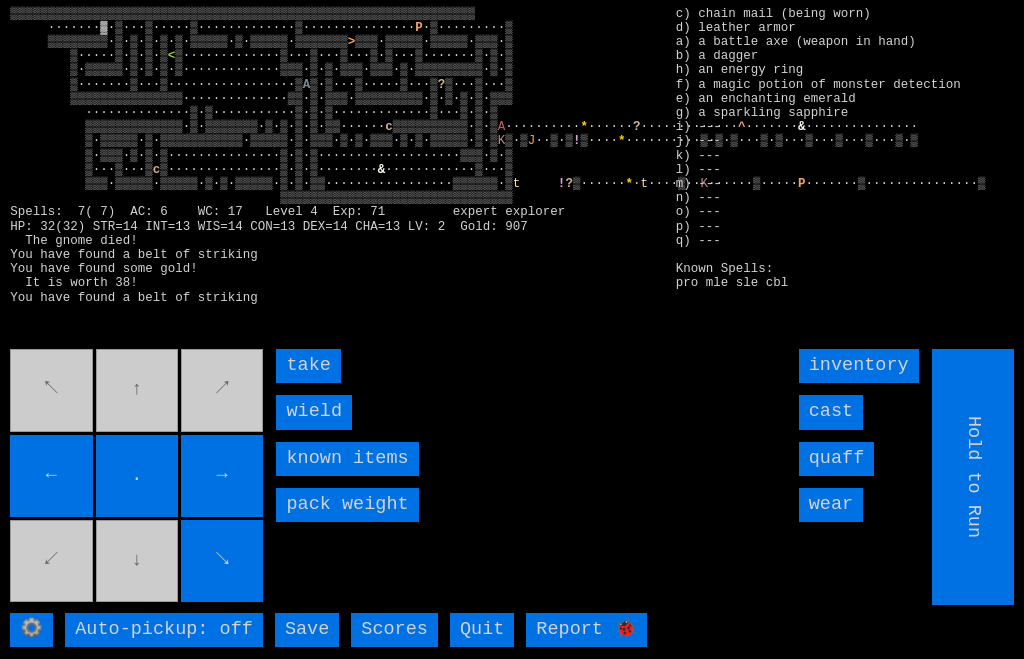 click on "take" at bounding box center (308, 366) 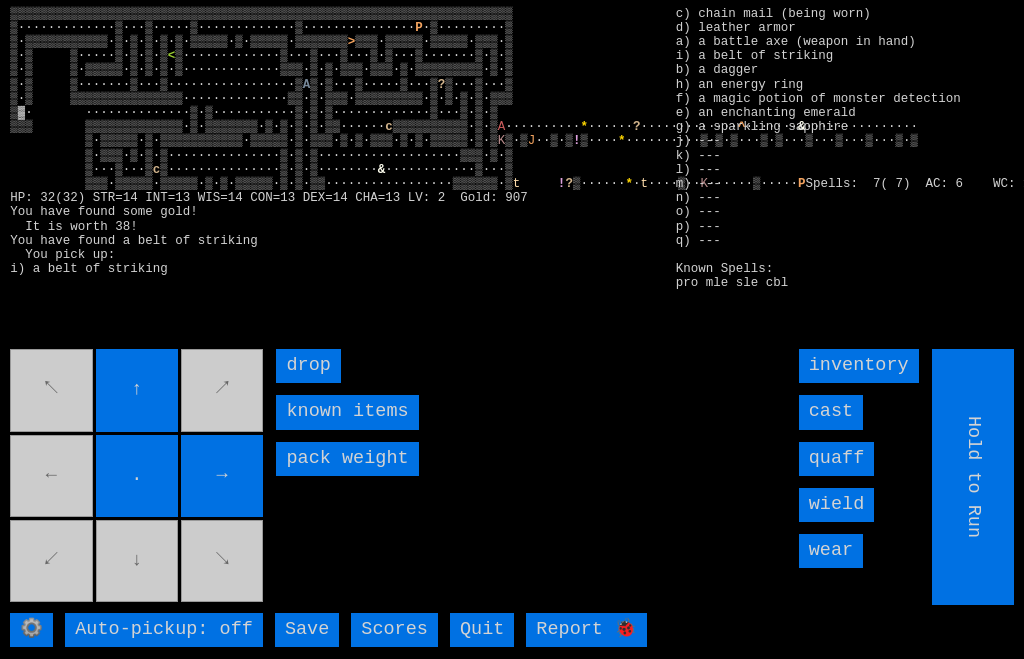 click on "↖ ↑ ↗ ← . → ↙ ↓ ↘" at bounding box center (138, 477) 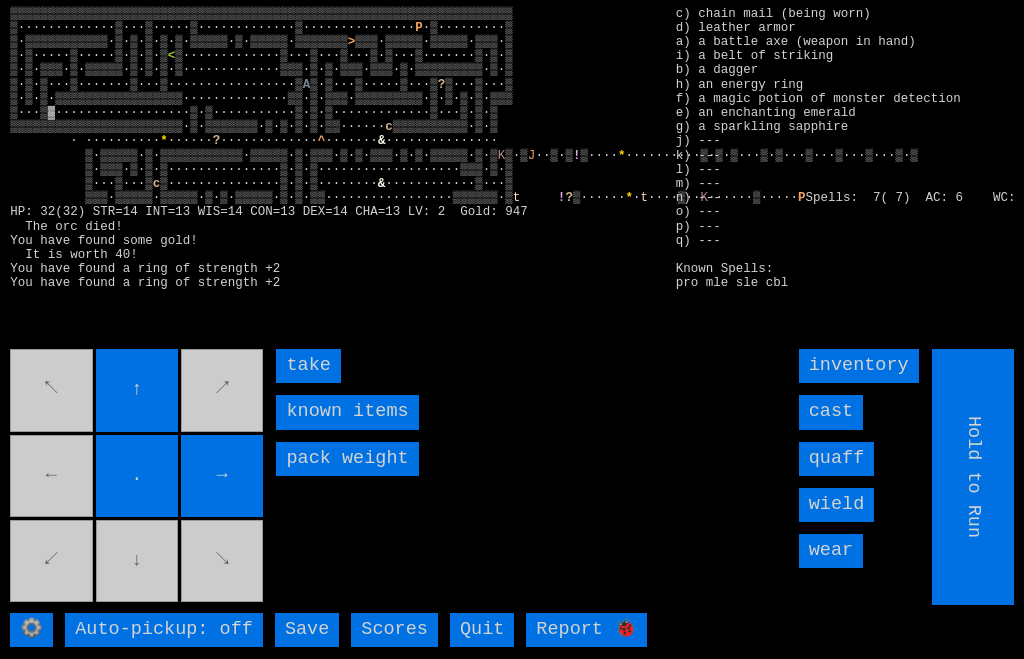 click on "take" at bounding box center [308, 366] 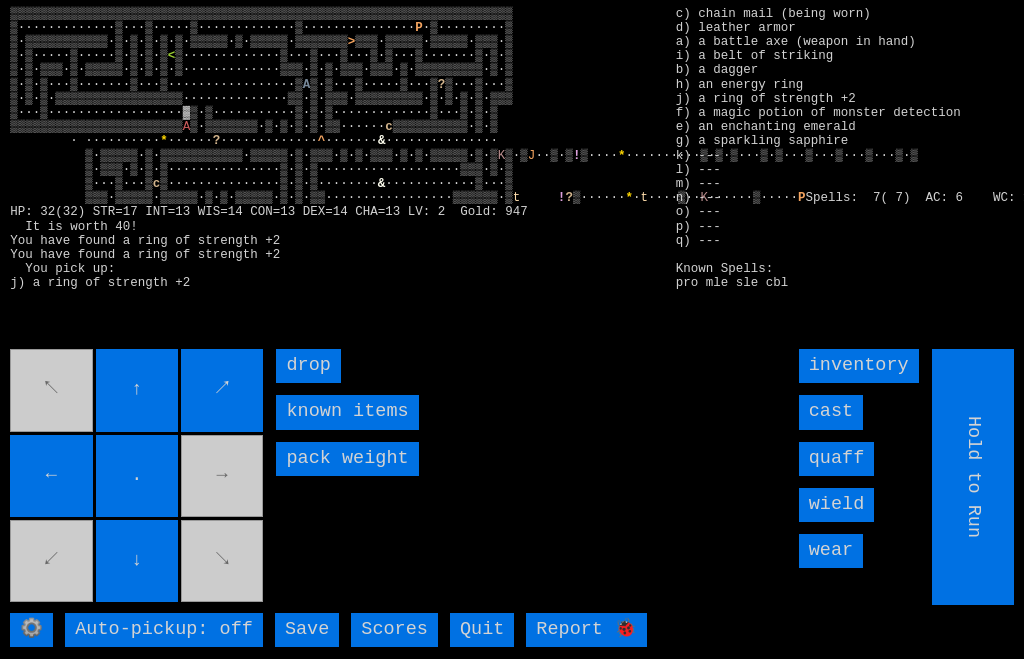 click on "cast" at bounding box center [831, 412] 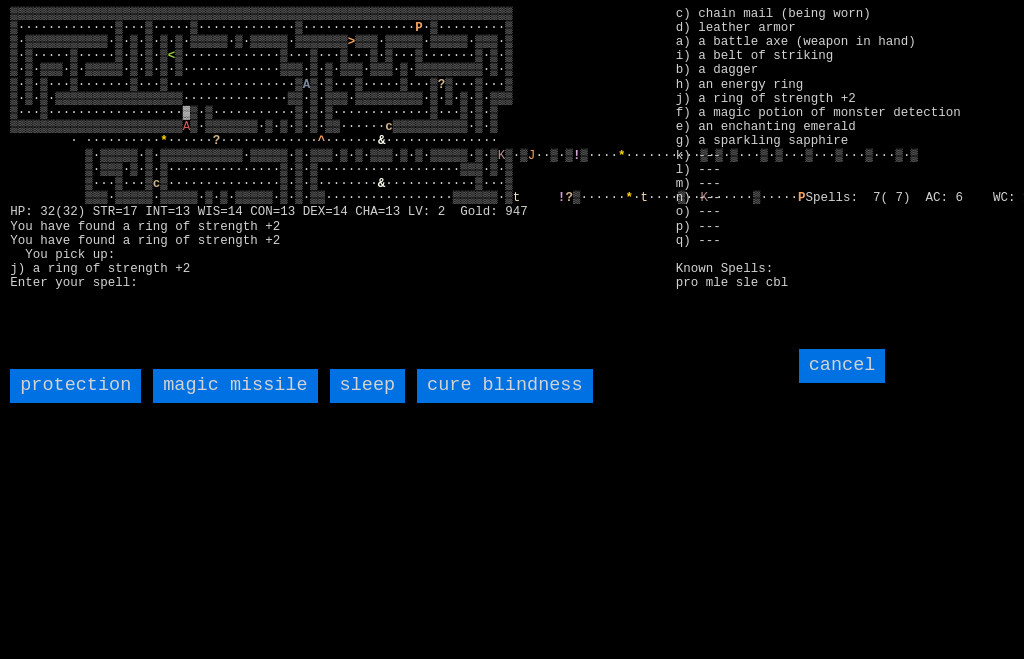 click on "magic missile" at bounding box center [235, 386] 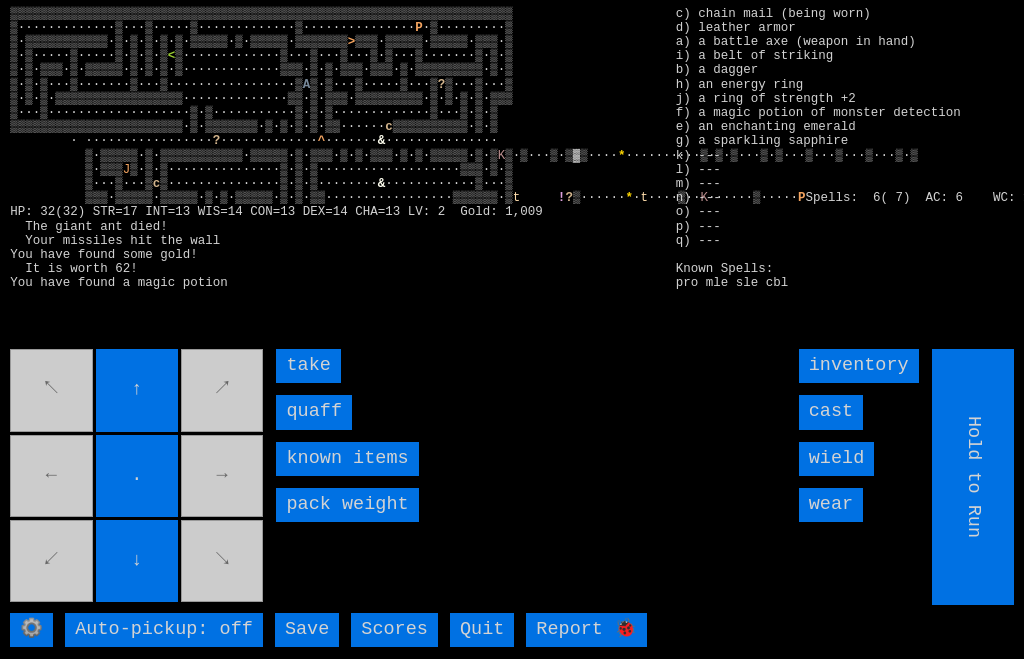 click on "quaff" at bounding box center [314, 412] 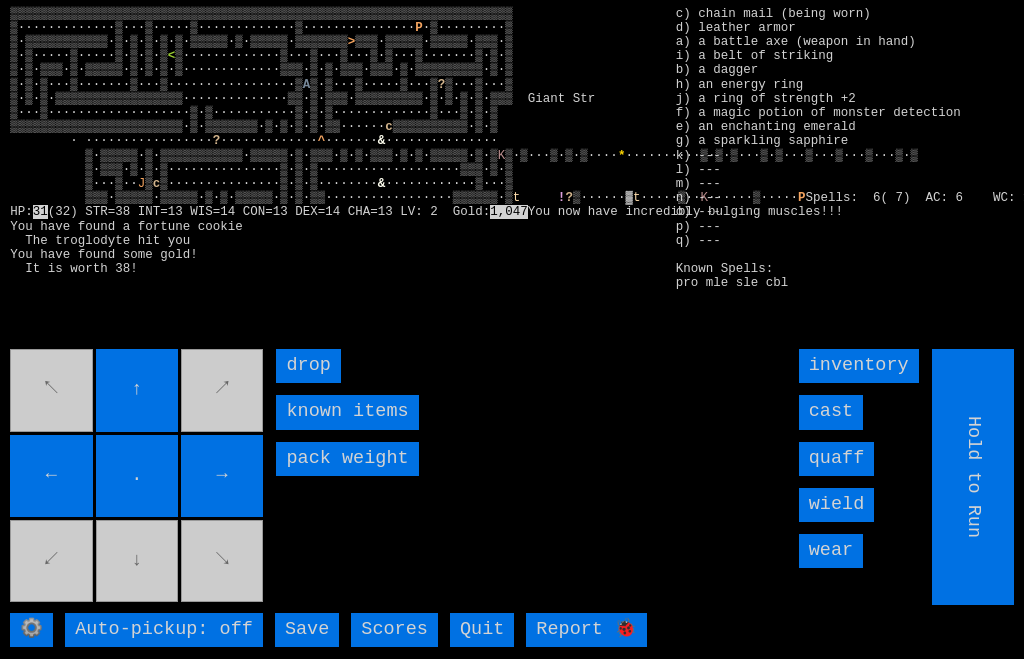 click on "↖ ↑ ↗ ← . → ↙ ↓ ↘" at bounding box center (138, 477) 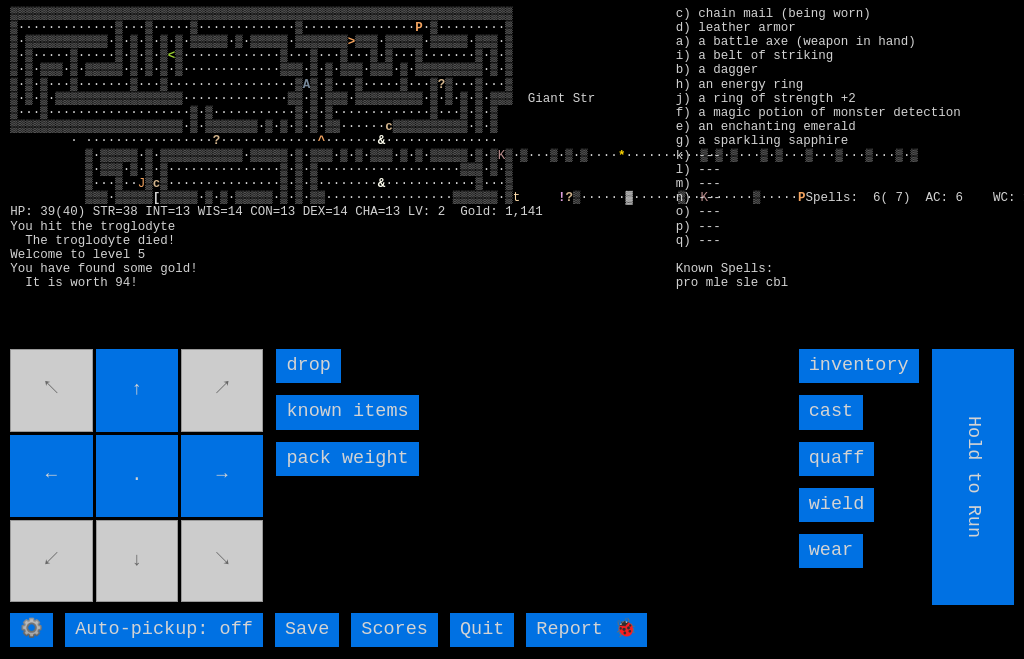 click on "↑" at bounding box center (137, 390) 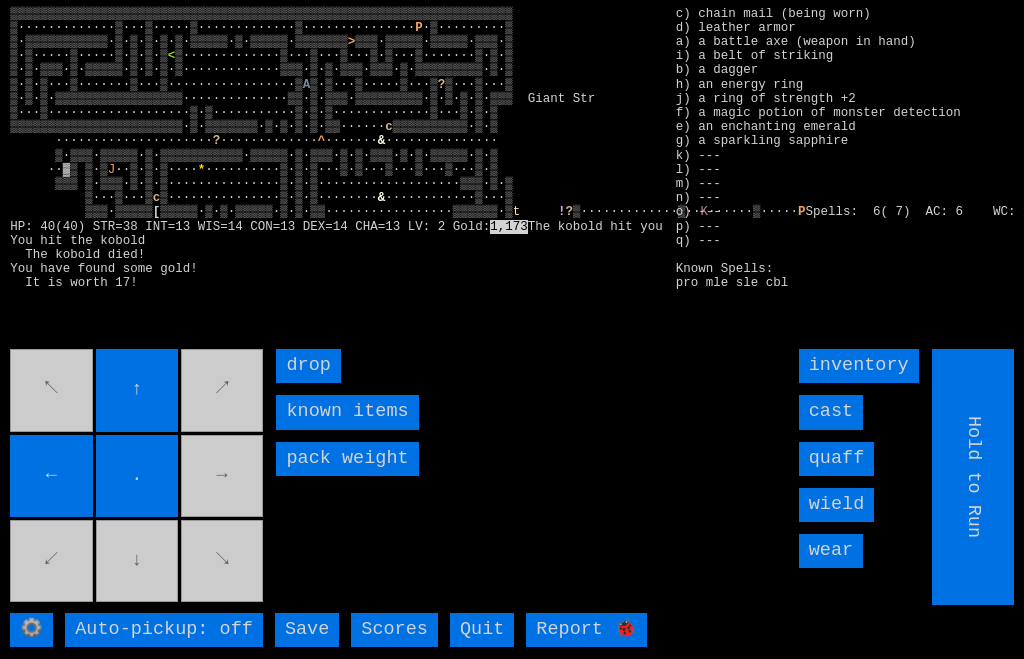 click on "↖ ↑ ↗ ← . → ↙ ↓ ↘" at bounding box center (138, 477) 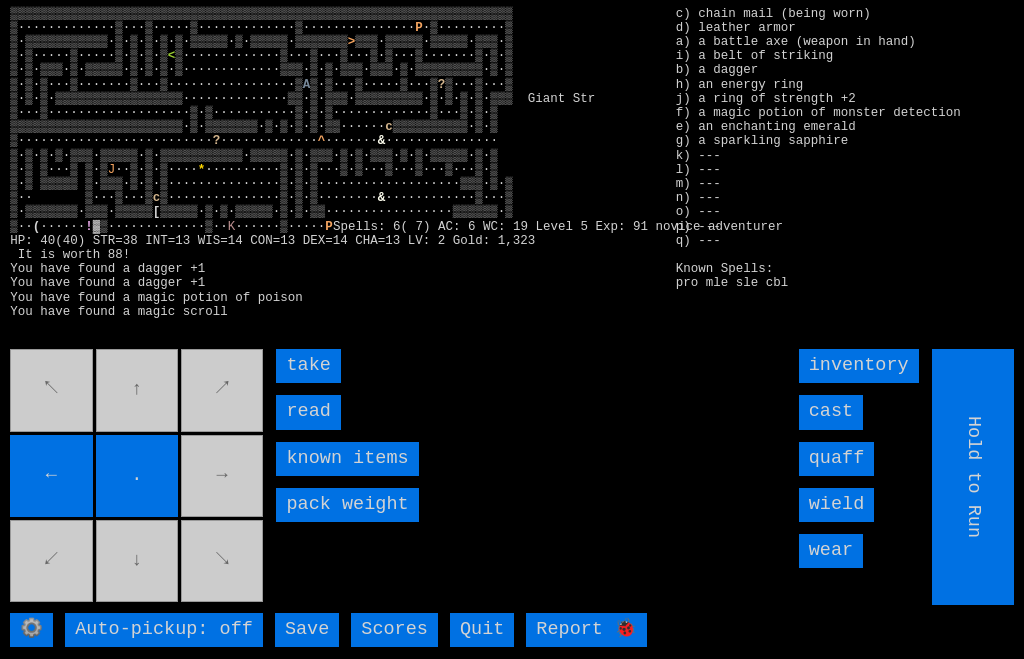 click on "read" at bounding box center [308, 412] 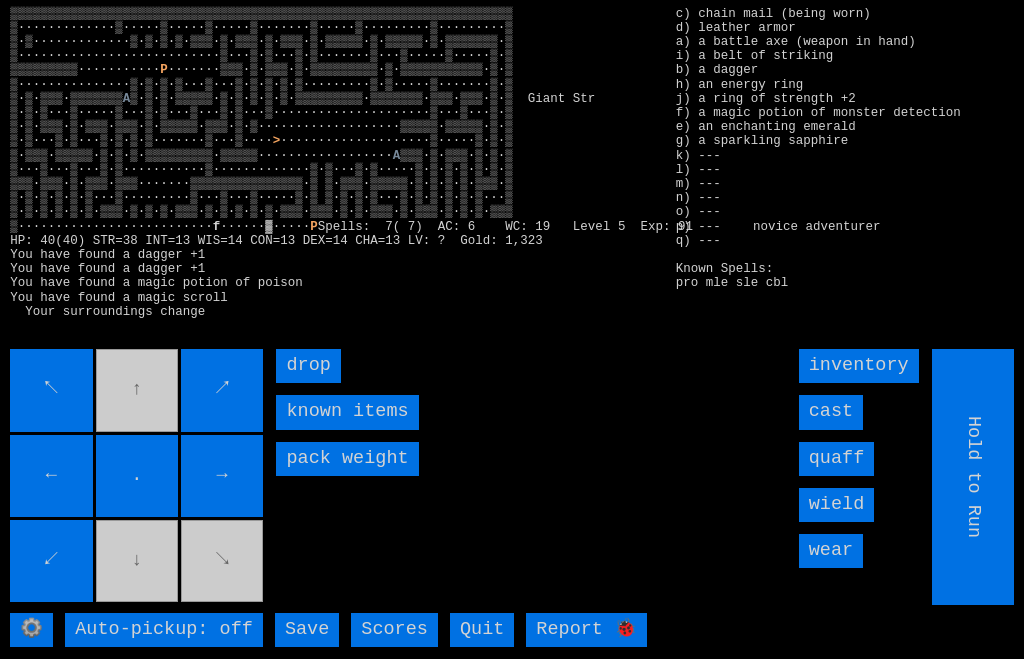 click on "↖ ↑ ↗ ← . → ↙ ↓ ↘" at bounding box center (138, 477) 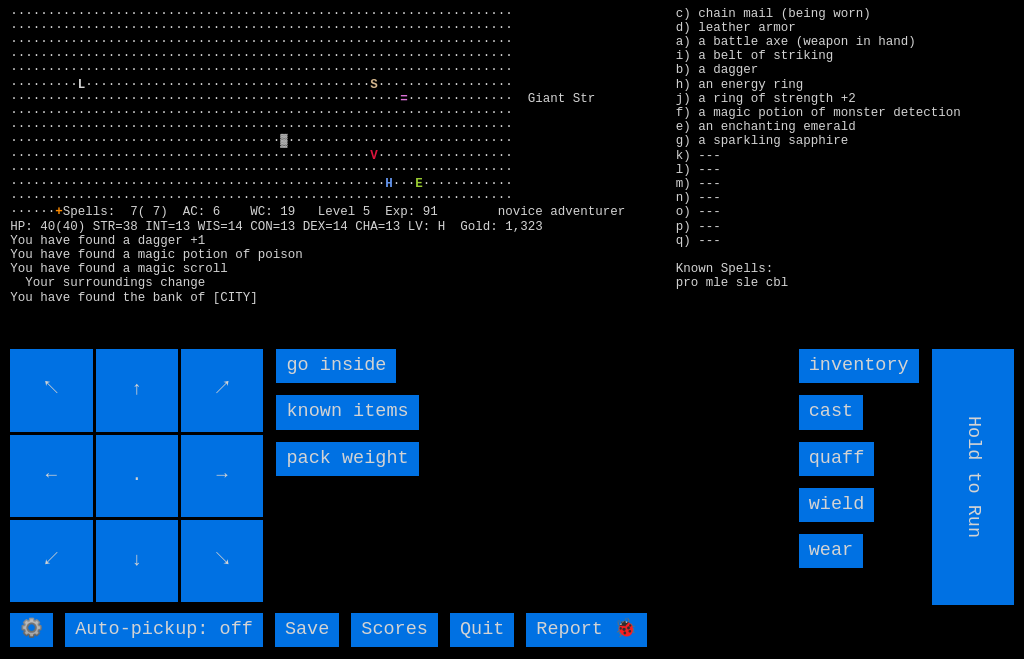 click on "go inside" at bounding box center [336, 366] 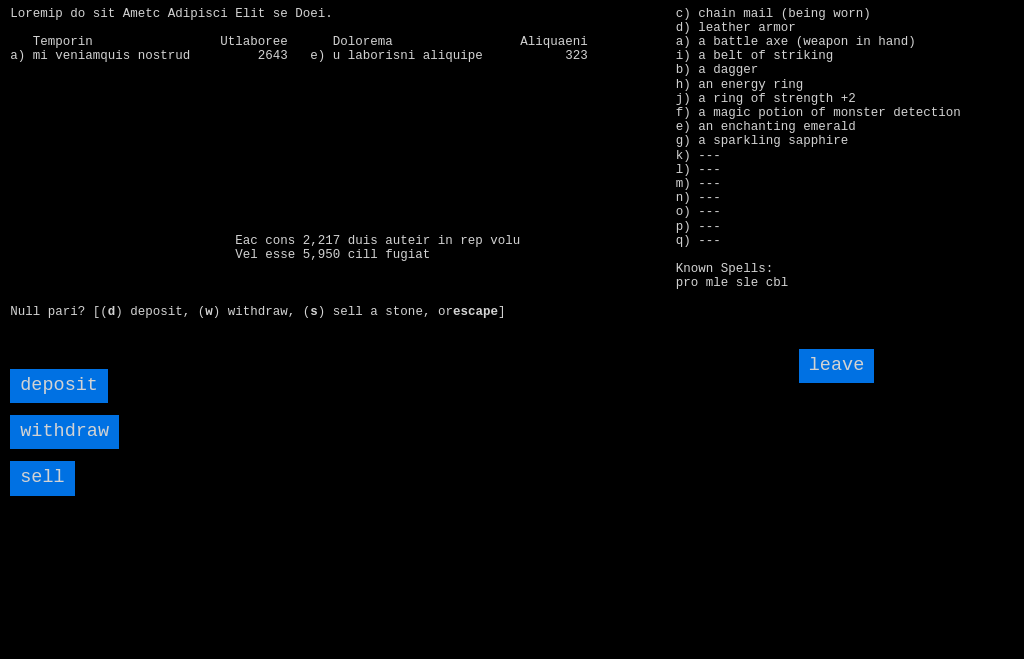 click on "sell" at bounding box center [42, 478] 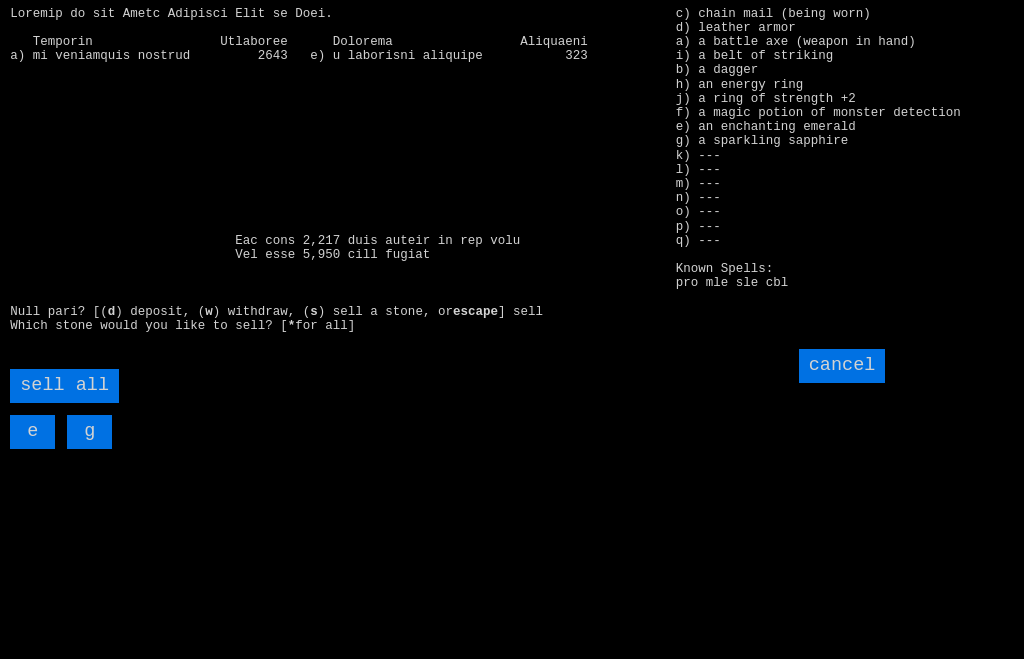 click on "sell all" at bounding box center [64, 386] 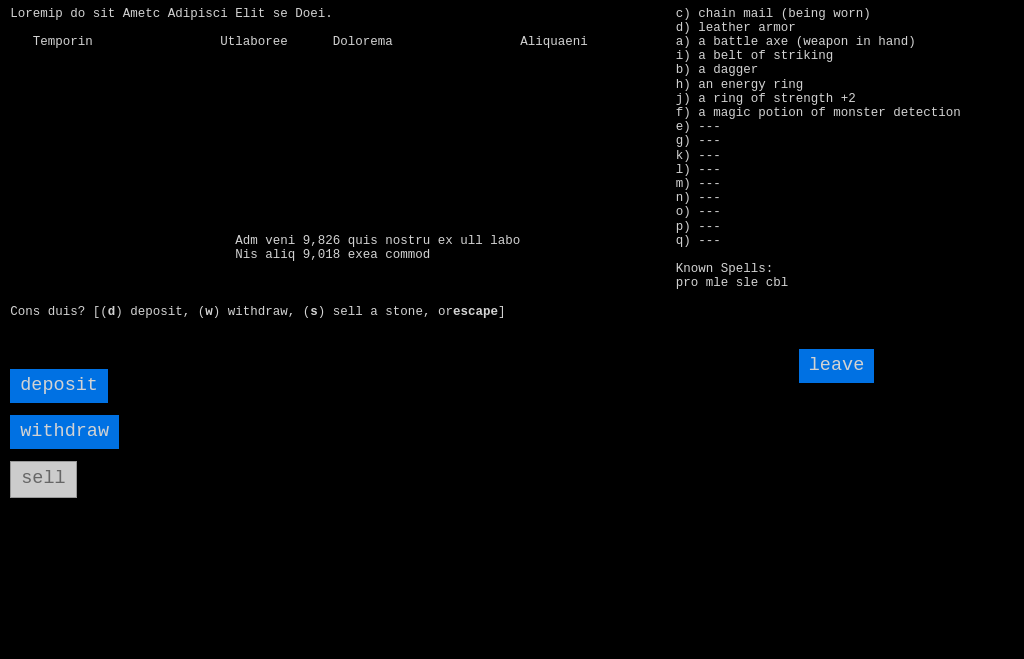 click on "deposit" at bounding box center [59, 386] 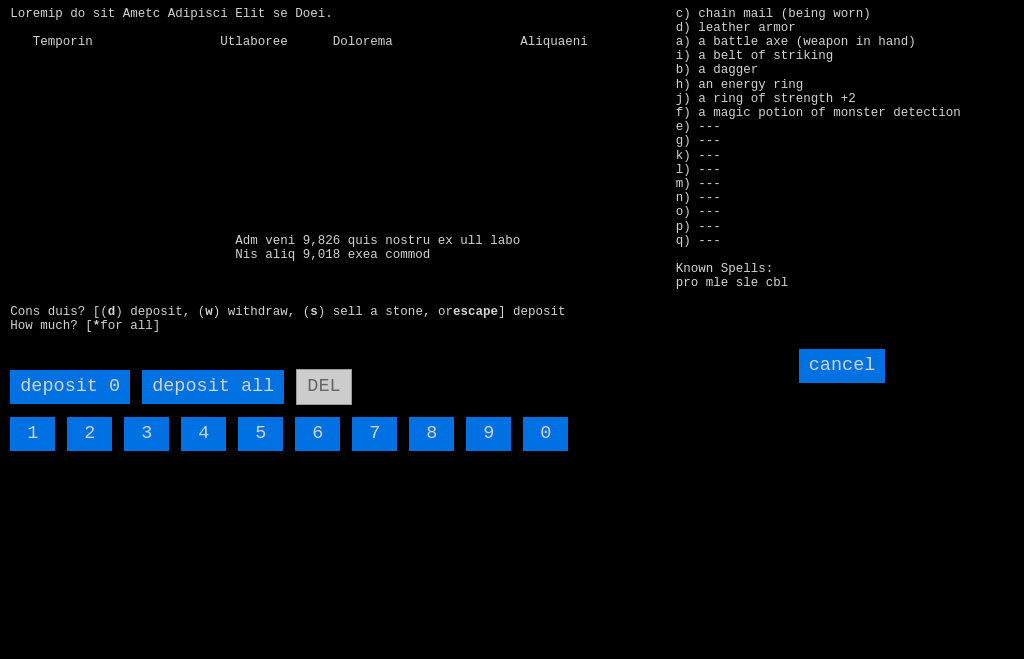 click on "deposit all" at bounding box center [213, 387] 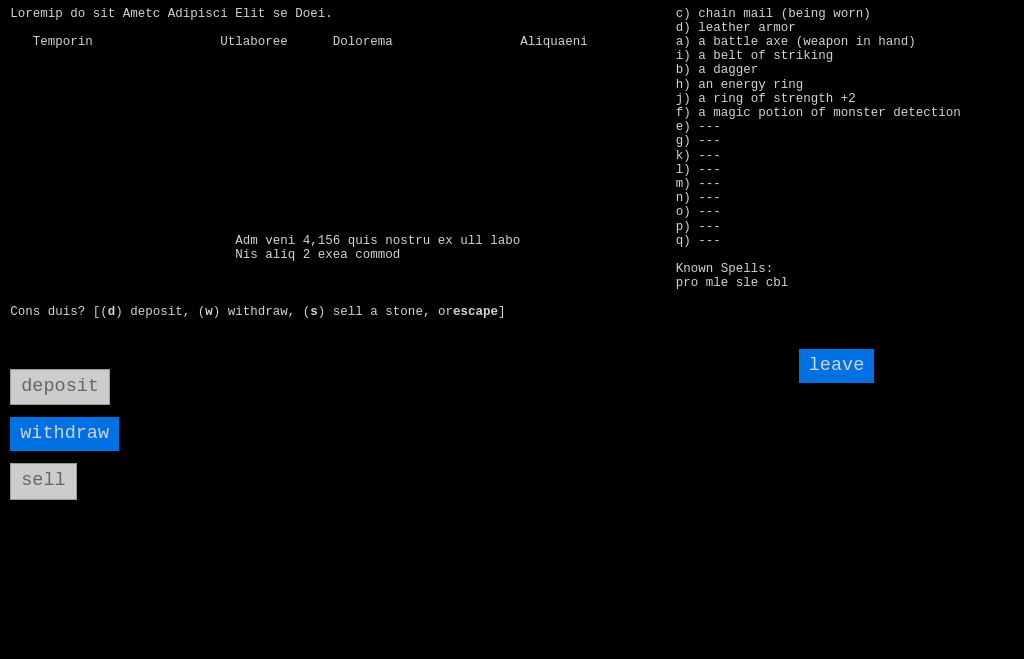 click on "leave" at bounding box center [837, 366] 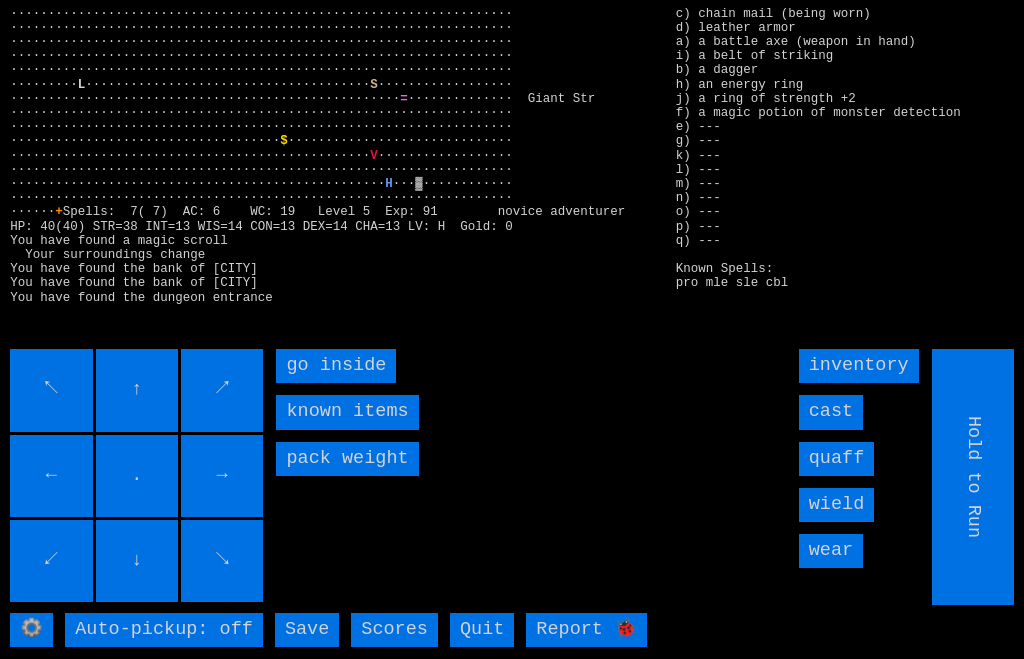 click on "go inside" at bounding box center [336, 366] 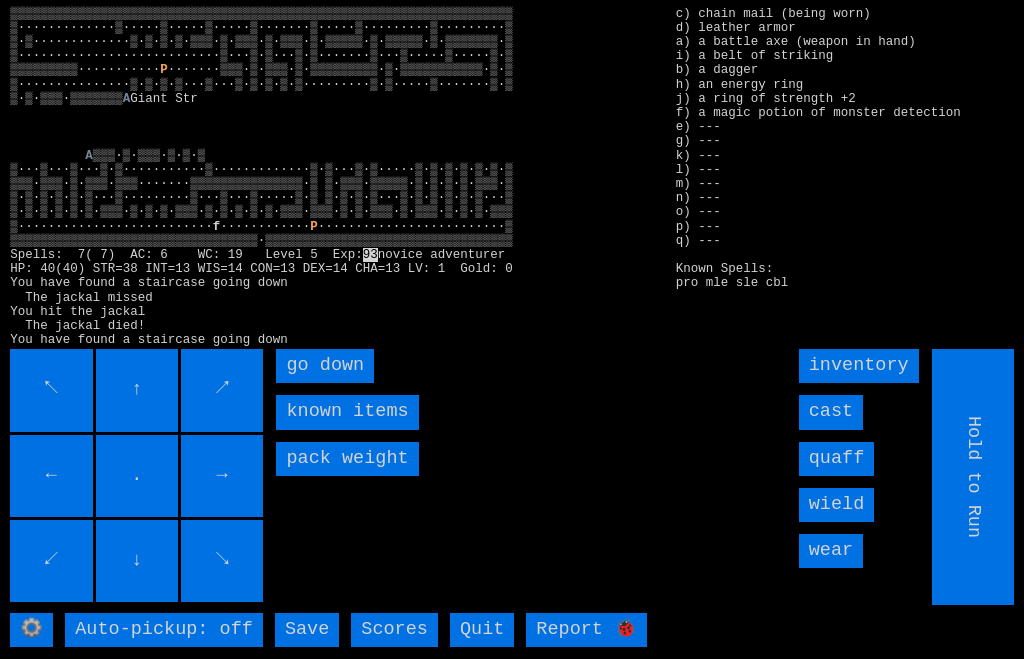 click on "go down" at bounding box center (325, 366) 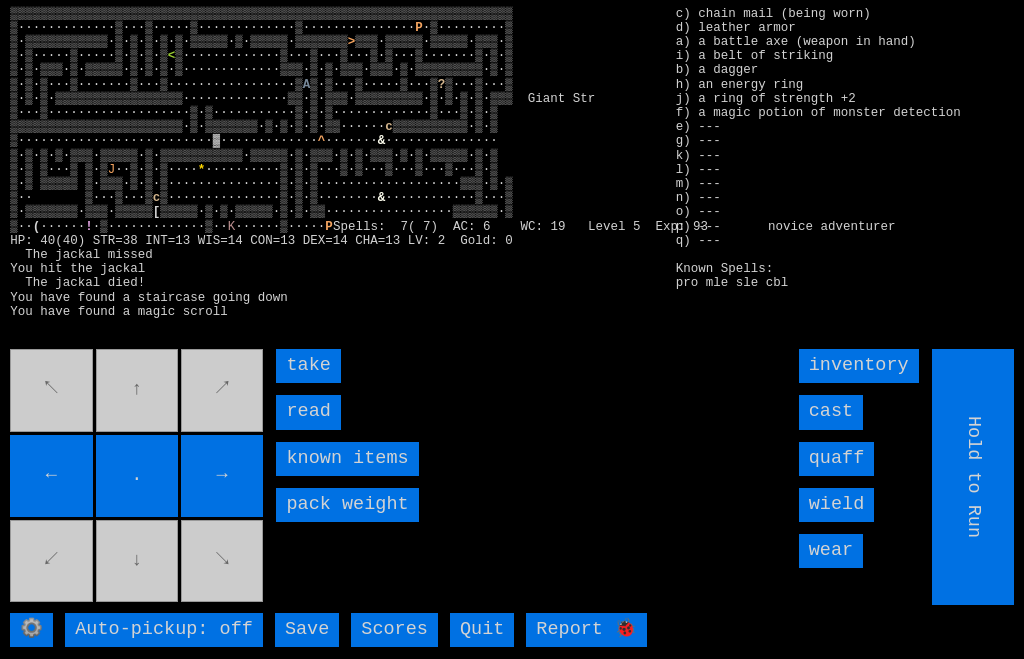 click on "read" at bounding box center [308, 412] 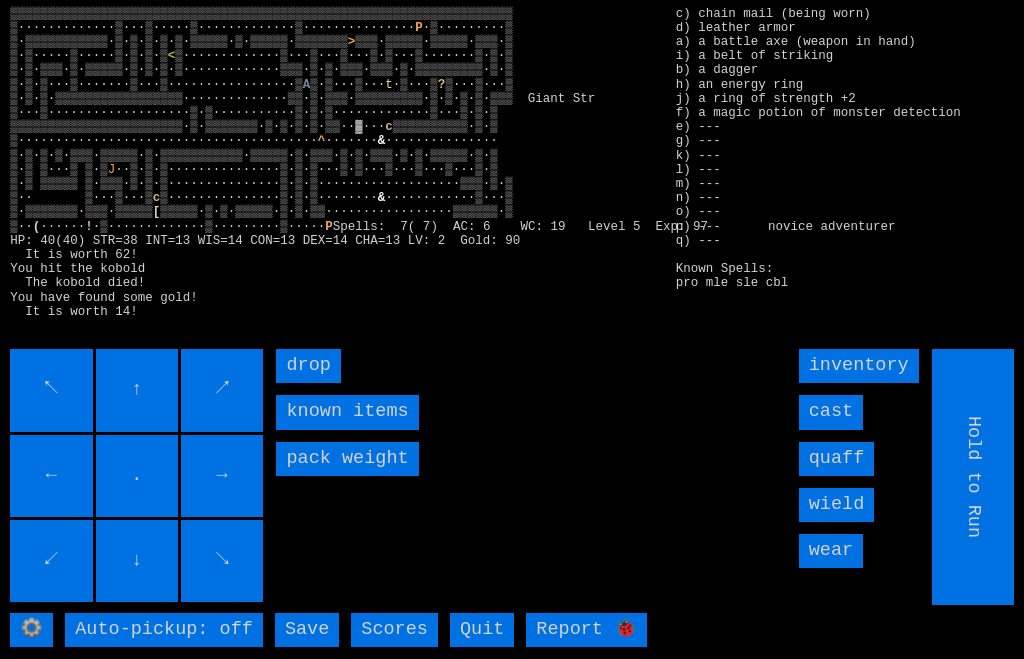 click on "↑" at bounding box center (137, 390) 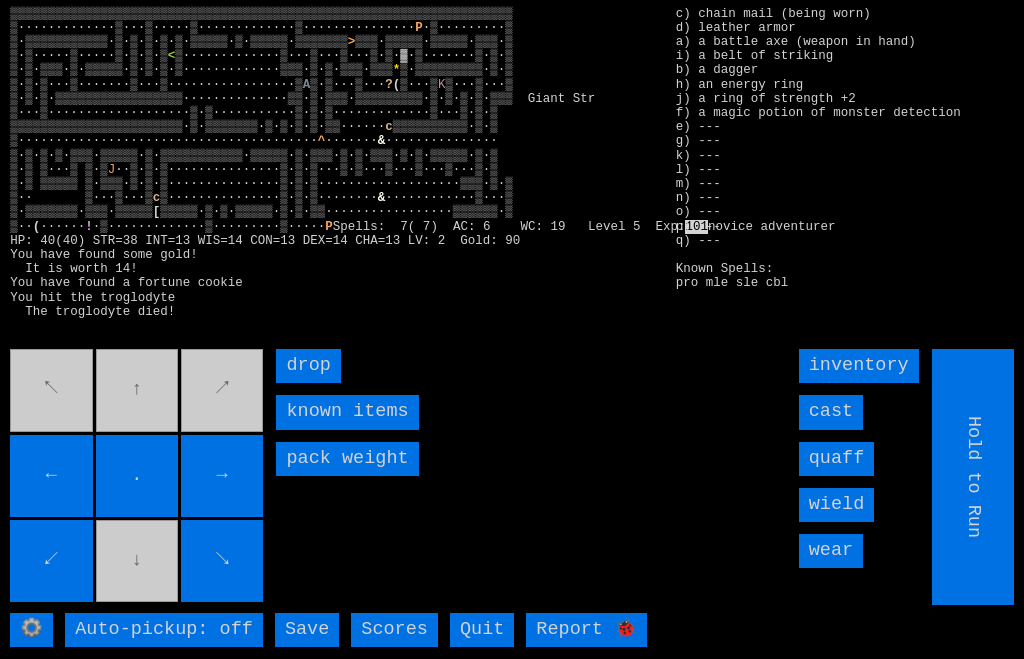 scroll, scrollTop: 0, scrollLeft: 0, axis: both 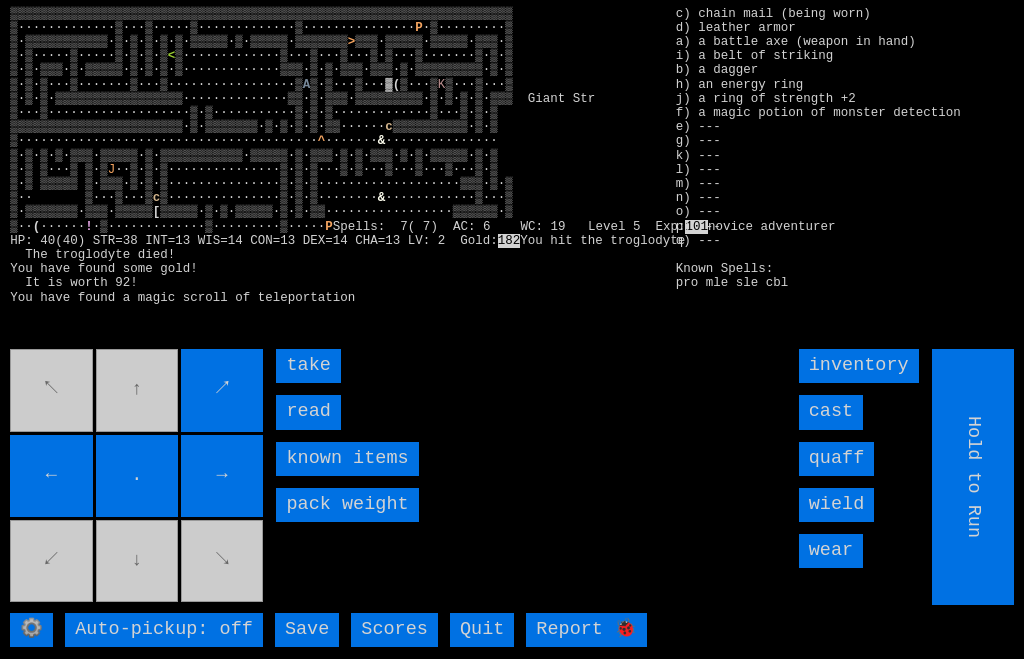 click on "take" at bounding box center [308, 366] 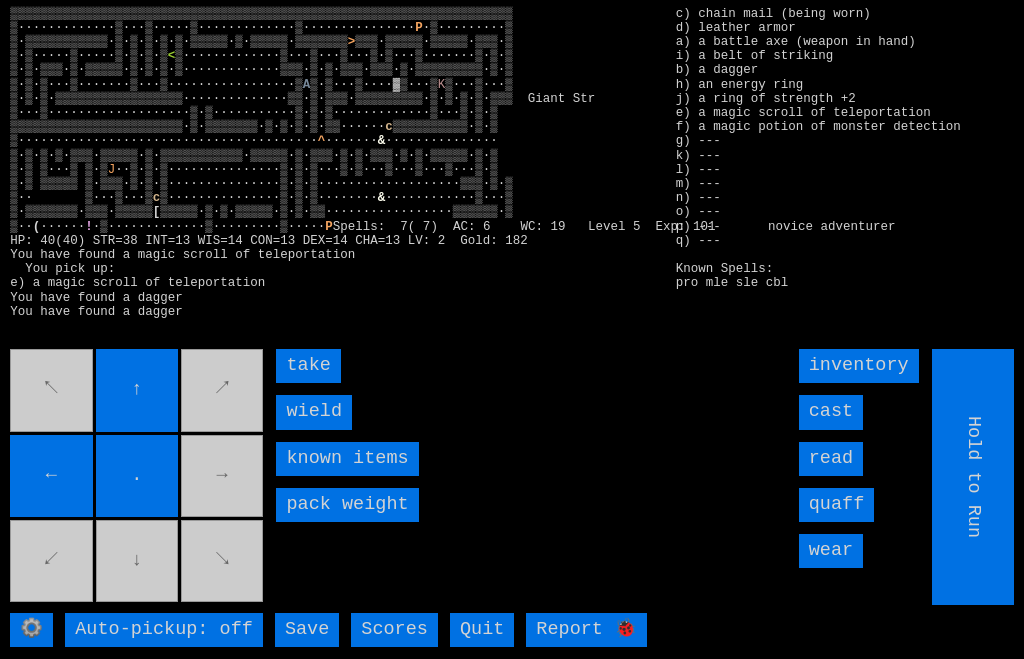 click on "↖ ↑ ↗ ← . → ↙ ↓ ↘" at bounding box center [138, 477] 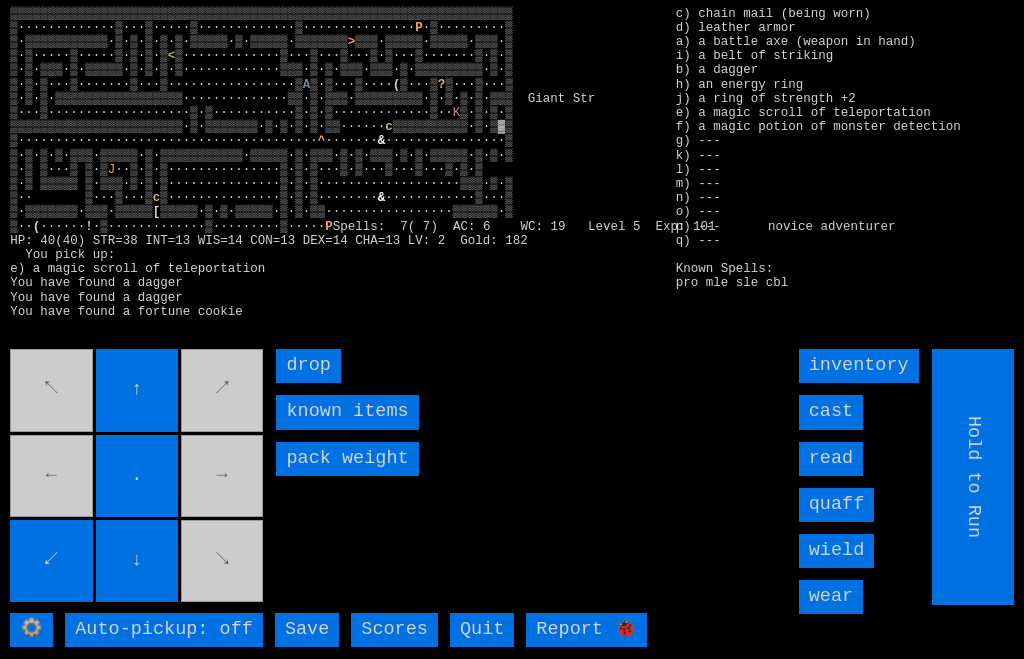 click on "↖ ↑ ↗ ← . → ↙ ↓ ↘" at bounding box center [138, 477] 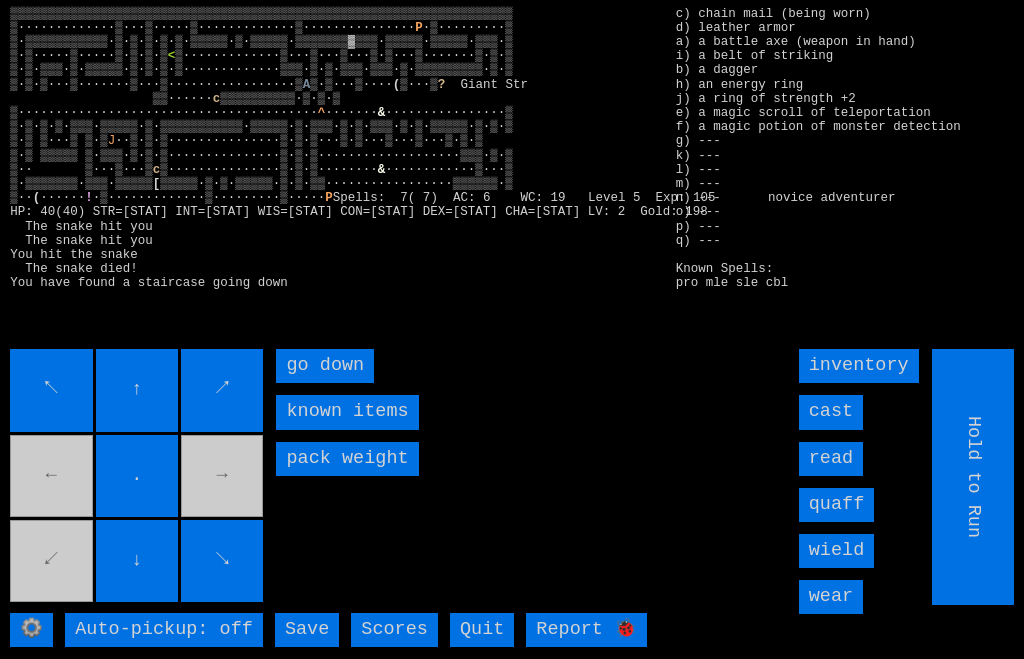 click on "go down" at bounding box center (325, 366) 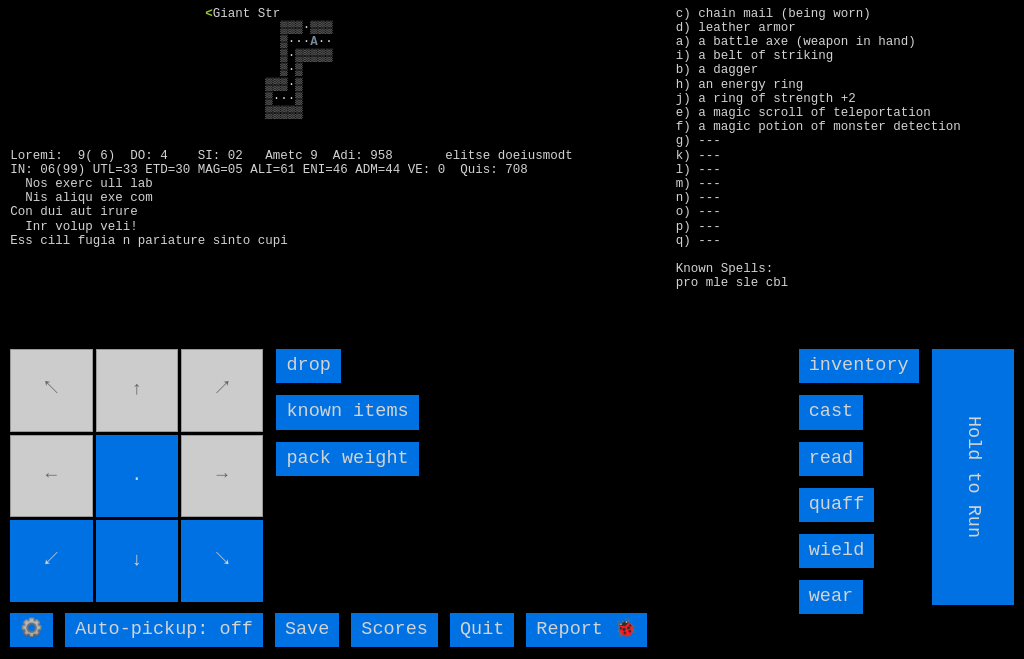 click on "↖ ↑ ↗ ← . → ↙ ↓ ↘" at bounding box center [138, 477] 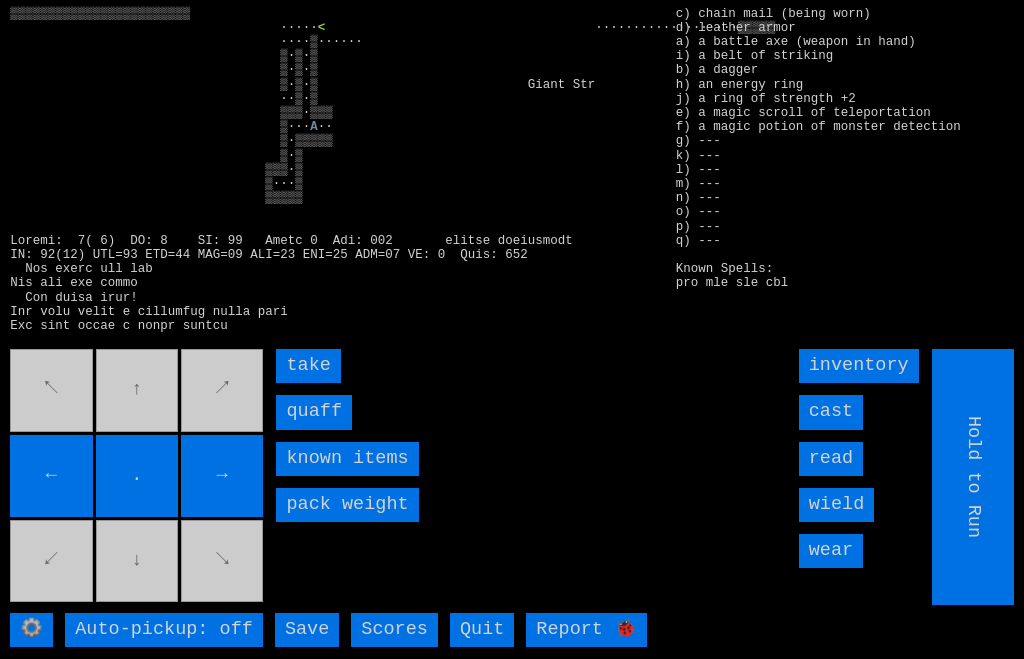 click on "quaff" at bounding box center (314, 412) 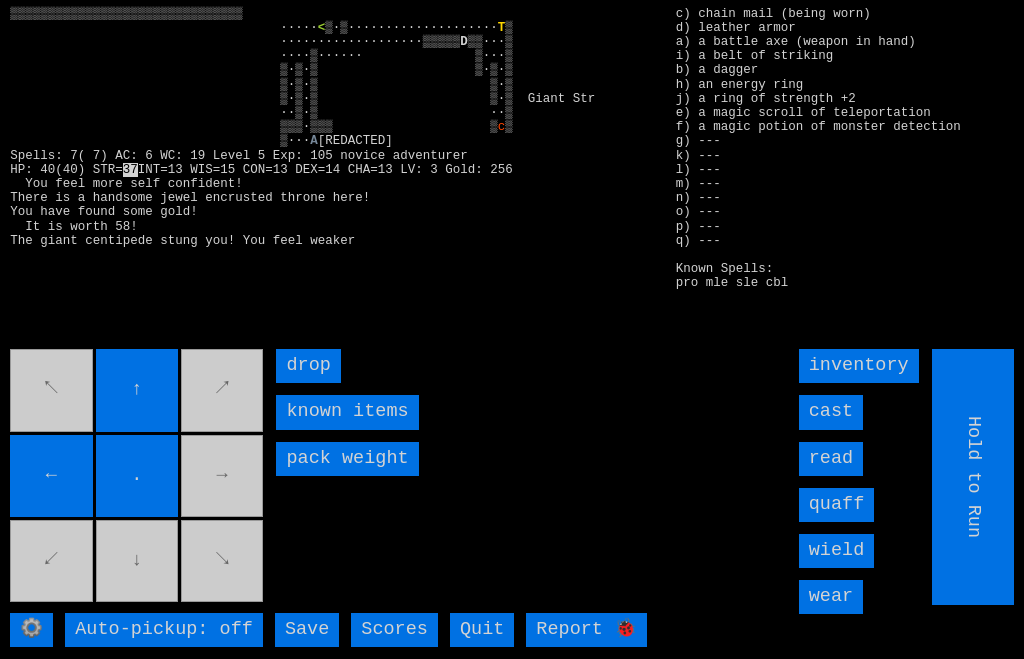 click on "cast" at bounding box center [831, 412] 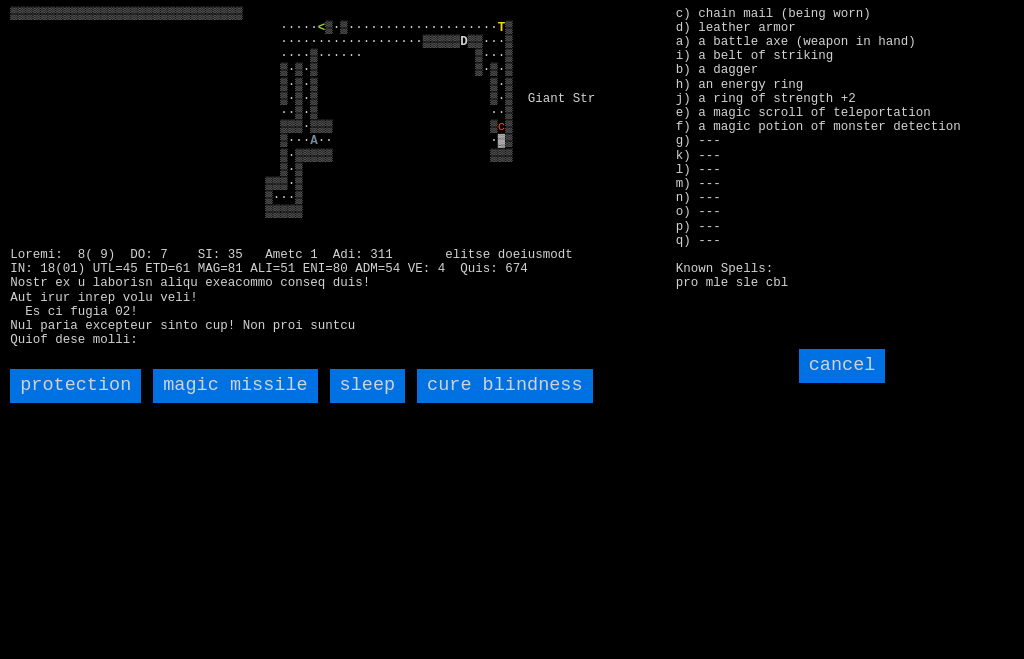 click on "magic missile" at bounding box center (235, 386) 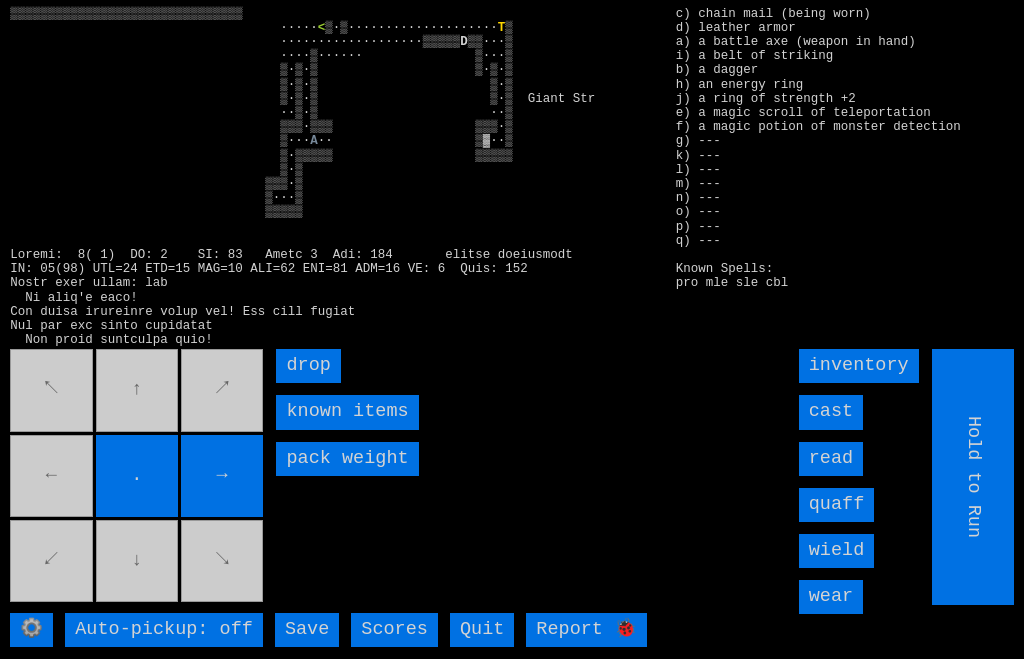 click on "↖ ↑ ↗ ← . → ↙ ↓ ↘" at bounding box center [138, 477] 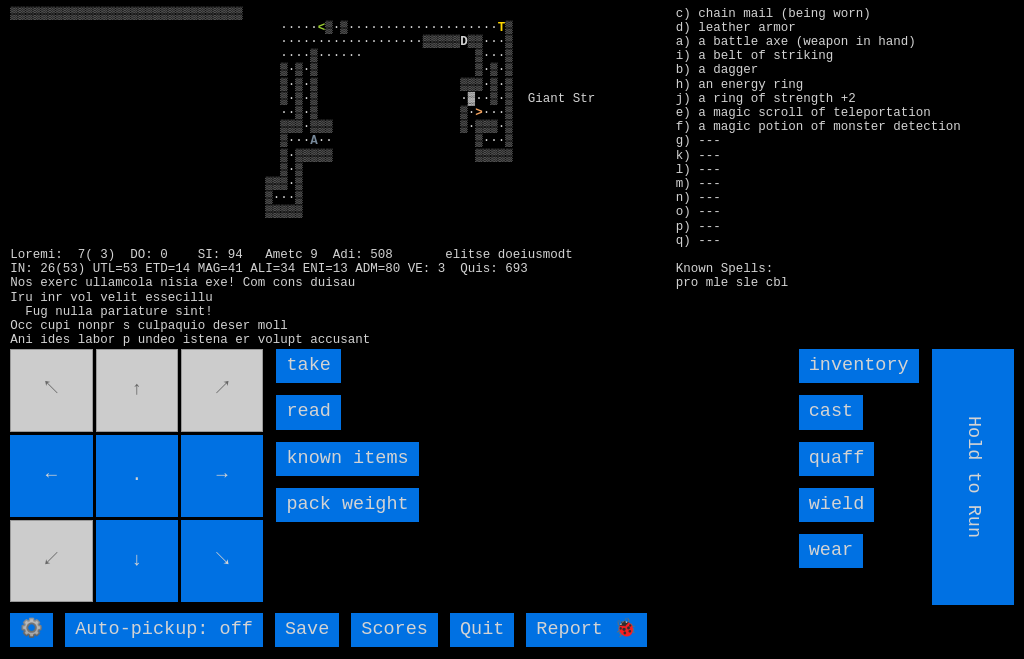 click on "read" at bounding box center (308, 412) 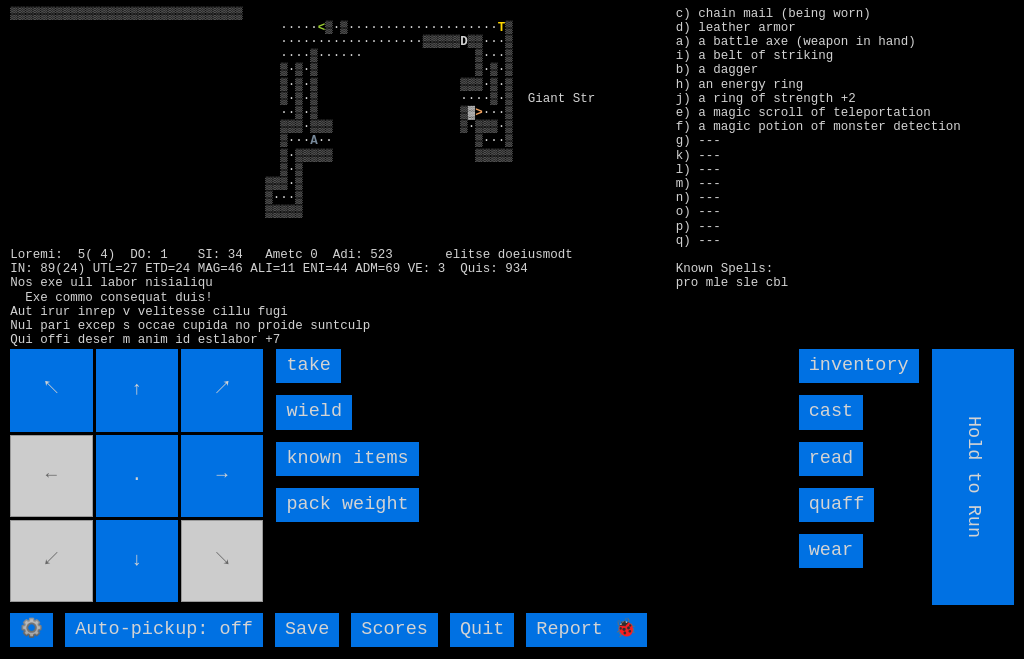 click on "take" at bounding box center [308, 366] 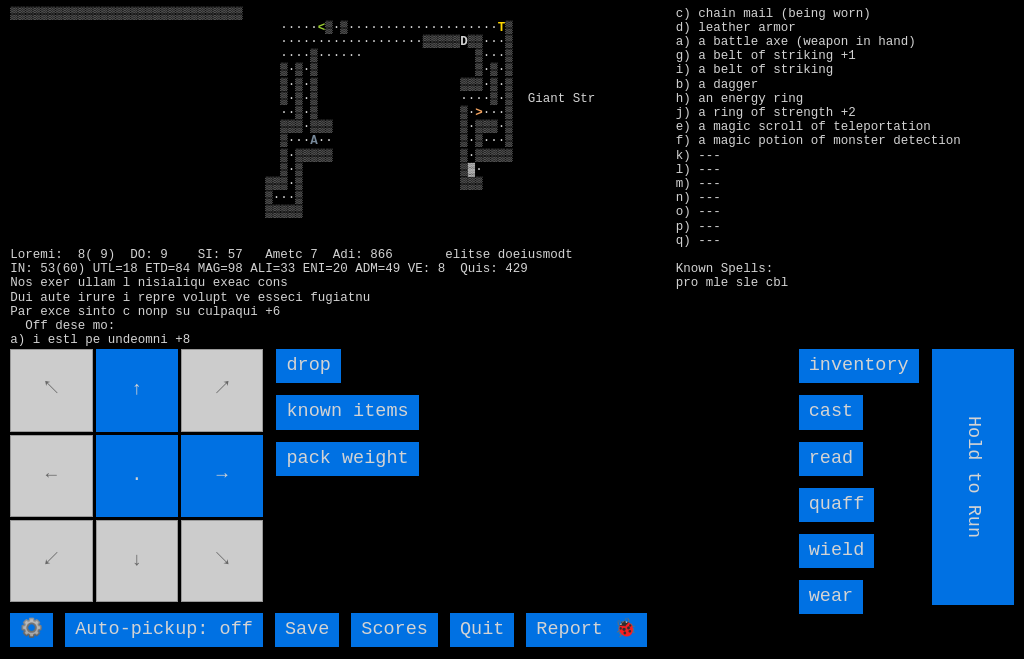 click on "↖ ↑ ↗ ← . → ↙ ↓ ↘" at bounding box center [138, 477] 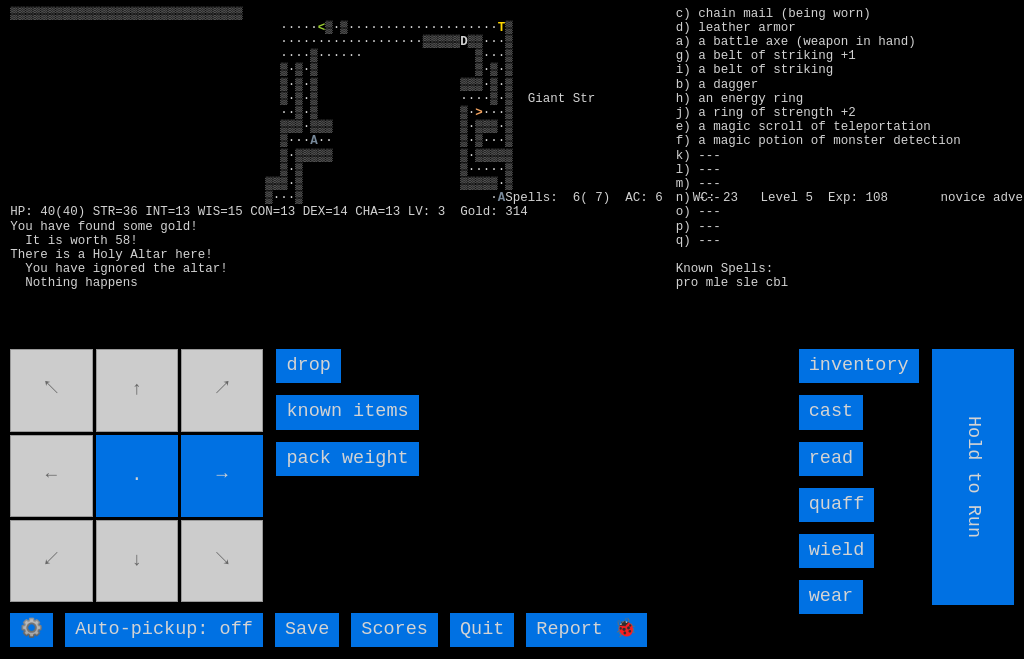 click on "↖ ↑ ↗ ← . → ↙ ↓ ↘" at bounding box center (138, 477) 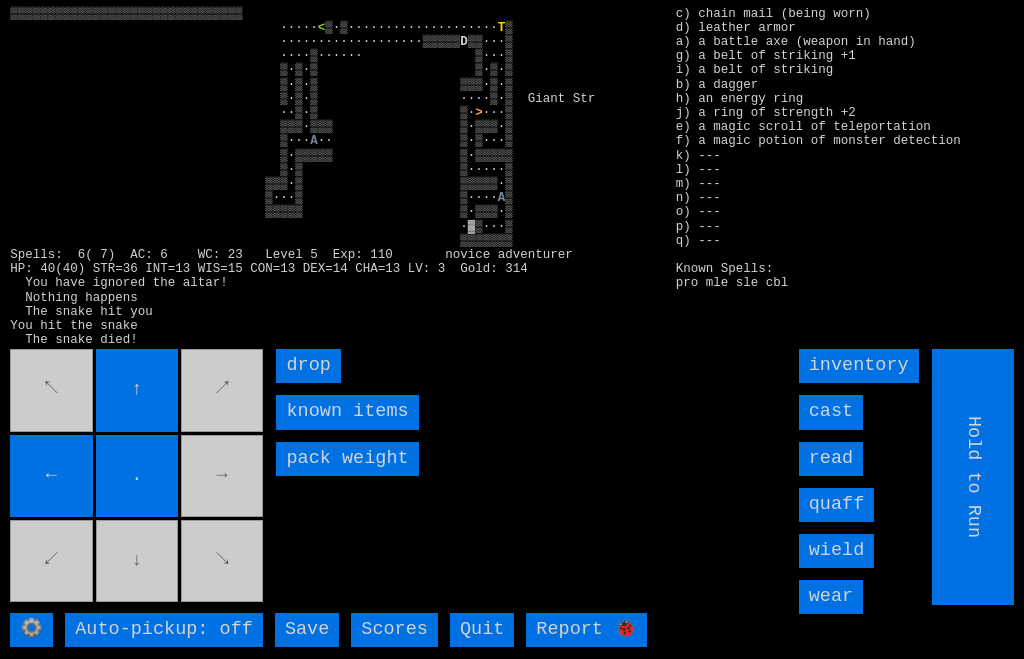 click on "↖ ↑ ↗ ← . → ↙ ↓ ↘" at bounding box center (138, 477) 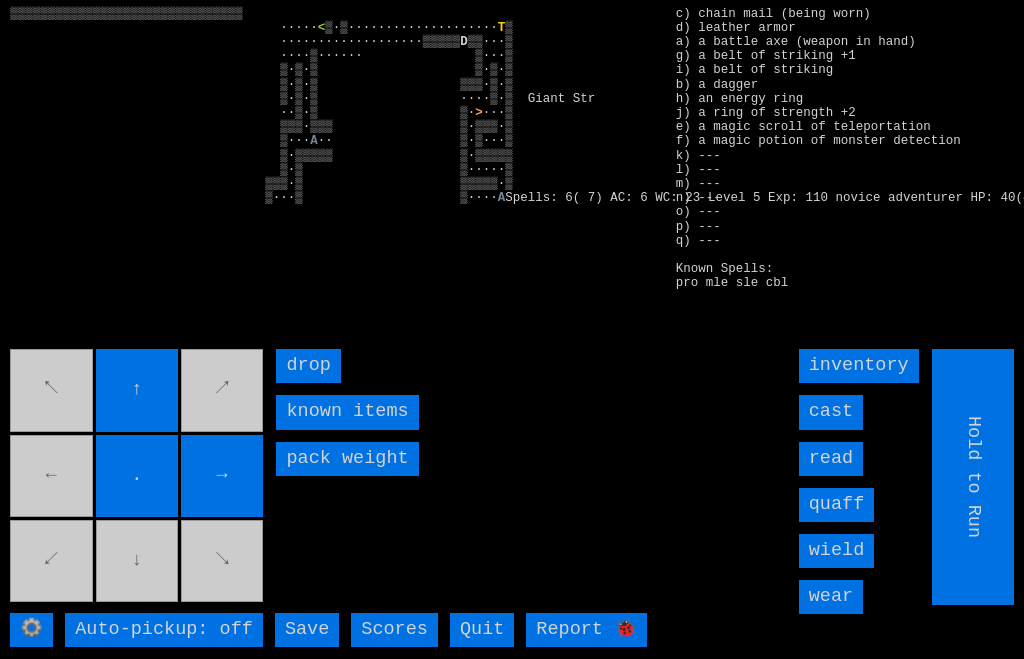 click on "↖ ↑ ↗ ← . → ↙ ↓ ↘" at bounding box center [138, 477] 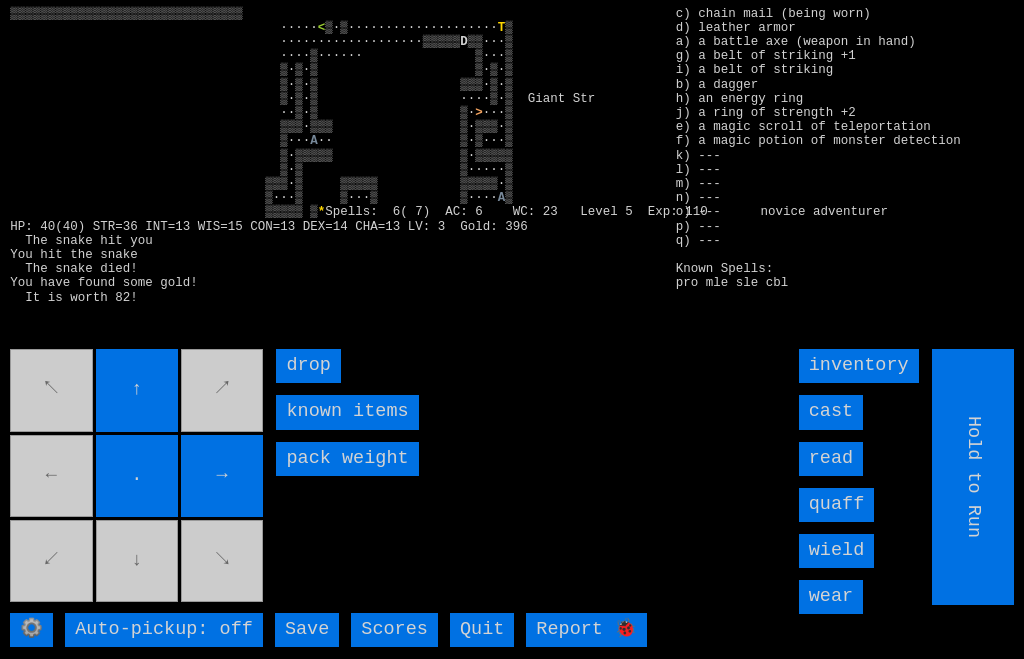 click on "↖ ↑ ↗ ← . → ↙ ↓ ↘" at bounding box center (138, 477) 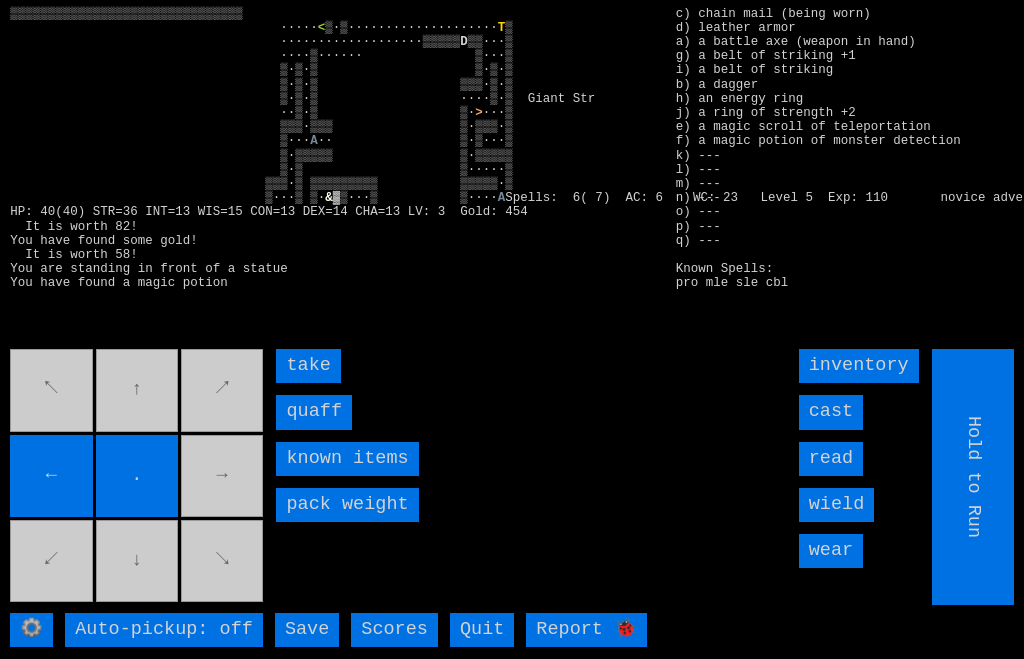click on "↖ ↑ ↗ ← . → ↙ ↓ ↘" at bounding box center [138, 477] 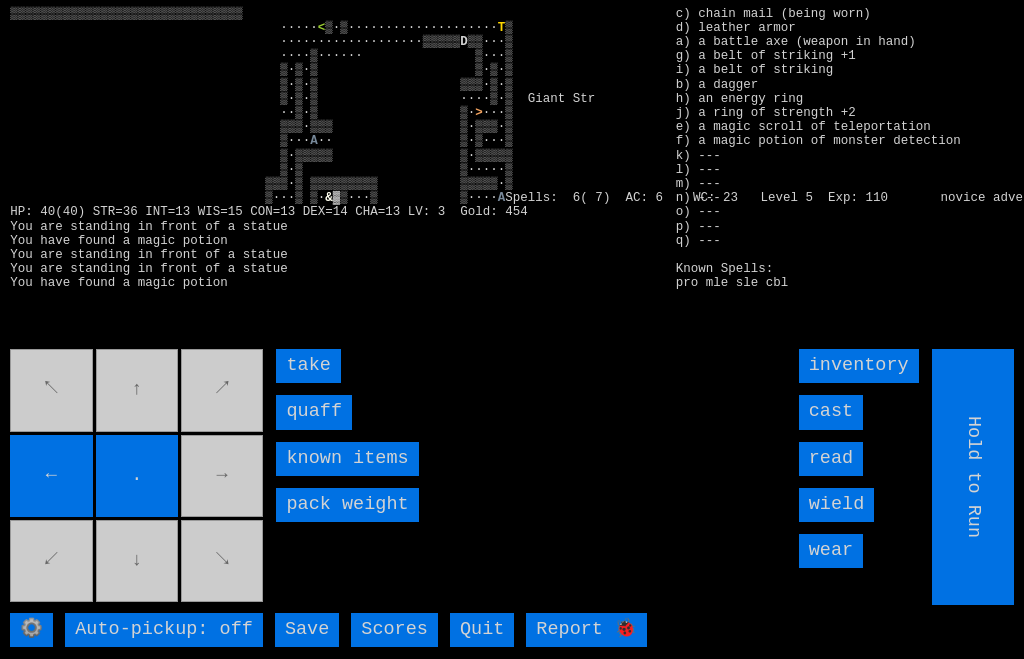 click on "quaff" at bounding box center (314, 412) 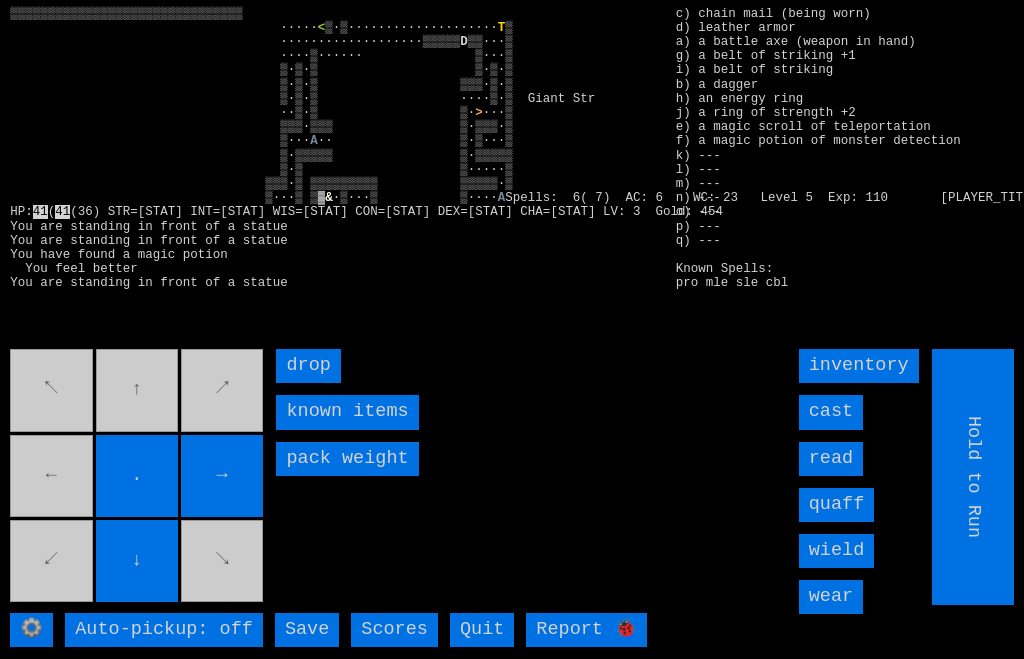 click on "↖ ↑ ↗ ← . → ↙ ↓ ↘" at bounding box center [138, 477] 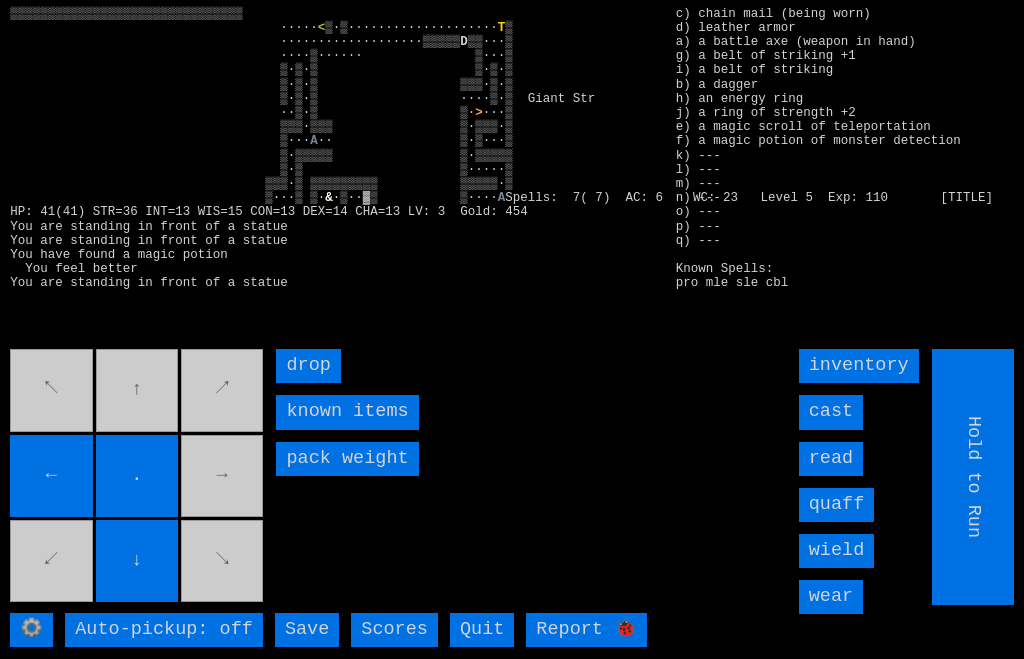 click on "↖ ↑ ↗ ← . → ↙ ↓ ↘" at bounding box center (138, 477) 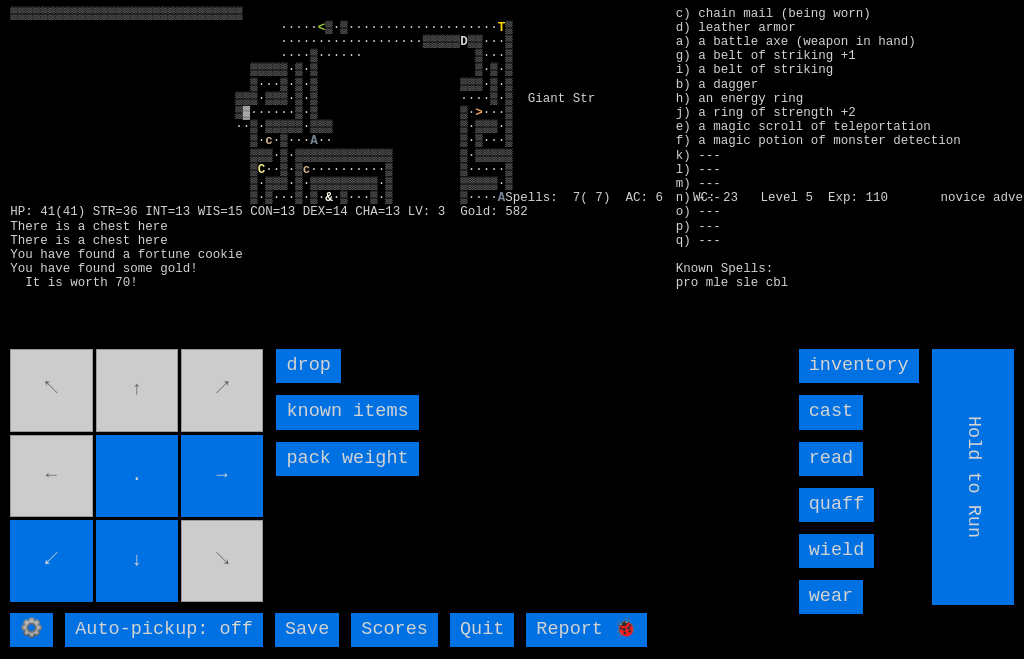 click on "↖ ↑ ↗ ← . → ↙ ↓ ↘" at bounding box center (138, 477) 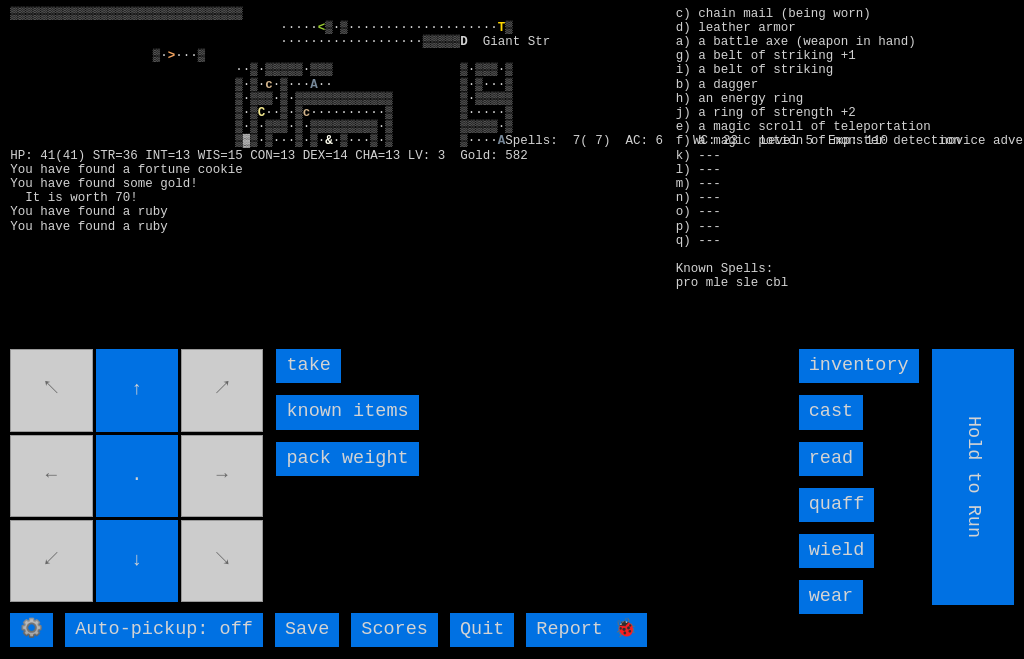click on "take" at bounding box center (308, 366) 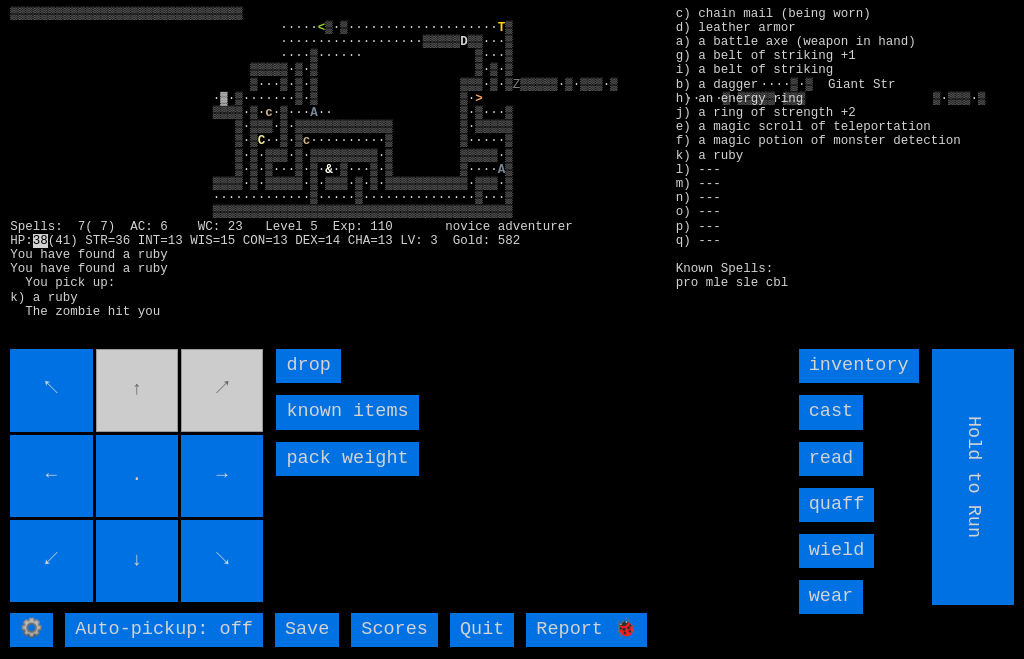 click on "↖ ↑ ↗ ← . → ↙ ↓ ↘" at bounding box center (138, 477) 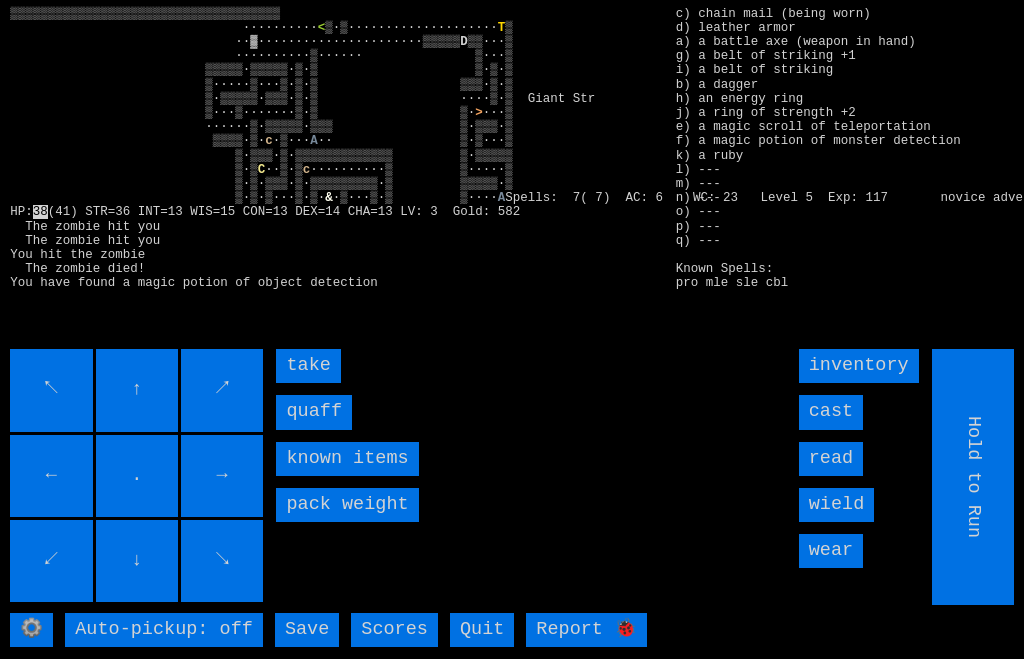 click on "quaff" at bounding box center (314, 412) 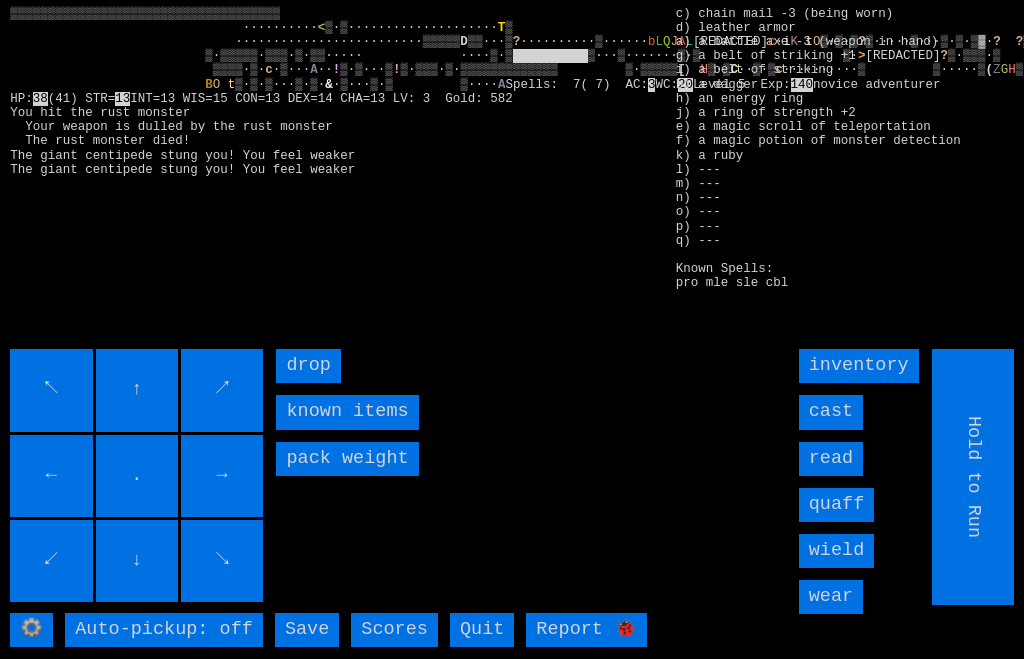 click on "cast" at bounding box center (831, 412) 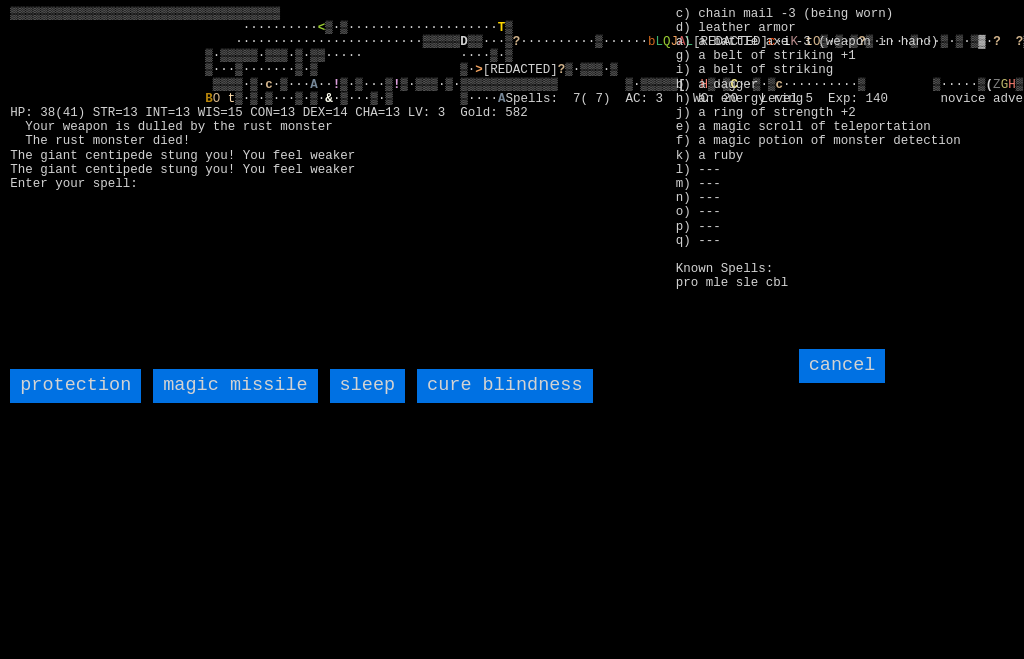 click on "magic missile" at bounding box center [235, 386] 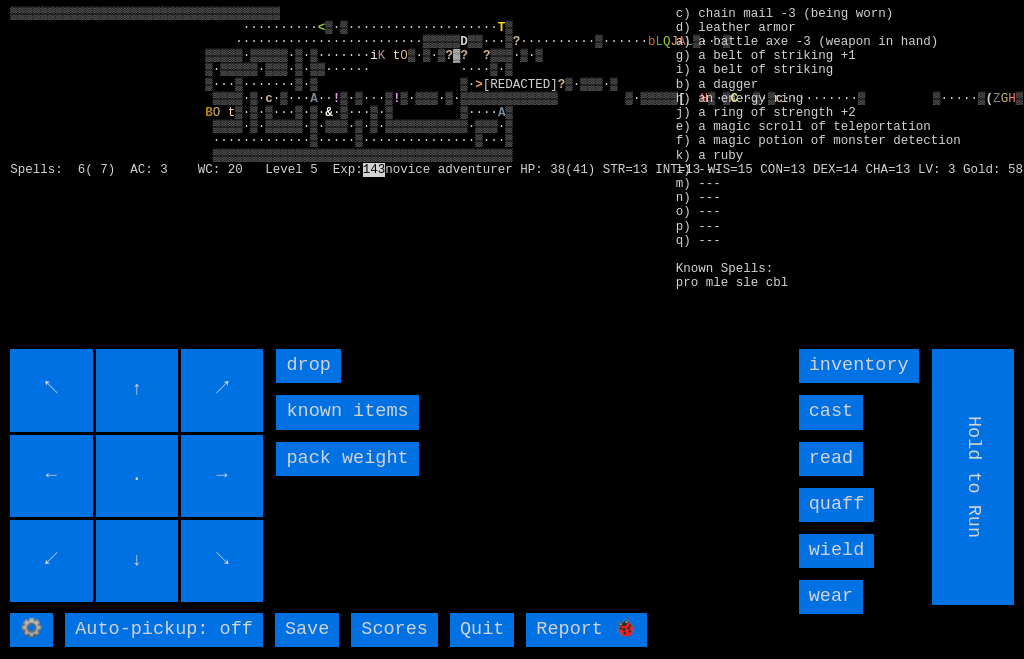 click on "→" at bounding box center (222, 476) 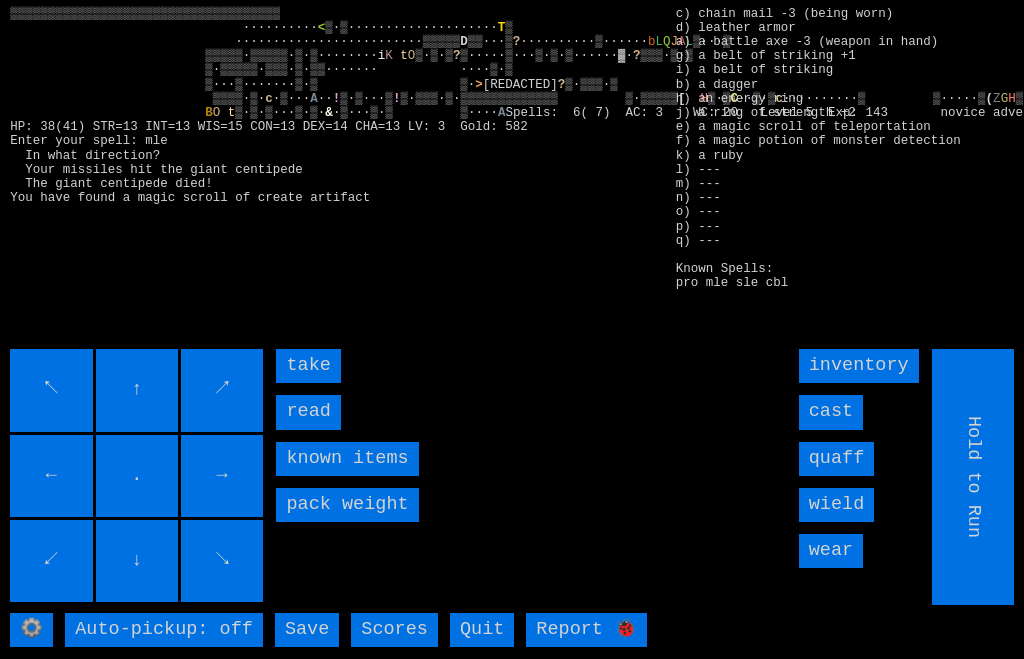 click on "read" at bounding box center [308, 412] 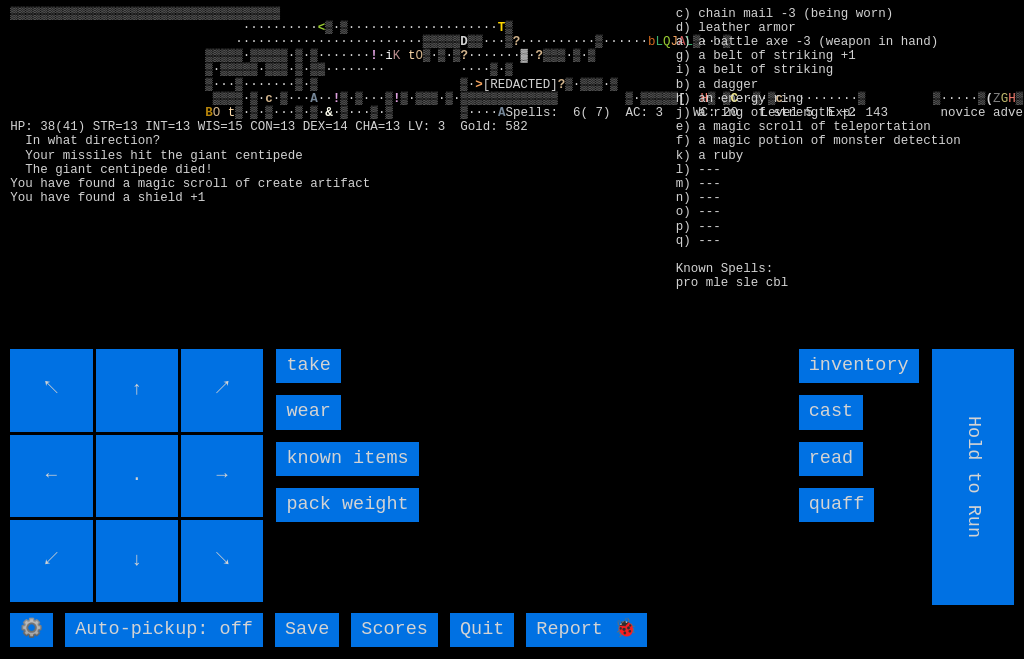 click on "wear" at bounding box center [308, 412] 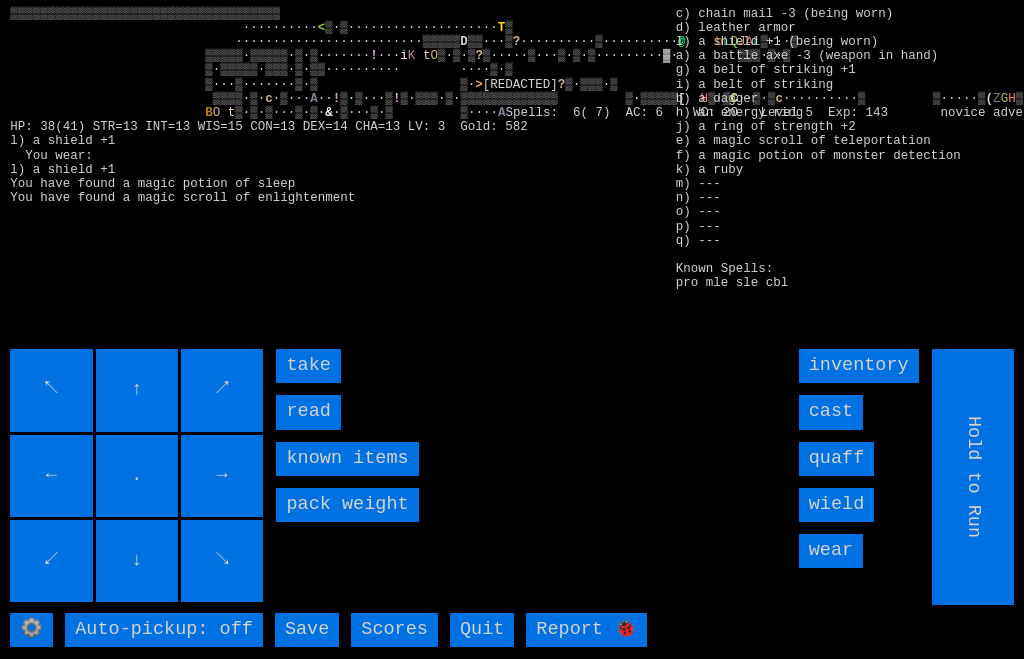 click on "take" at bounding box center [308, 366] 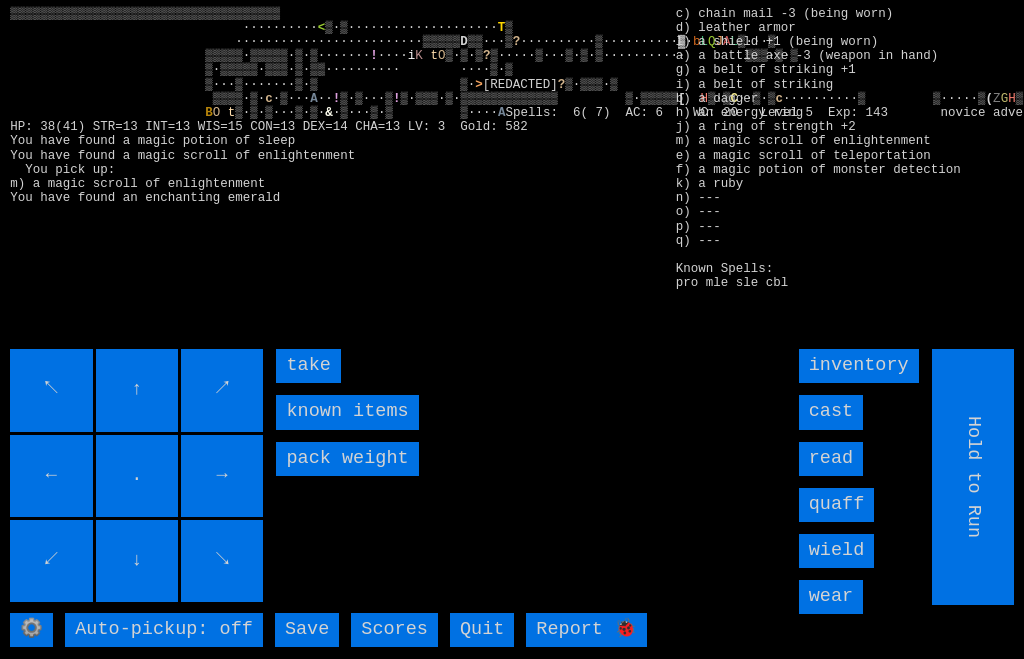 click on "take" at bounding box center (308, 366) 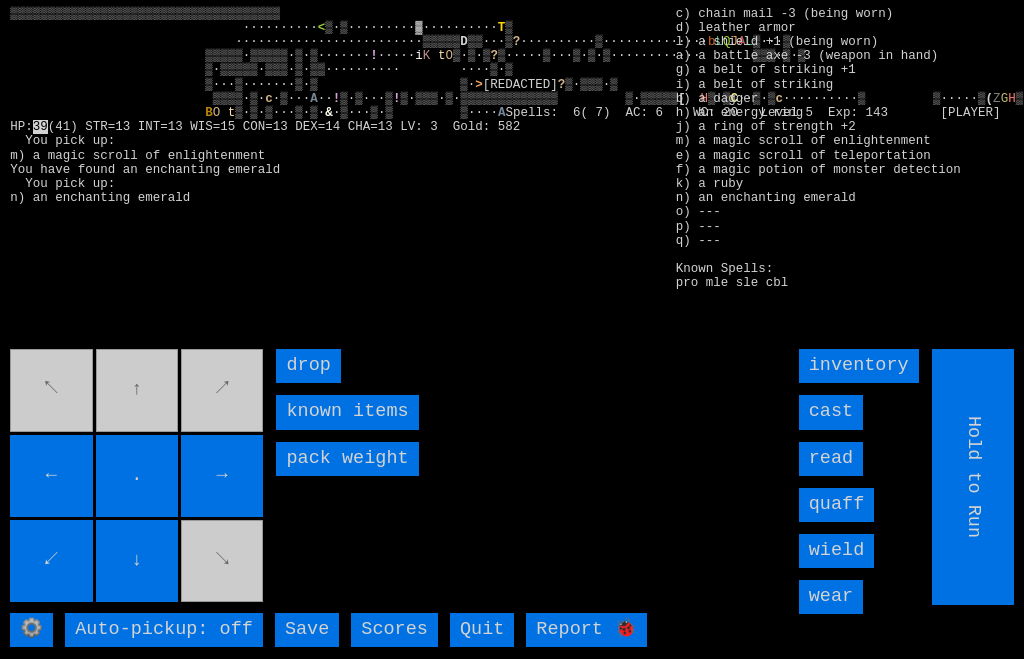 click on "↓" at bounding box center [137, 561] 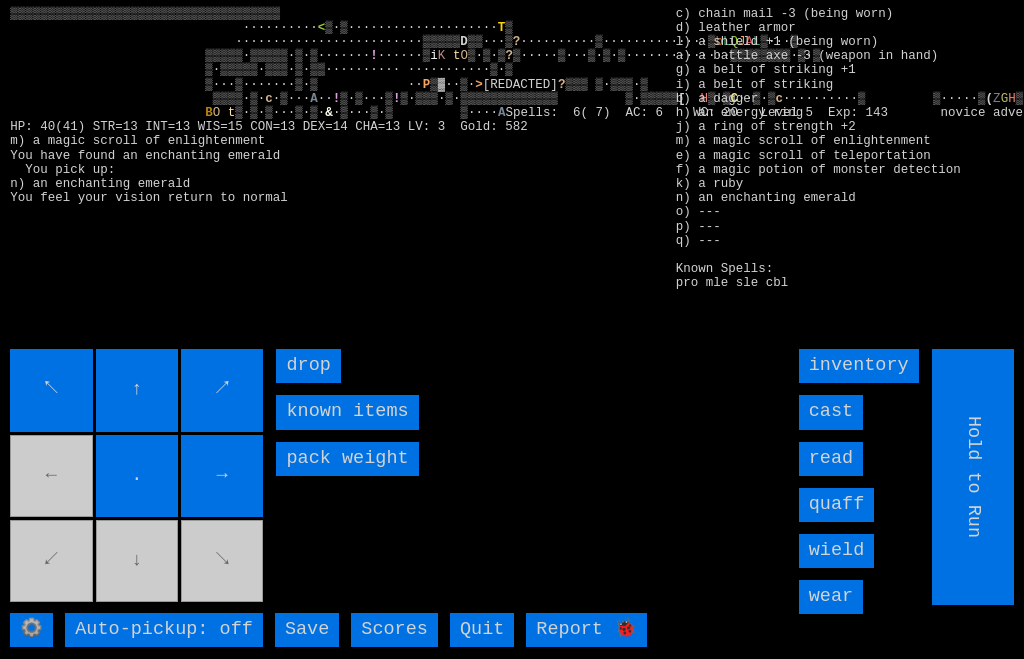 click on "↖ ↑ ↗ ← . → ↙ ↓ ↘" at bounding box center [138, 477] 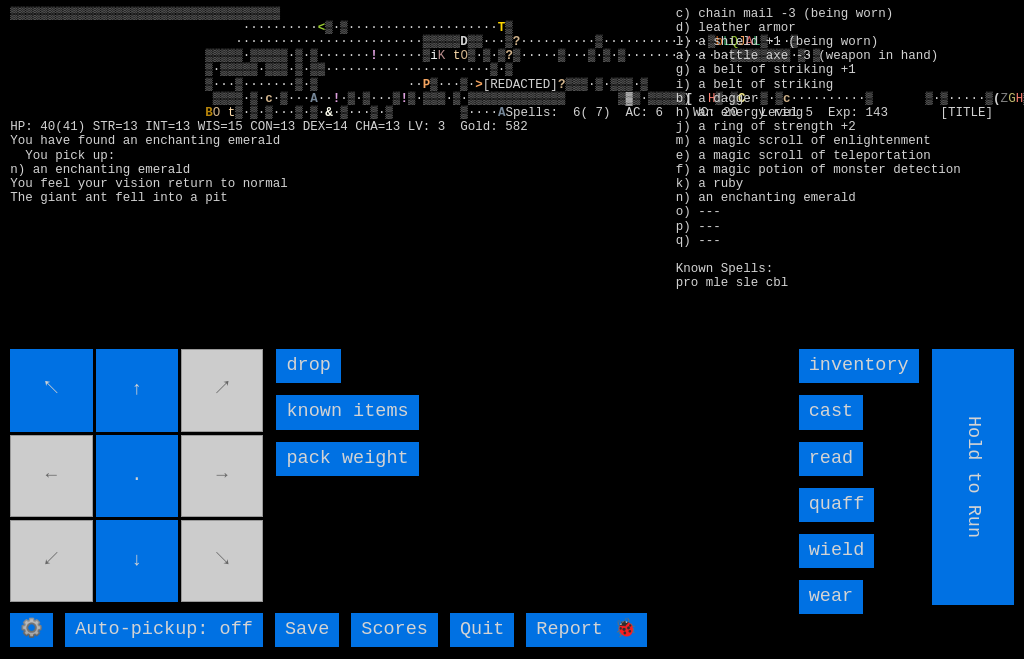 click on "↖ ↑ ↗ ← . → ↙ ↓ ↘" at bounding box center (138, 477) 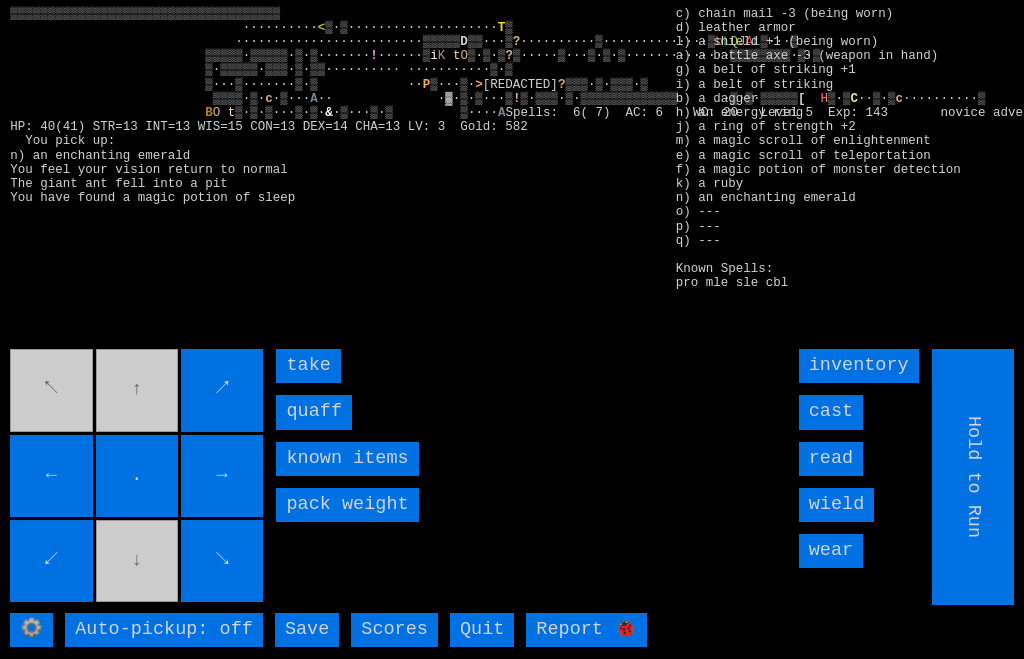 click on "↖ ↑ ↗ ← . → ↙ ↓ ↘" at bounding box center (138, 477) 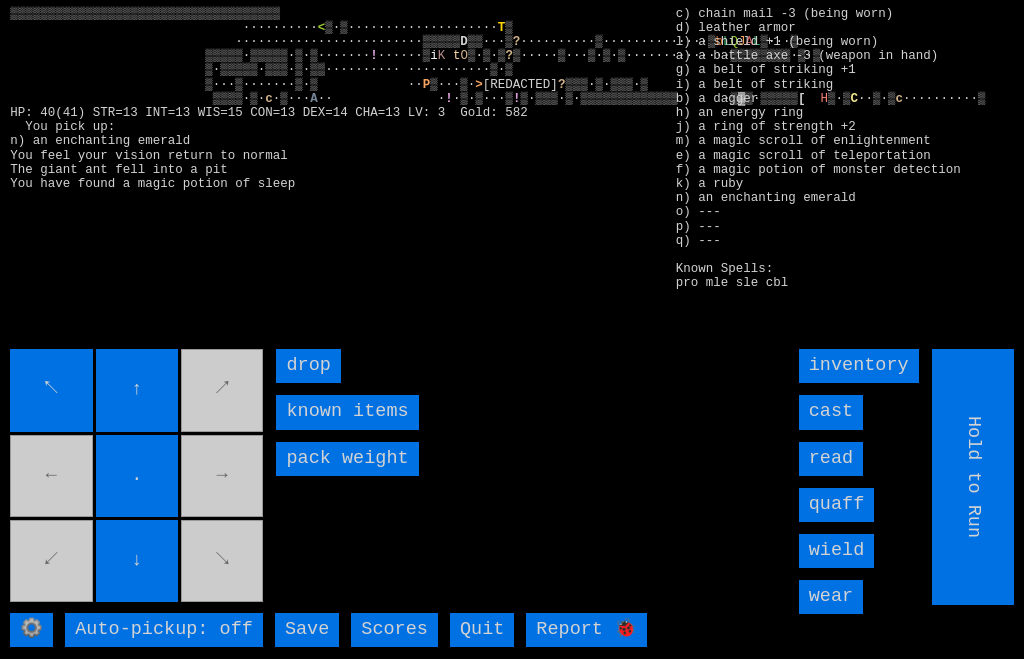 click on "↖ ↑ ↗ ← . → ↙ ↓ ↘" at bounding box center (138, 477) 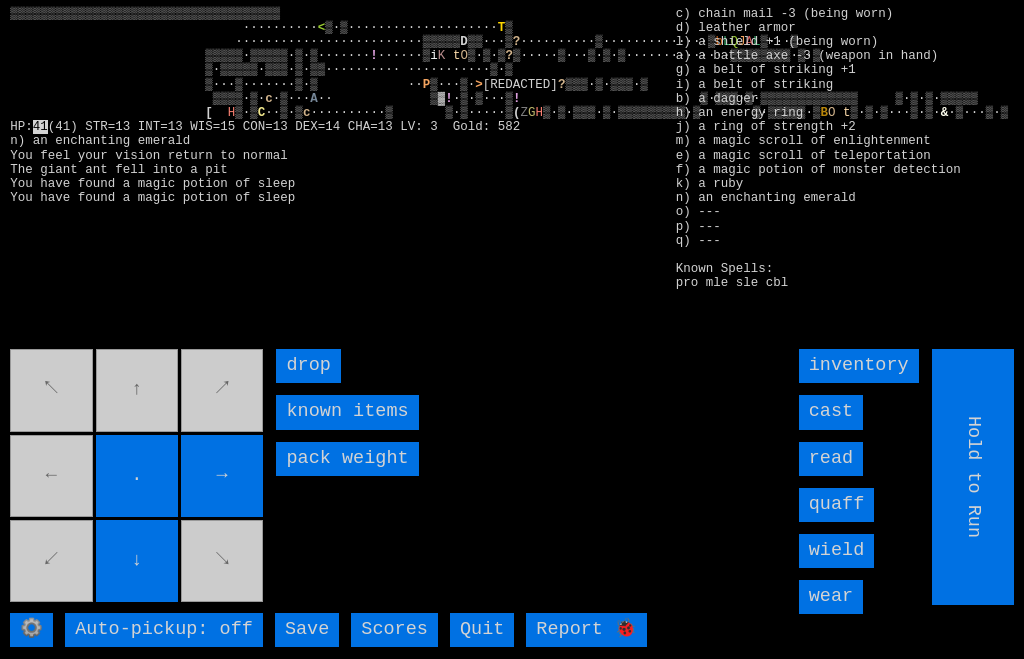 click on "↖ ↑ ↗ ← . → ↙ ↓ ↘" at bounding box center [138, 477] 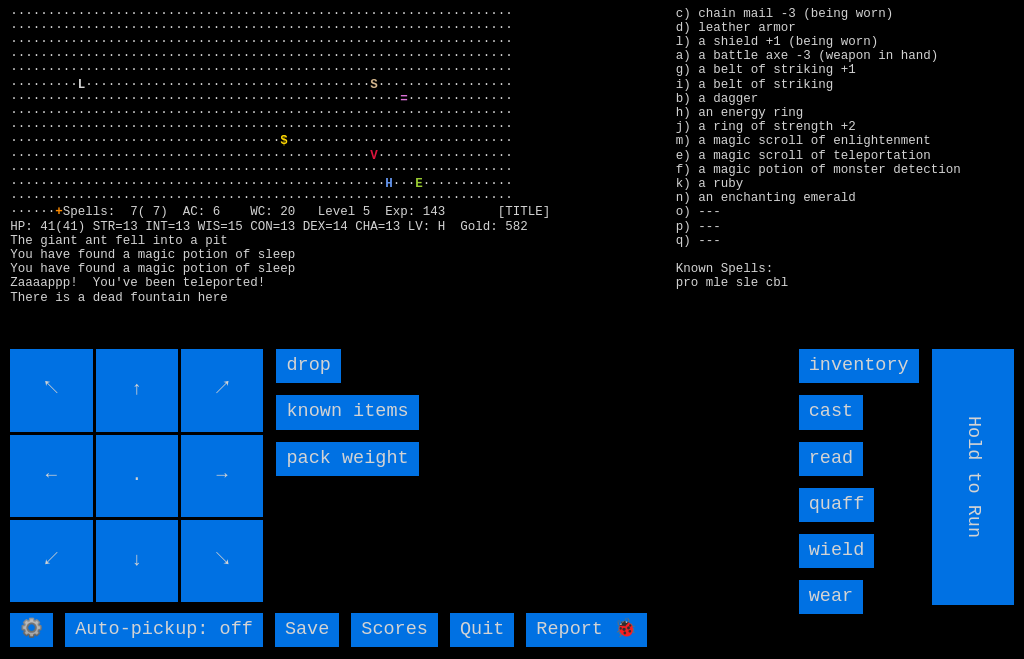 click on "drop" at bounding box center [308, 366] 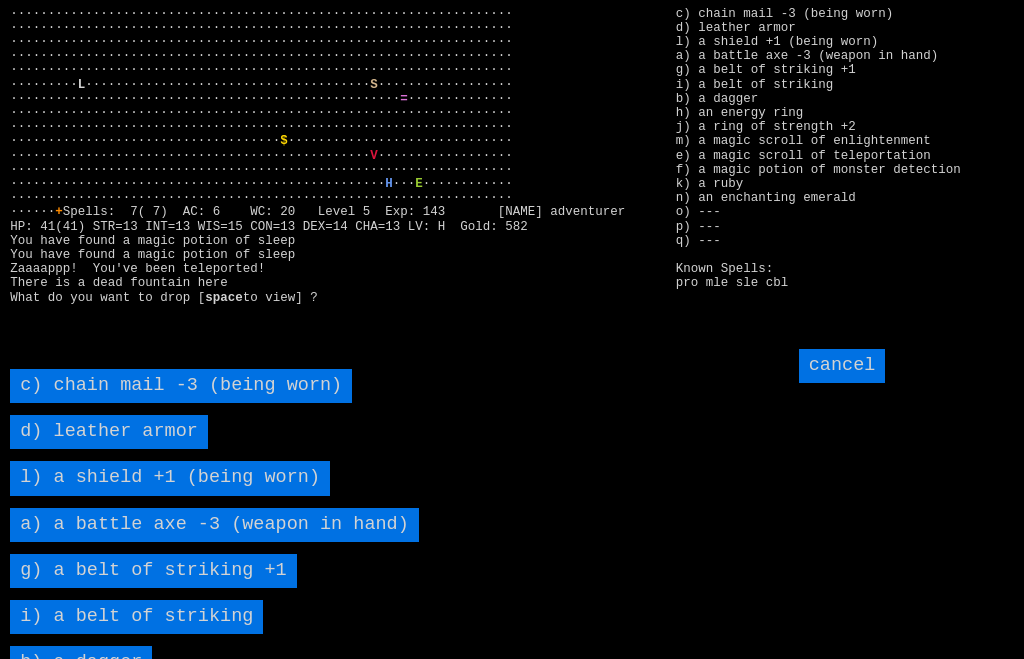 click on "c) chain mail -3 (being worn)" at bounding box center [181, 386] 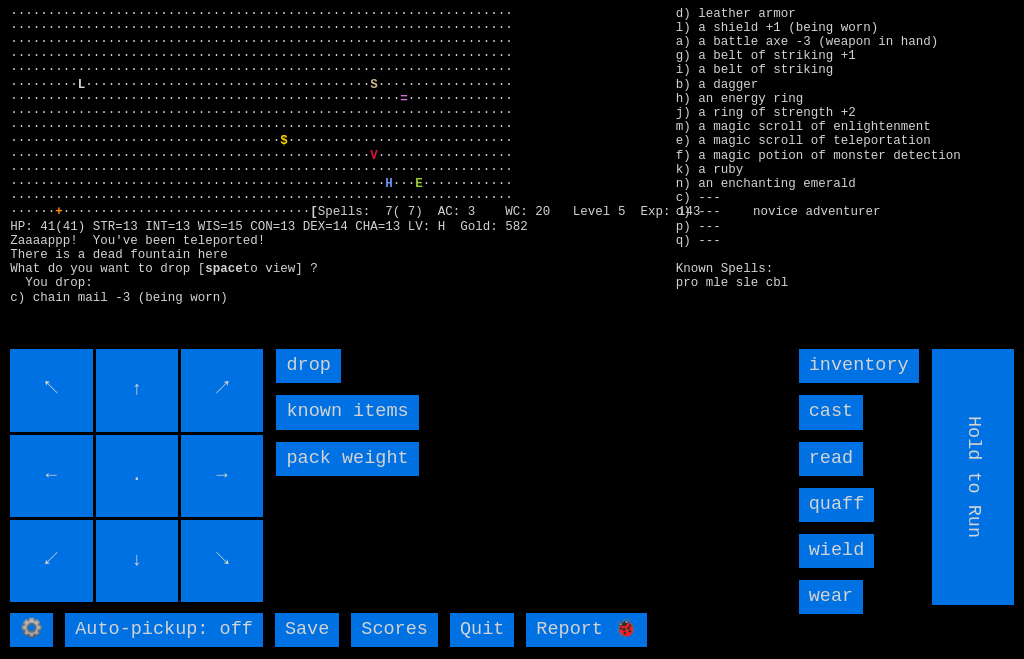 click on "wear" at bounding box center (831, 597) 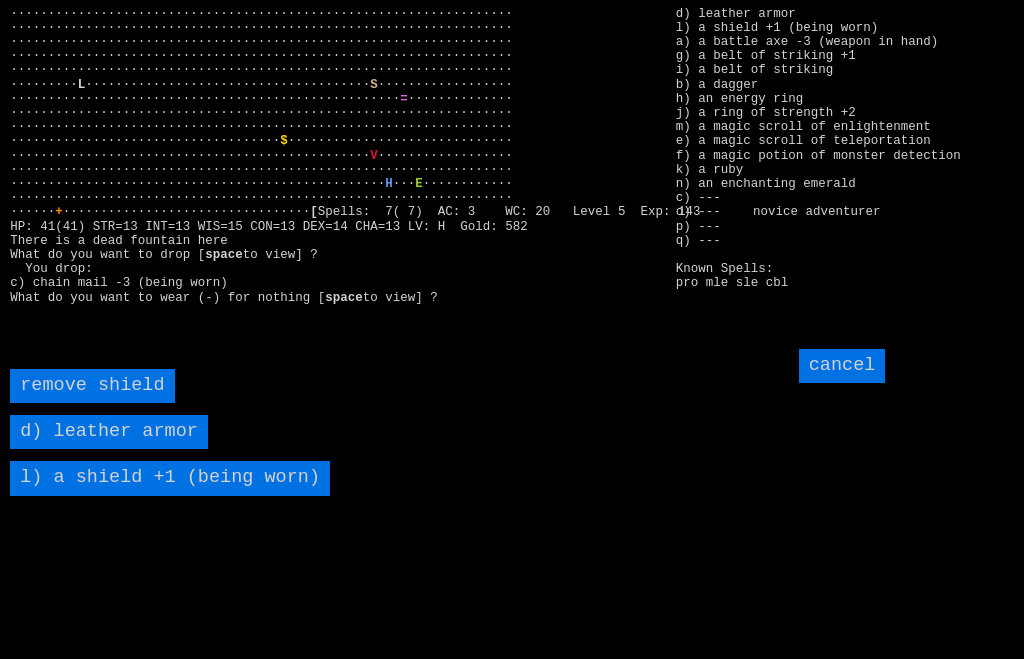 click on "d) leather armor" at bounding box center [109, 432] 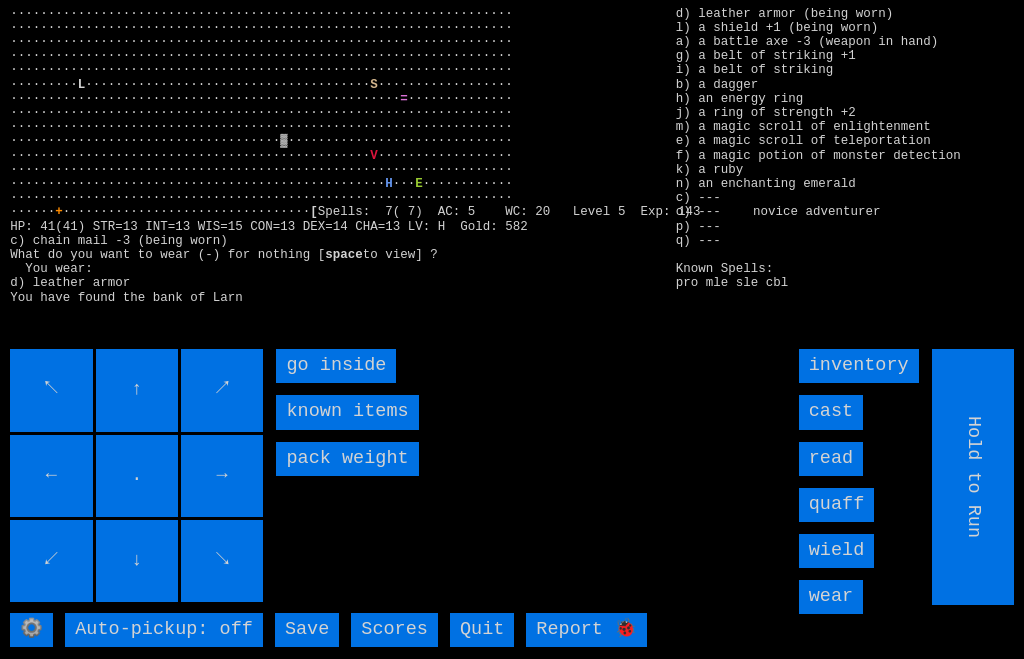 click on "go inside" at bounding box center [336, 366] 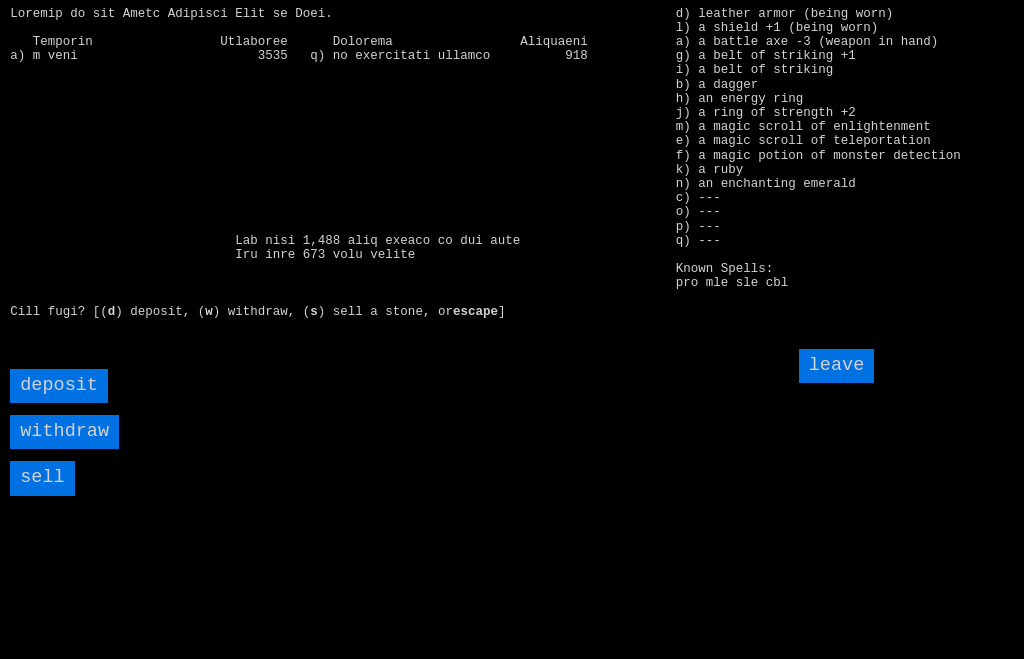 click on "sell" at bounding box center (42, 478) 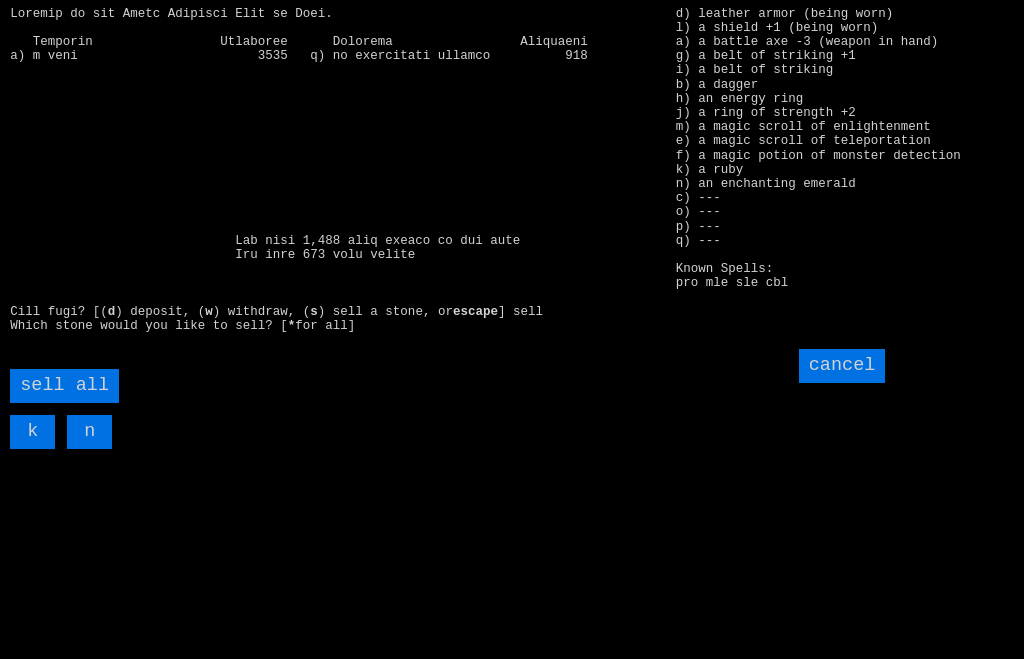 click on "sell all" at bounding box center (64, 386) 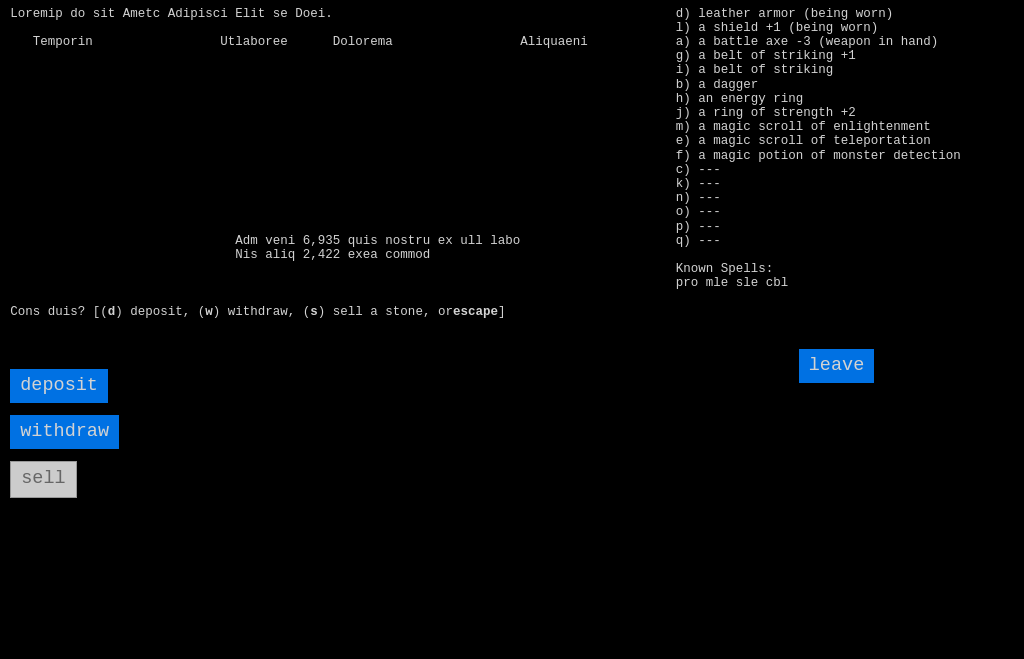 click on "deposit" at bounding box center (59, 386) 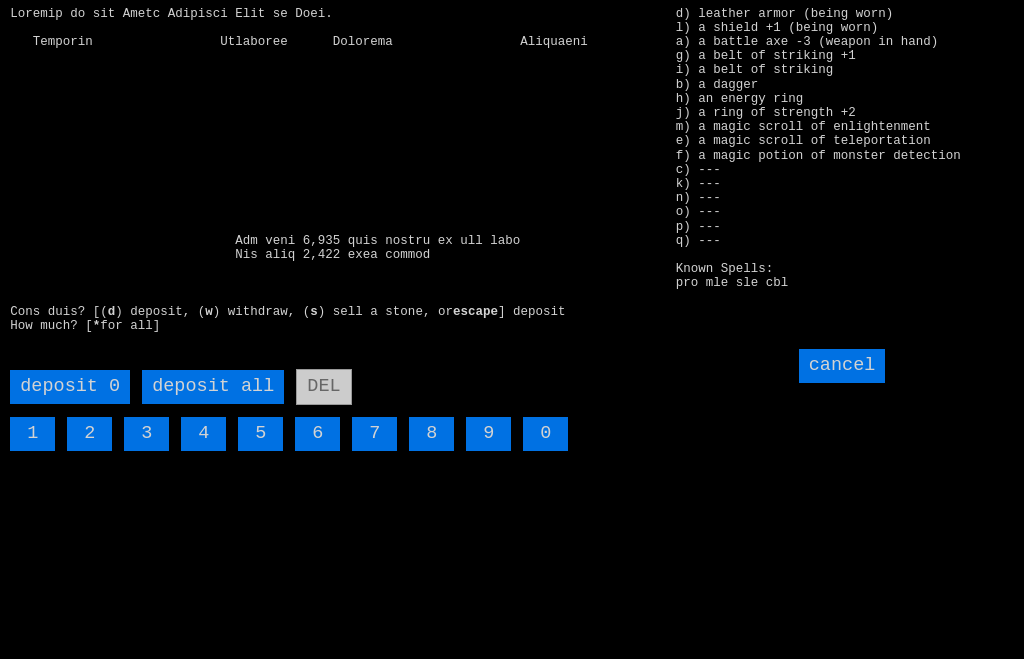 click on "deposit all" at bounding box center (213, 387) 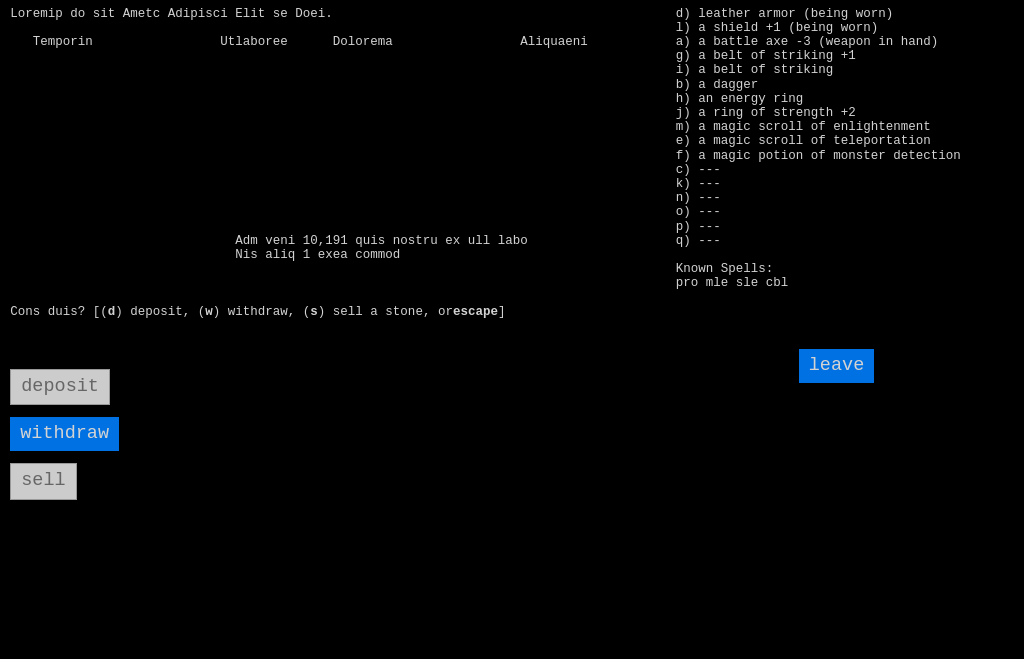 click on "leave" at bounding box center [837, 366] 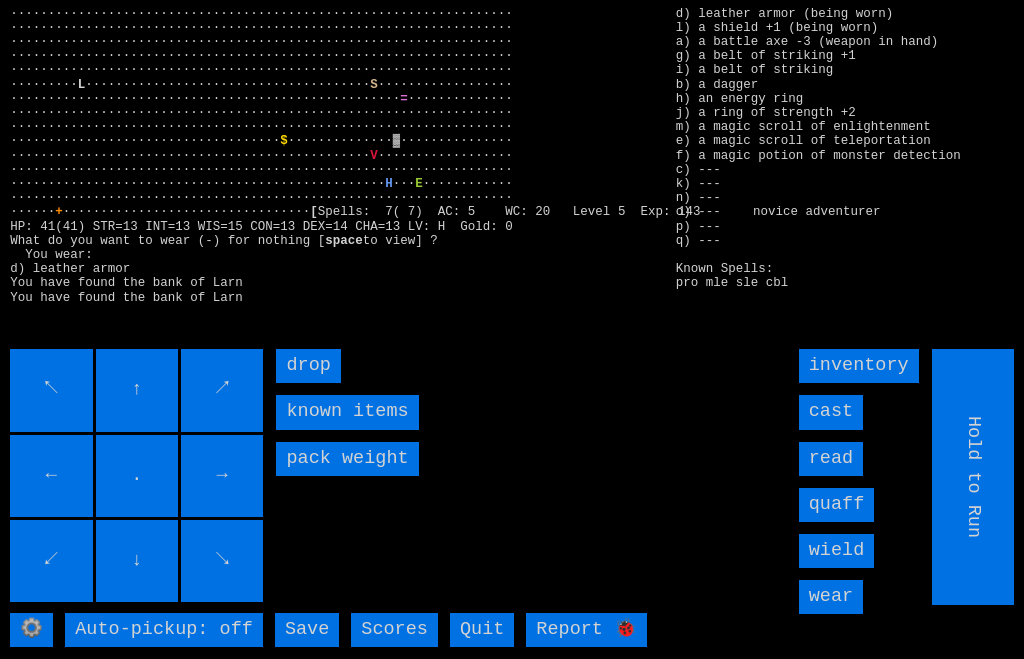 click on "drop" at bounding box center (308, 366) 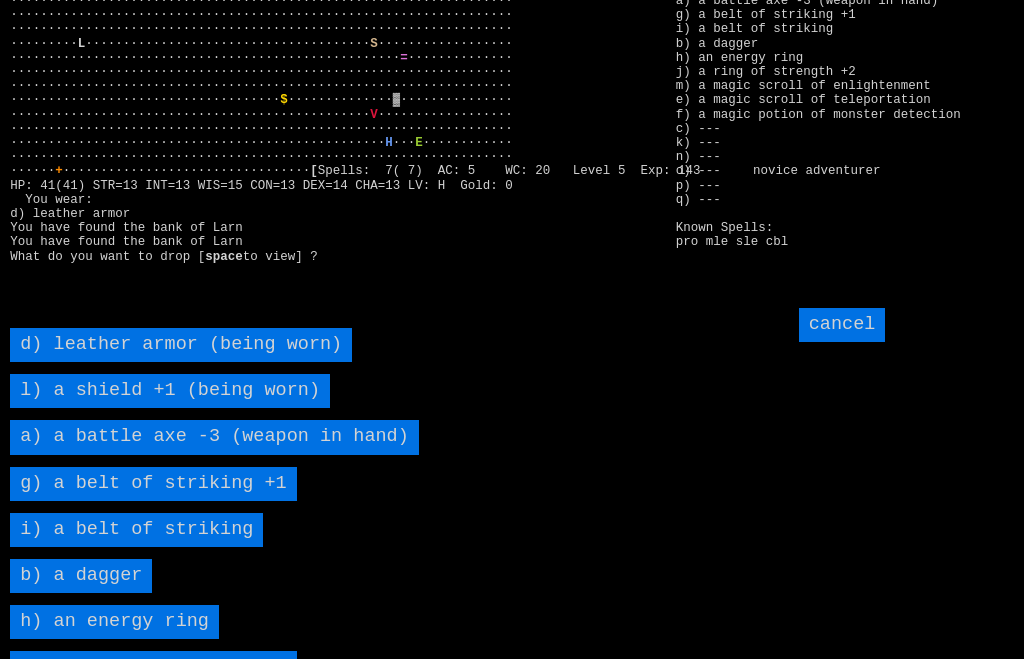 click on "b) a dagger" at bounding box center [81, 576] 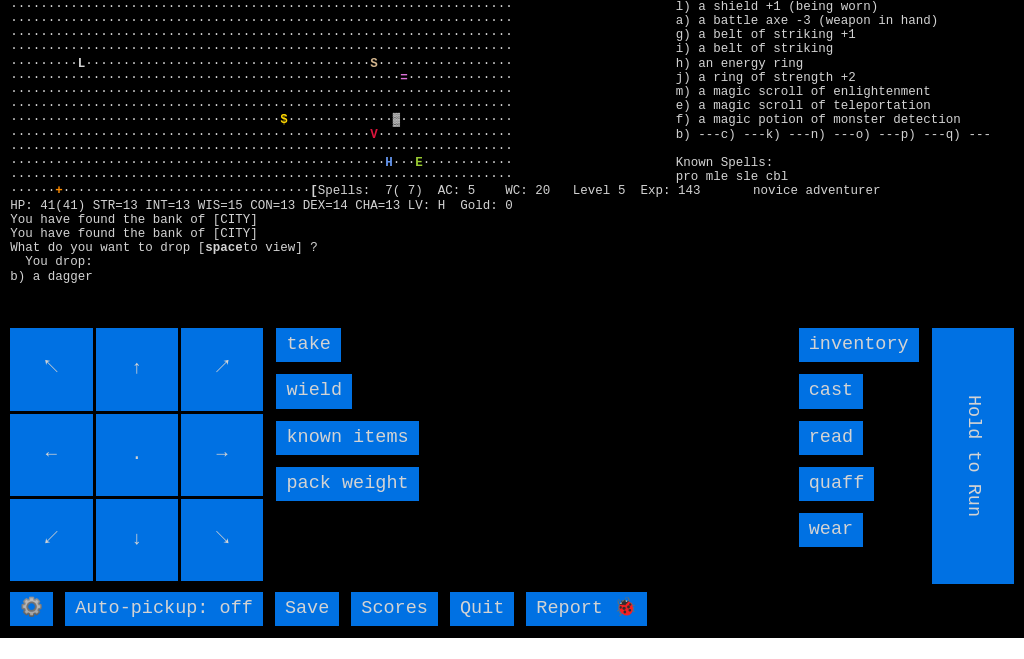 scroll, scrollTop: 45, scrollLeft: 0, axis: vertical 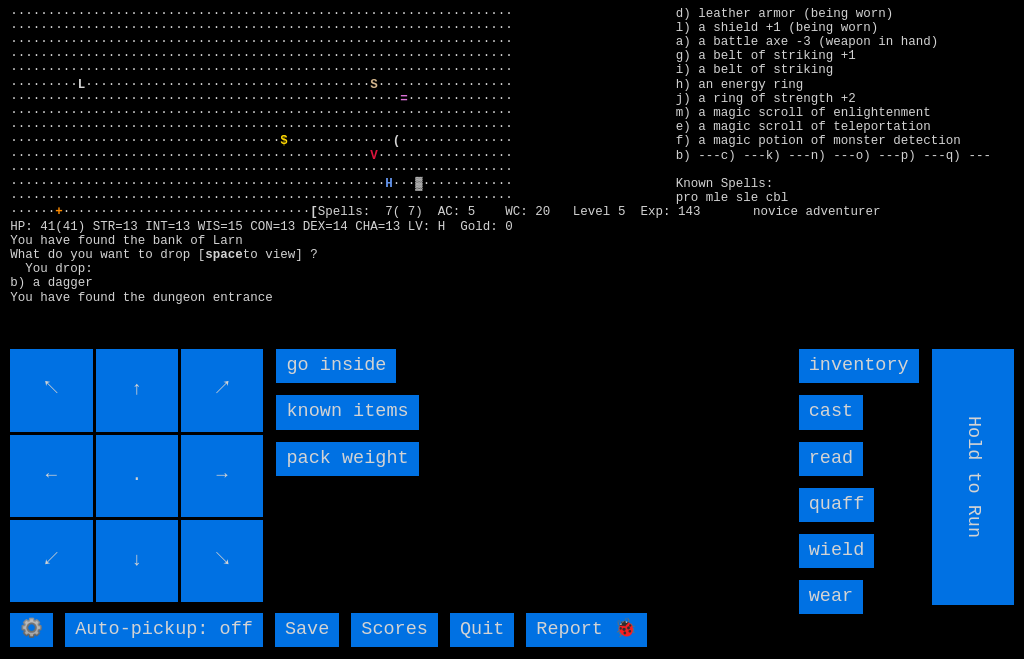 click on "go inside" at bounding box center (336, 366) 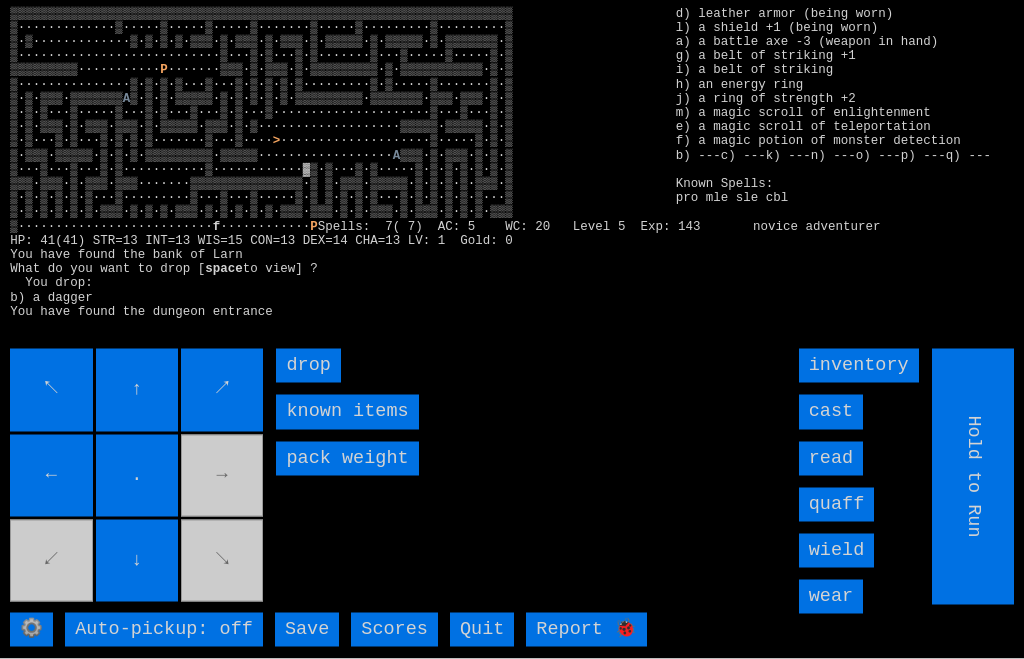scroll, scrollTop: 1, scrollLeft: 0, axis: vertical 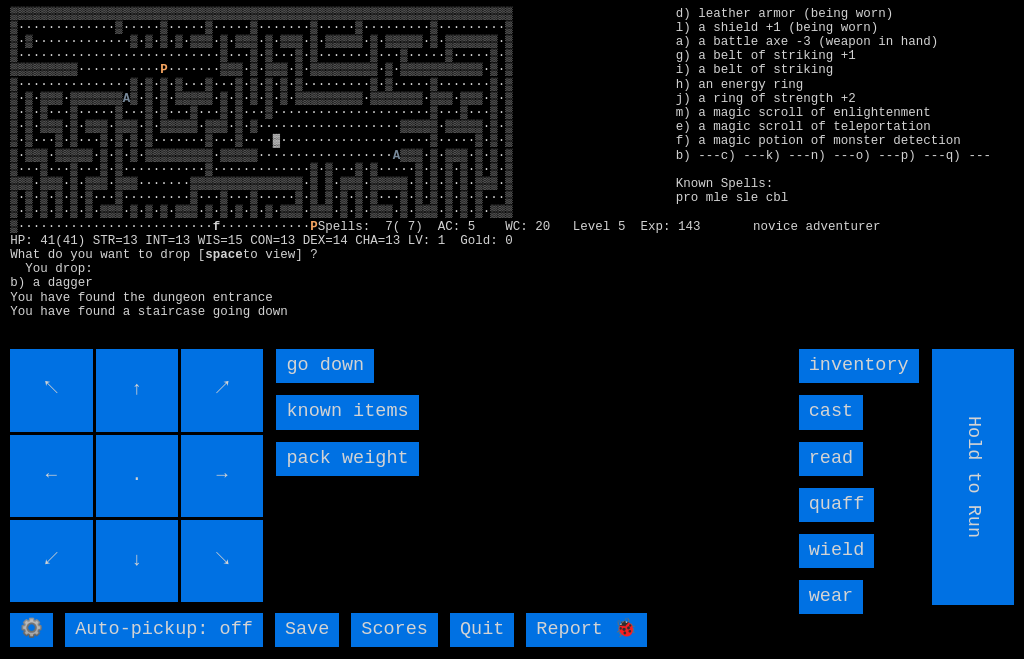 click on "go down" at bounding box center [325, 366] 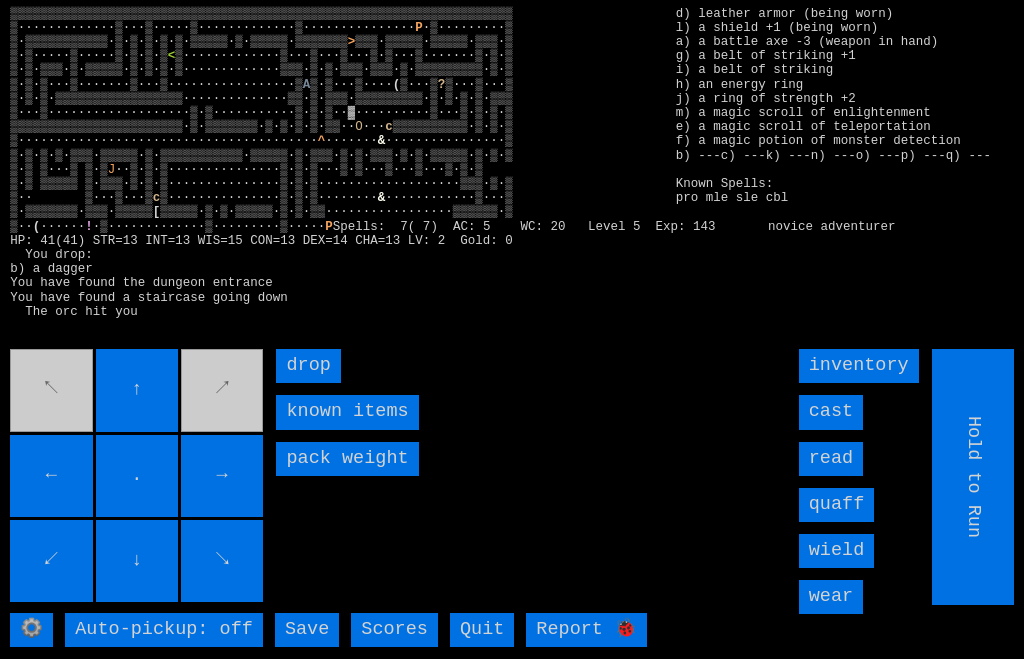 click on "→" at bounding box center [222, 476] 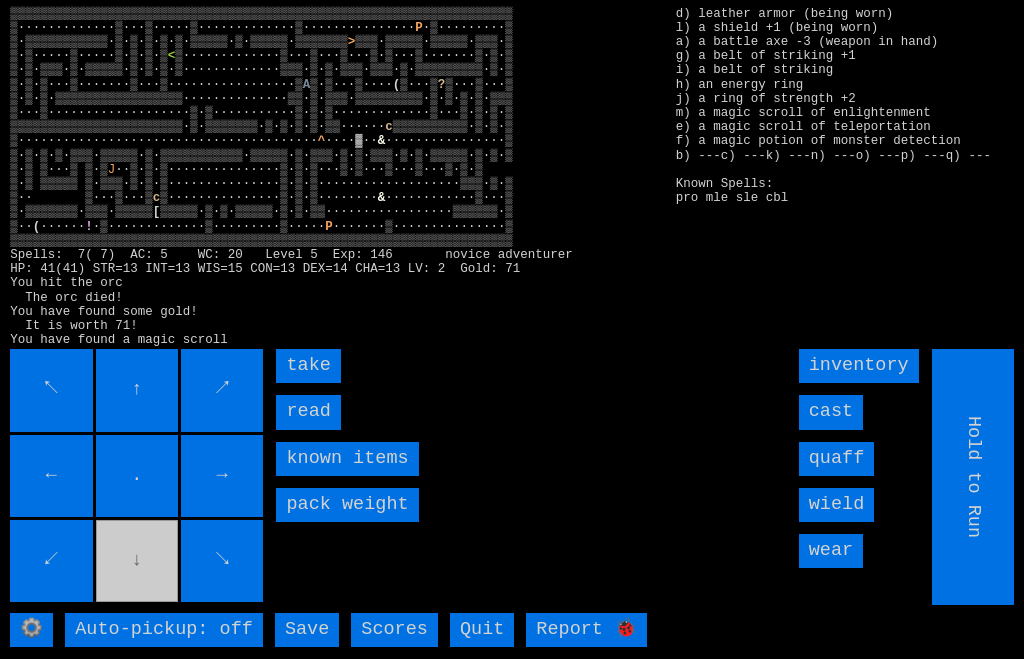 click on "read" at bounding box center (308, 412) 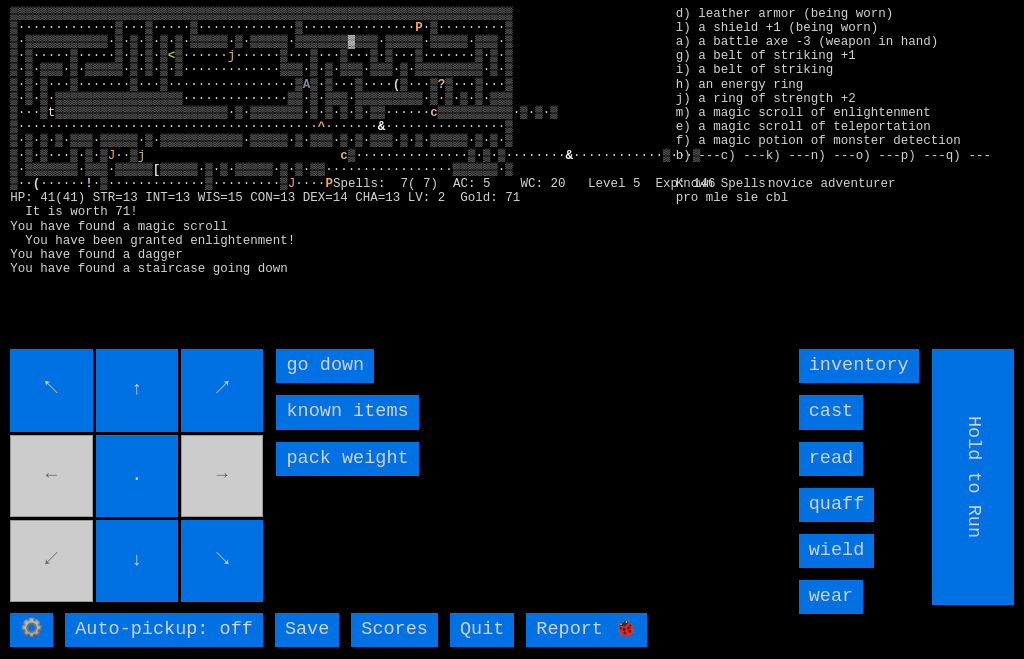 click on "go down" at bounding box center [325, 366] 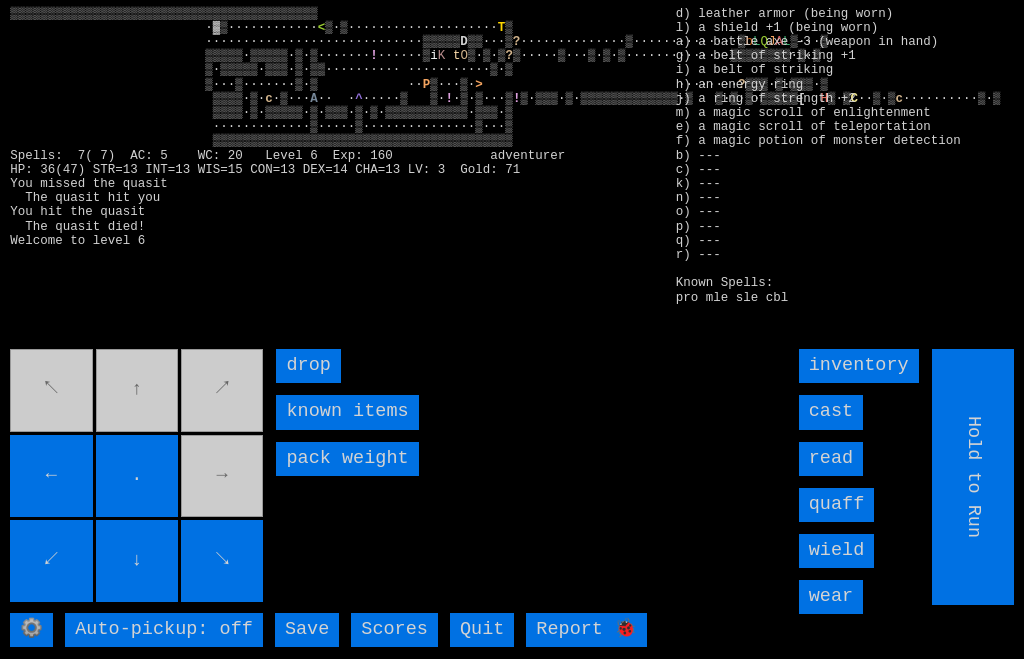 click on "↖ ↑ ↗ ← . → ↙ ↓ ↘" at bounding box center (138, 477) 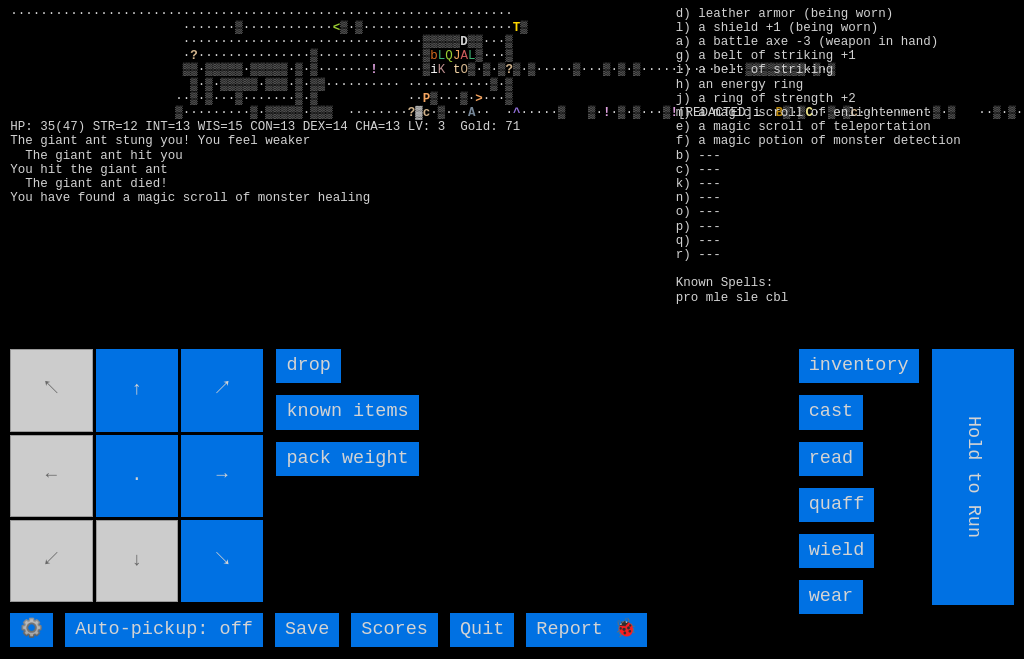 click on "↖ ↑ ↗ ← . → ↙ ↓ ↘" at bounding box center [138, 477] 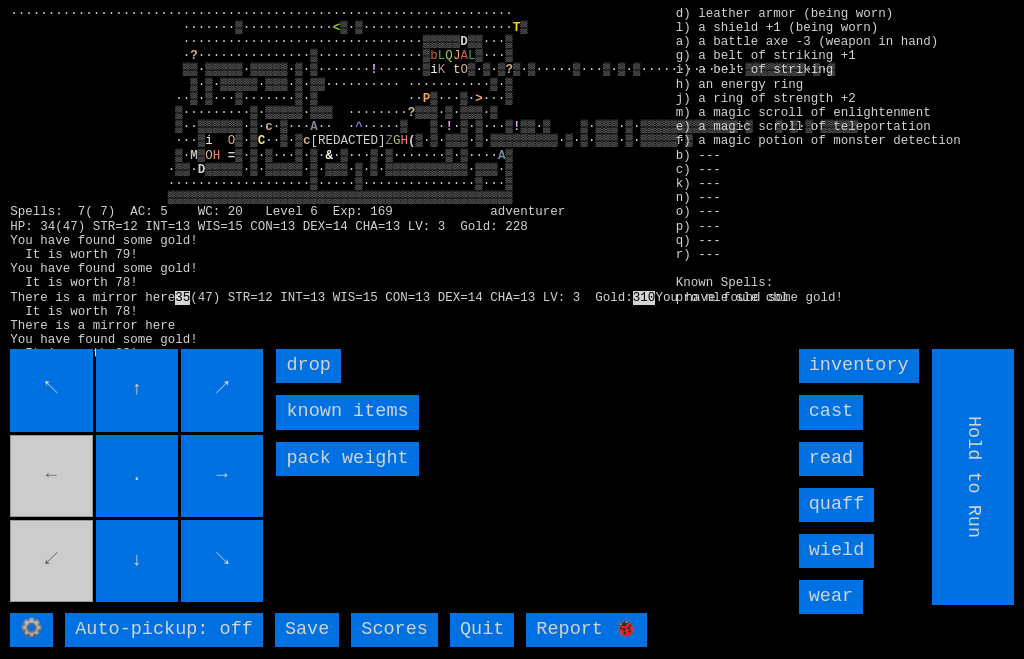 click on "↖ ↑ ↗ ← . → ↙ ↓ ↘" at bounding box center (138, 477) 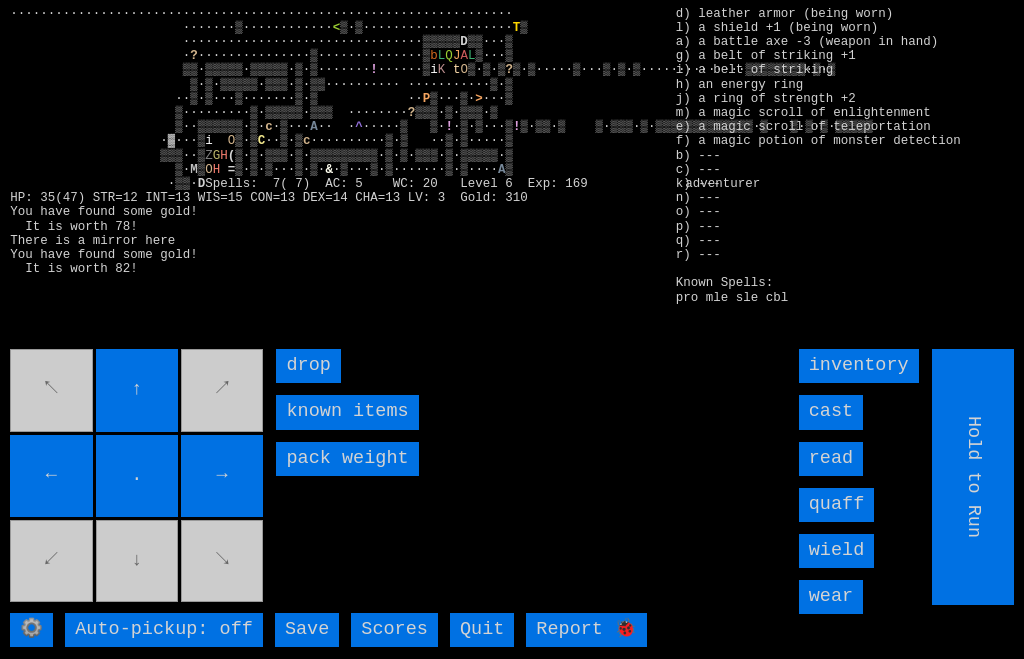 click on "↖ ↑ ↗ ← . → ↙ ↓ ↘" at bounding box center [138, 477] 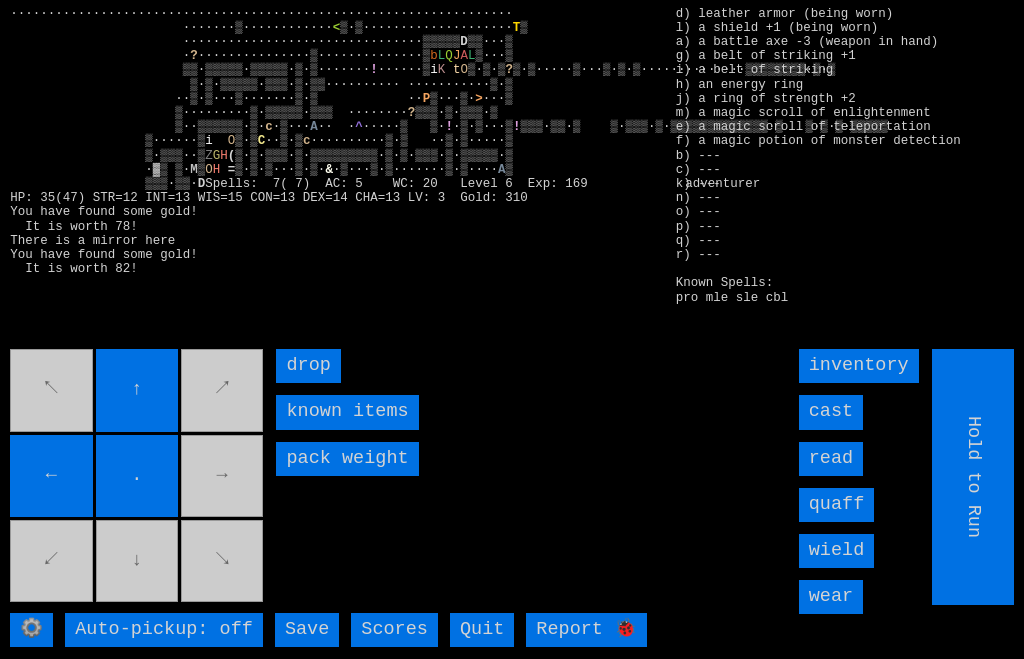 click on "↖ ↑ ↗ ← . → ↙ ↓ ↘" at bounding box center (138, 477) 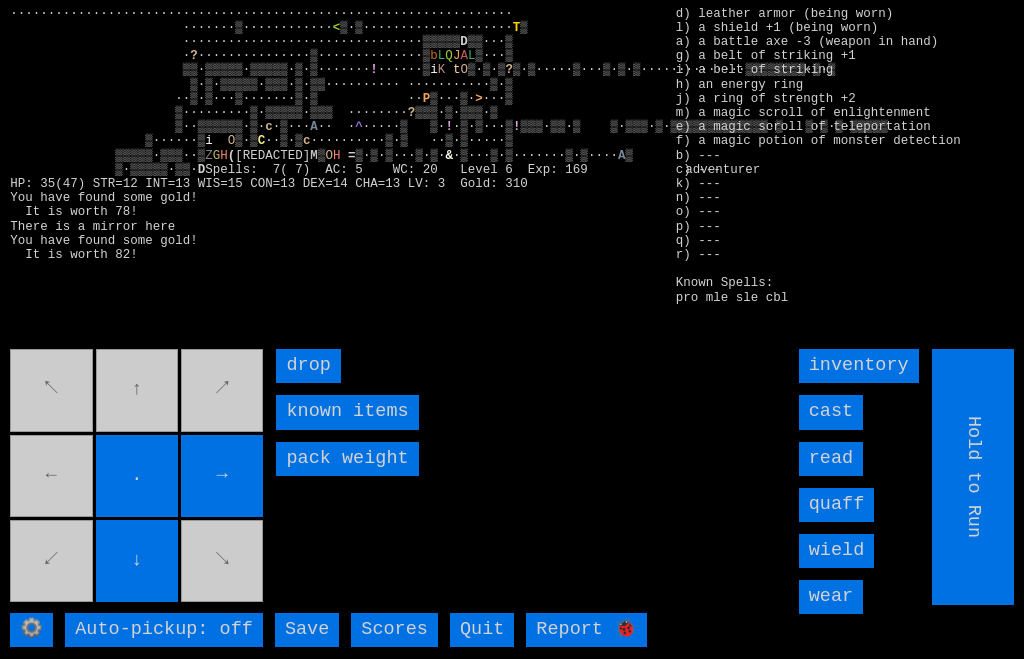 click on "↖ ↑ ↗ ← . → ↙ ↓ ↘" at bounding box center (138, 477) 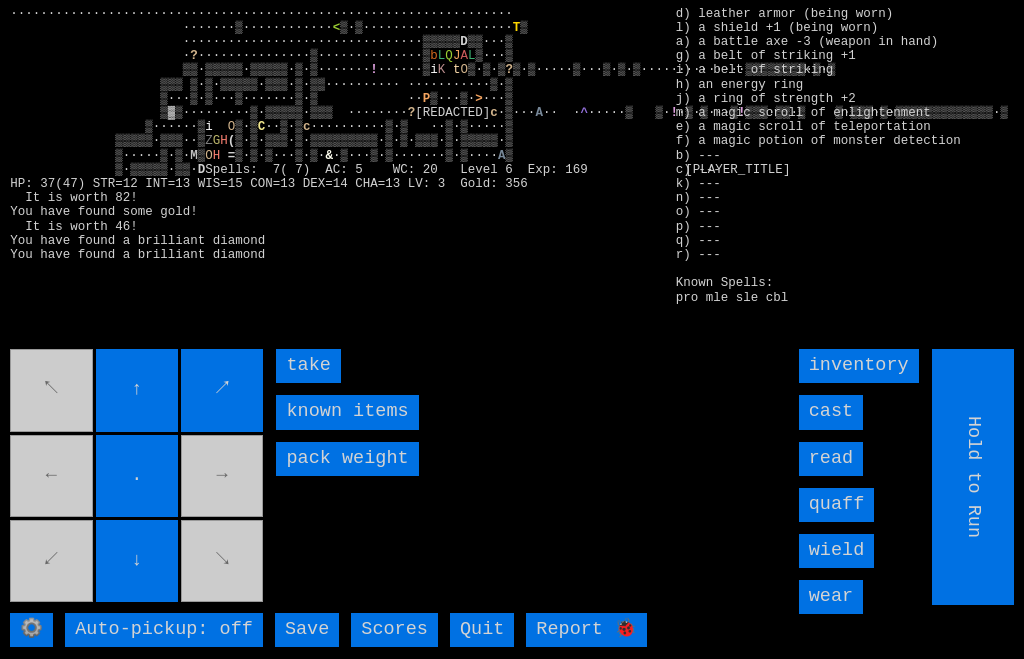 click on "take" at bounding box center (308, 366) 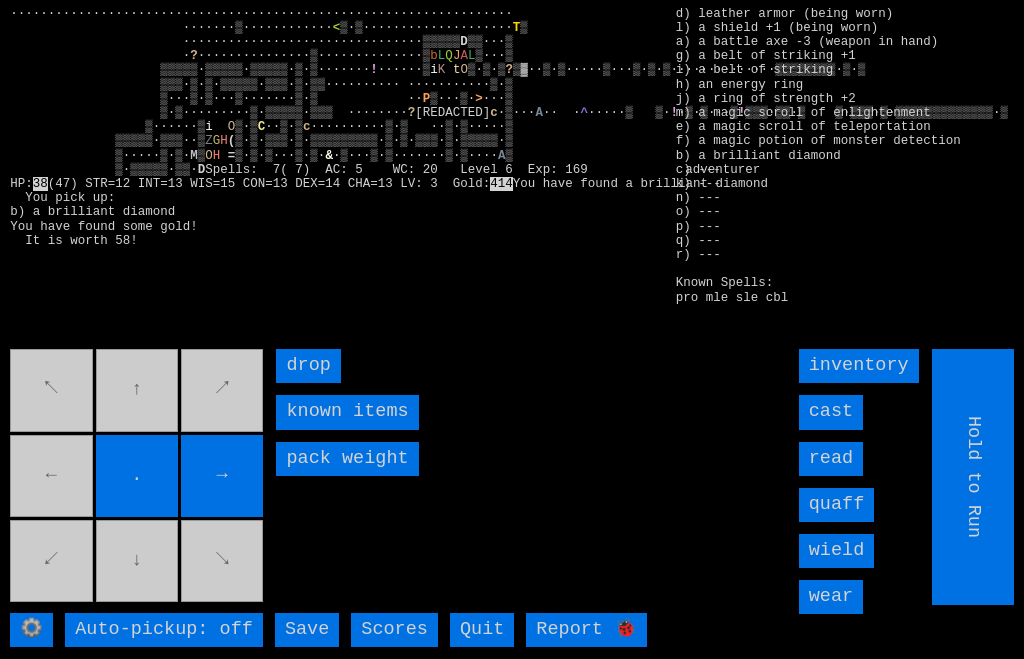 click on "↖ ↑ ↗ ← . → ↙ ↓ ↘" at bounding box center (138, 477) 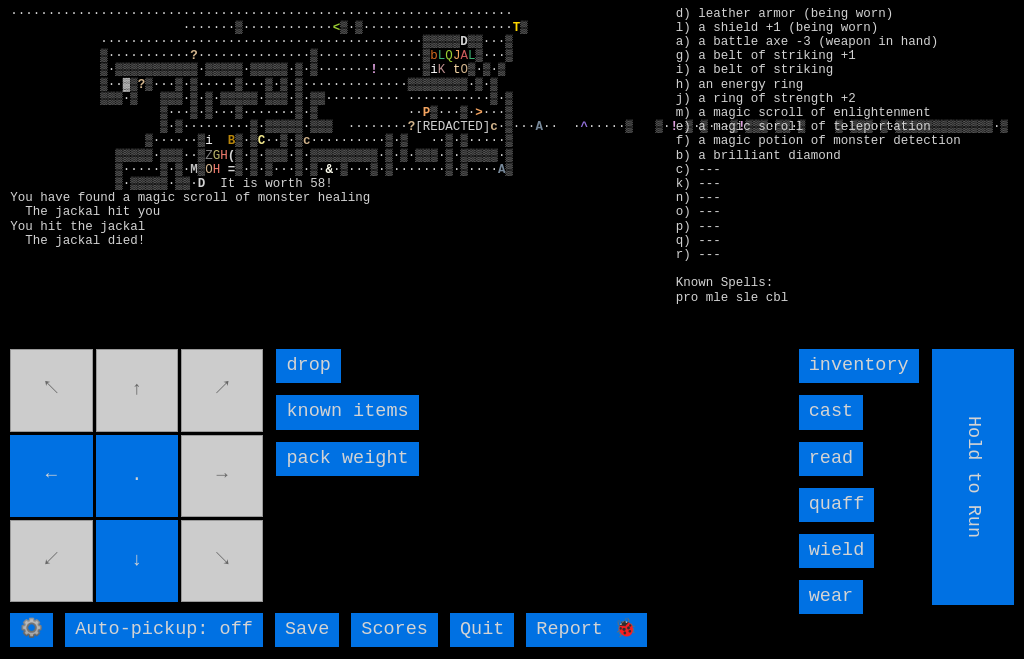 click on "↖ ↑ ↗ ← . → ↙ ↓ ↘" at bounding box center (138, 477) 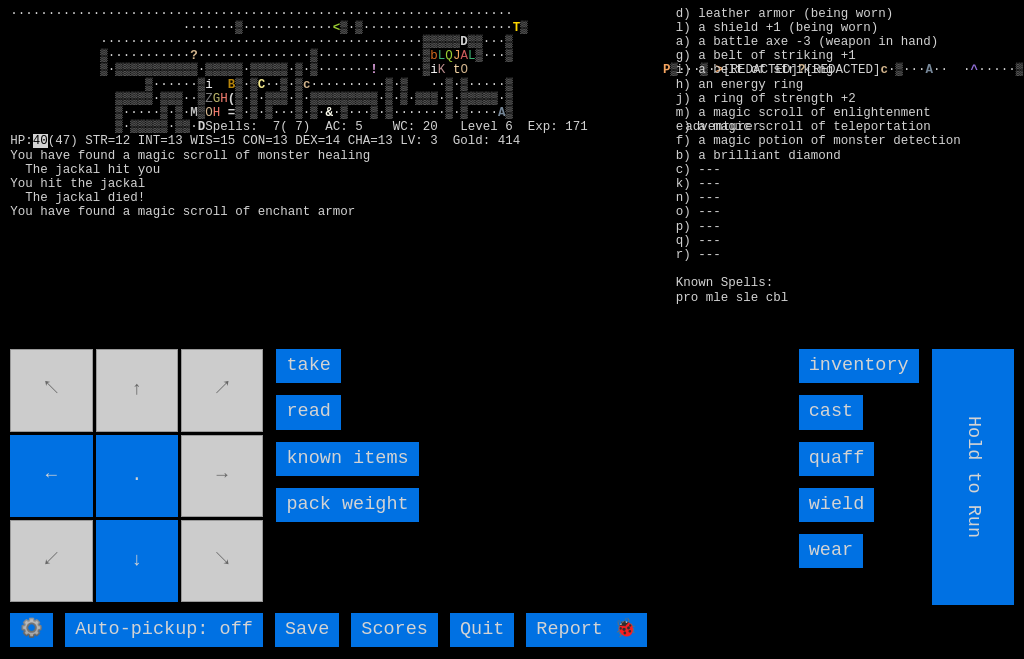 click on "read" at bounding box center [308, 412] 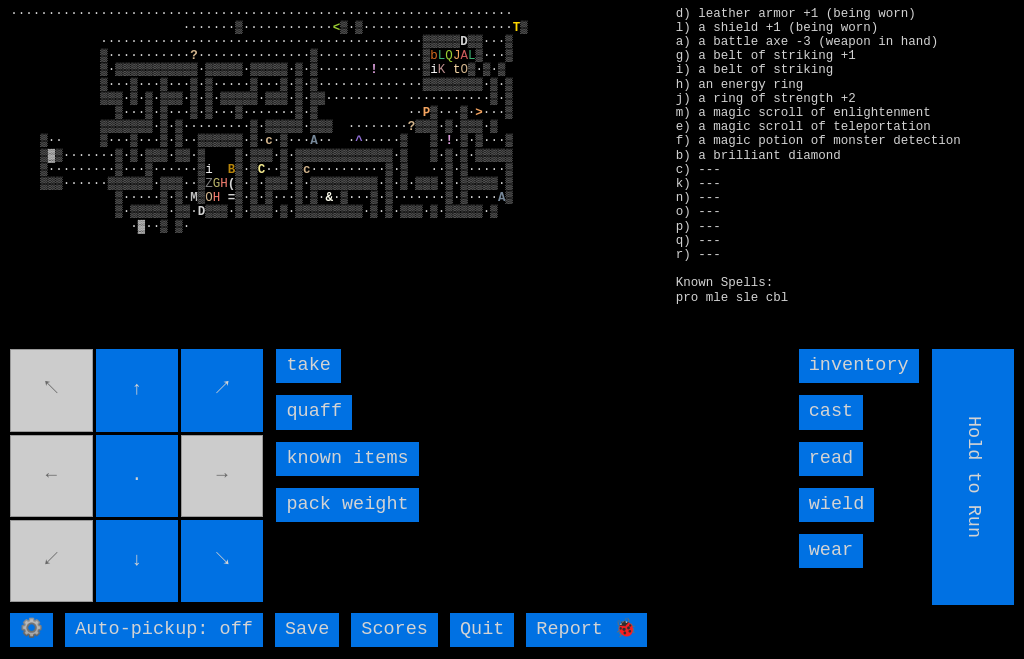 click on "quaff" at bounding box center [314, 412] 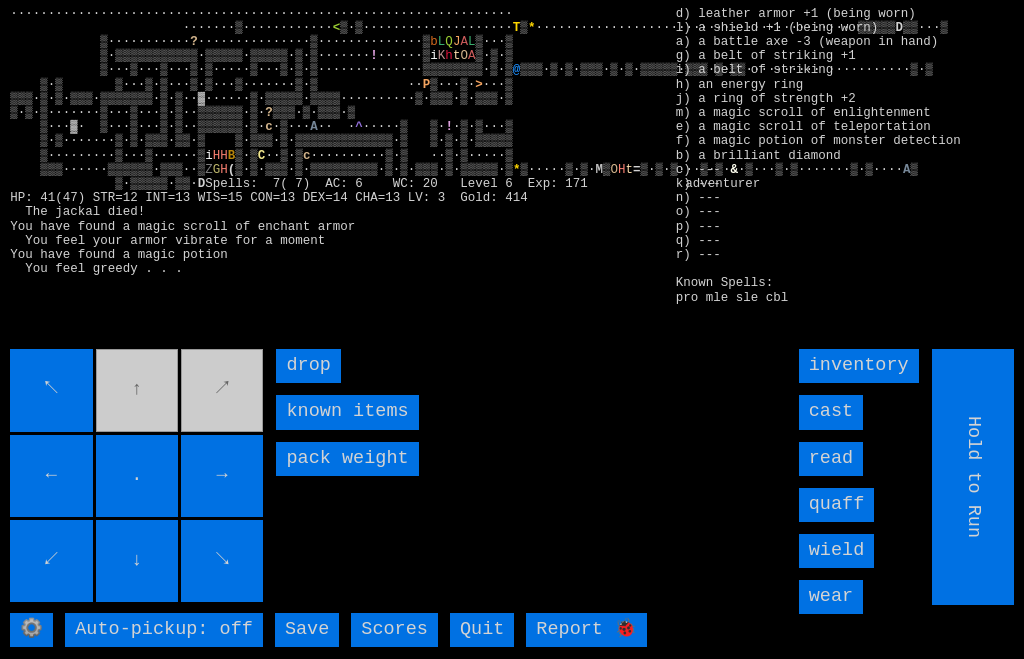 click on "↖ ↑ ↗ ← . → ↙ ↓ ↘" at bounding box center [138, 477] 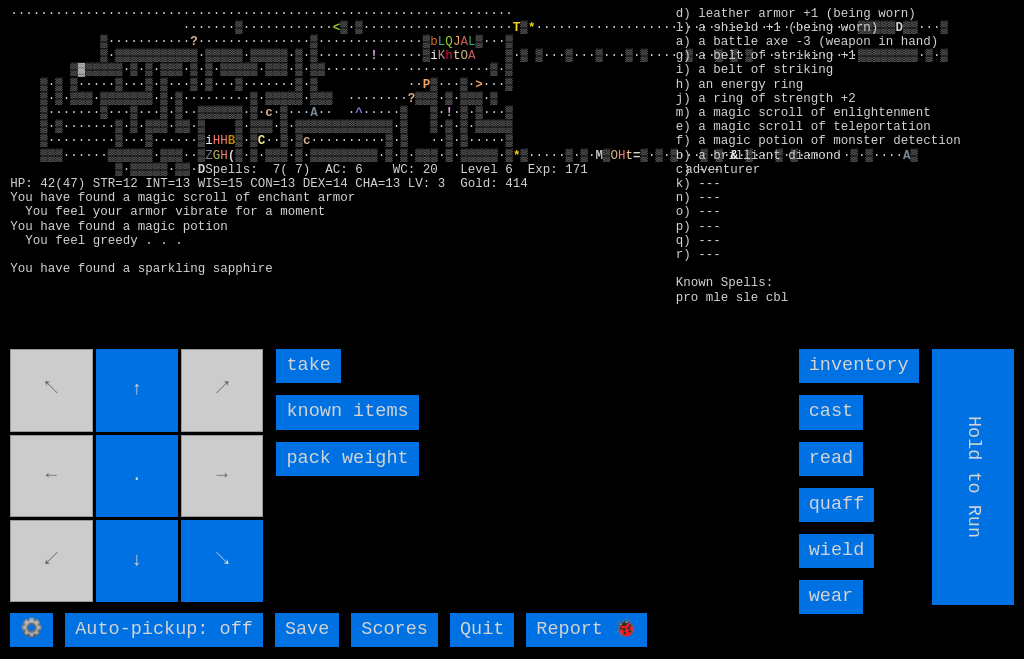 click on "take" at bounding box center [308, 366] 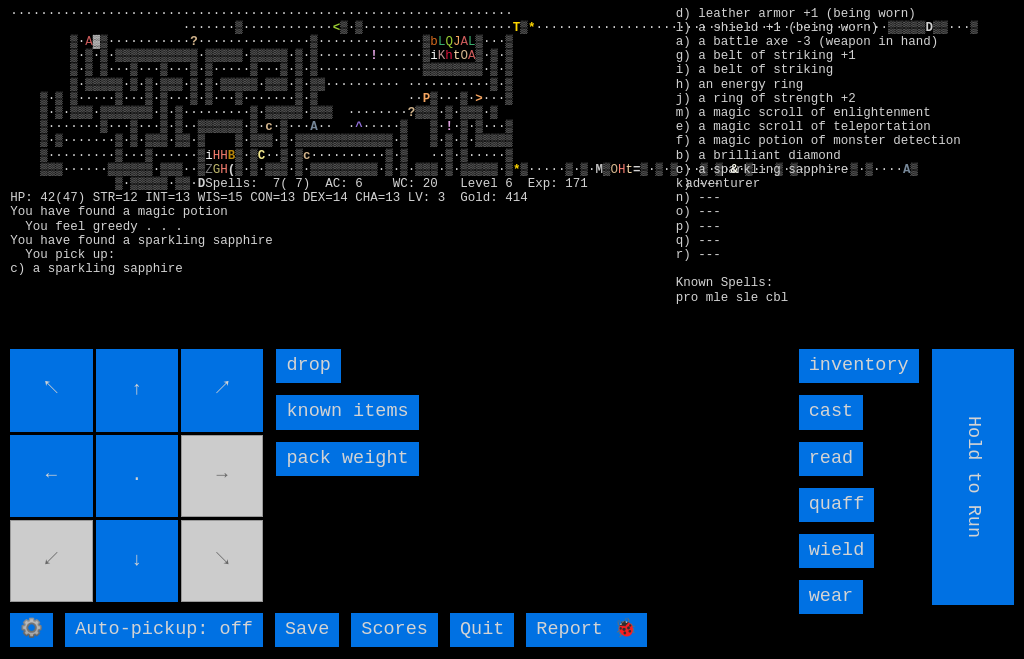 click on "cast" at bounding box center [831, 412] 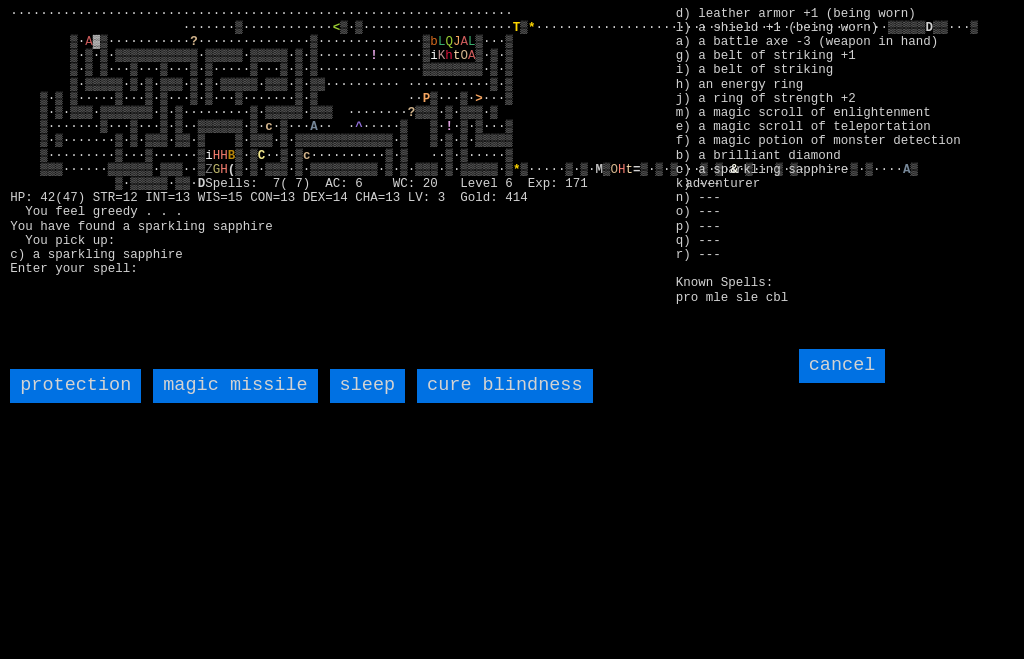 click on "magic missile" at bounding box center (235, 386) 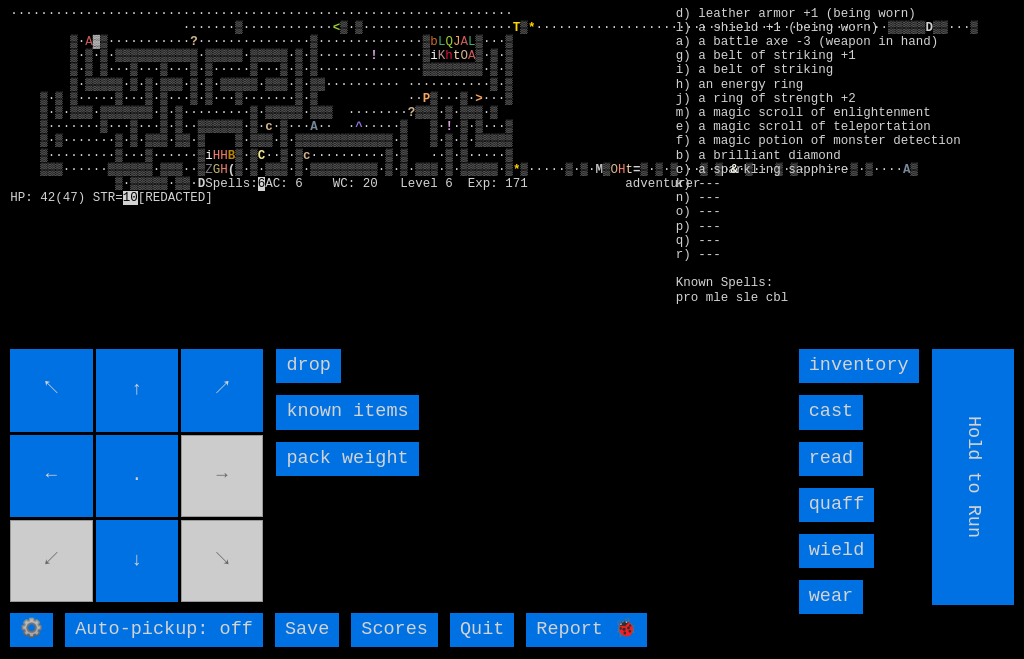 click on "cast" at bounding box center (831, 412) 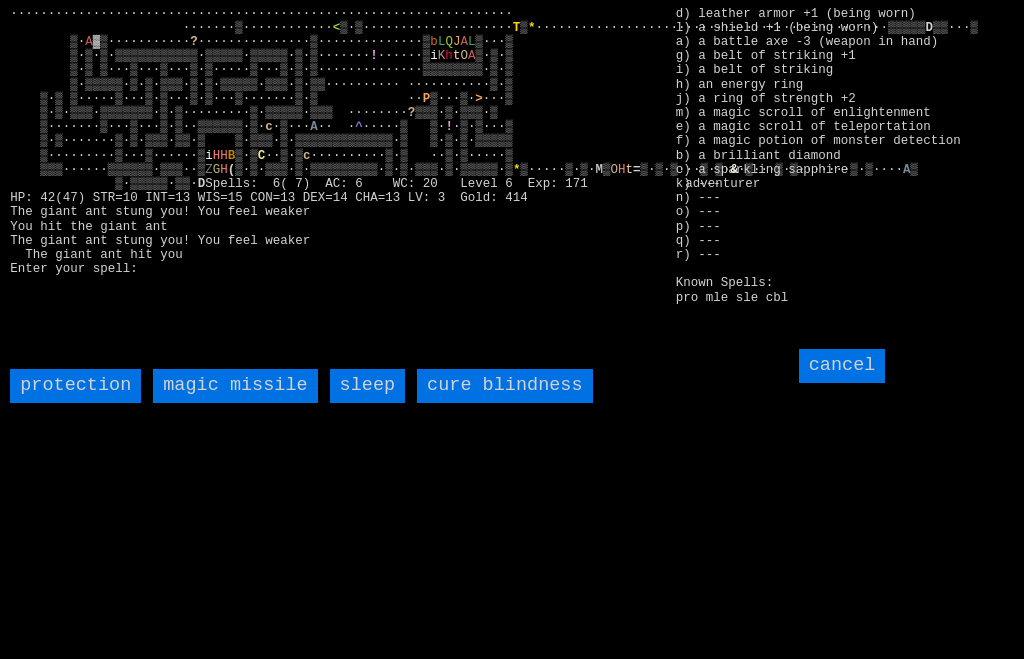 click on "magic missile" at bounding box center (235, 386) 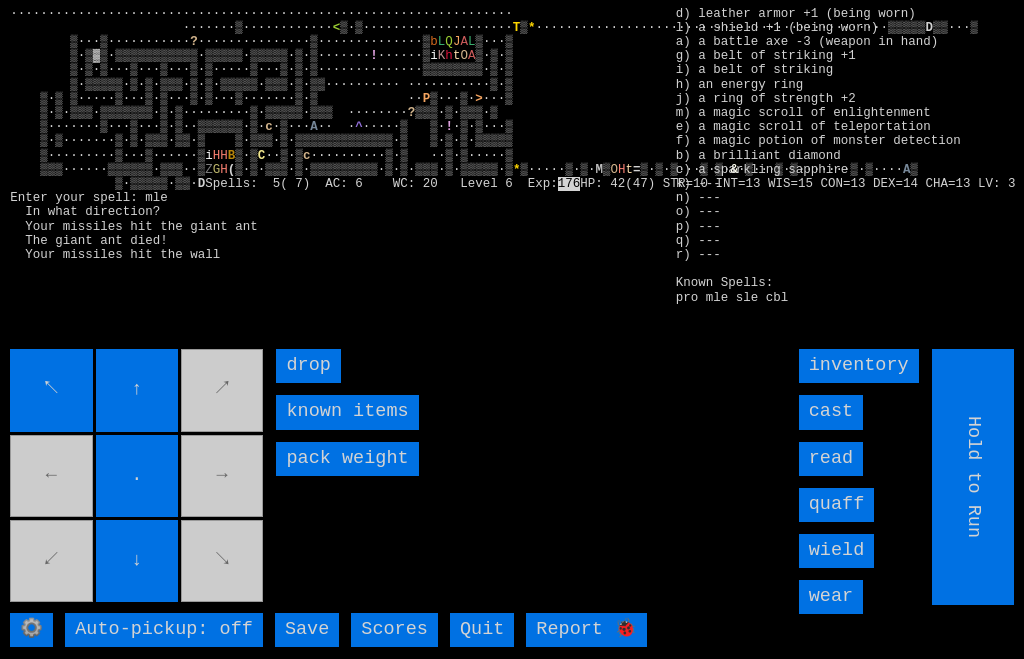 click on "↓" at bounding box center [137, 561] 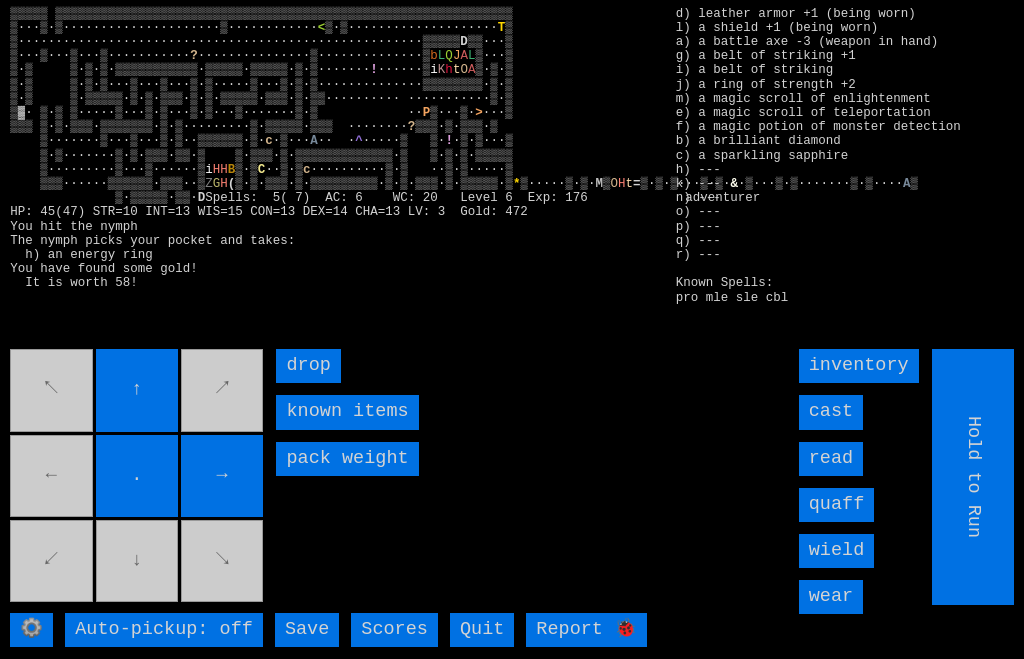 click on "↖ ↑ ↗ ← . → ↙ ↓ ↘" at bounding box center [138, 477] 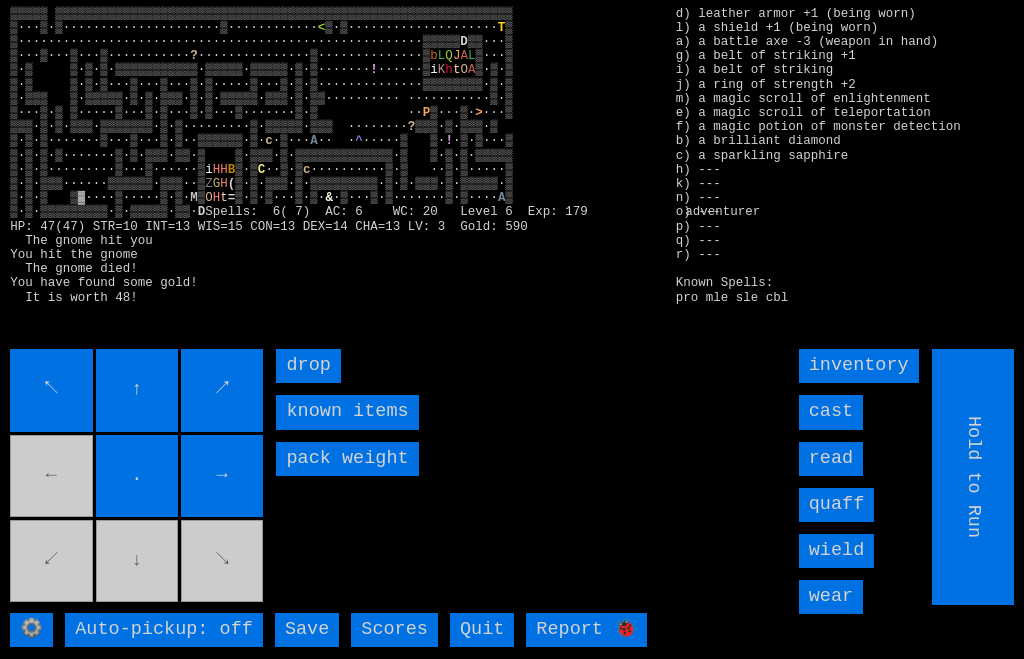 click on "↖" at bounding box center (51, 390) 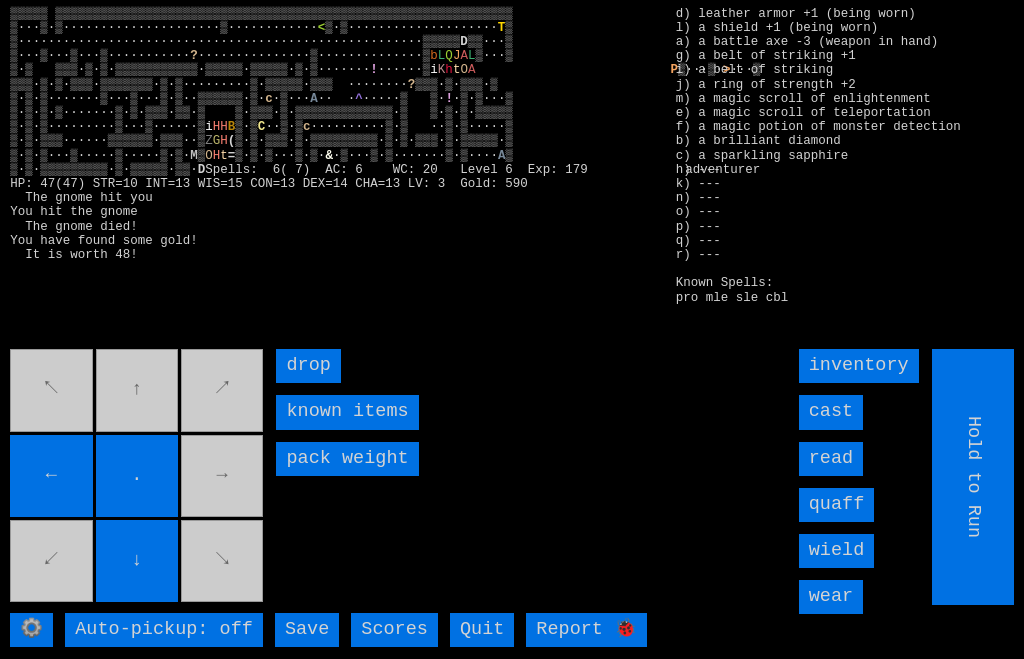 click on "↖ ↑ ↗ ← . → ↙ ↓ ↘" at bounding box center [138, 477] 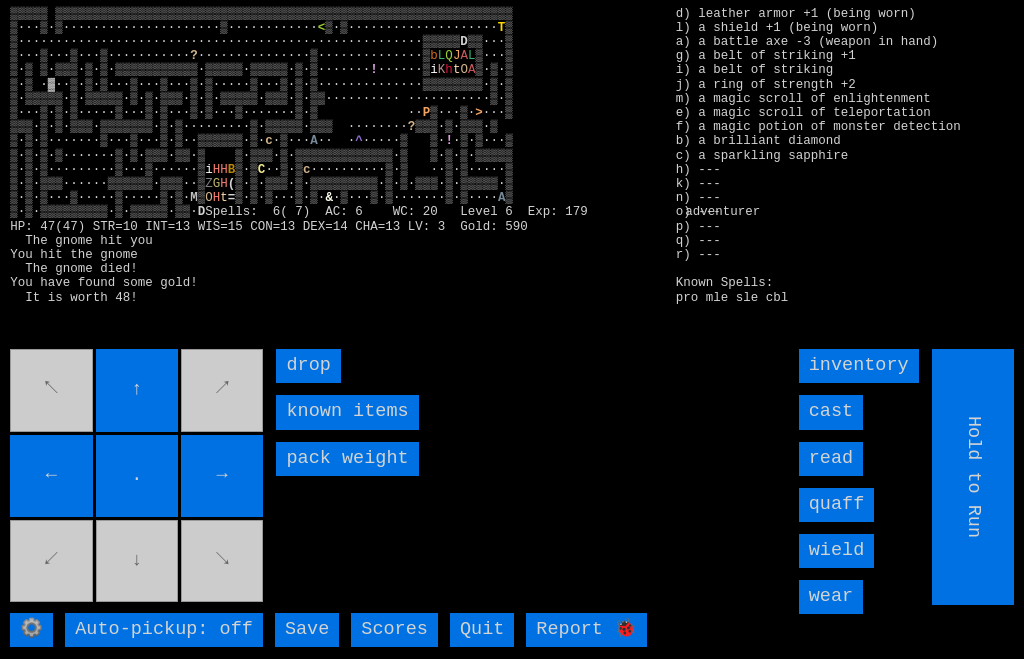 click on "←" at bounding box center (51, 476) 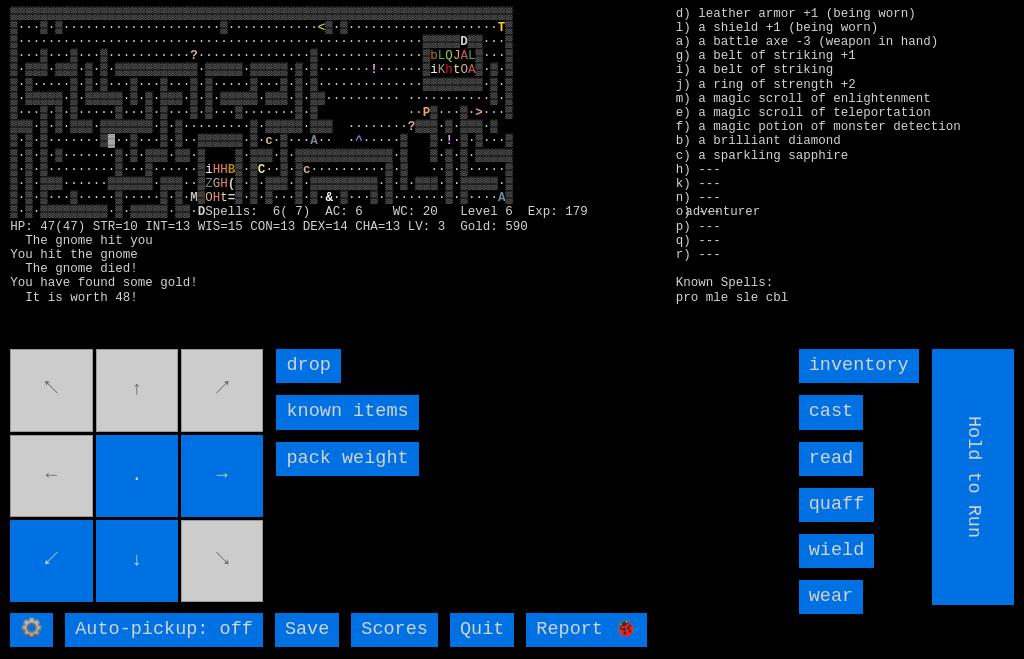 click on "↖ ↑ ↗ ← . → ↙ ↓ ↘" at bounding box center (138, 477) 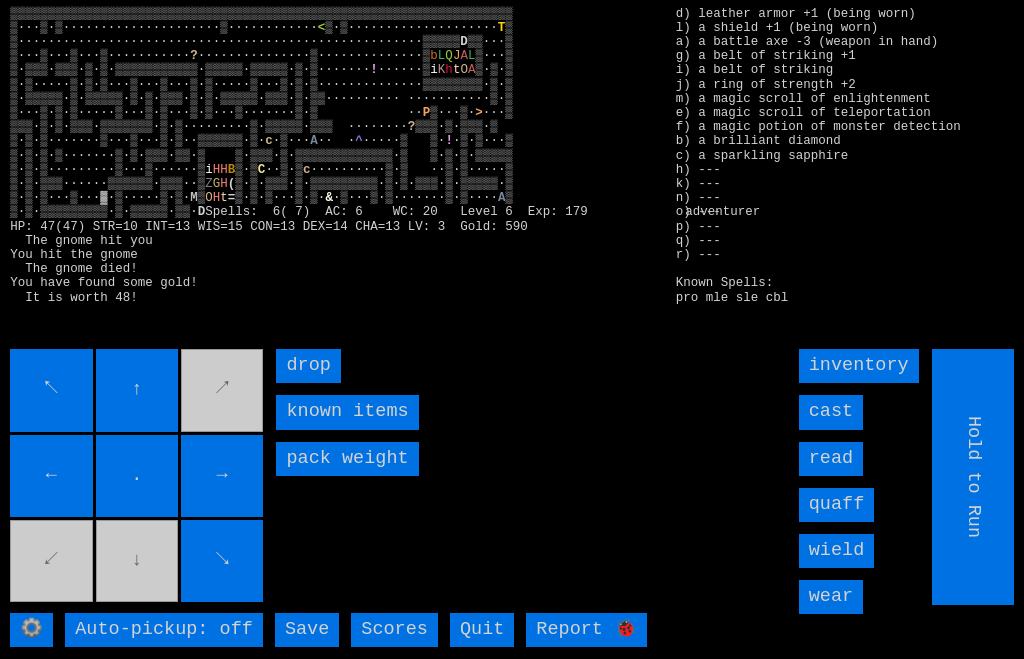 click on "." at bounding box center [137, 476] 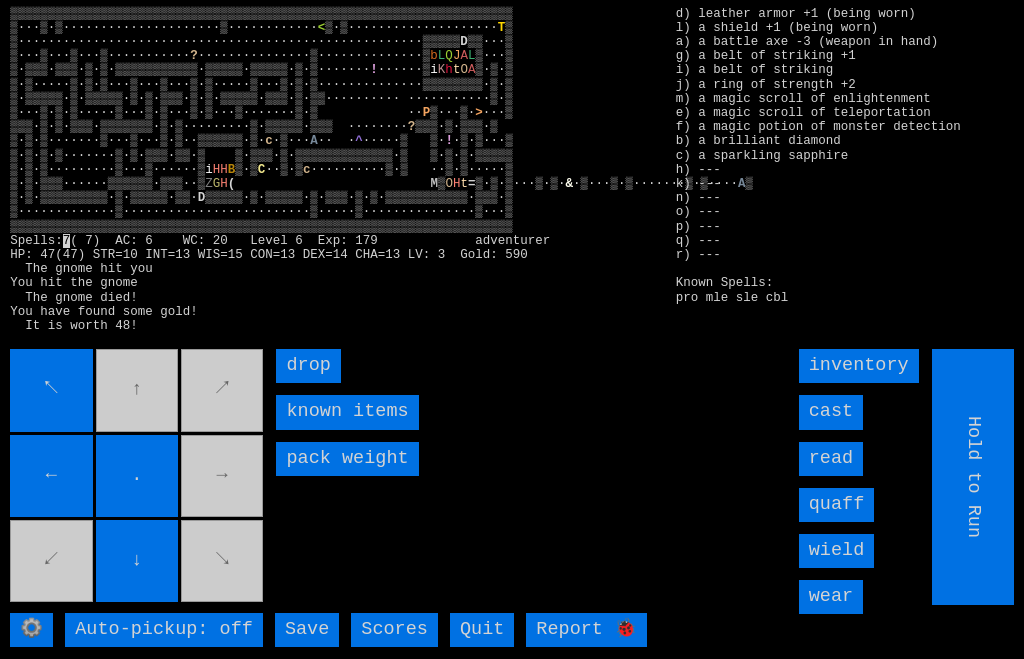 click on "." at bounding box center (137, 476) 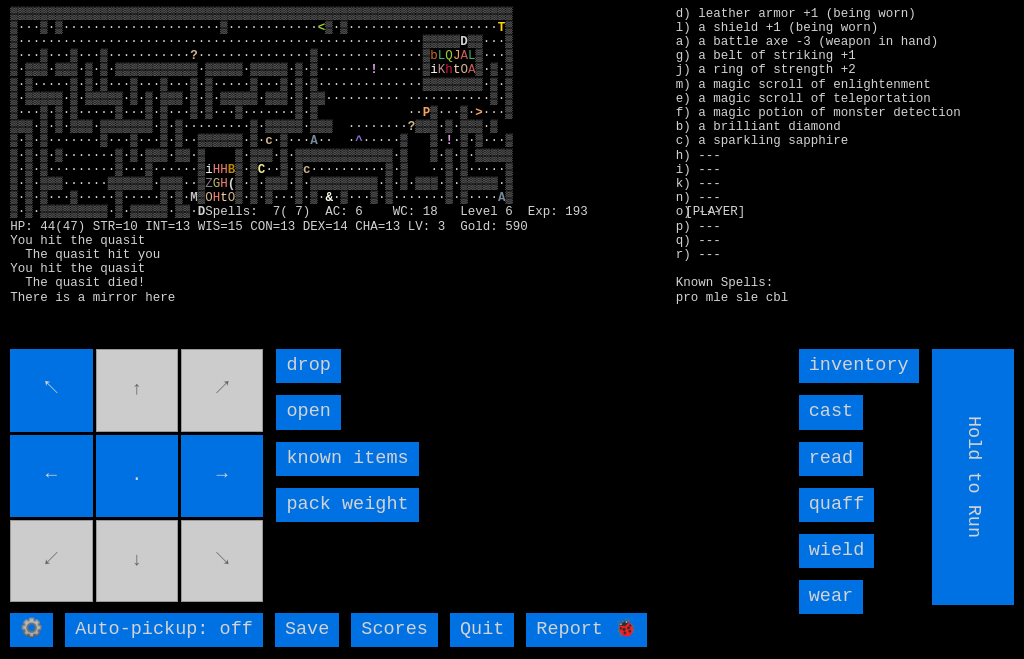 click on "open" at bounding box center [308, 412] 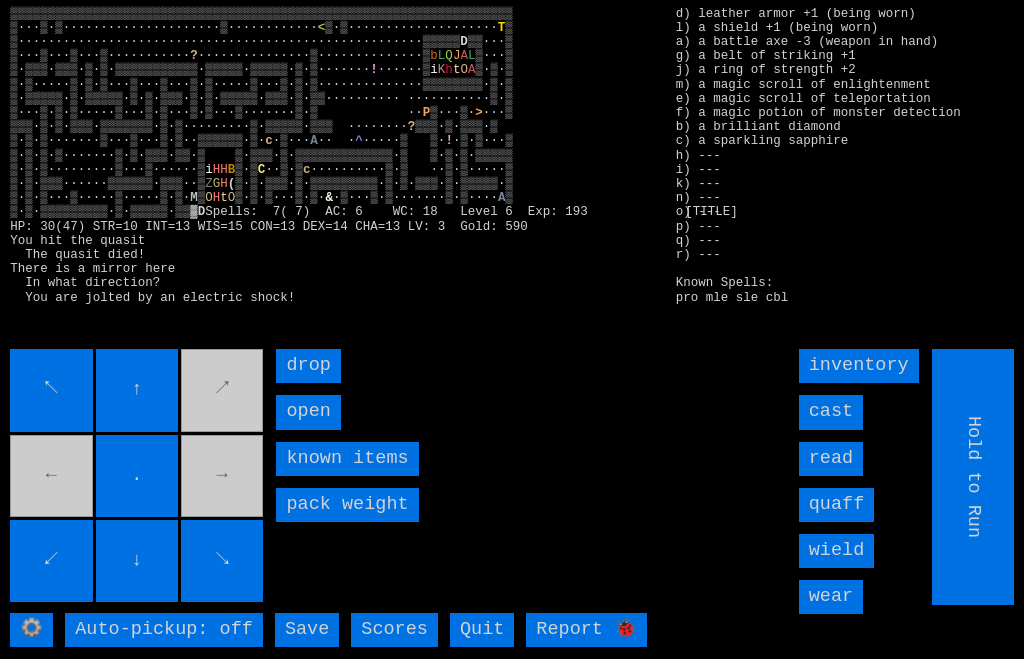 click on "open" at bounding box center [308, 412] 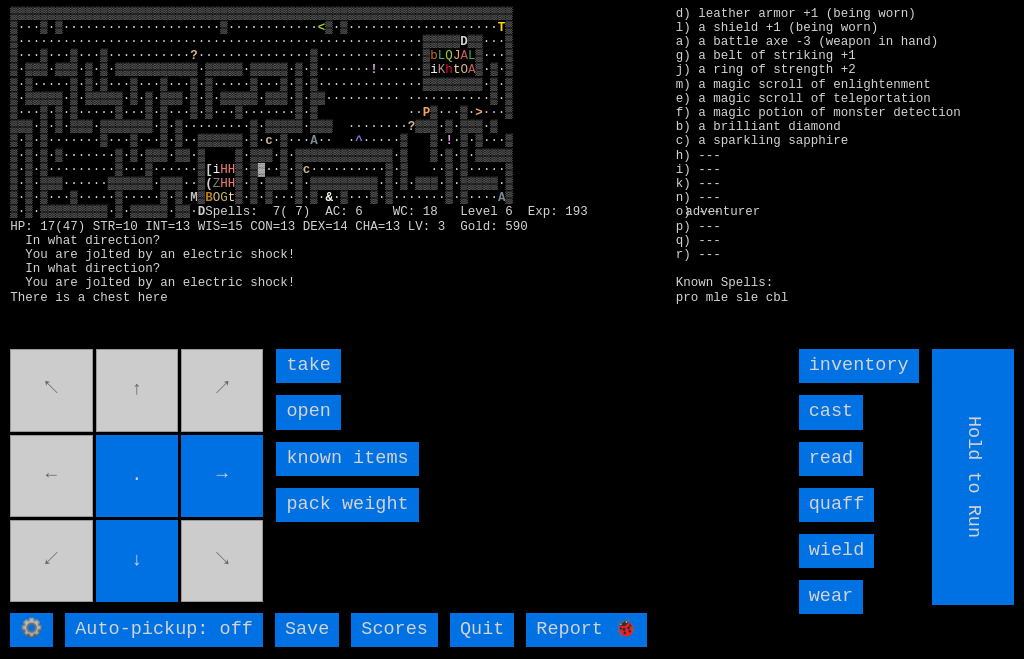 click on "open" at bounding box center [308, 412] 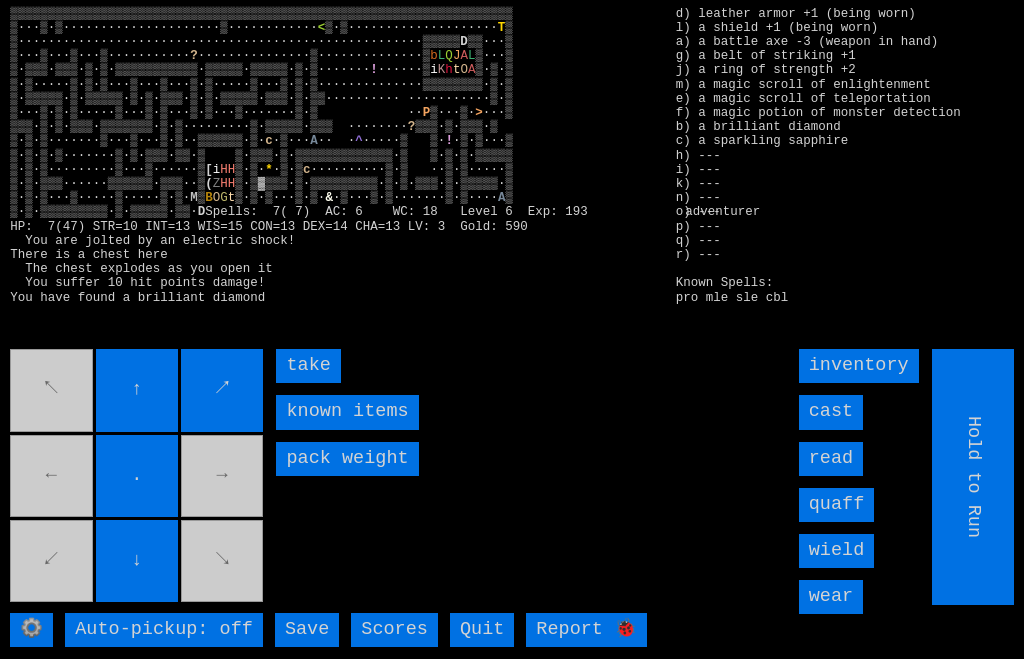 click on "take" at bounding box center (308, 366) 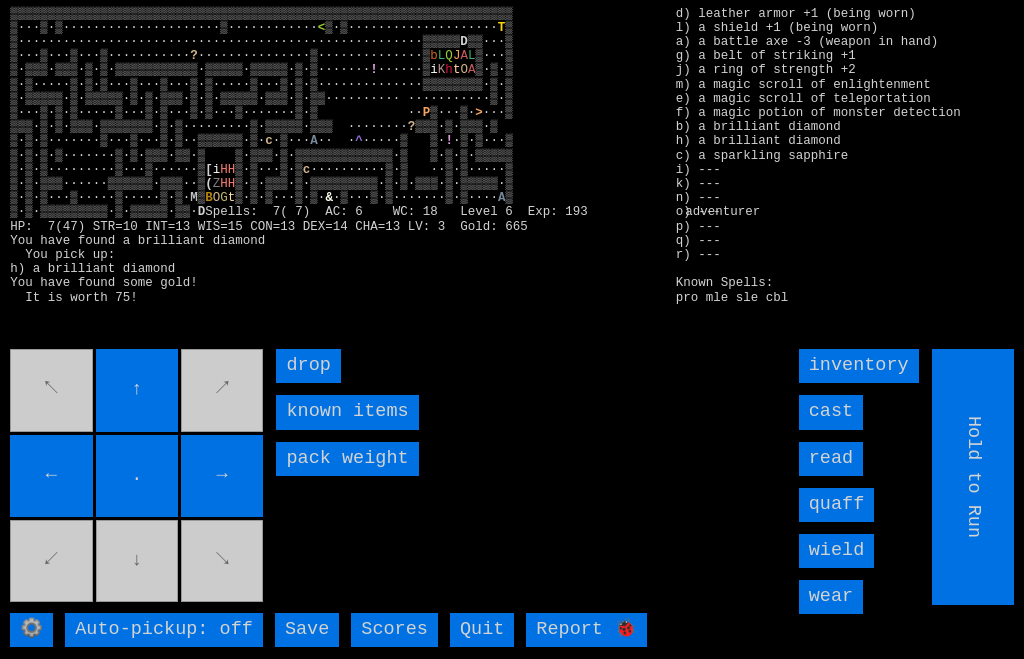 click on "↖ ↑ ↗ ← . → ↙ ↓ ↘" at bounding box center (138, 477) 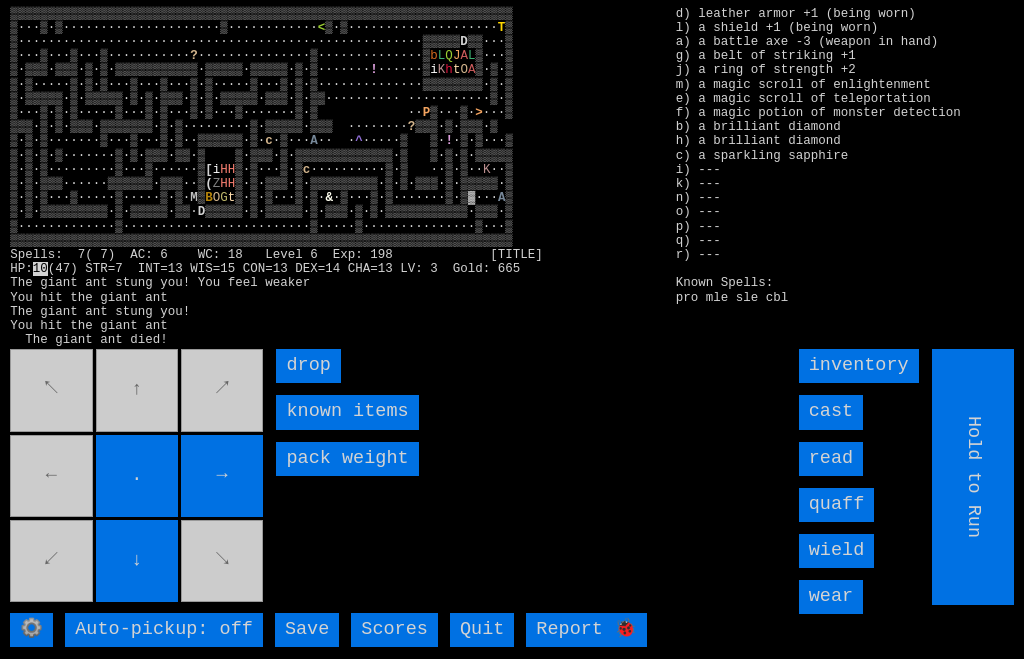 click on "↖ ↑ ↗ ← . → ↙ ↓ ↘" at bounding box center (138, 477) 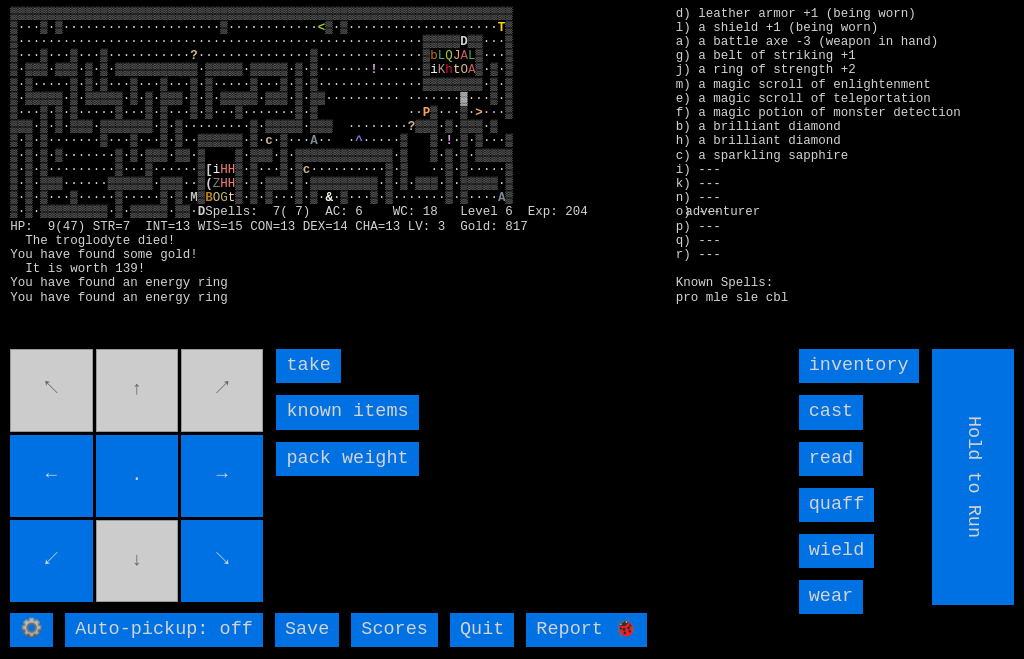 click on "take" at bounding box center [308, 366] 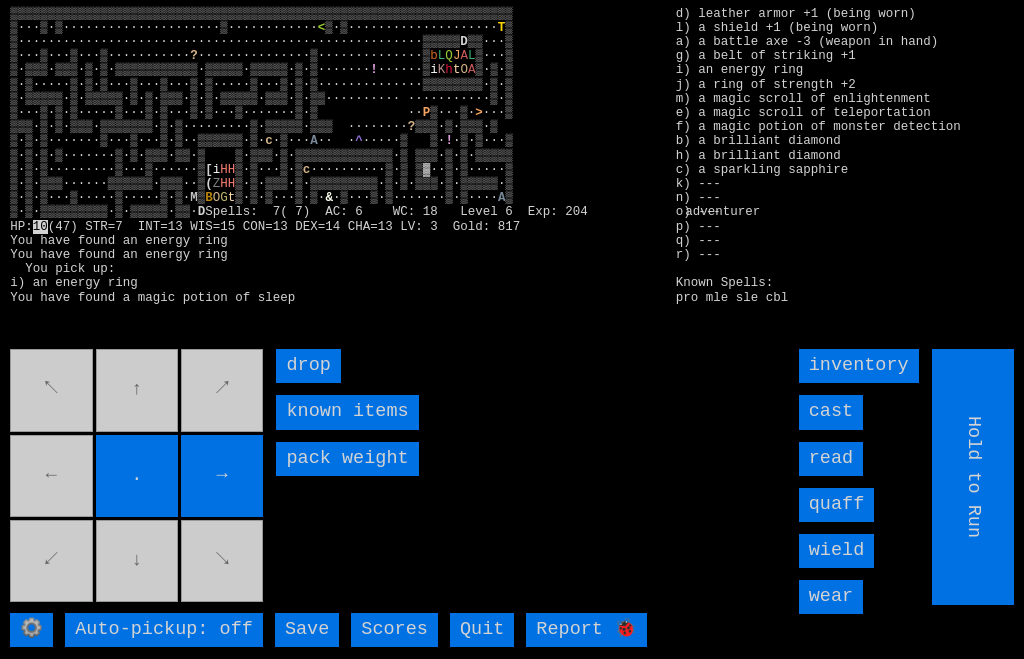 click on "↖ ↑ ↗ ← . → ↙ ↓ ↘" at bounding box center (138, 477) 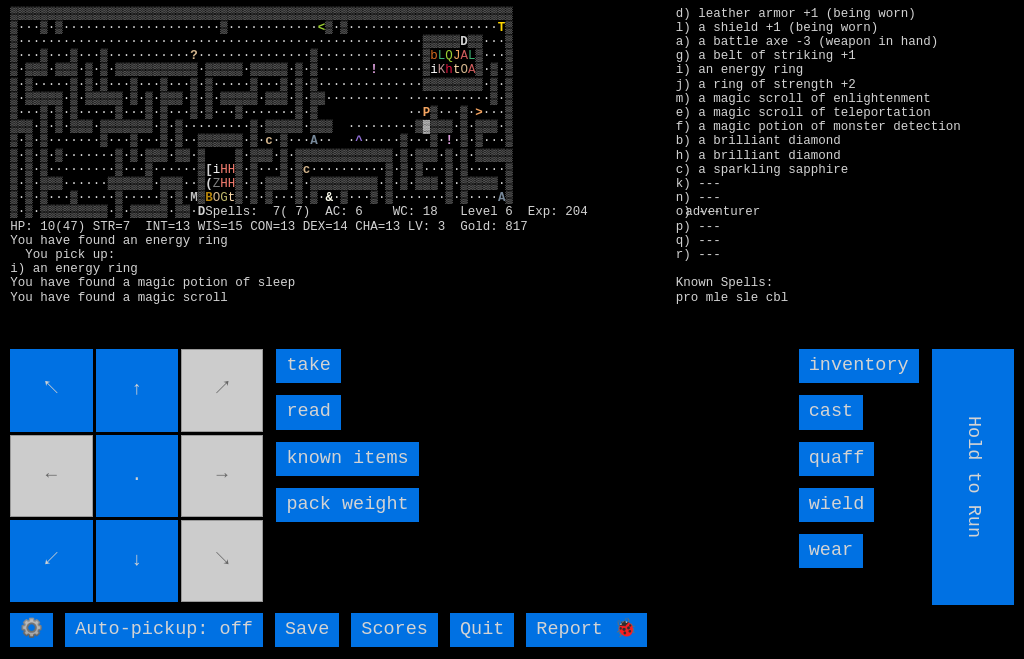 click on "read" at bounding box center (308, 412) 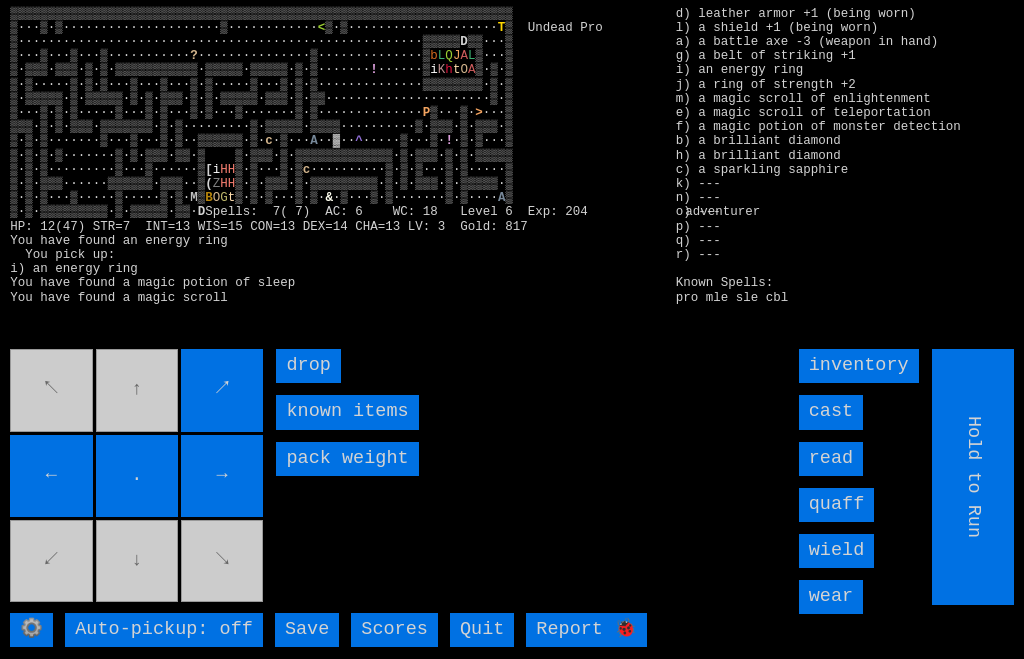 click on "↖ ↑ ↗ ← . → ↙ ↓ ↘" at bounding box center (138, 477) 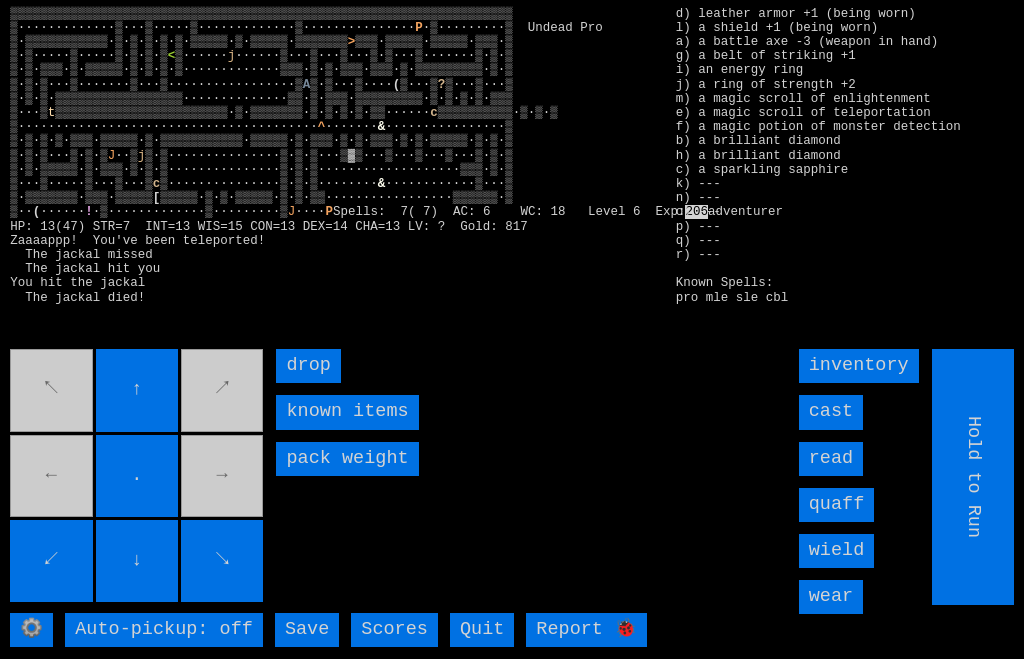 click on "↖ ↑ ↗ ← . → ↙ ↓ ↘" at bounding box center (138, 477) 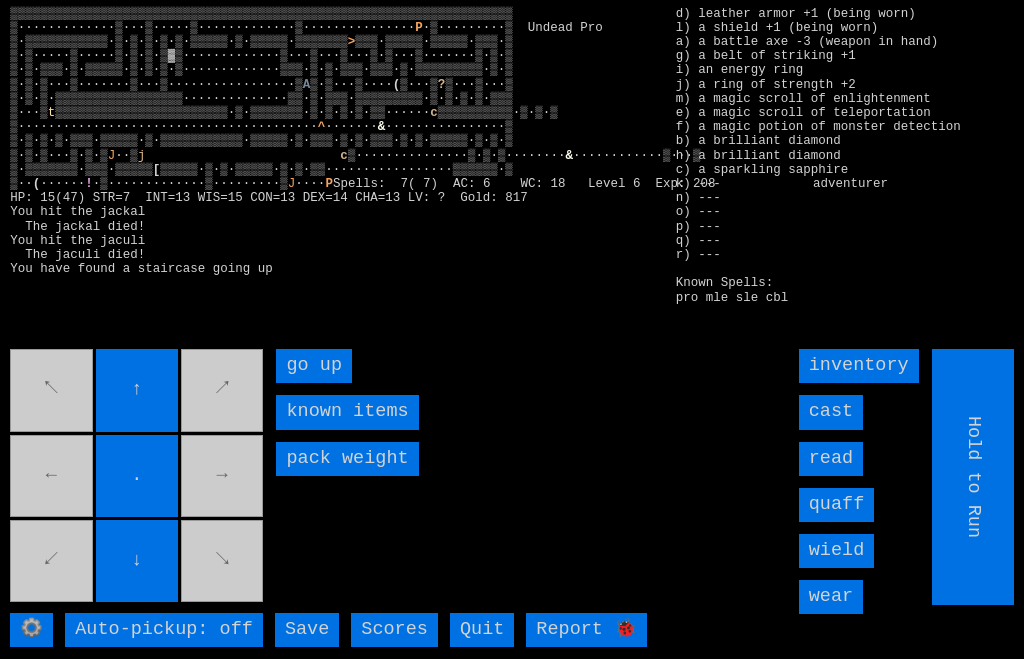 click on "go up" at bounding box center [314, 366] 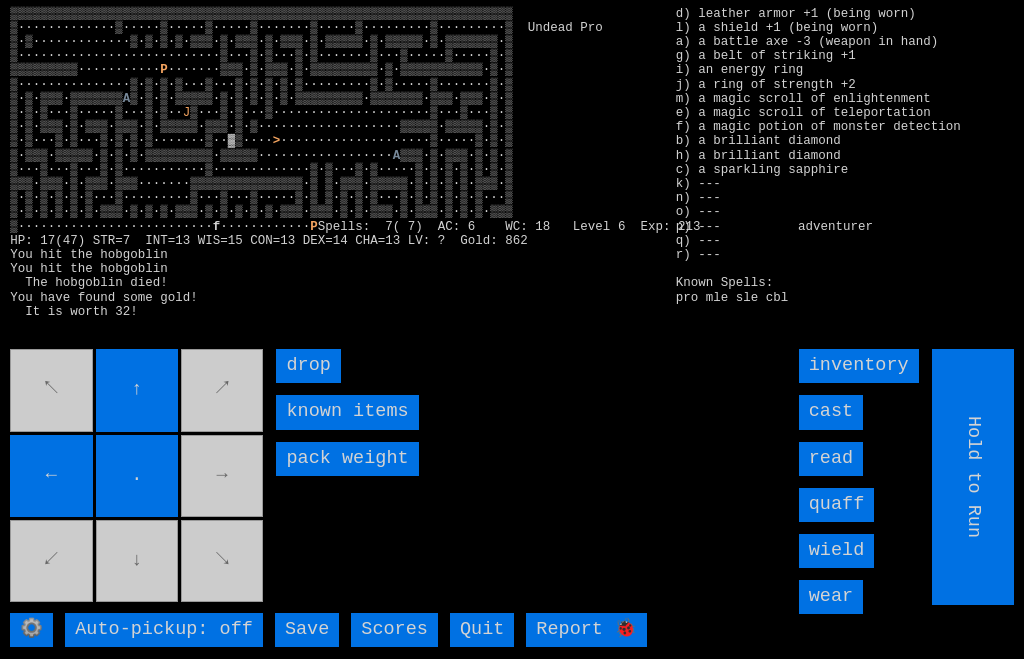 click on "↖ ↑ ↗ ← . → ↙ ↓ ↘" at bounding box center (138, 477) 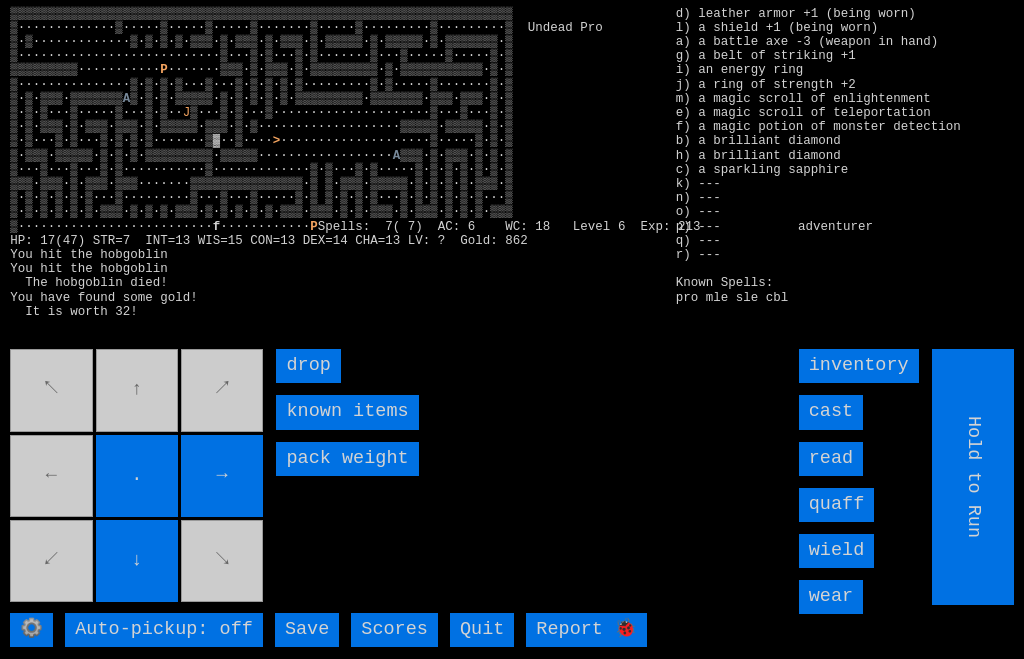 click on "↖ ↑ ↗ ← . → ↙ ↓ ↘" at bounding box center [138, 477] 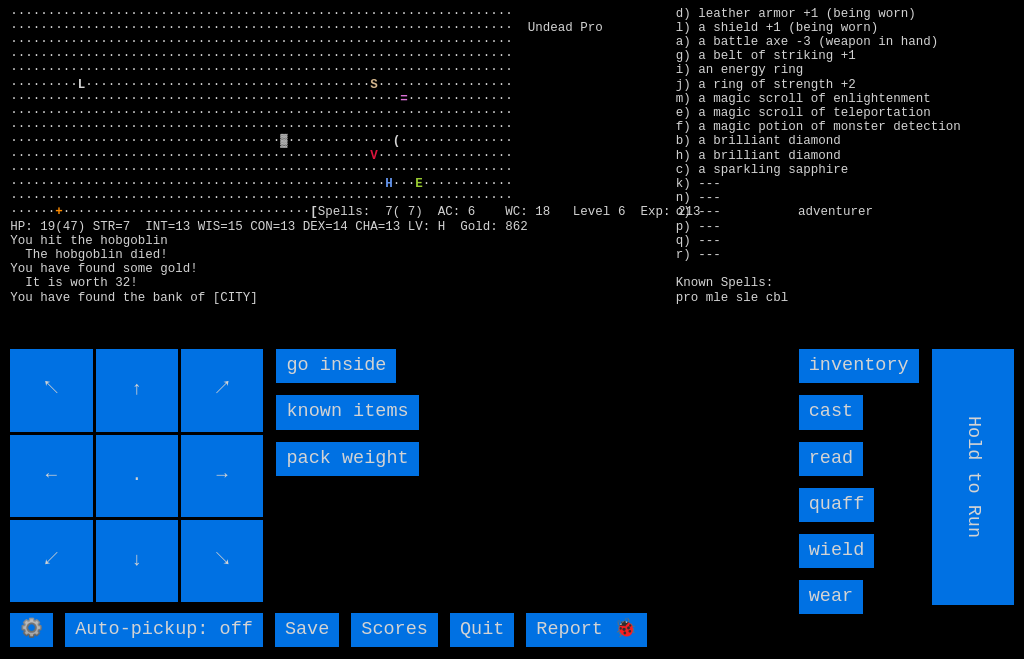 click on "go inside" at bounding box center (336, 366) 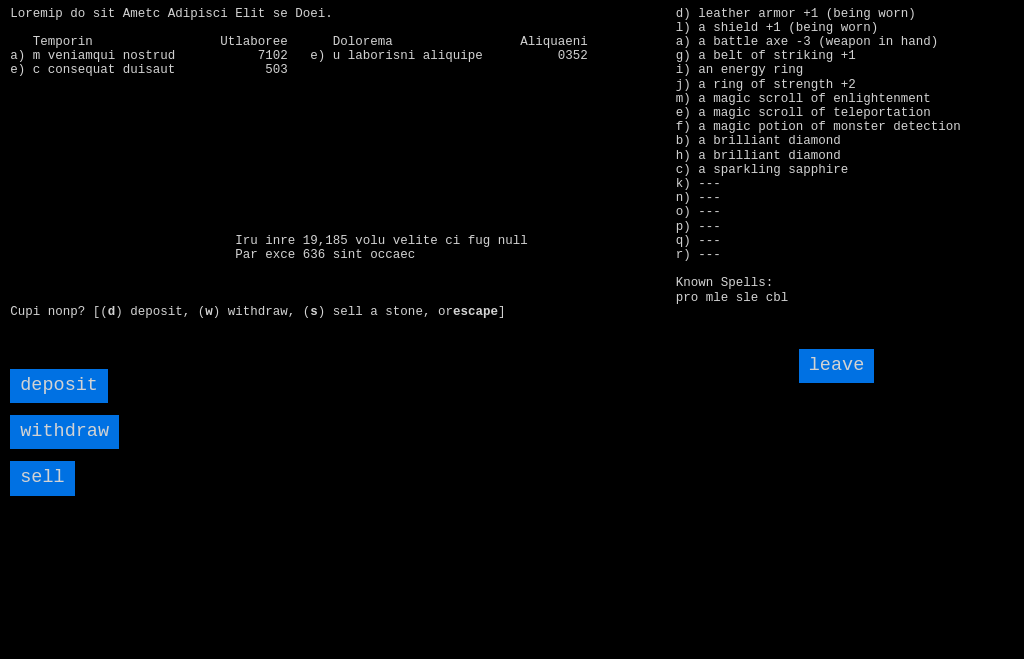 click on "sell" at bounding box center [42, 478] 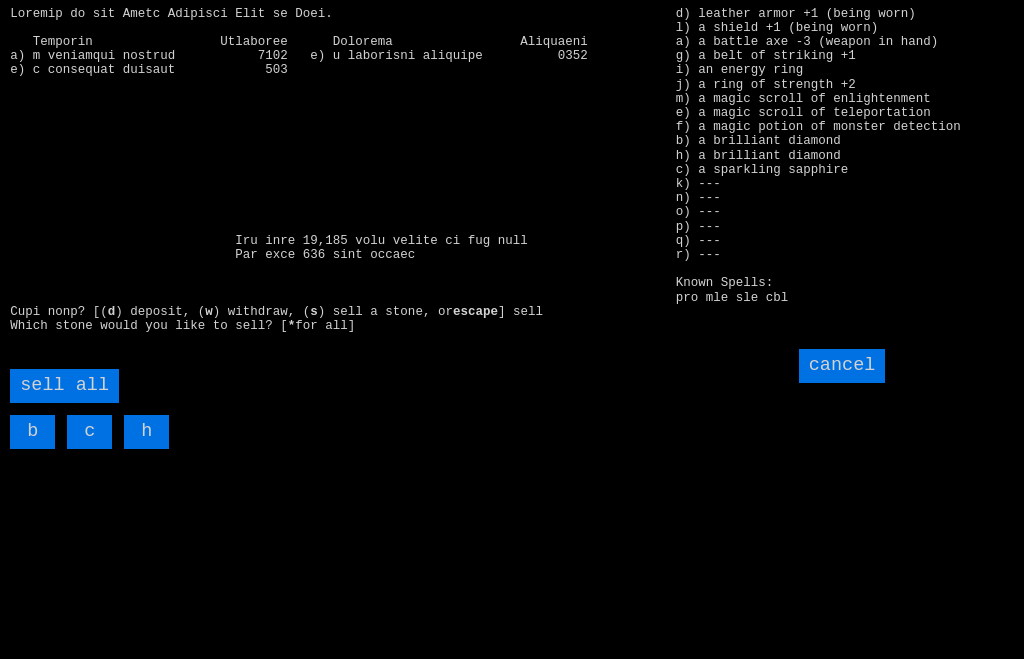 click on "sell all" at bounding box center [64, 386] 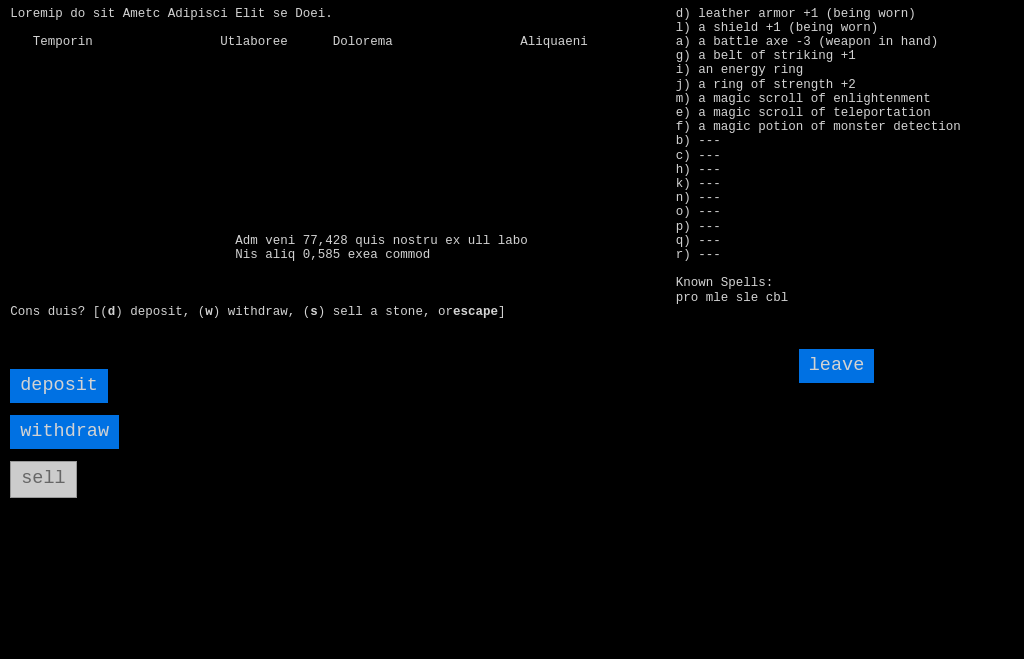 click on "deposit" at bounding box center [59, 386] 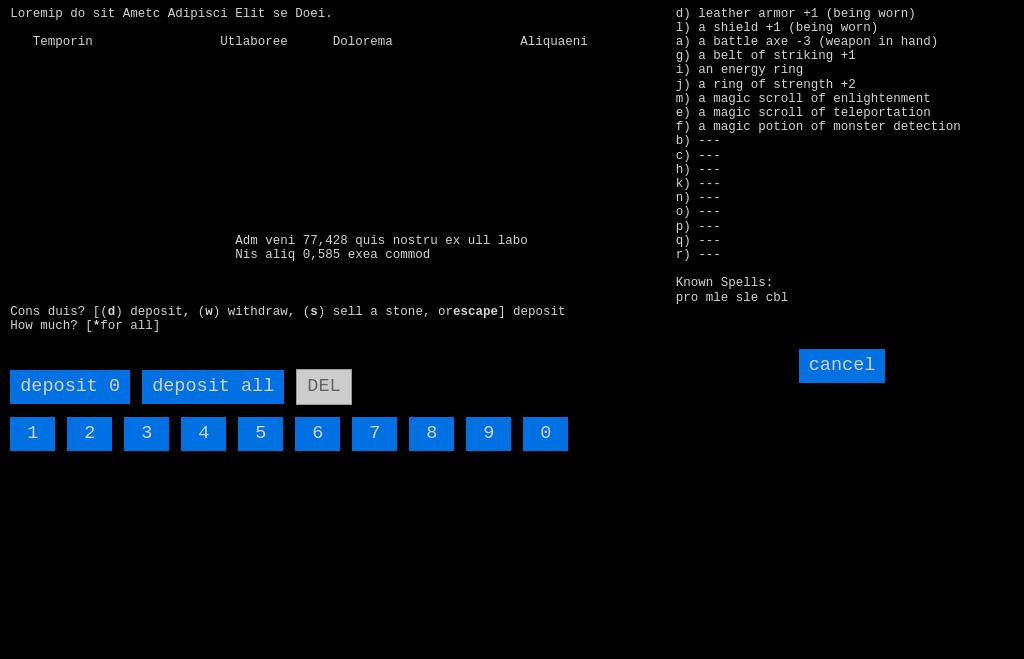 click on "deposit all" at bounding box center (213, 387) 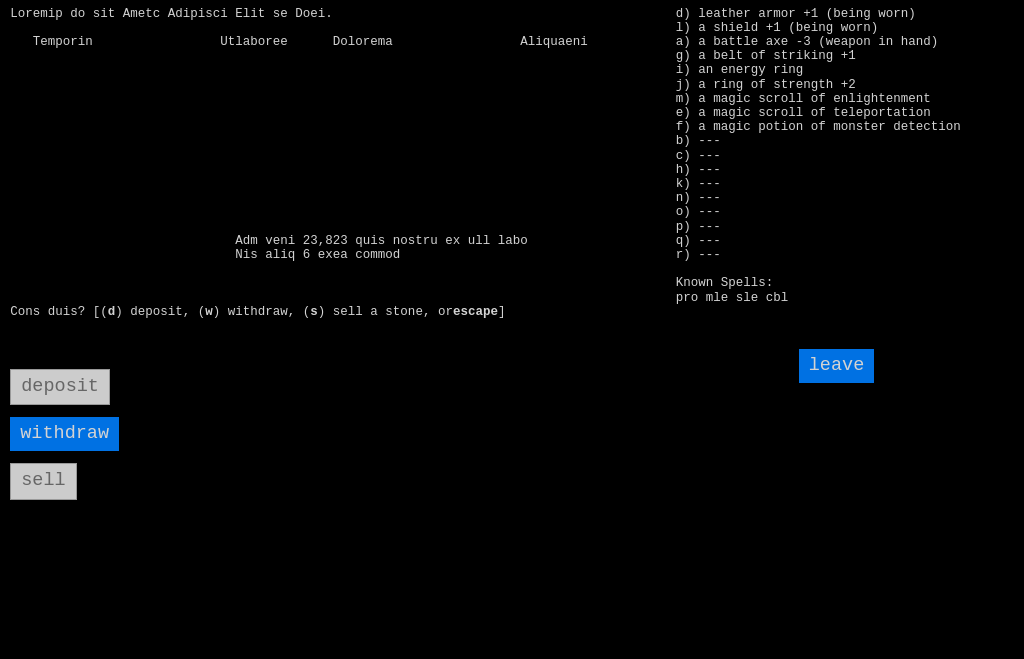click on "leave" at bounding box center [837, 366] 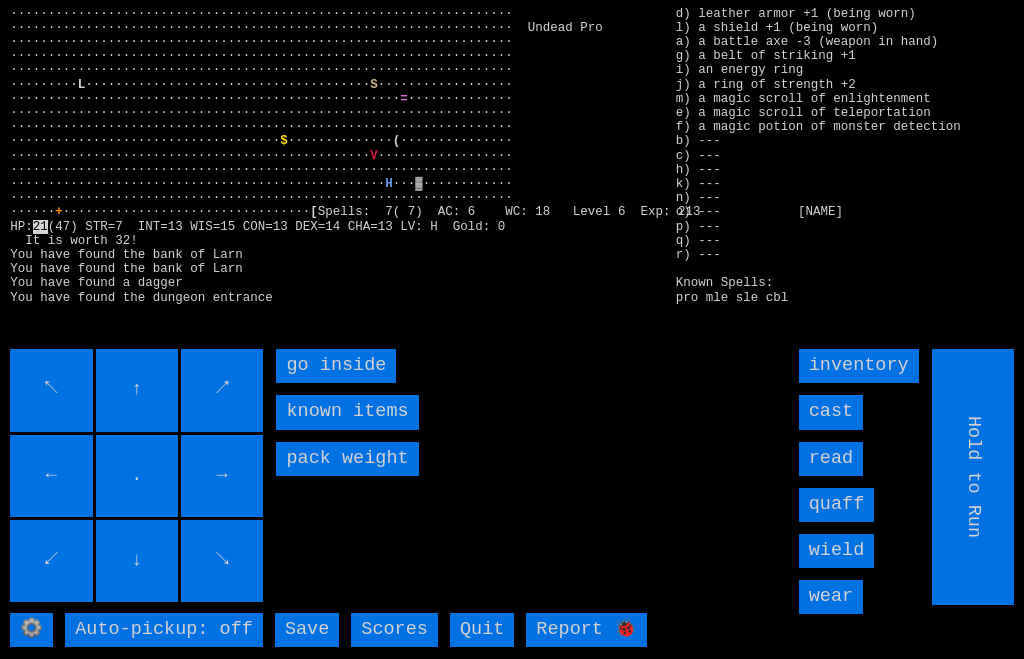 click on "go inside" at bounding box center (336, 366) 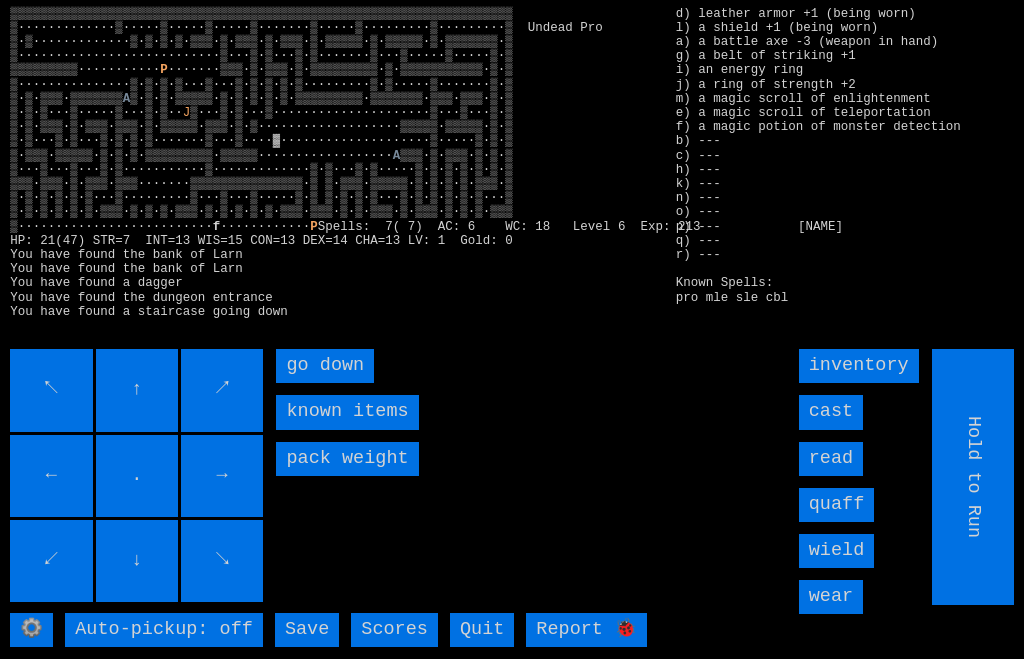 click on "go down" at bounding box center (325, 366) 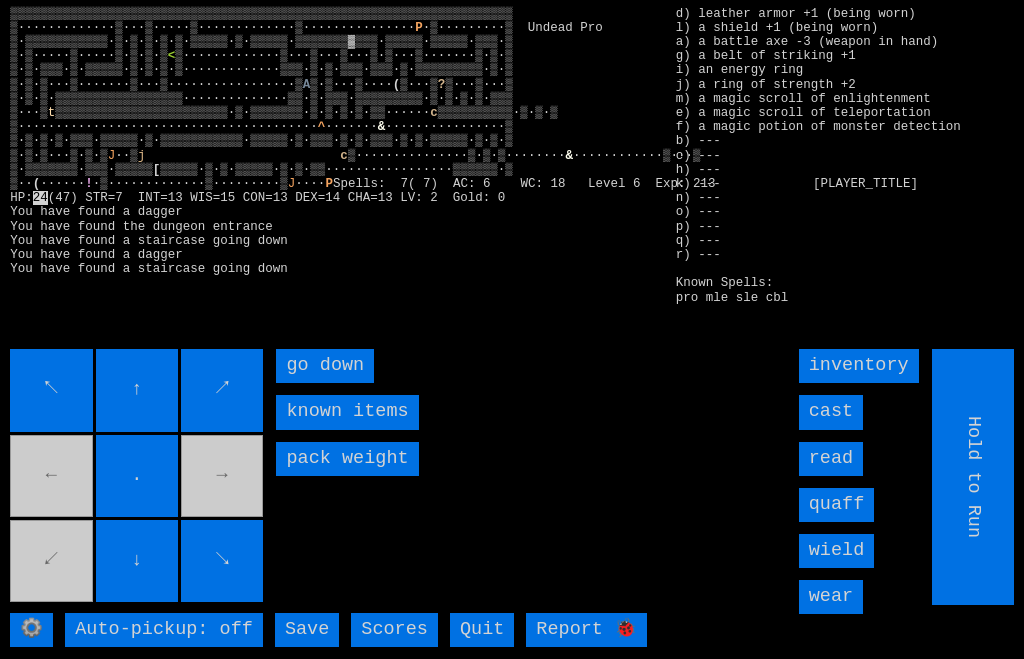 click on "go down" at bounding box center (325, 366) 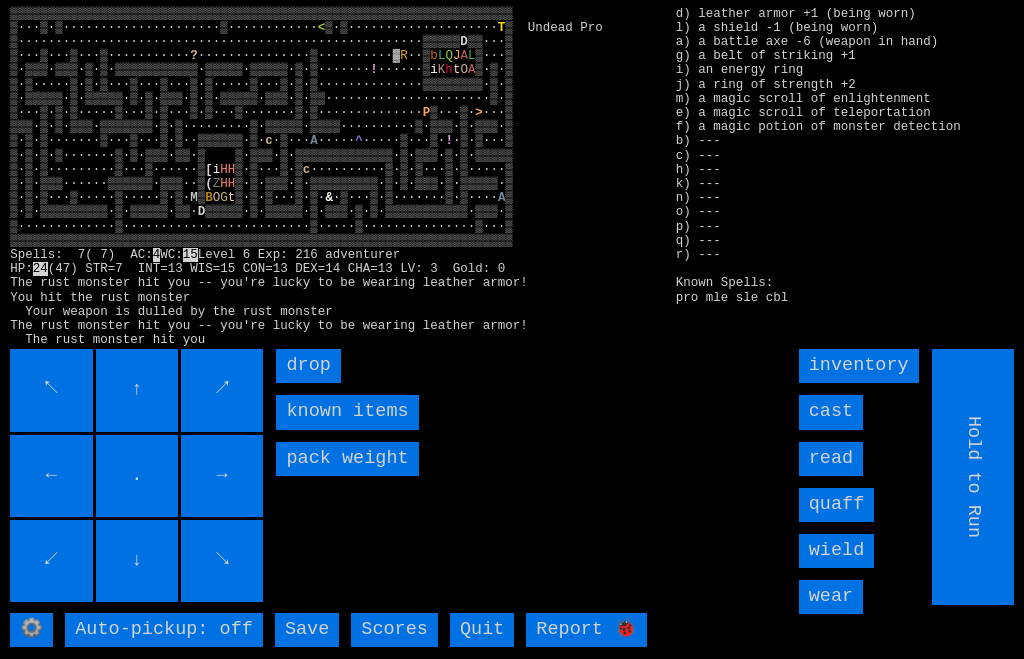 click on "cast" at bounding box center [831, 412] 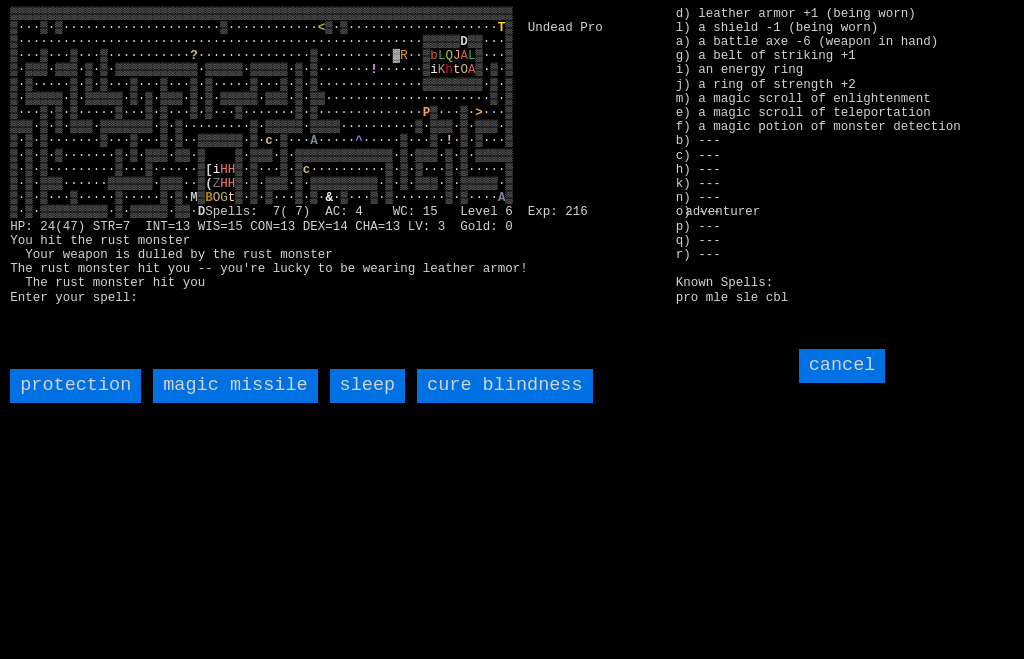 click on "sleep" at bounding box center [368, 386] 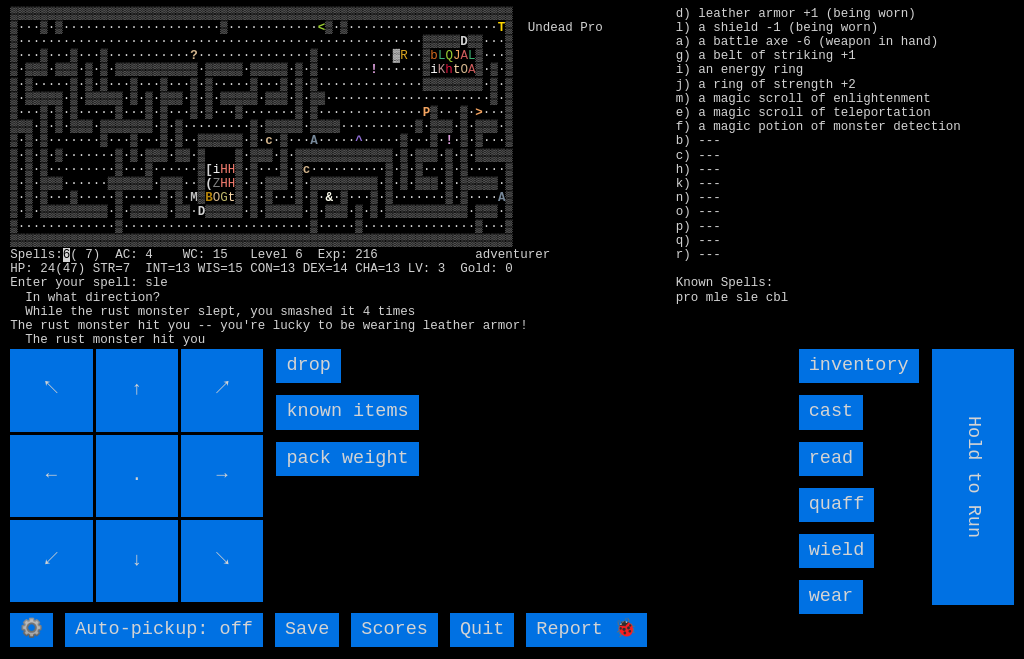 click on "cast" at bounding box center (831, 412) 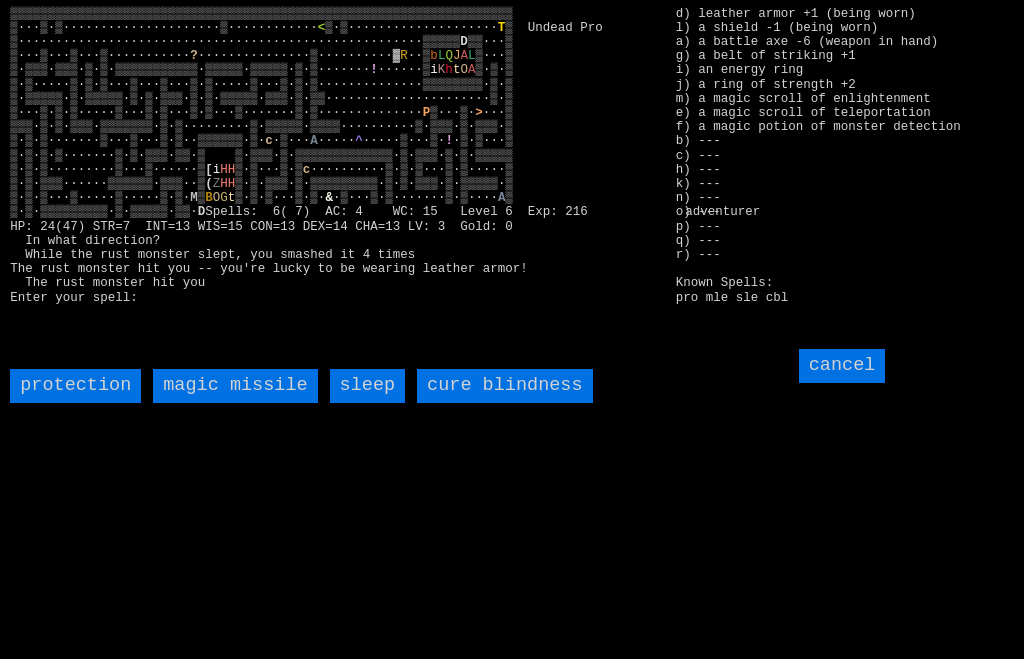 click on "sleep" at bounding box center (368, 386) 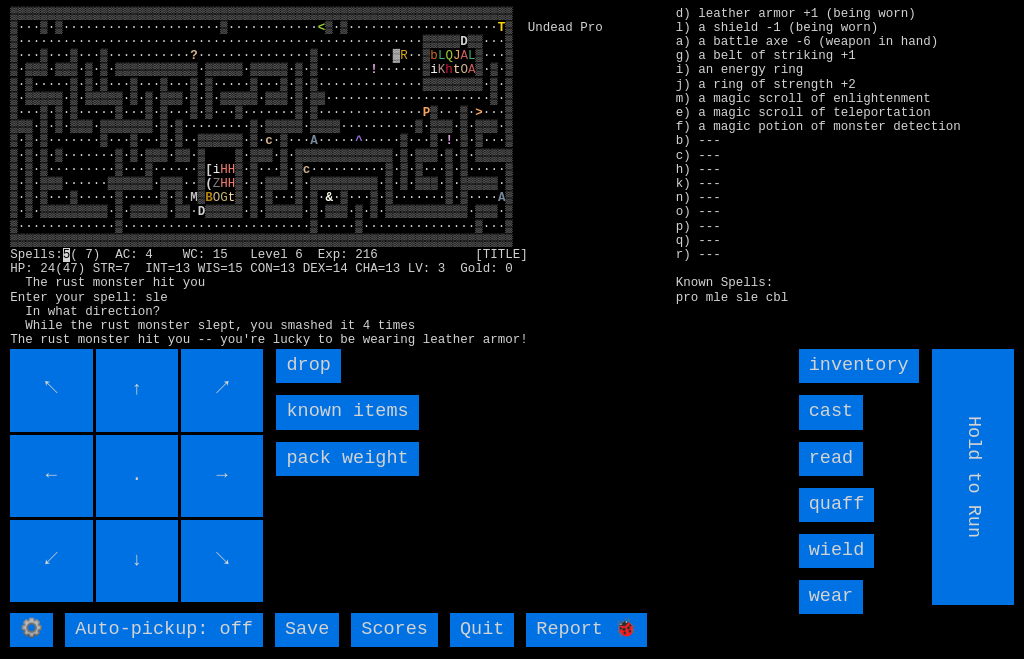 click on "cast" at bounding box center (831, 412) 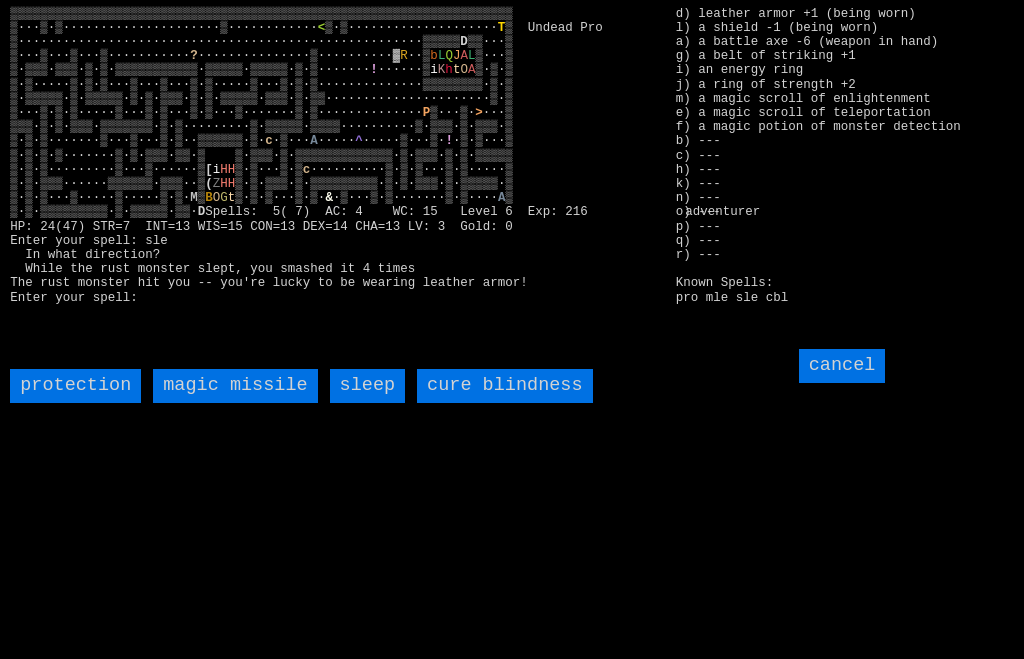 click on "magic missile" at bounding box center [235, 386] 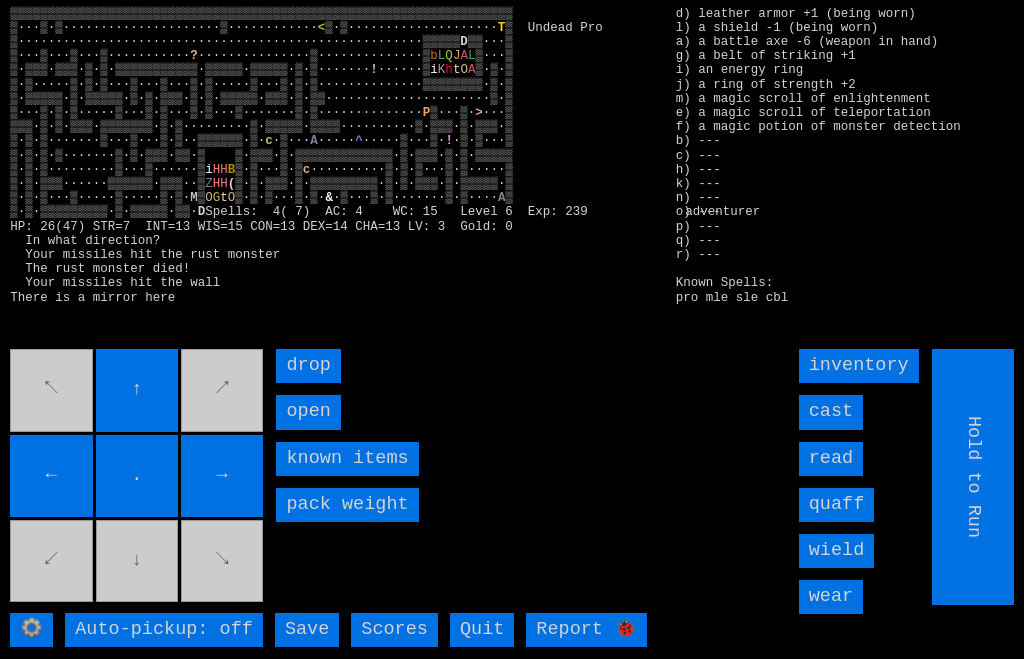 click on "open" at bounding box center [308, 412] 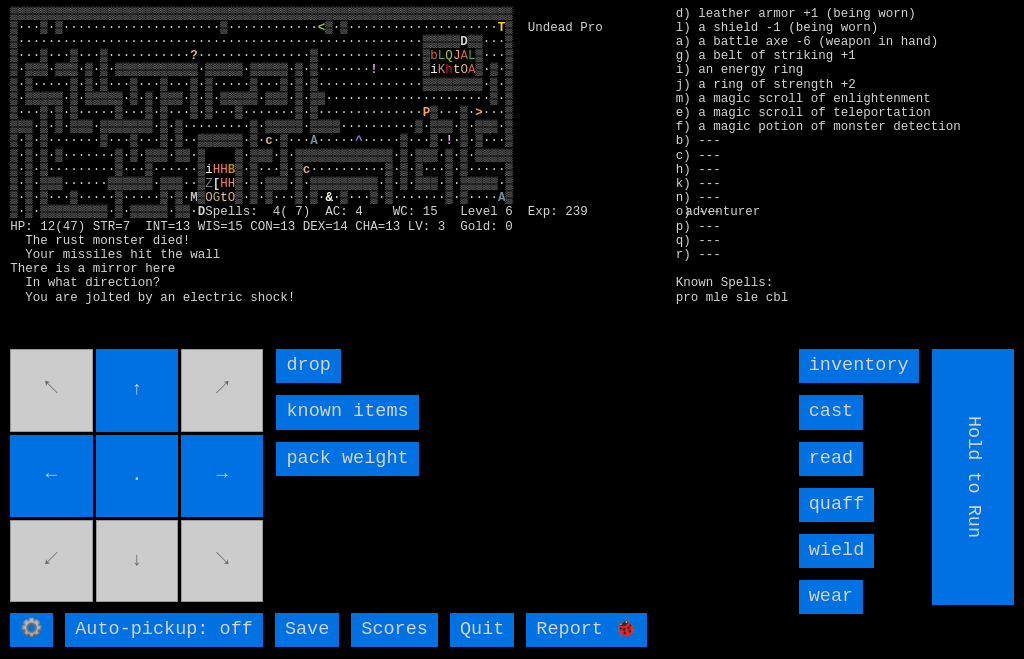 click on "Hold to Run" at bounding box center (972, 477) 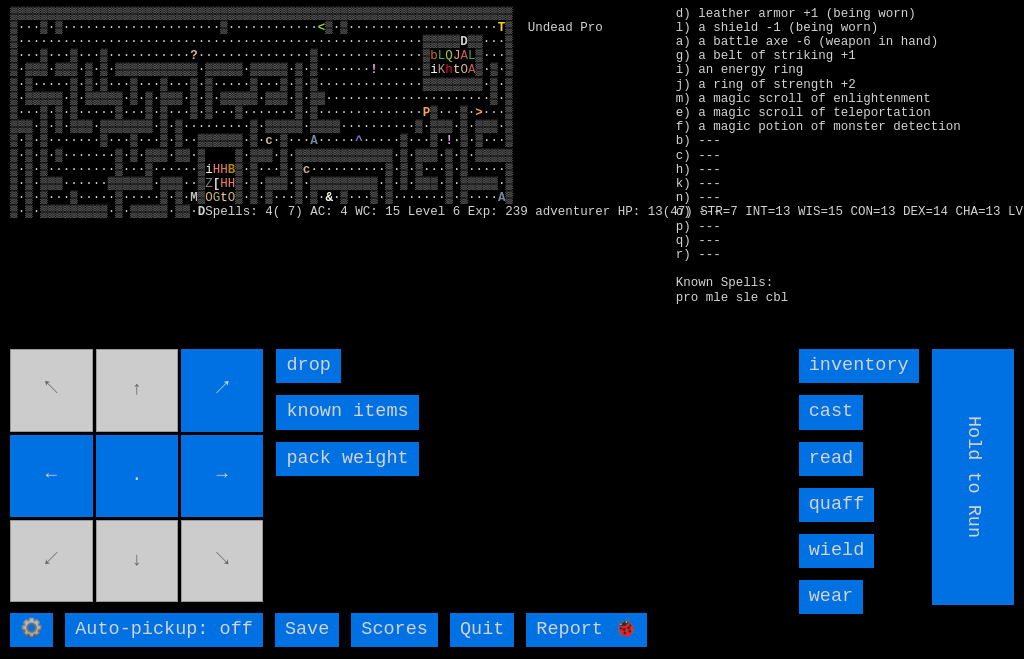 click on "→" at bounding box center [222, 476] 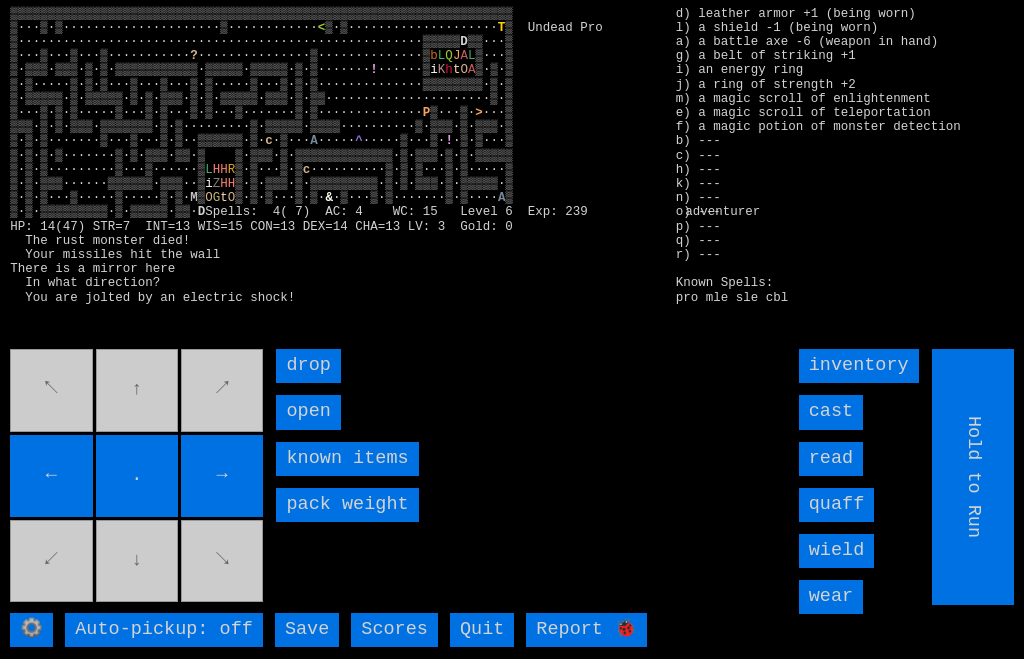 click on "open" at bounding box center (308, 412) 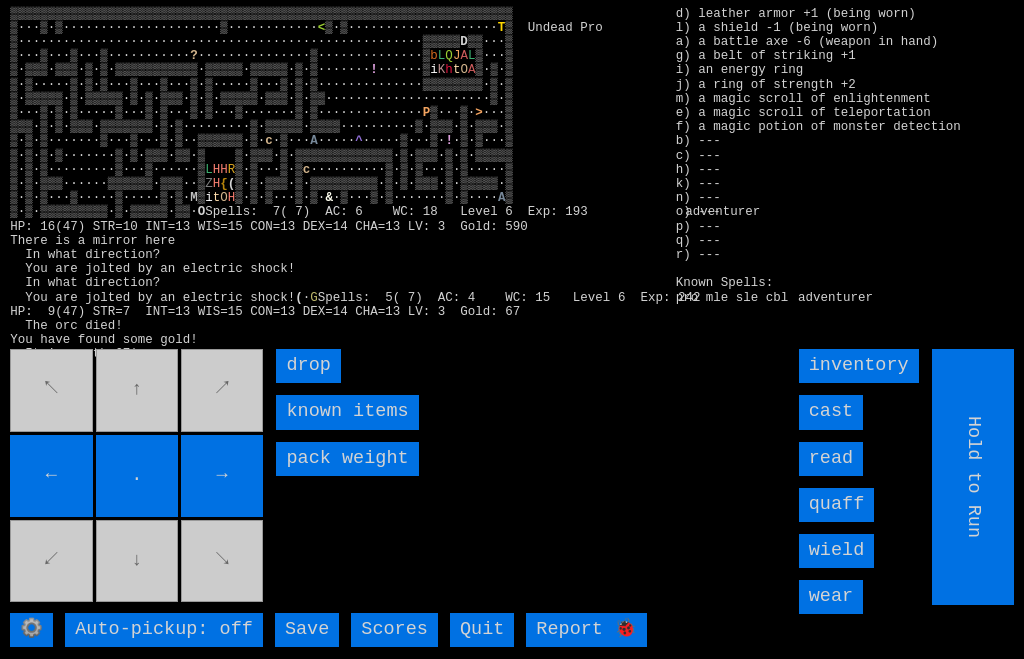 click on "cast" at bounding box center (831, 412) 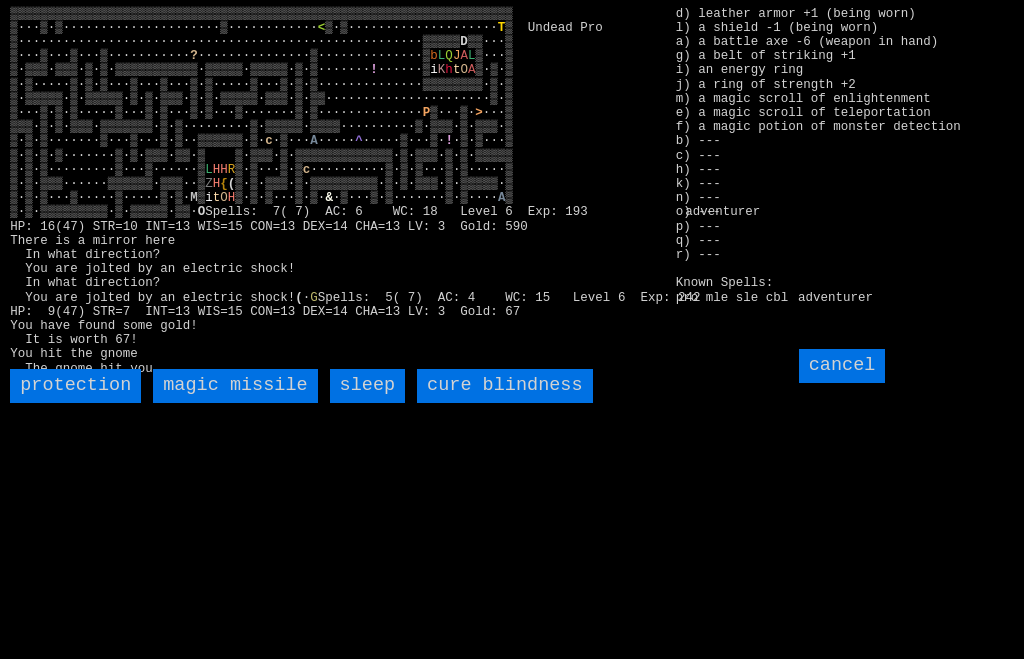 click on "magic missile" at bounding box center [235, 386] 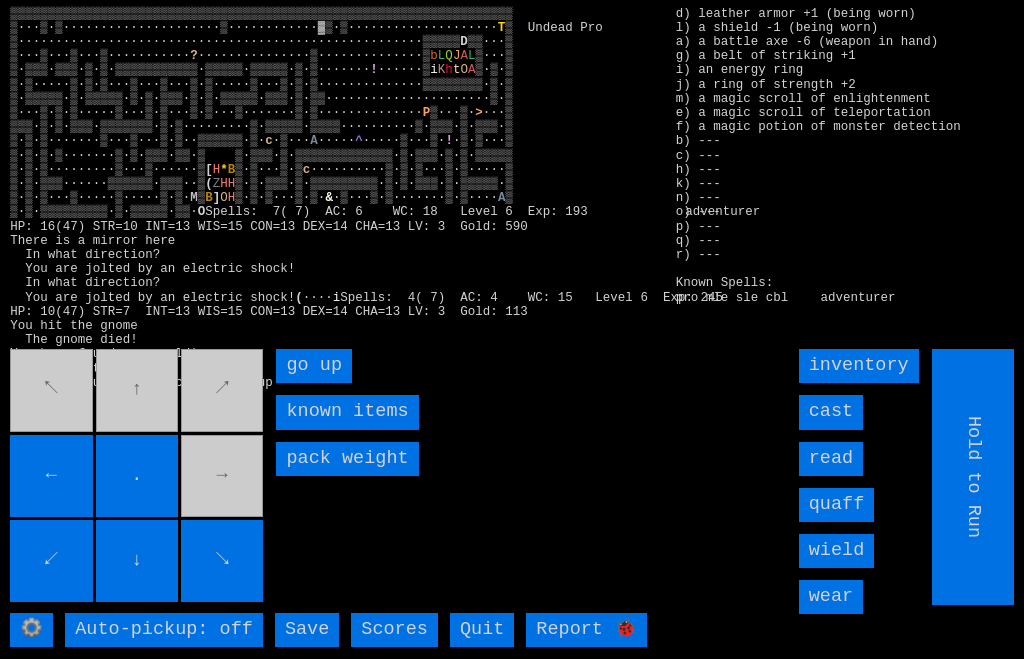 click on "go up" at bounding box center (314, 366) 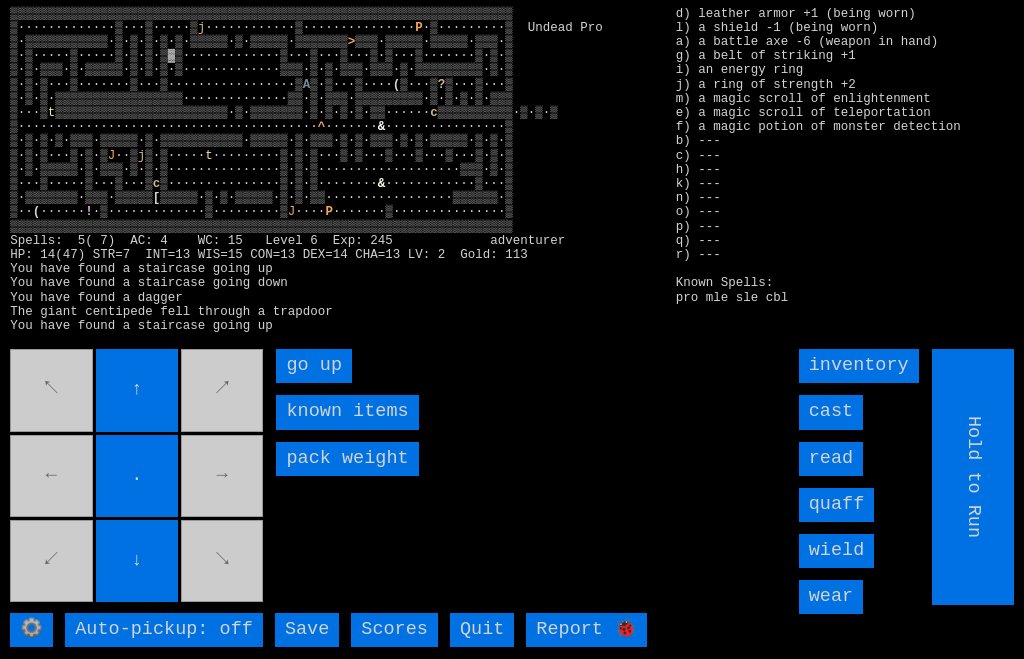 click on "go up" at bounding box center (314, 366) 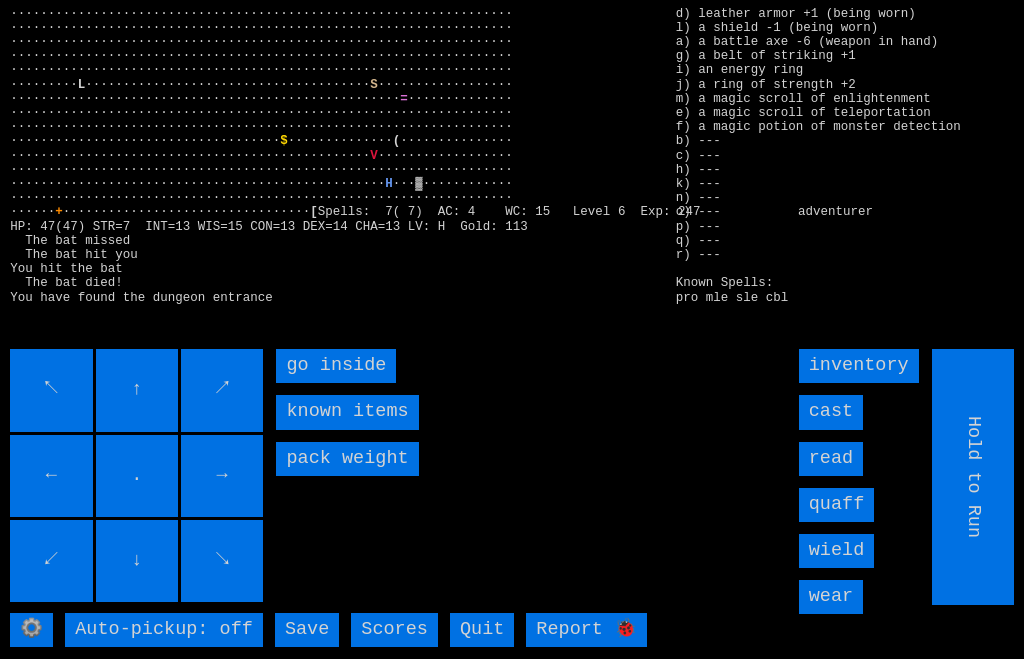 click on "go inside" at bounding box center (336, 366) 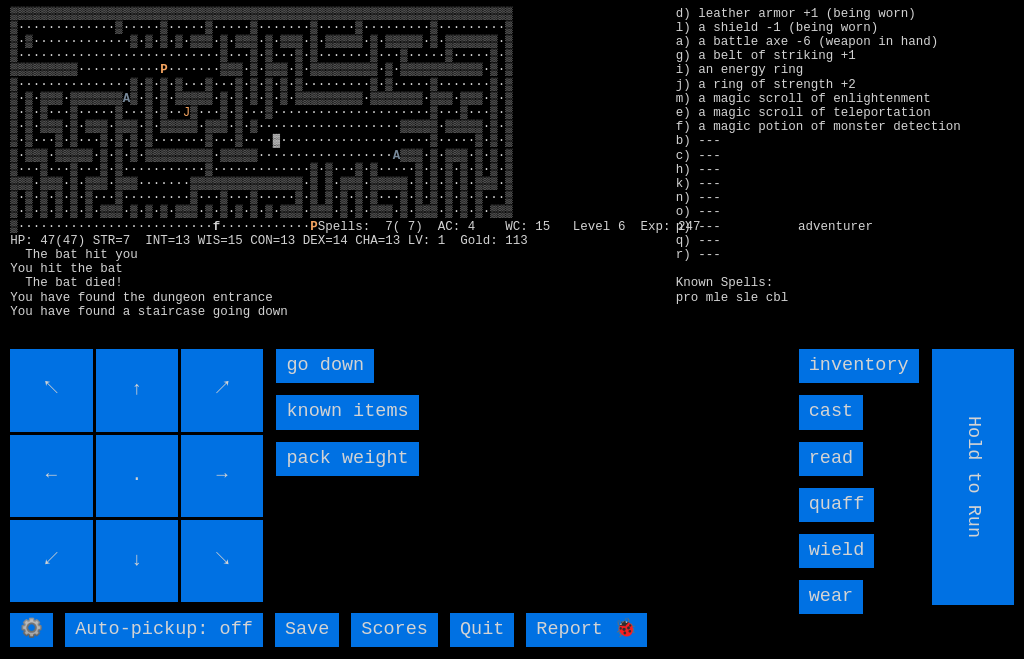 click on "go down" at bounding box center [325, 366] 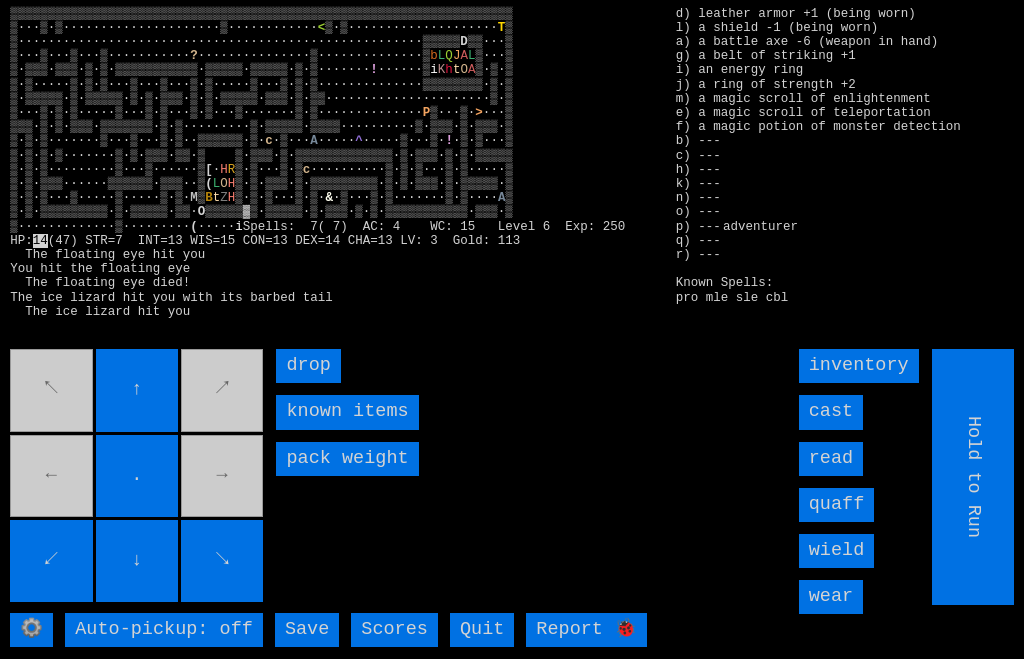 click on "cast" at bounding box center [831, 412] 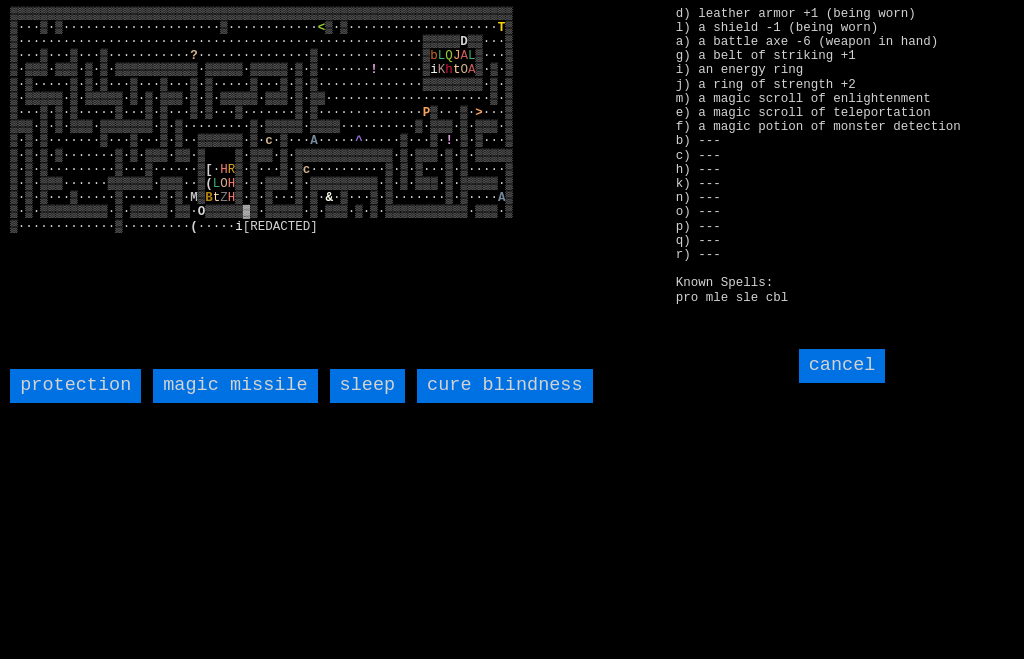 click on "sleep" at bounding box center [368, 386] 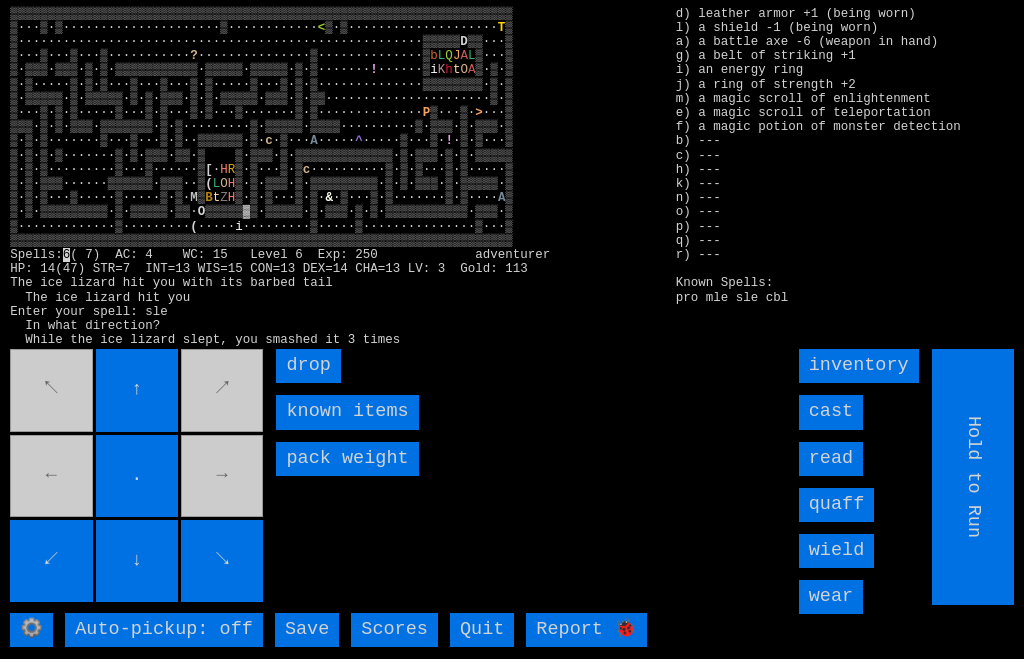 click on "cast" at bounding box center [831, 412] 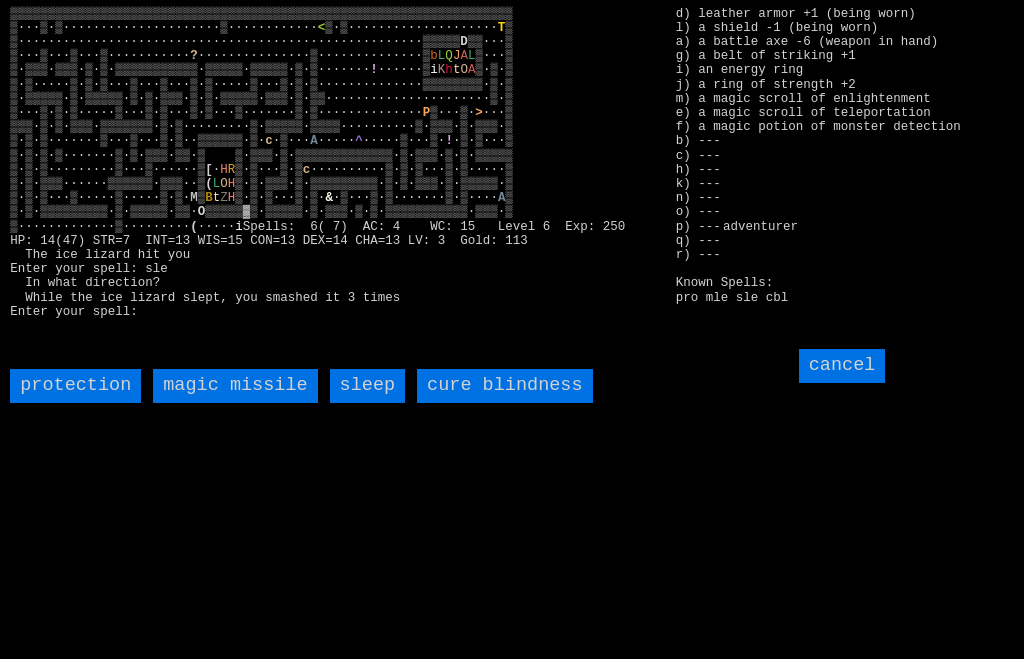 click on "sleep" at bounding box center (368, 386) 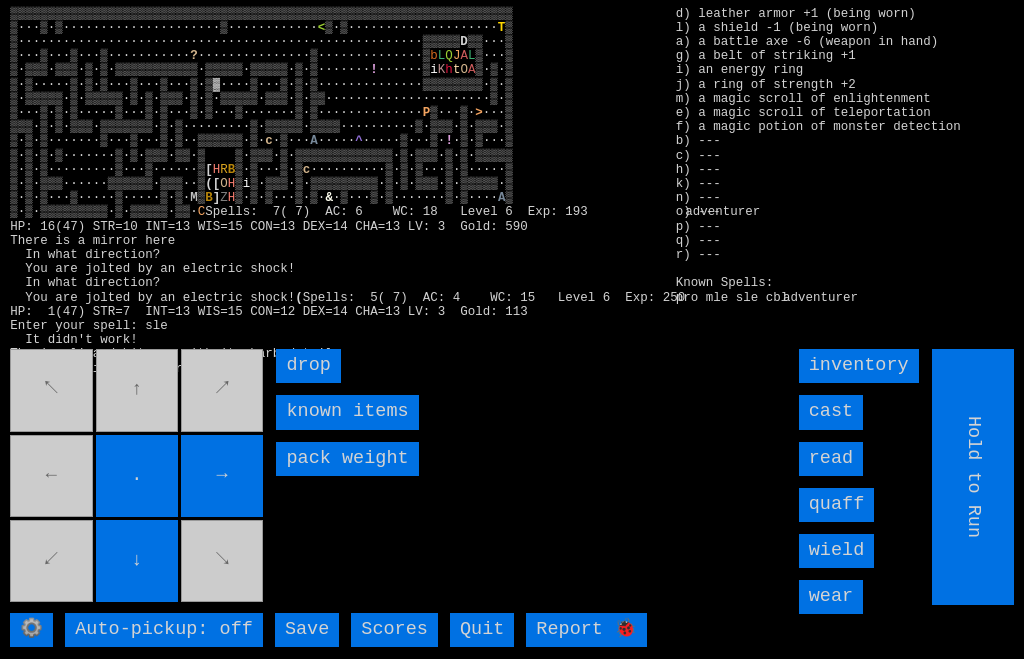 click on "↖ ↑ ↗ ← . → ↙ ↓ ↘" at bounding box center (138, 477) 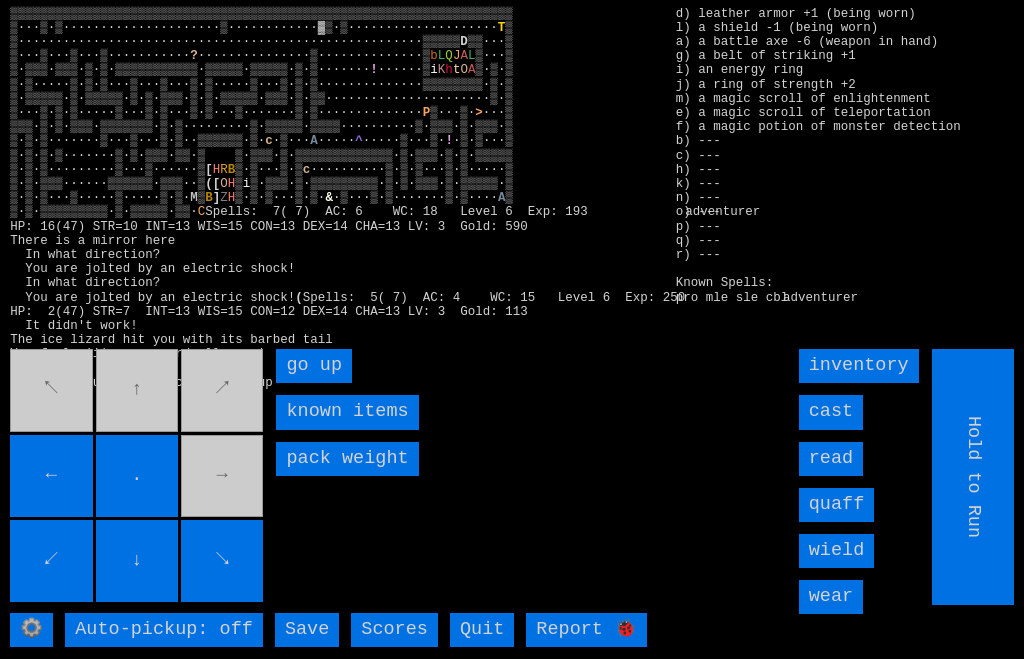 click on "go up" at bounding box center [314, 366] 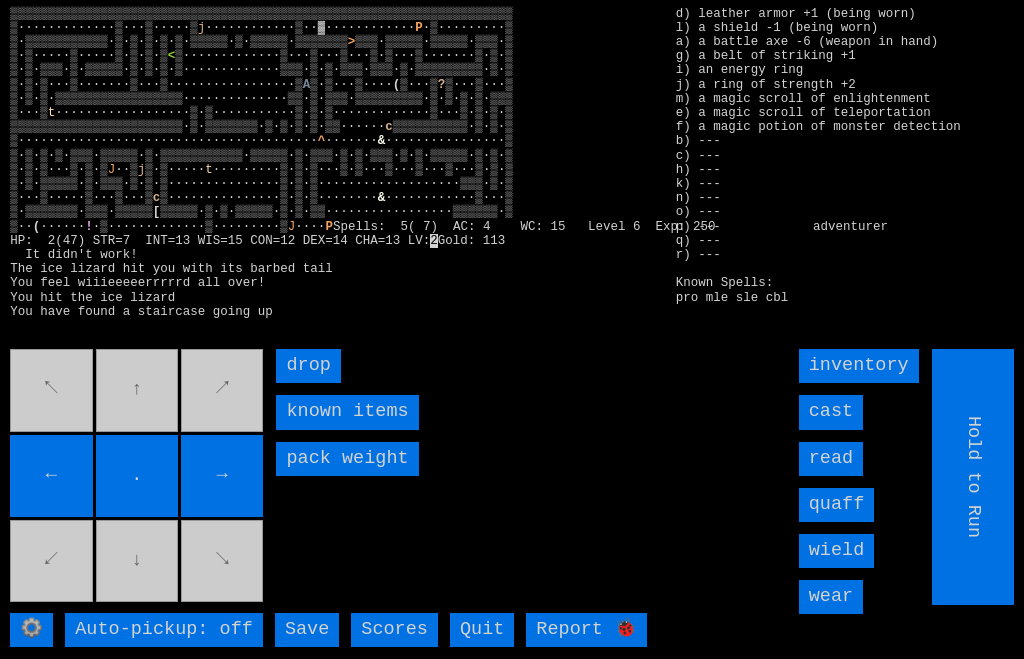 scroll, scrollTop: 1, scrollLeft: 0, axis: vertical 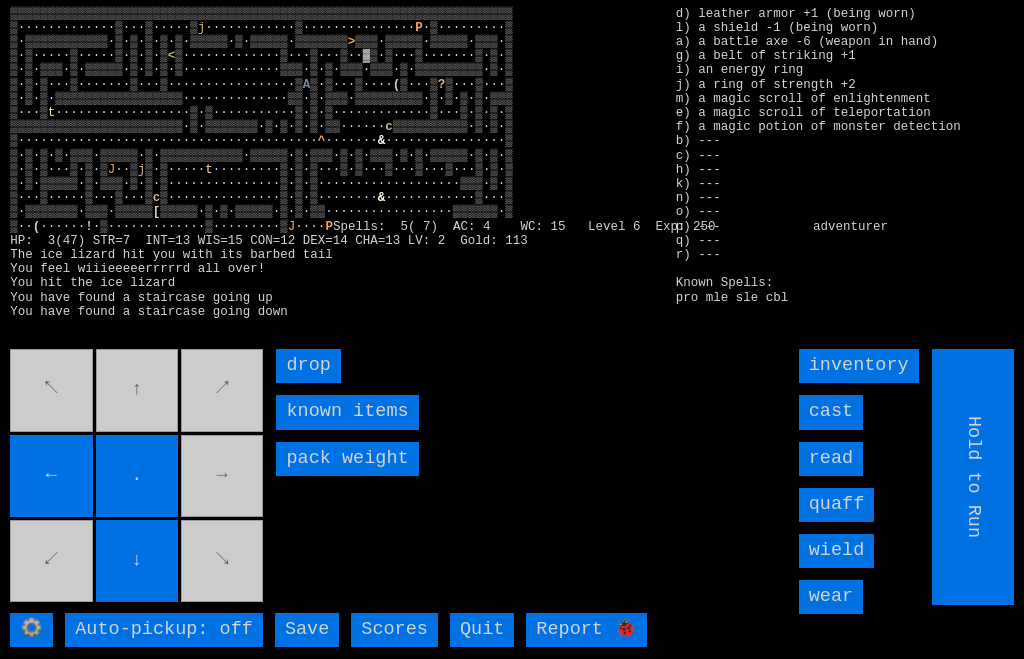 click on "↖ ↑ ↗ ← . → ↙ ↓ ↘" at bounding box center (138, 477) 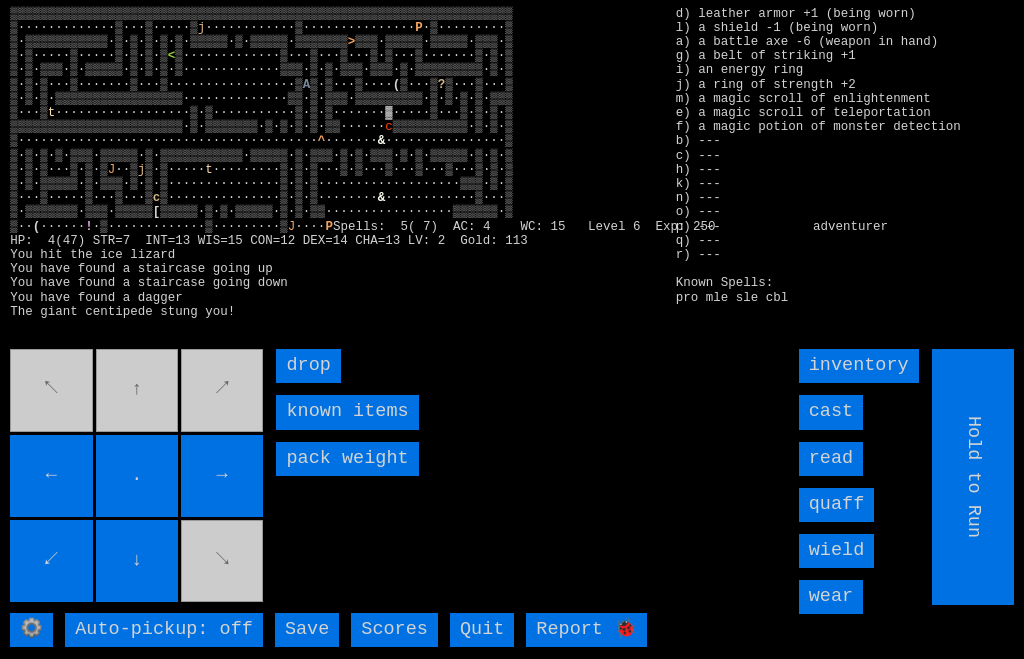 click on "cast" at bounding box center (831, 412) 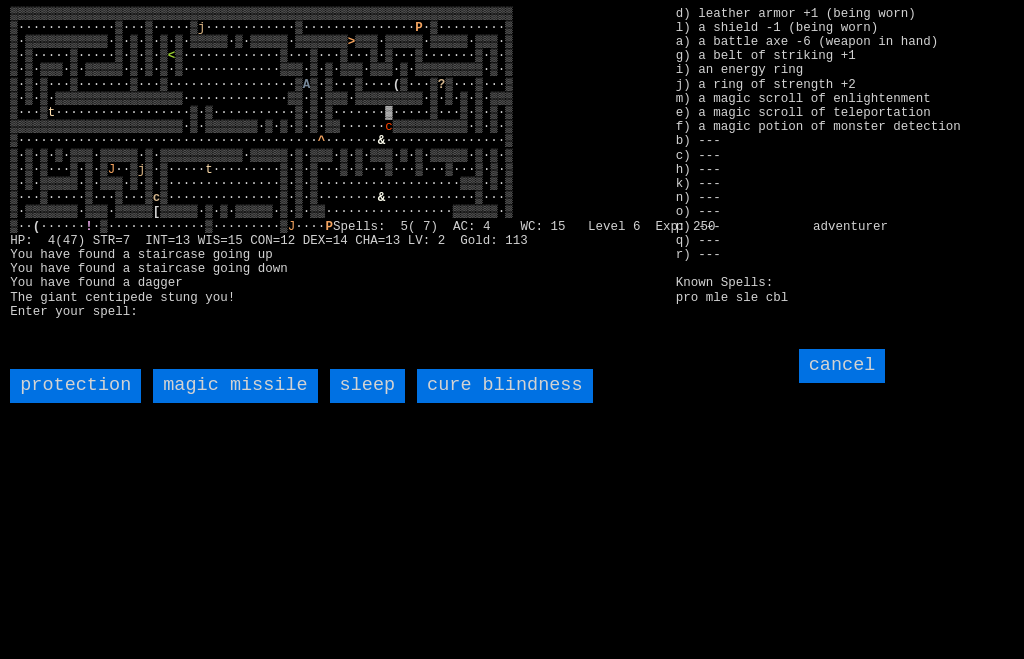 click on "magic missile" at bounding box center (235, 386) 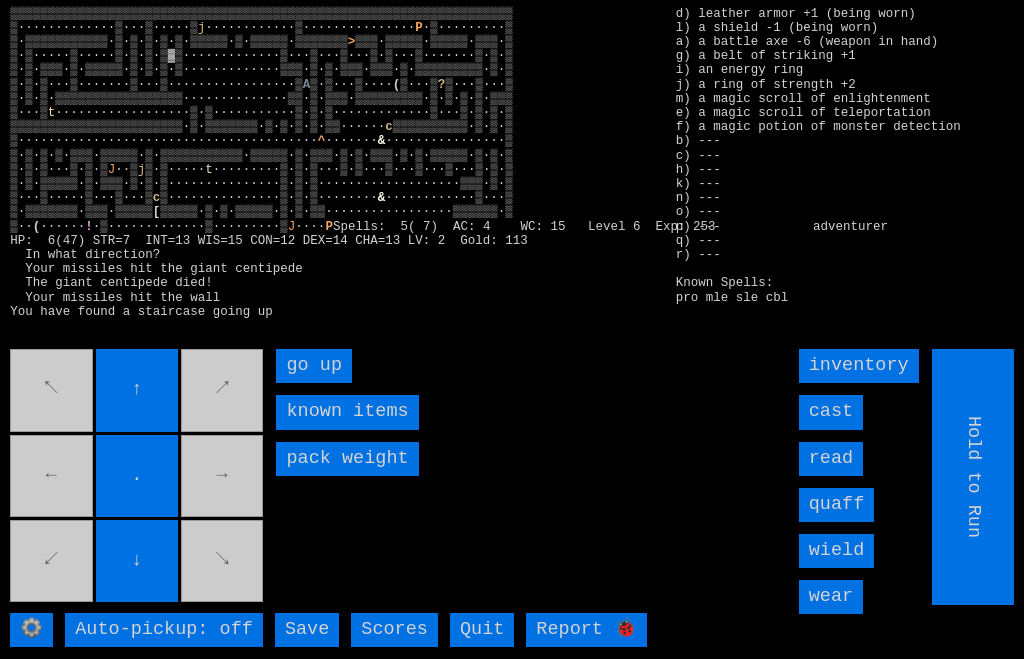 click on "go up" at bounding box center [314, 366] 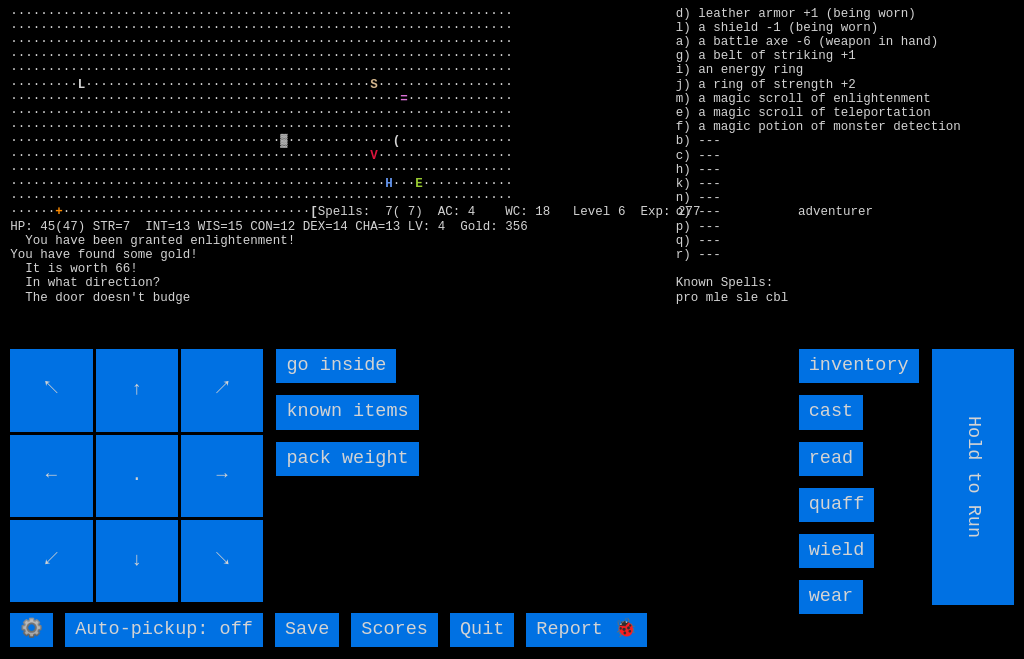click on "go inside" at bounding box center [336, 366] 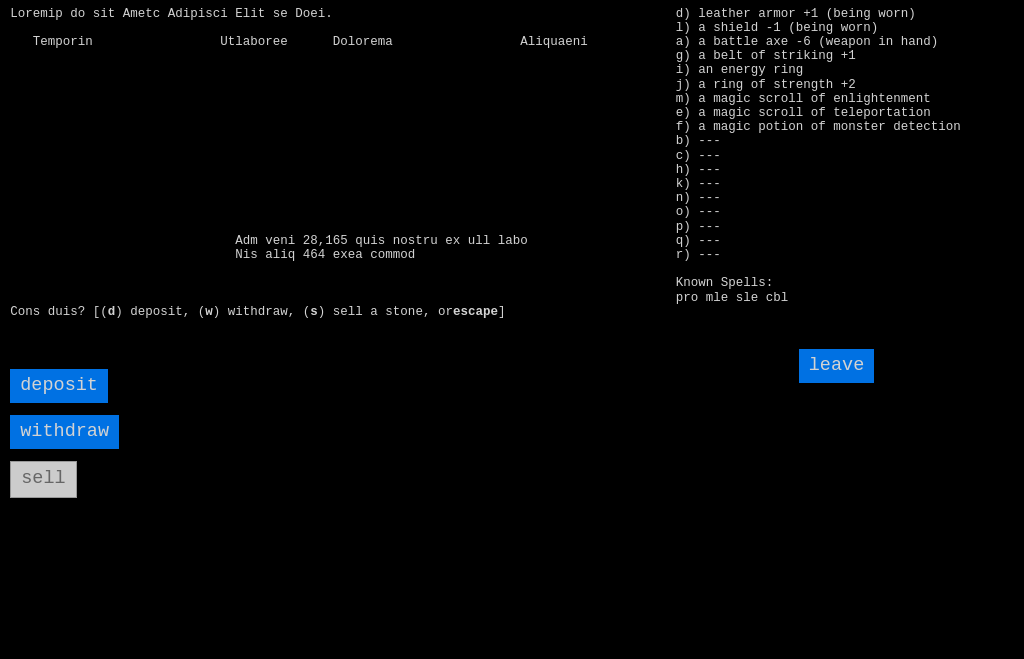 click on "withdraw" at bounding box center (64, 432) 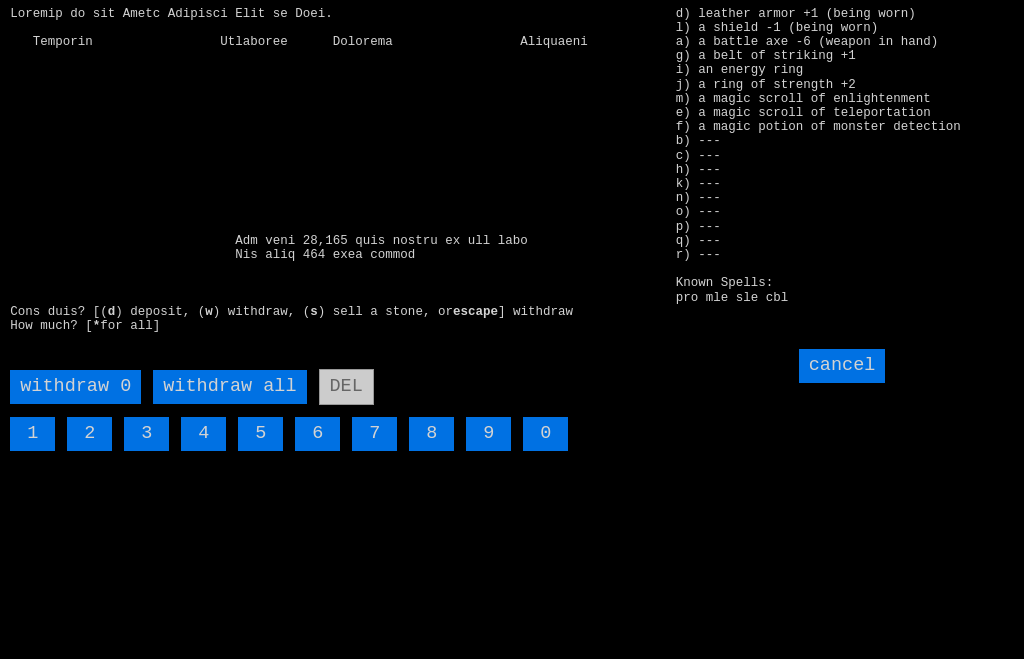 click on "8" at bounding box center (431, 434) 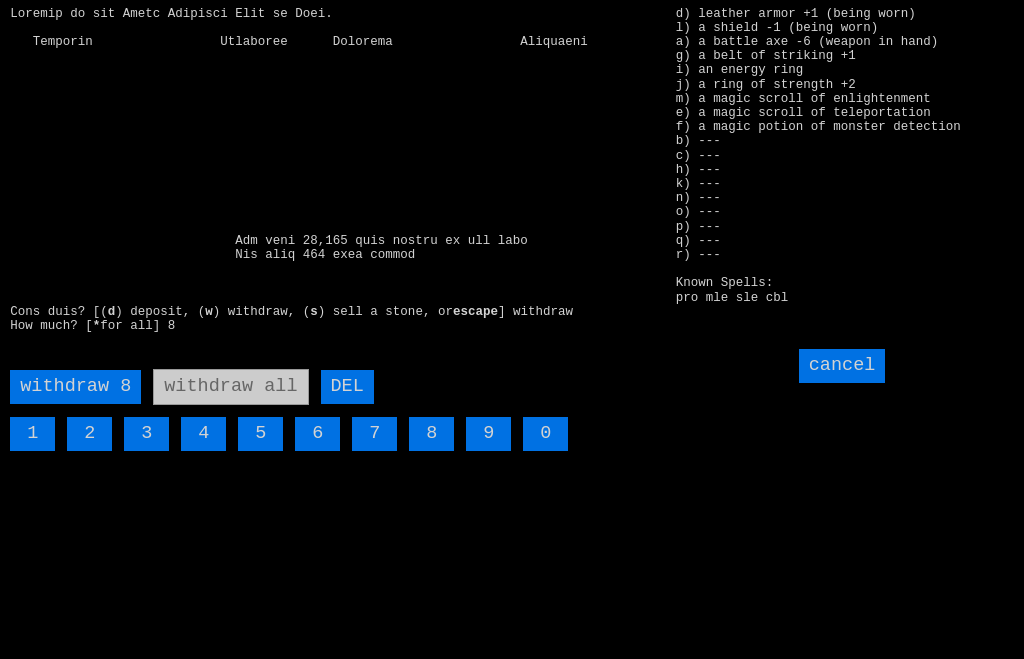 click on "0" at bounding box center [545, 434] 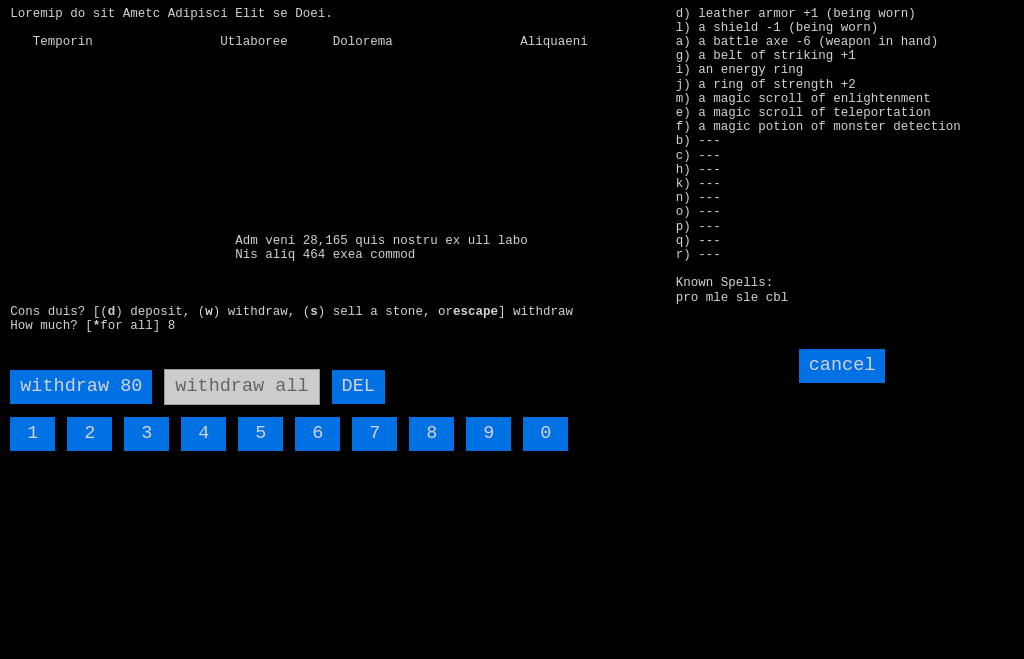 click on "0" at bounding box center [545, 434] 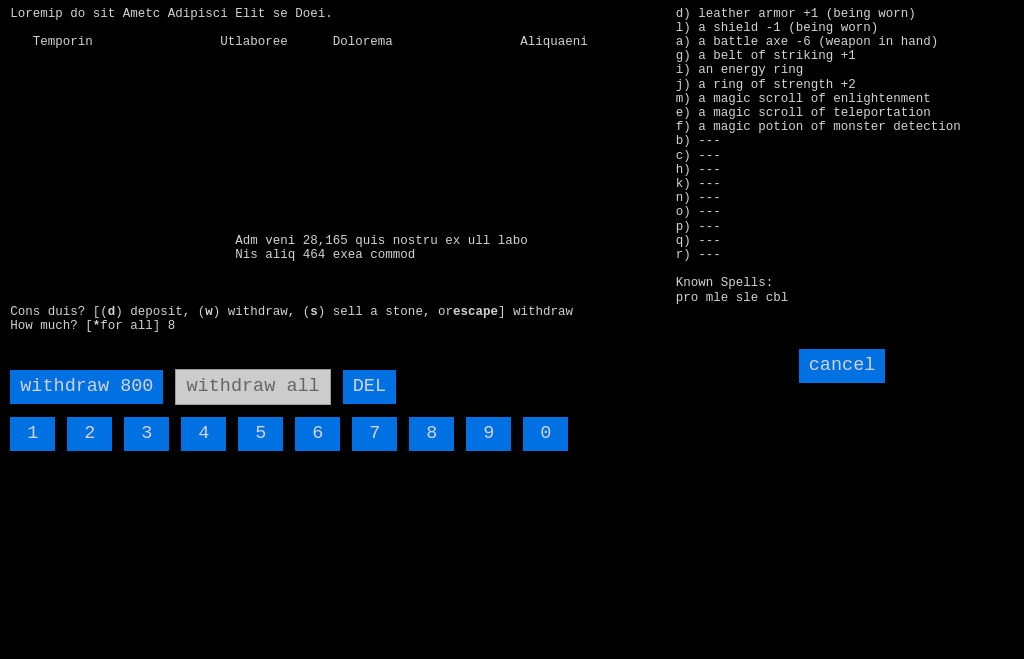 click on "withdraw 800" at bounding box center [86, 387] 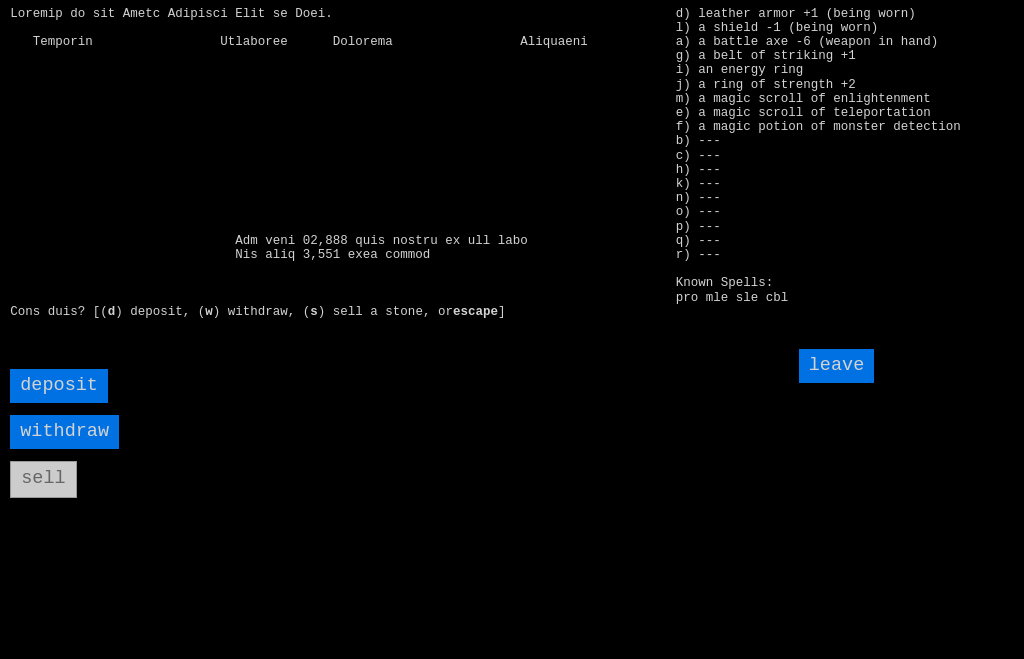 click on "leave" at bounding box center [837, 366] 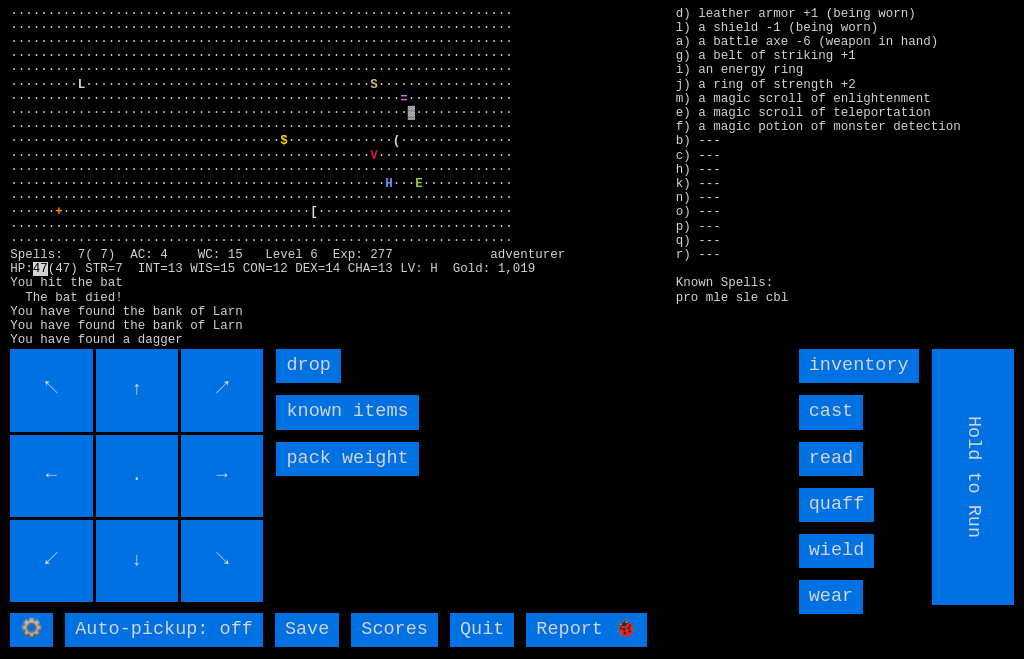 click on "drop" at bounding box center (308, 366) 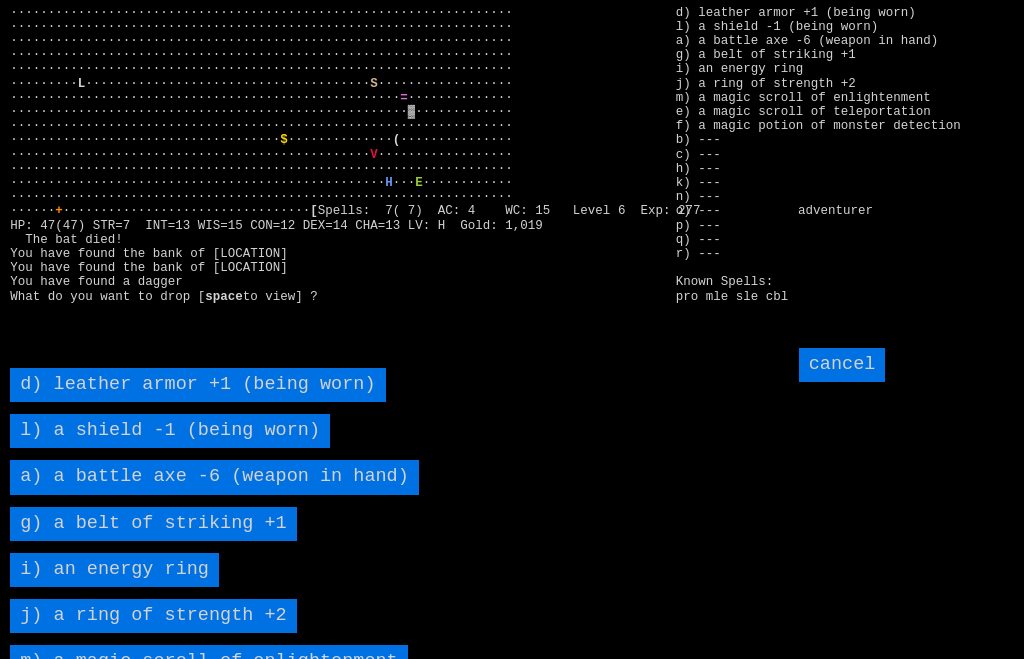 click on "a) a battle axe -6 (weapon in hand)" at bounding box center (214, 477) 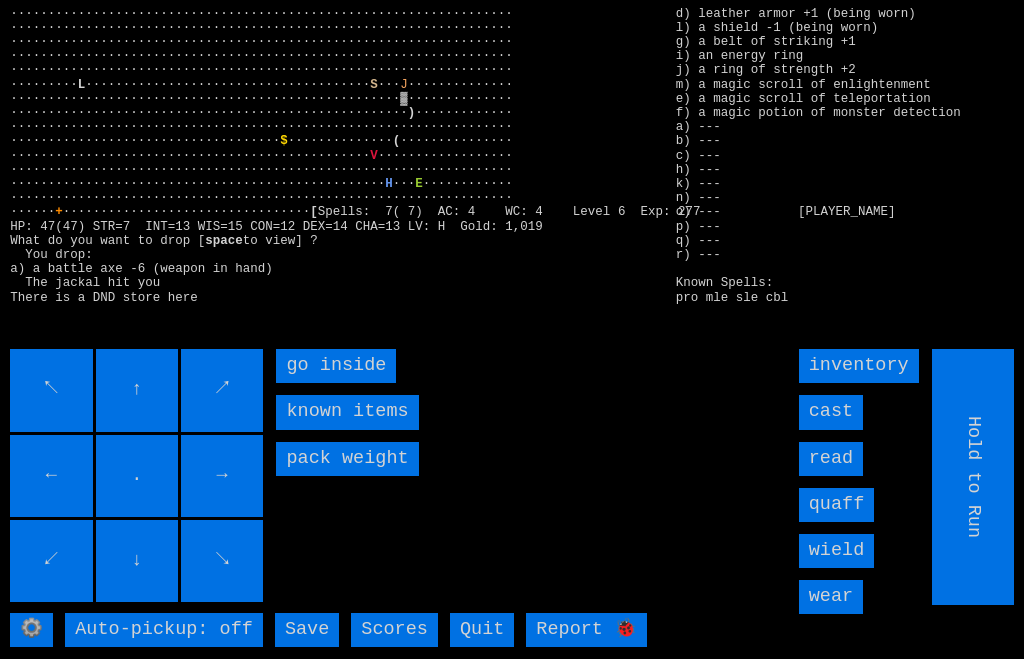 click on "go inside" at bounding box center [336, 366] 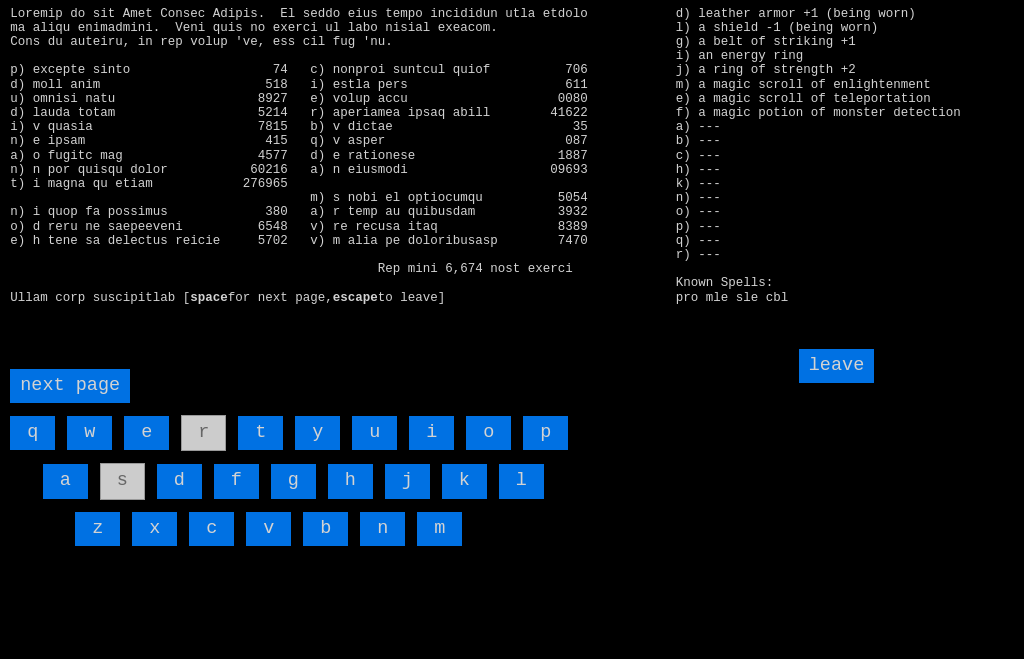 click on "l" at bounding box center [521, 481] 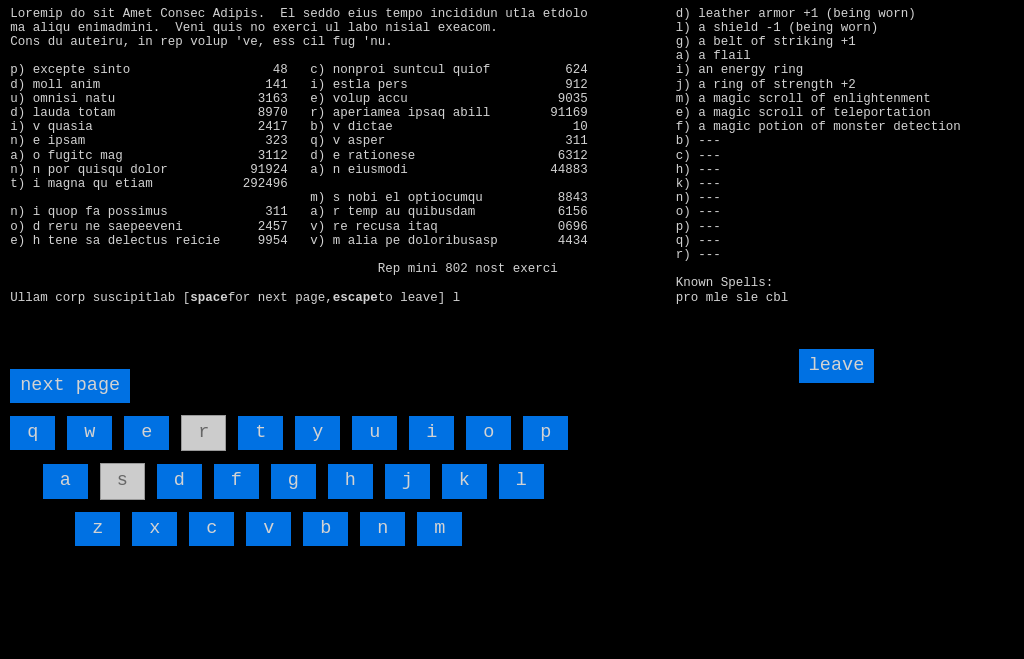 click on "leave" at bounding box center (837, 366) 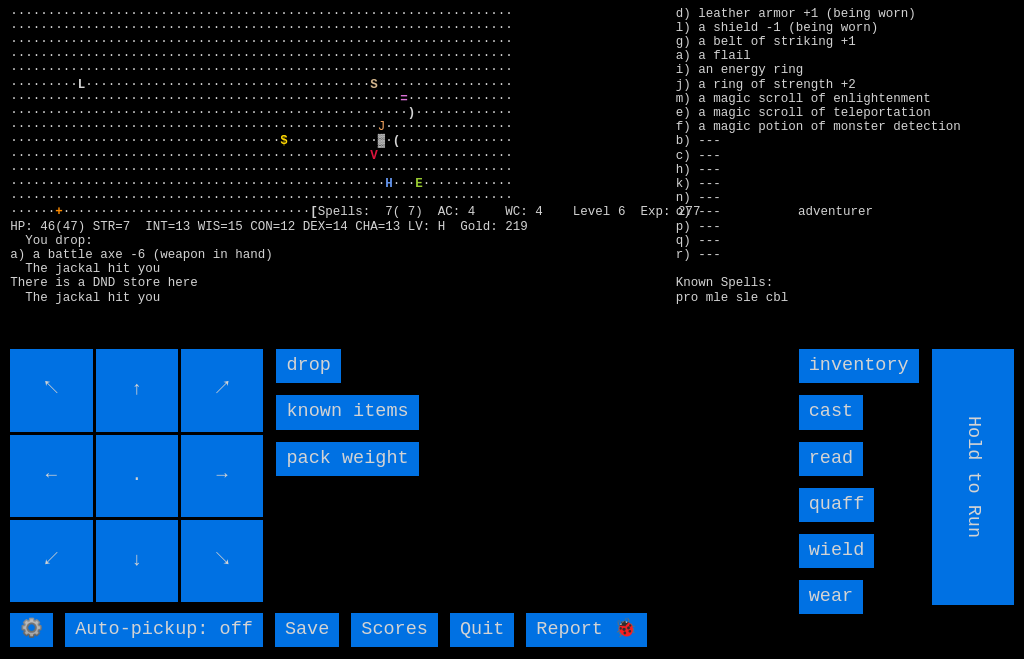click on "wield" at bounding box center (837, 551) 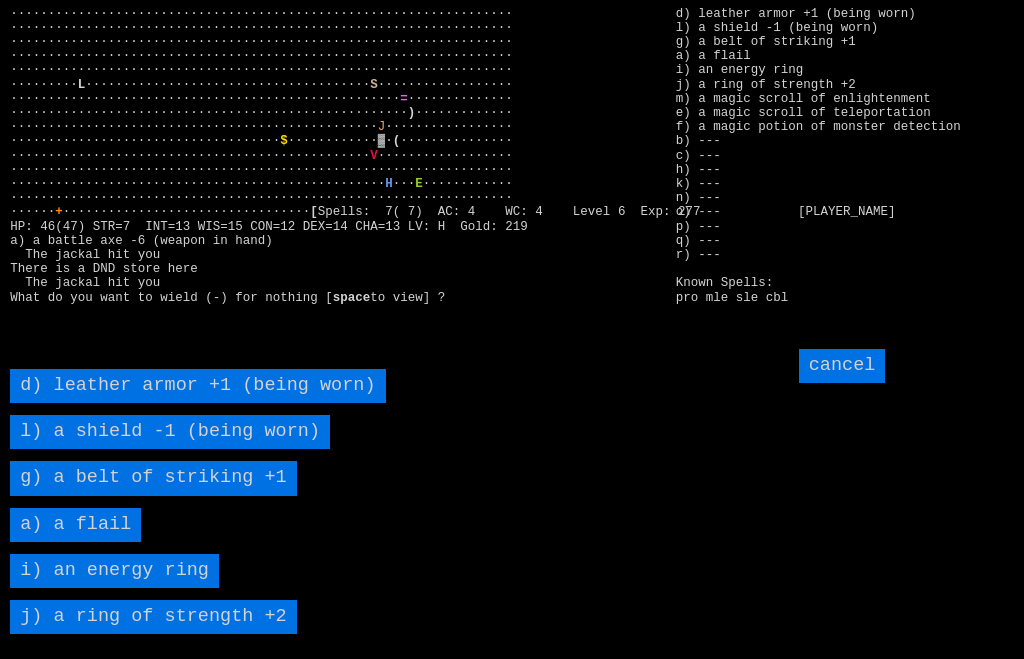 click on "a) a flail" at bounding box center [75, 525] 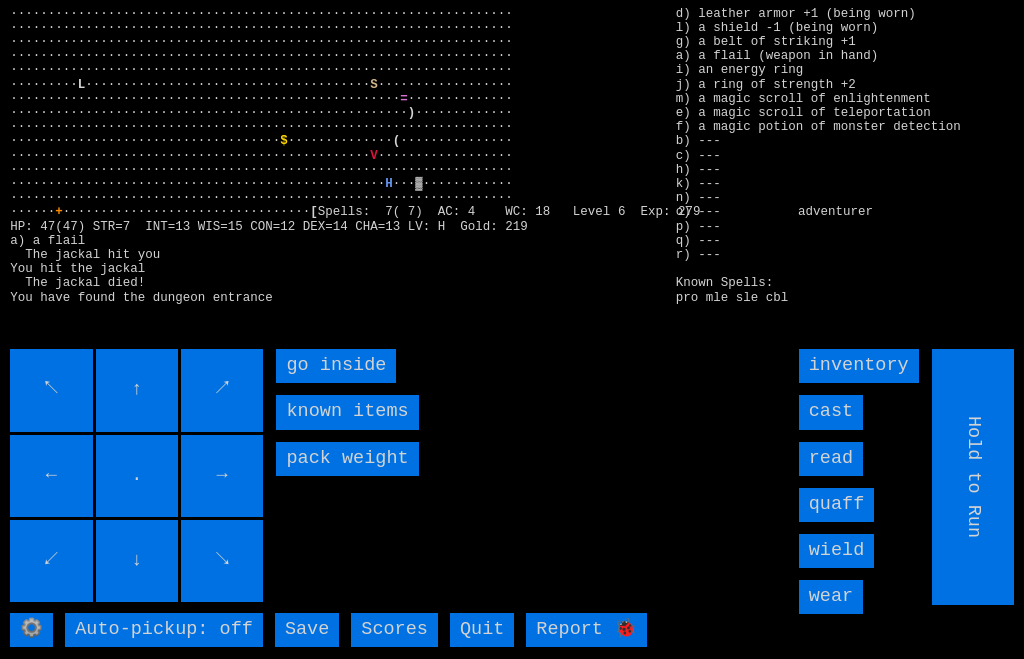 click on "go inside" at bounding box center [336, 366] 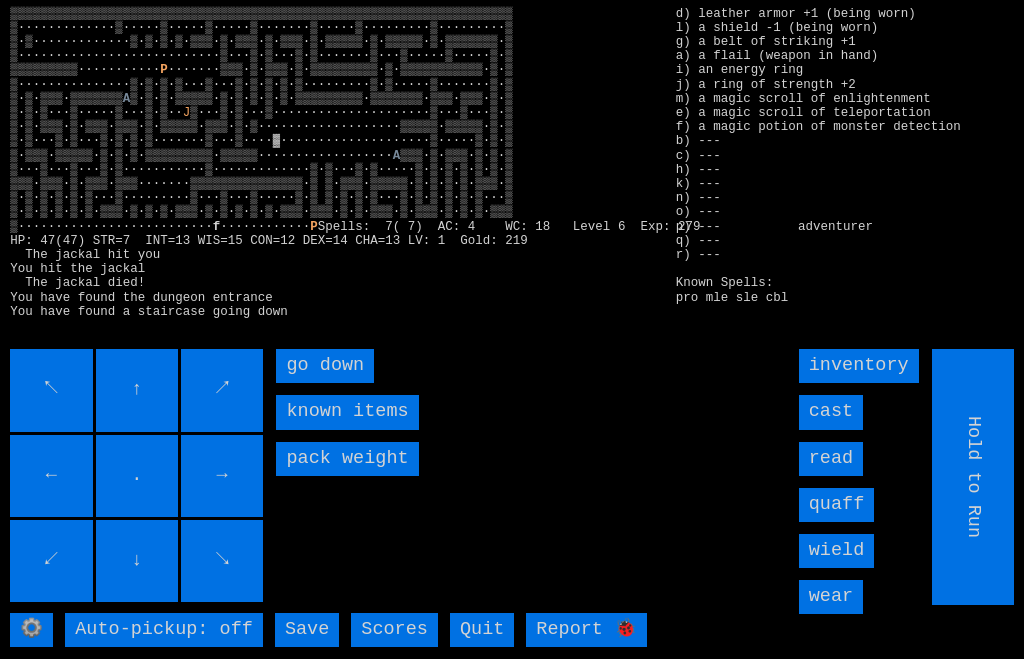 click on "go down" at bounding box center [325, 366] 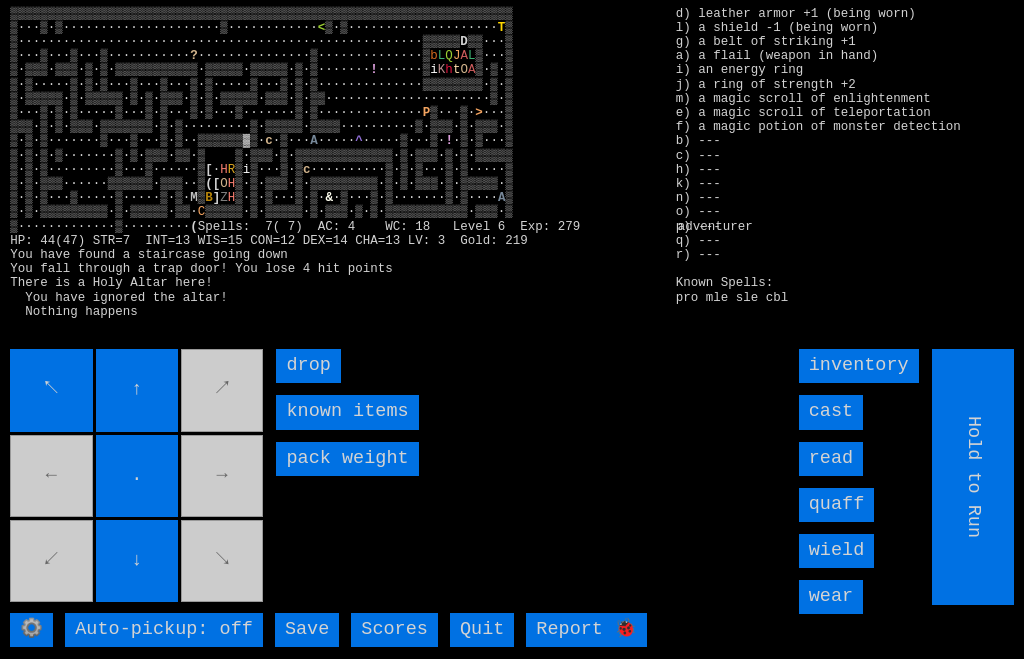 click on "cast" at bounding box center (831, 412) 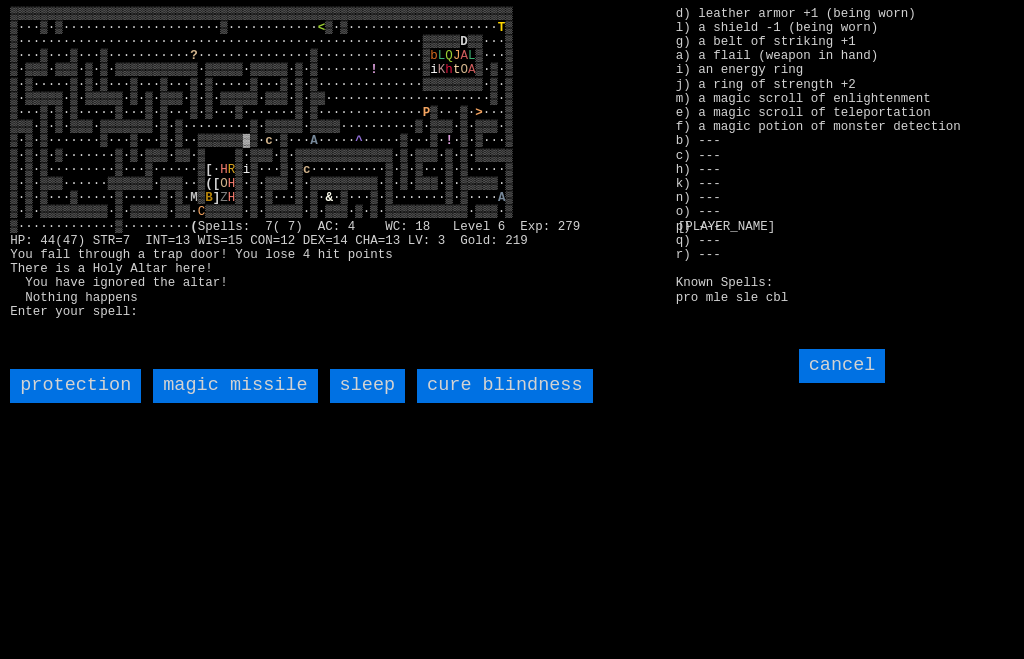 click on "magic missile" at bounding box center [235, 386] 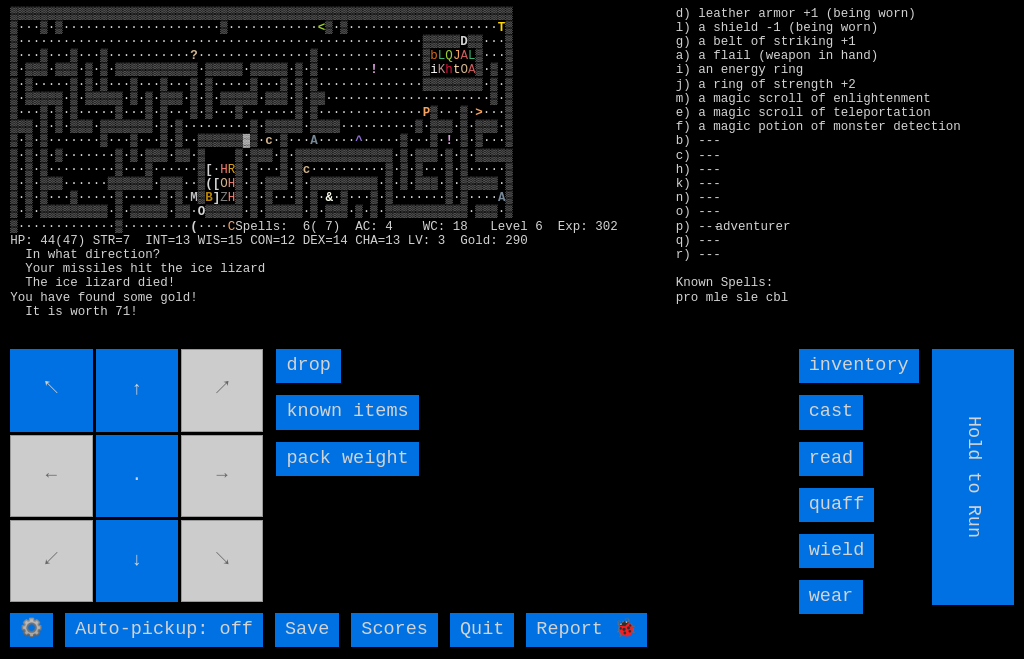 click on "↖ ↑ ↗ ← . → ↙ ↓ ↘" at bounding box center (138, 477) 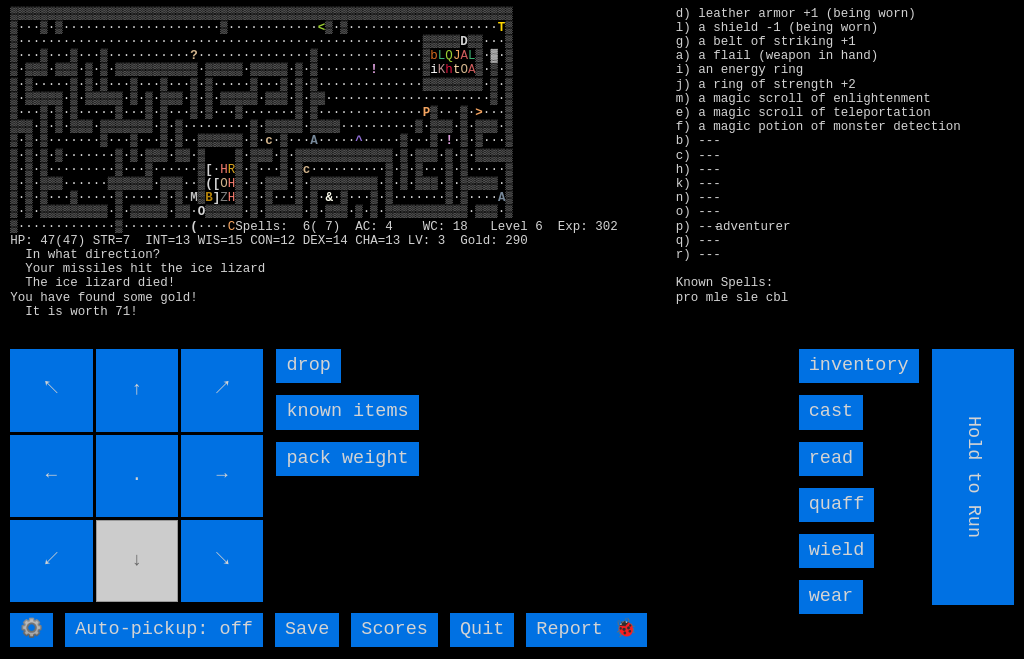 click on "↖ ↑ ↗ ← . → ↙ ↓ ↘" at bounding box center [138, 477] 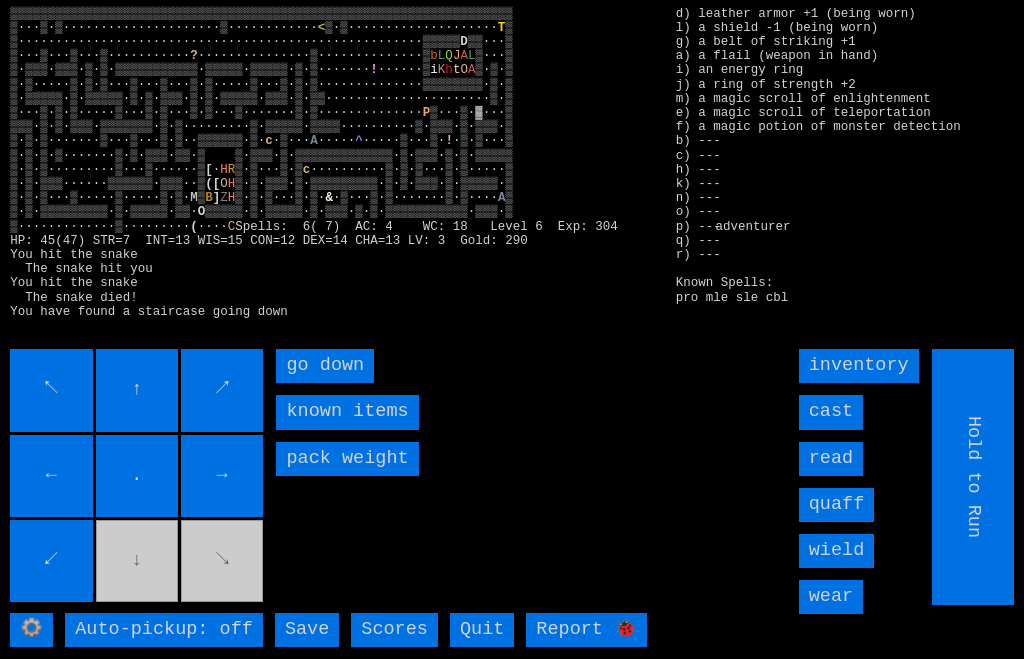 click on "go down" at bounding box center (325, 366) 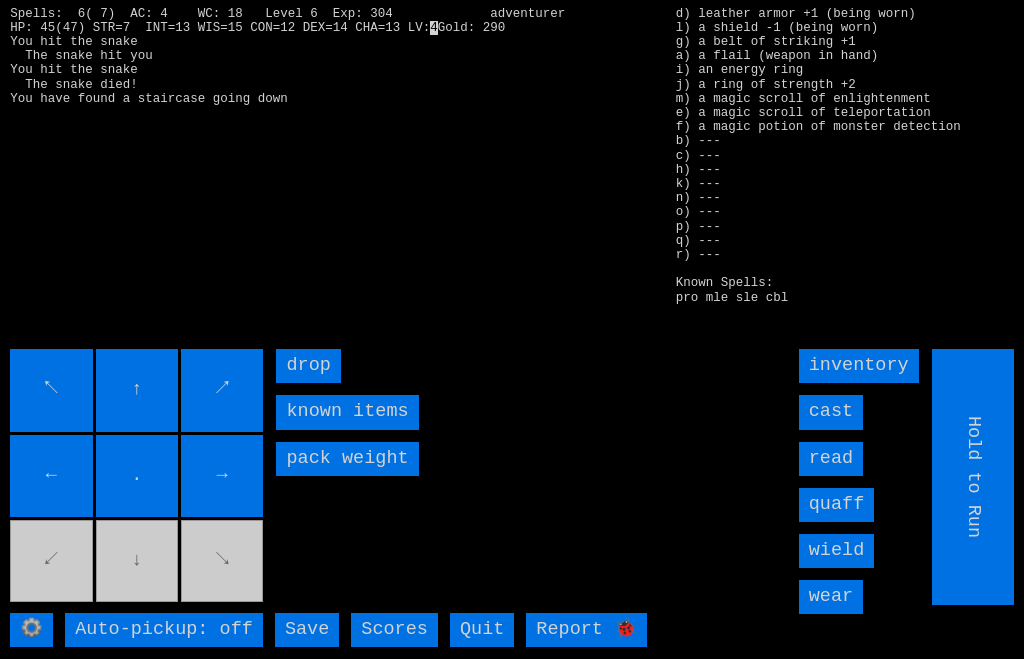 click on "read" at bounding box center [831, 459] 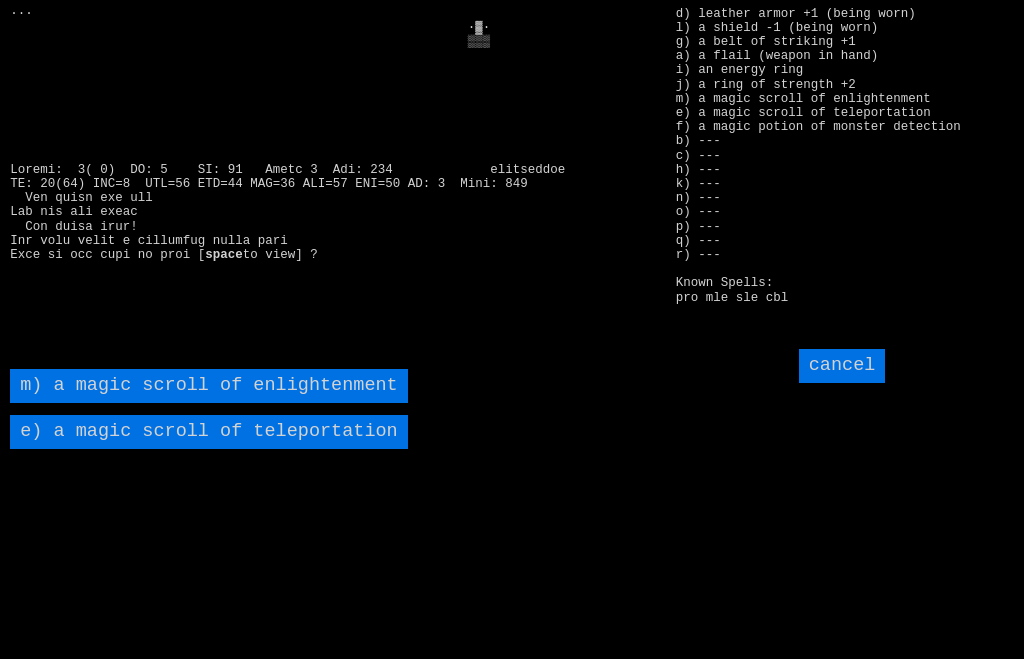 click on "m) a magic scroll of enlightenment" at bounding box center [208, 386] 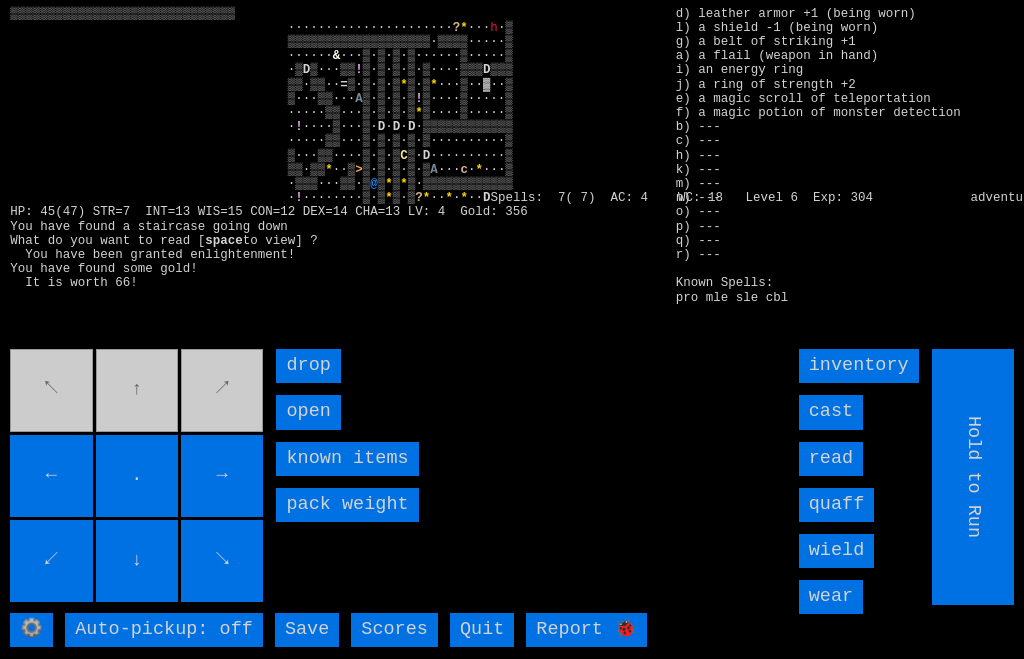 click on "open" at bounding box center (308, 412) 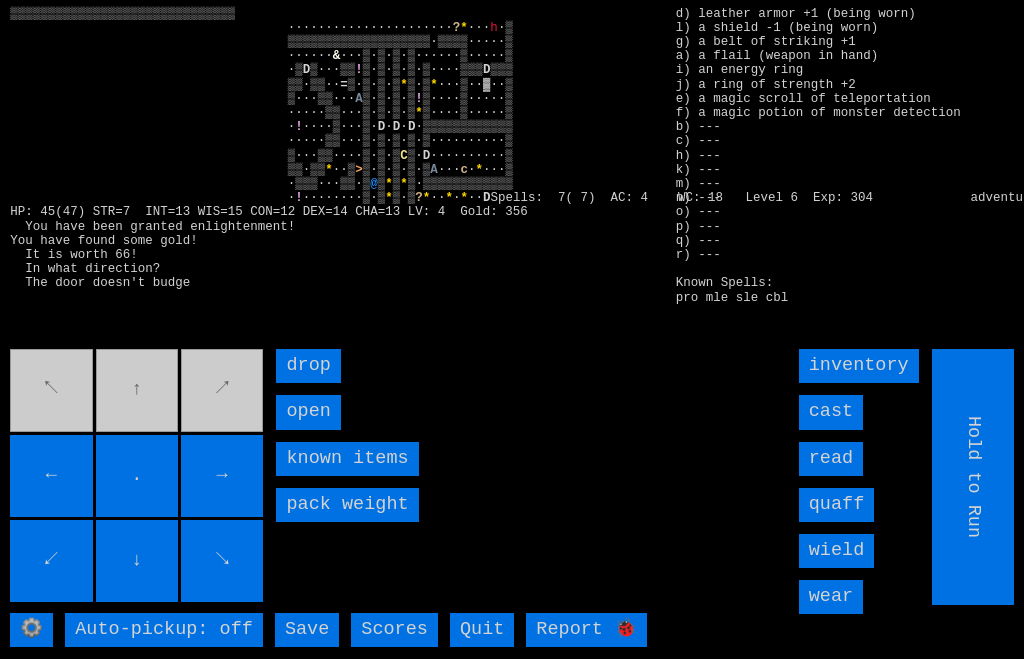 click on "open" at bounding box center (308, 412) 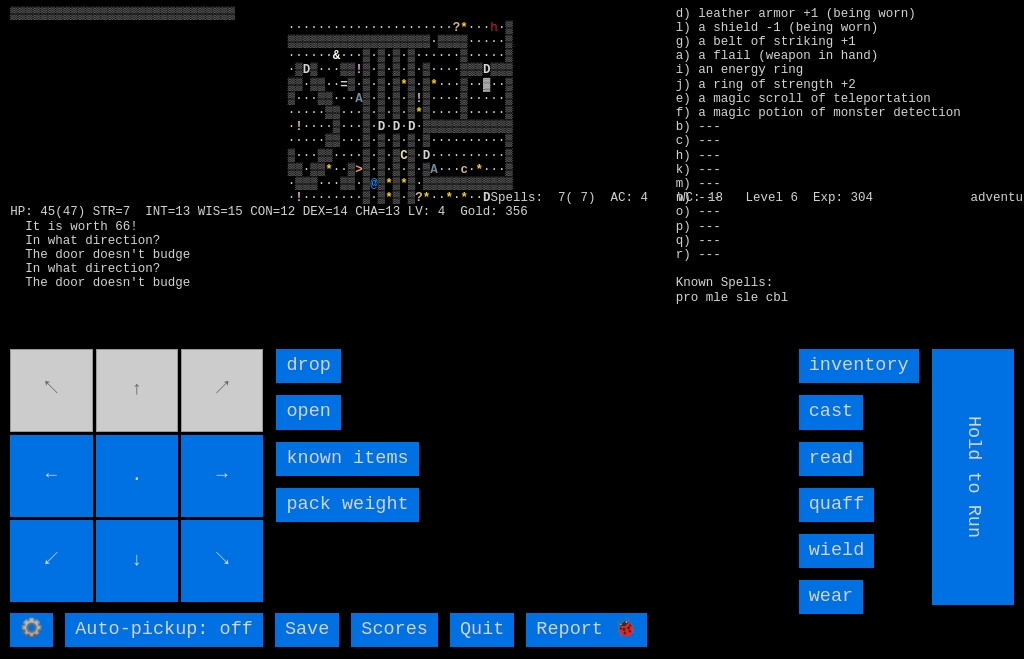 click on "open" at bounding box center (308, 412) 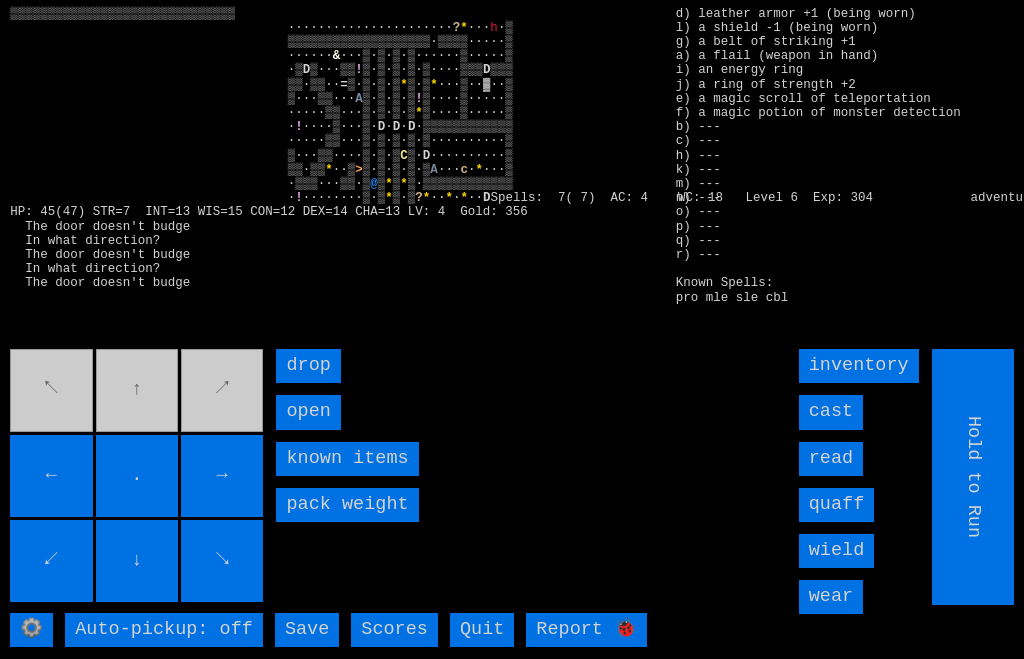 click on "open" at bounding box center [308, 412] 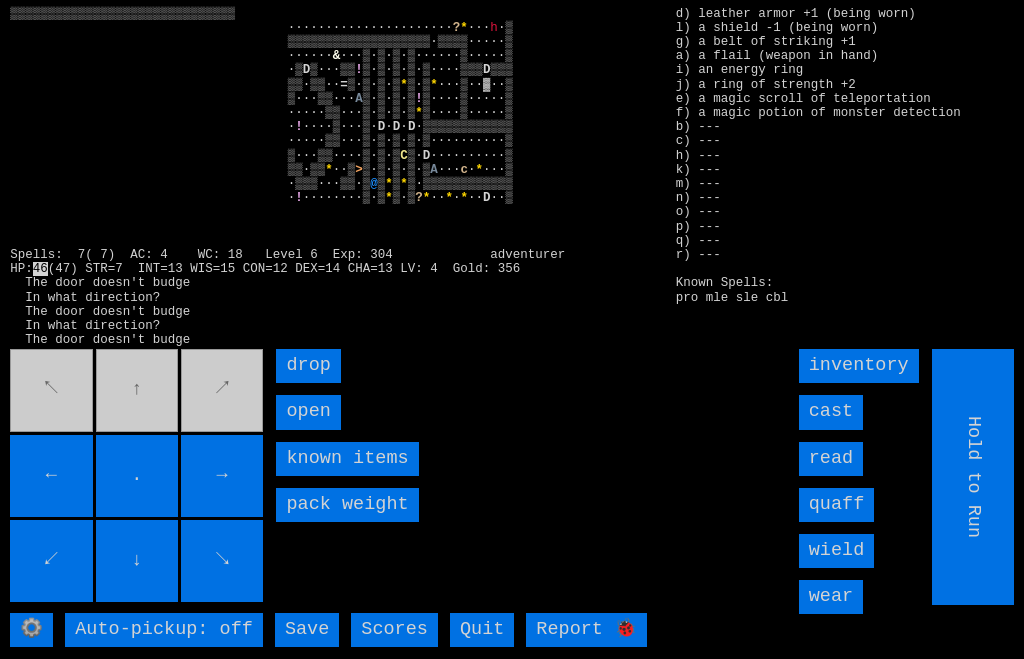 click on "open" at bounding box center (308, 412) 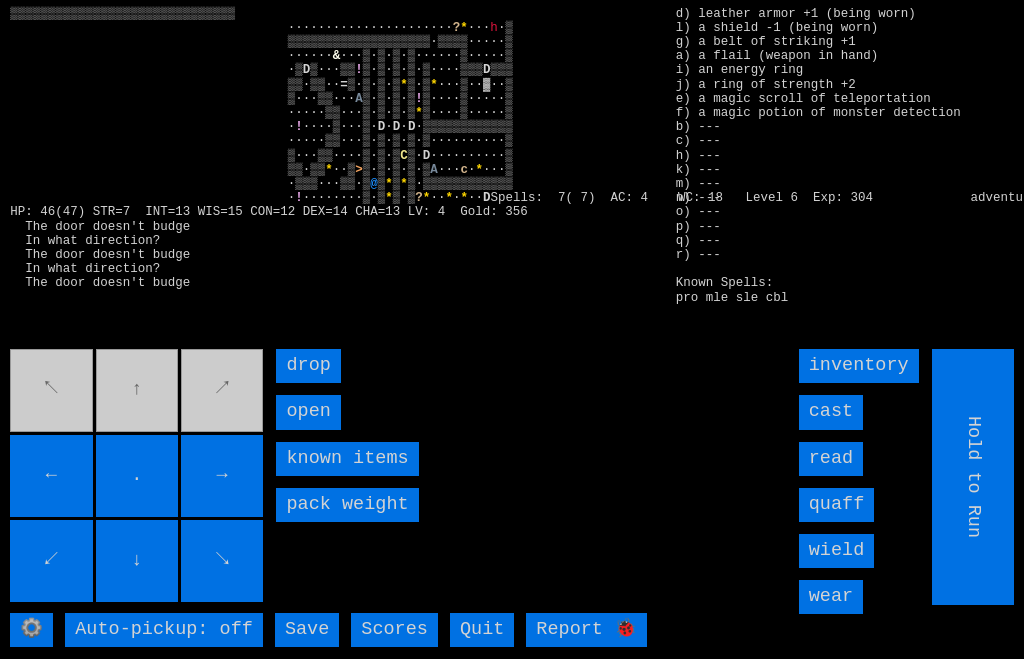 click on "open" at bounding box center (308, 412) 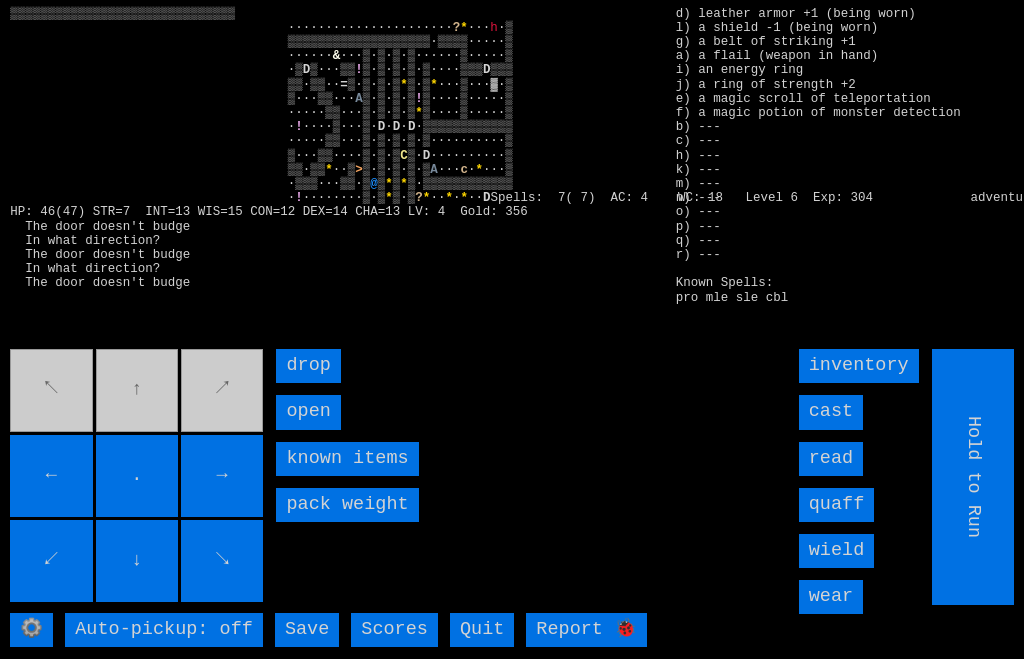 click on "open" at bounding box center [308, 412] 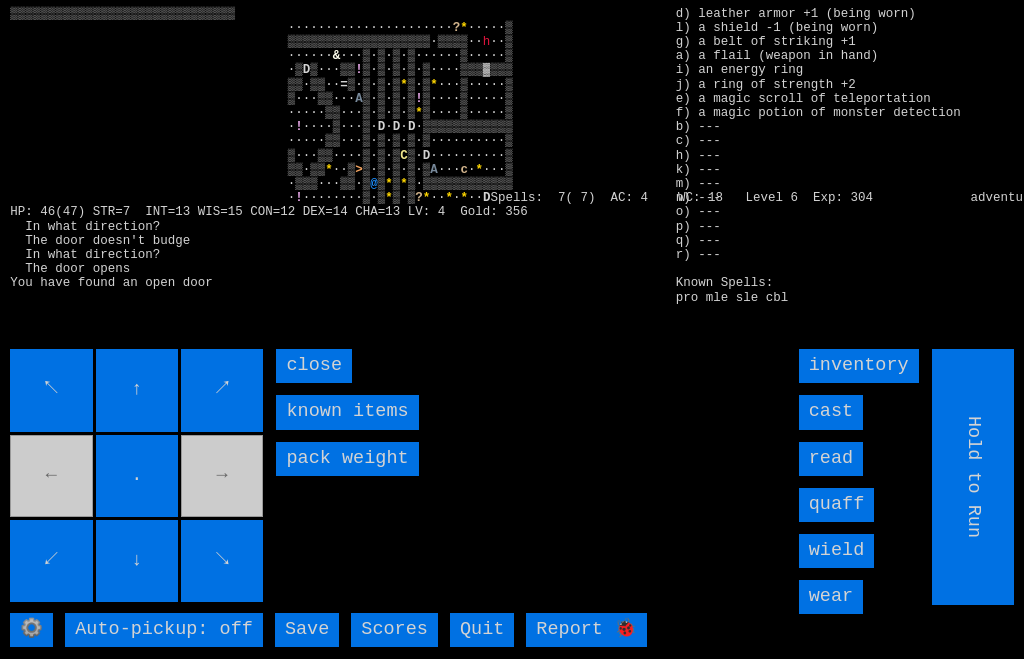click on "cast" at bounding box center (831, 412) 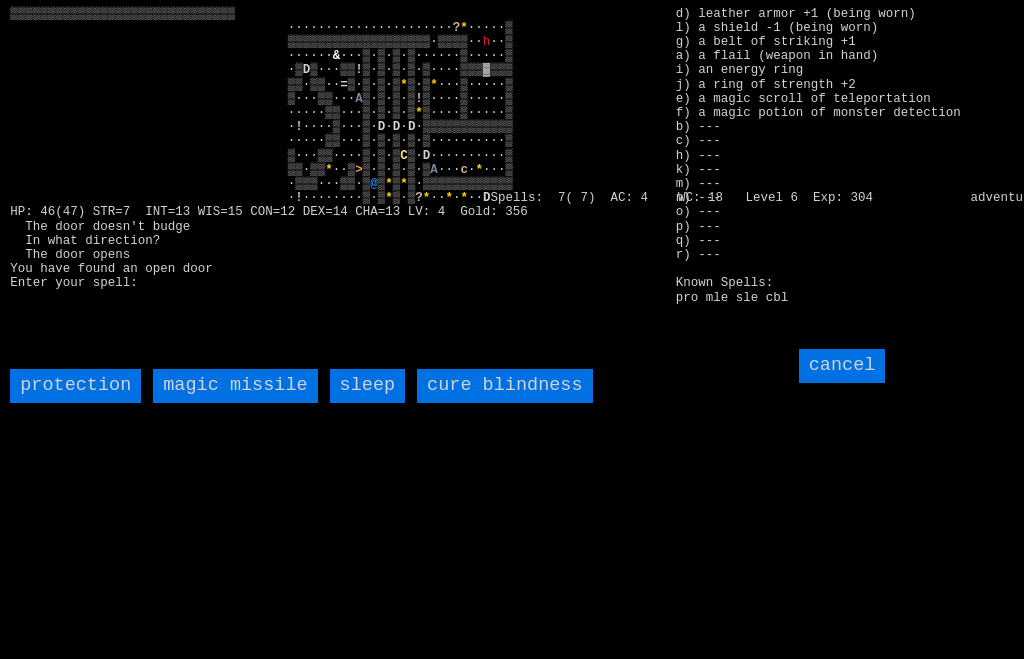 click on "magic missile" at bounding box center (235, 386) 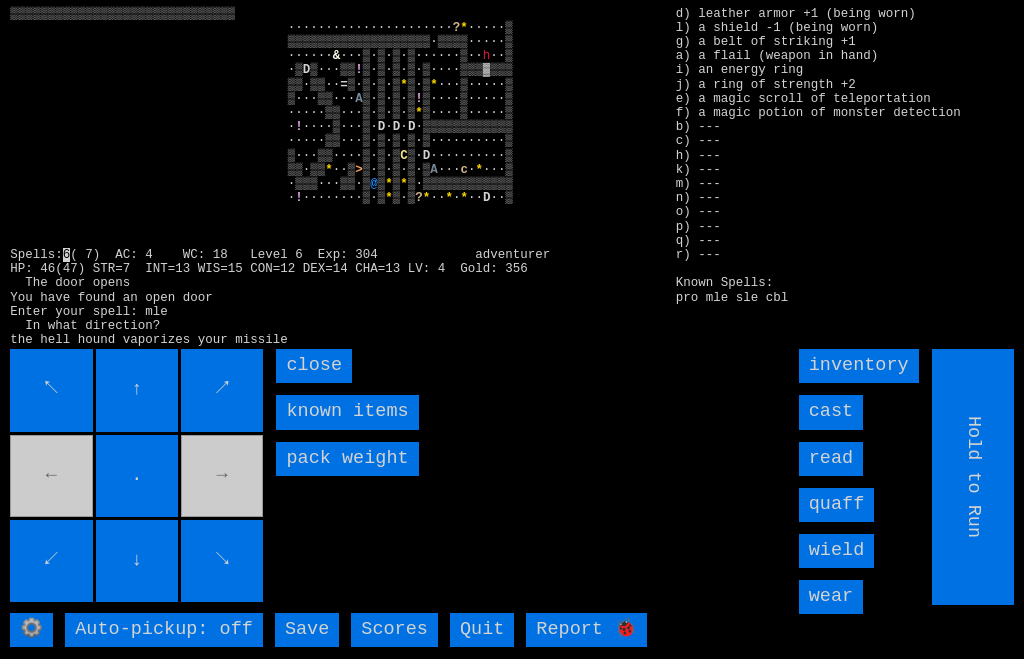 click on "cast" at bounding box center [831, 412] 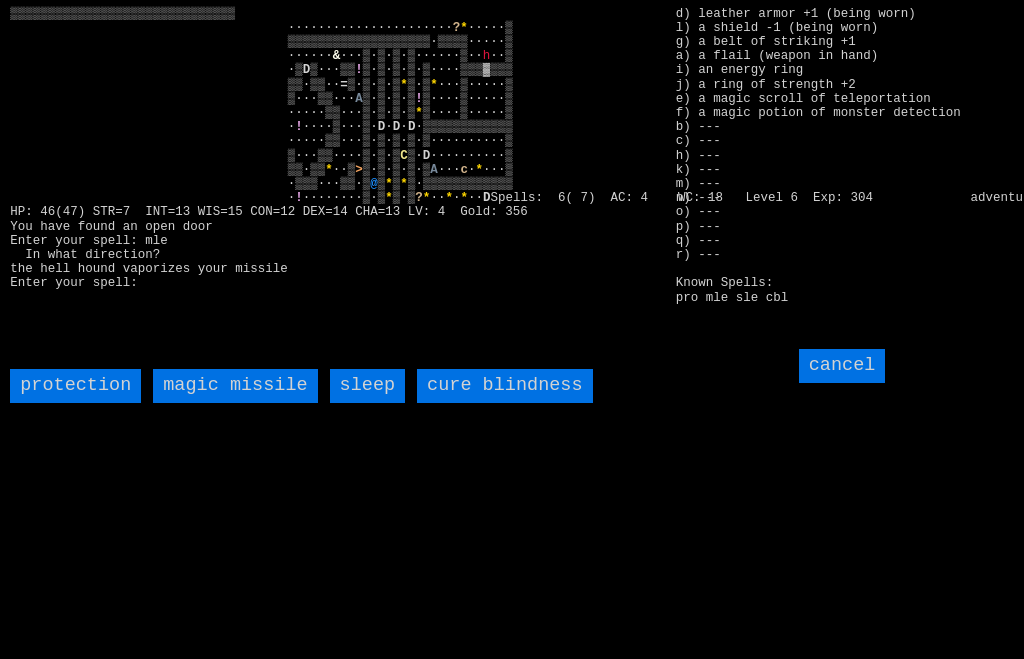 click on "magic missile" at bounding box center (235, 386) 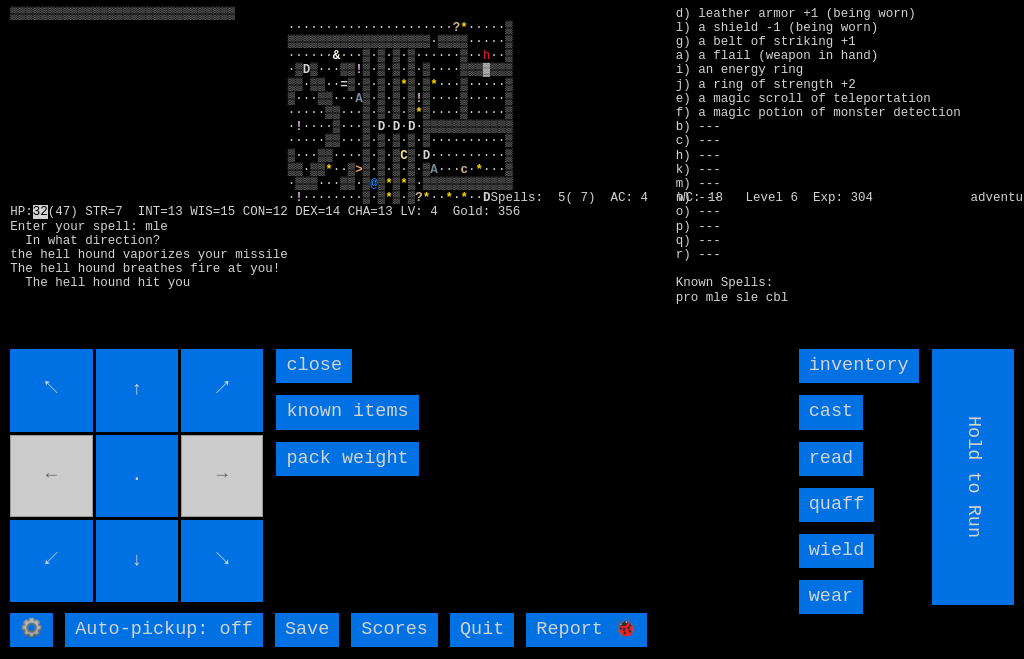 click on "cast" at bounding box center [831, 412] 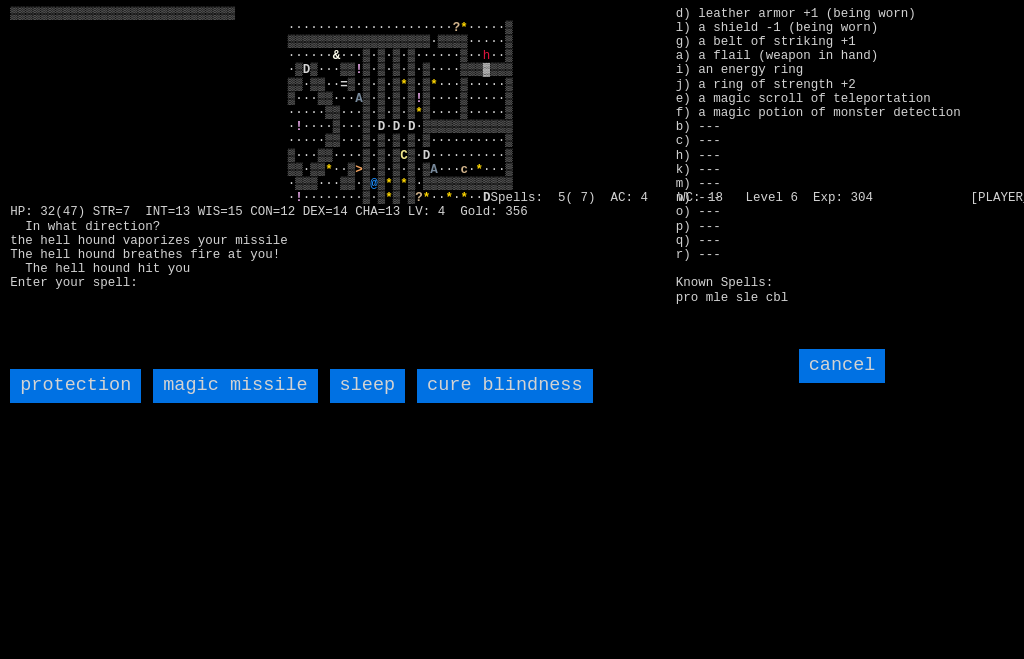 click on "sleep" at bounding box center (368, 386) 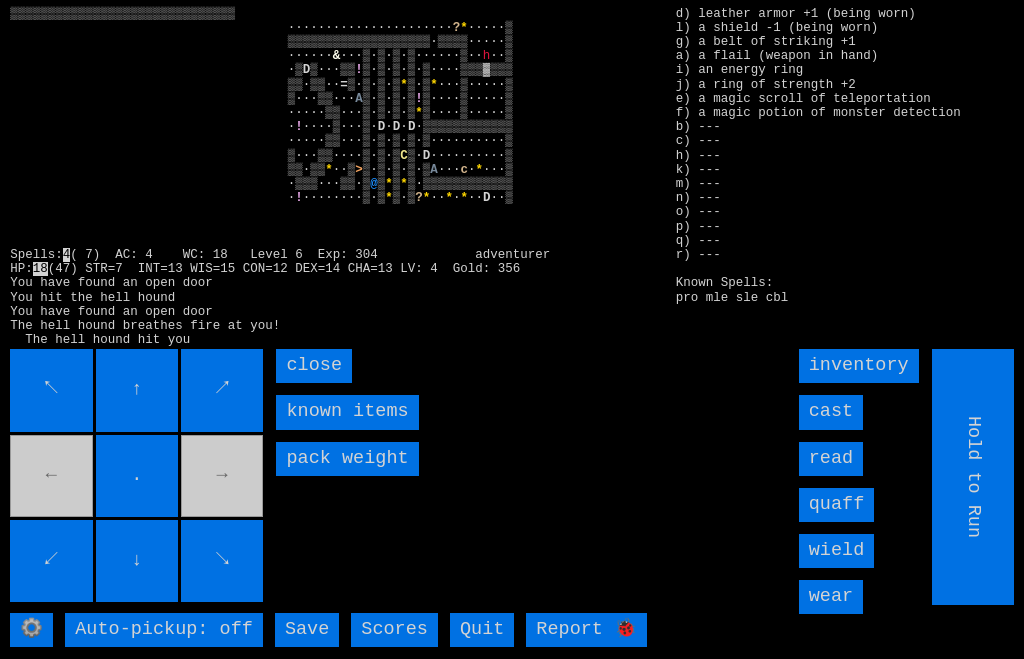 click on "cast" at bounding box center [831, 412] 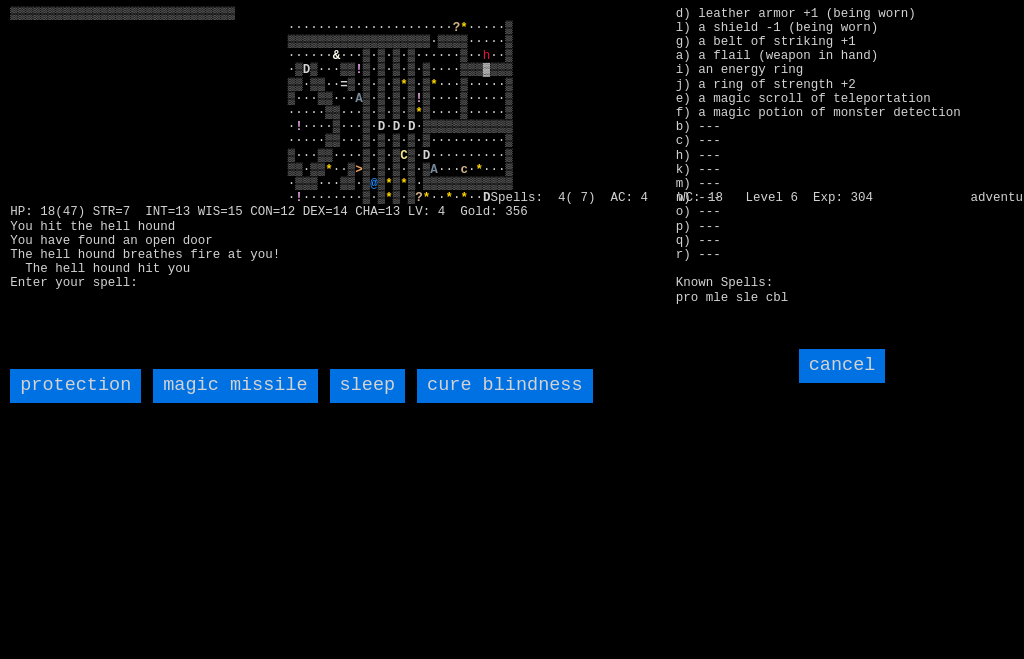 click on "magic missile" at bounding box center (235, 386) 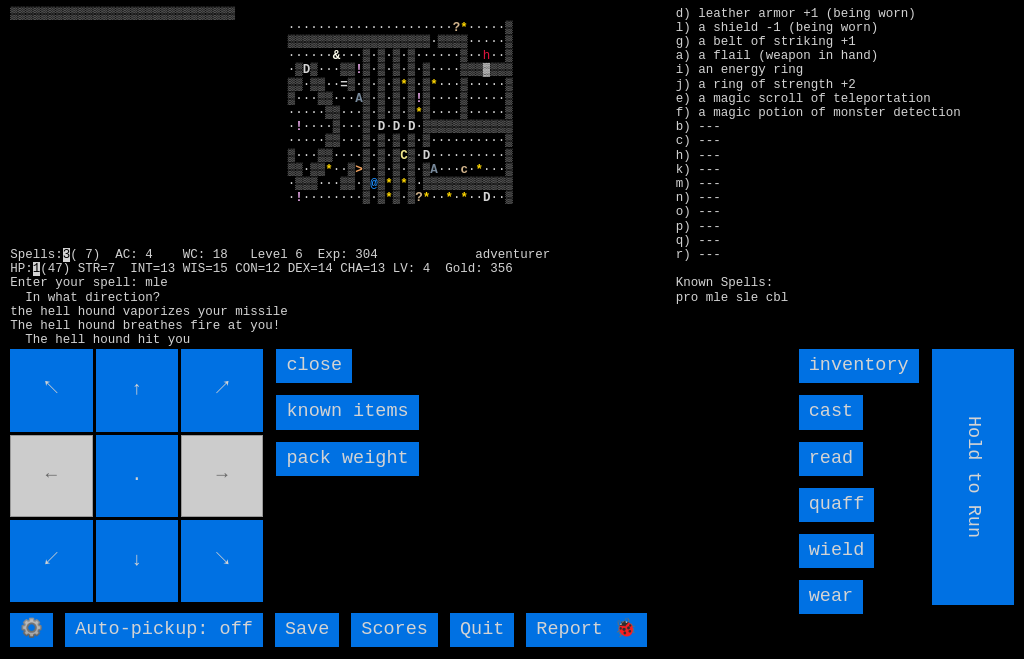 click on "read" at bounding box center [831, 459] 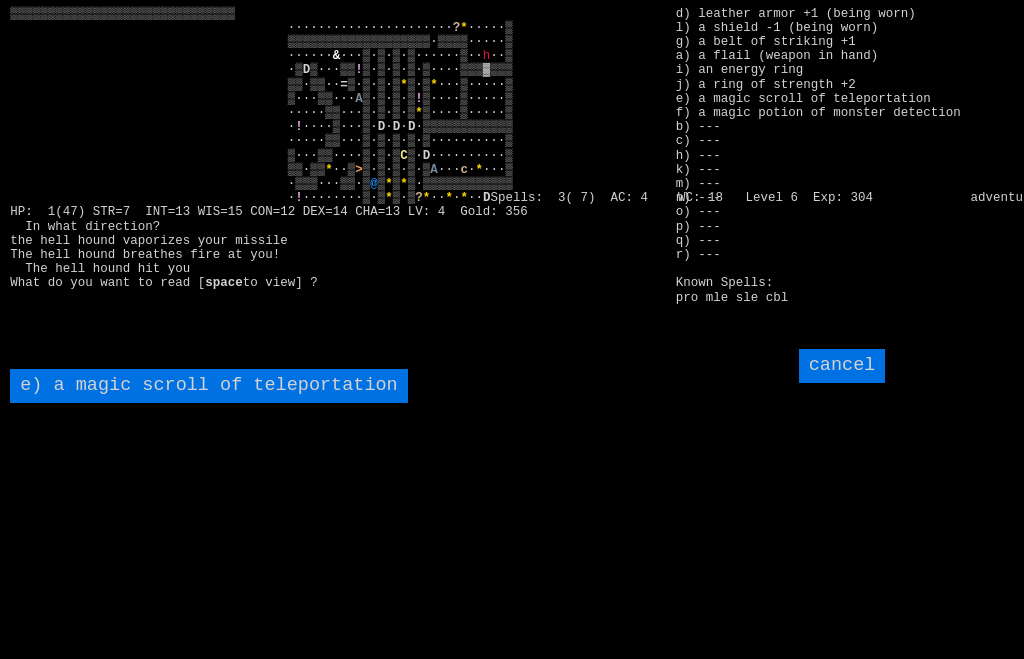 click on "e) a magic scroll of teleportation" at bounding box center [208, 386] 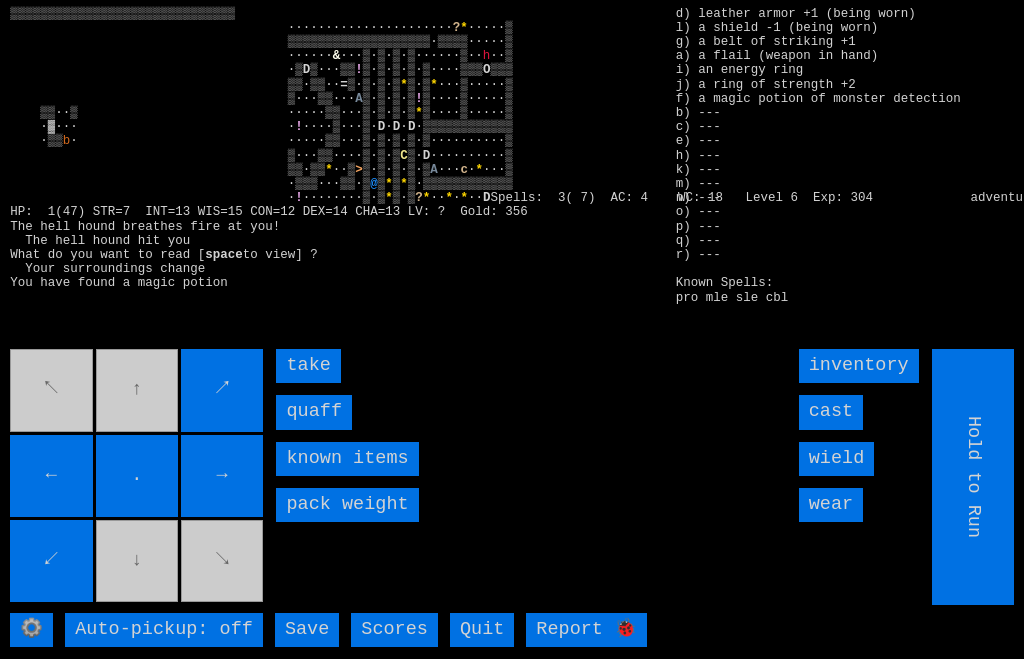 click on "quaff" at bounding box center [314, 412] 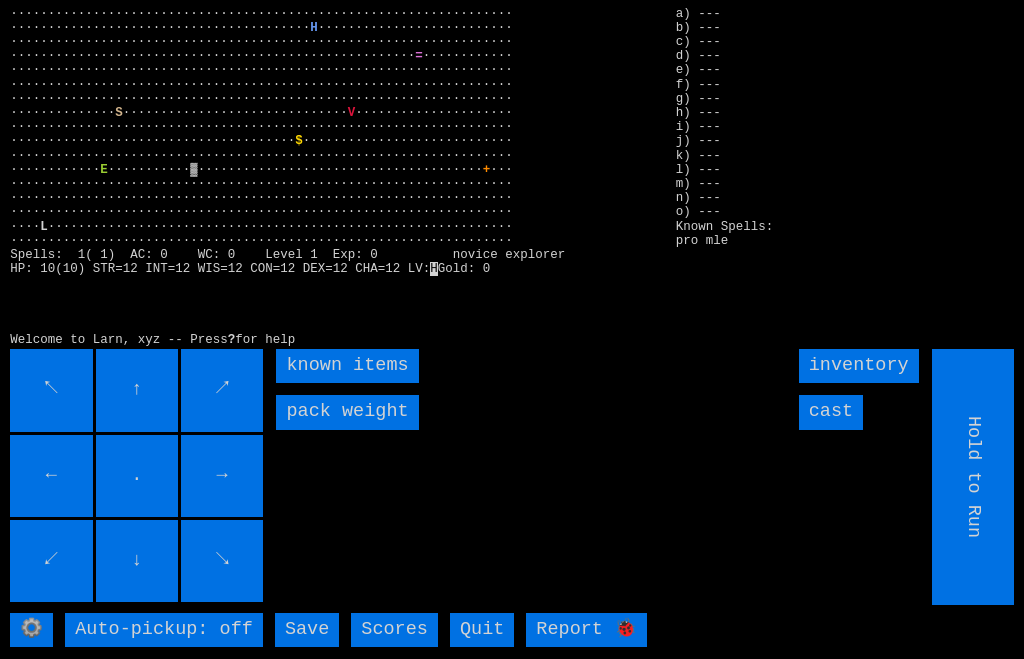 scroll, scrollTop: 1, scrollLeft: 0, axis: vertical 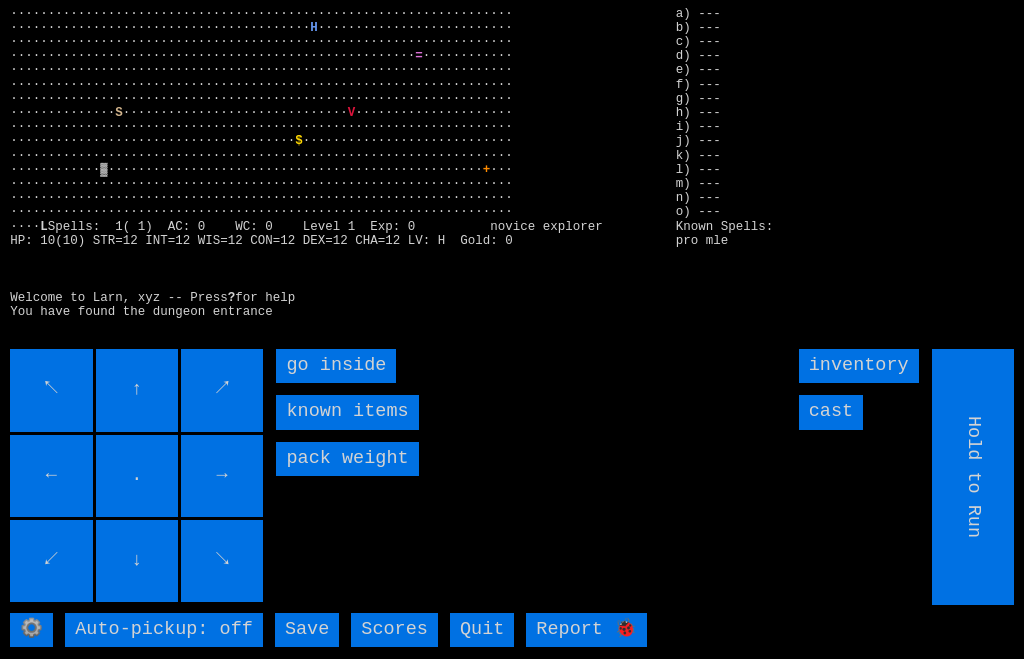 click on "go inside" at bounding box center (336, 366) 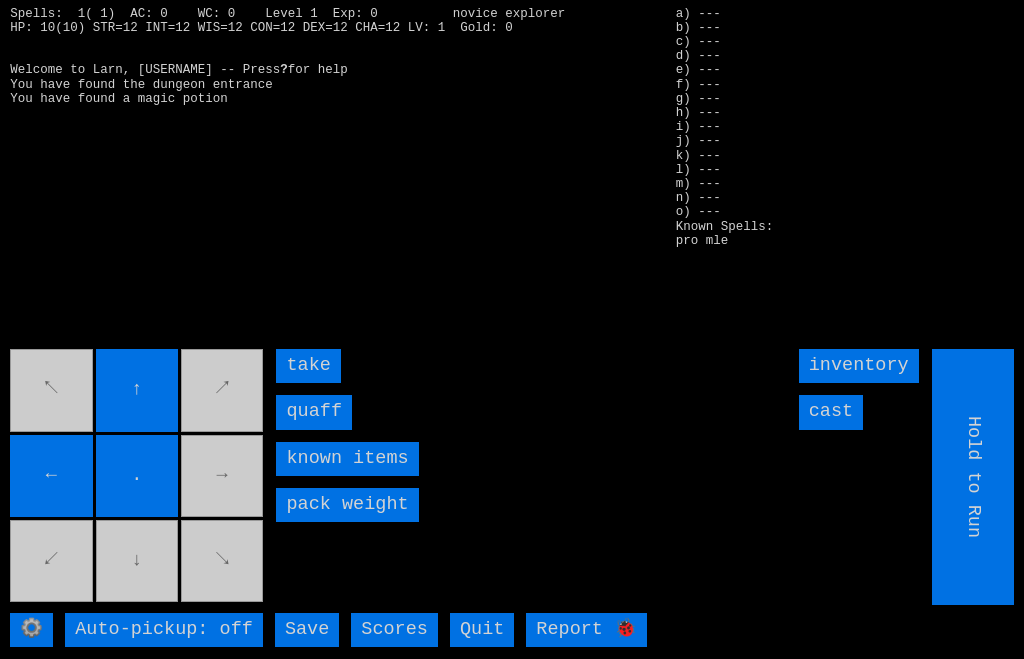 click on "quaff" at bounding box center [314, 412] 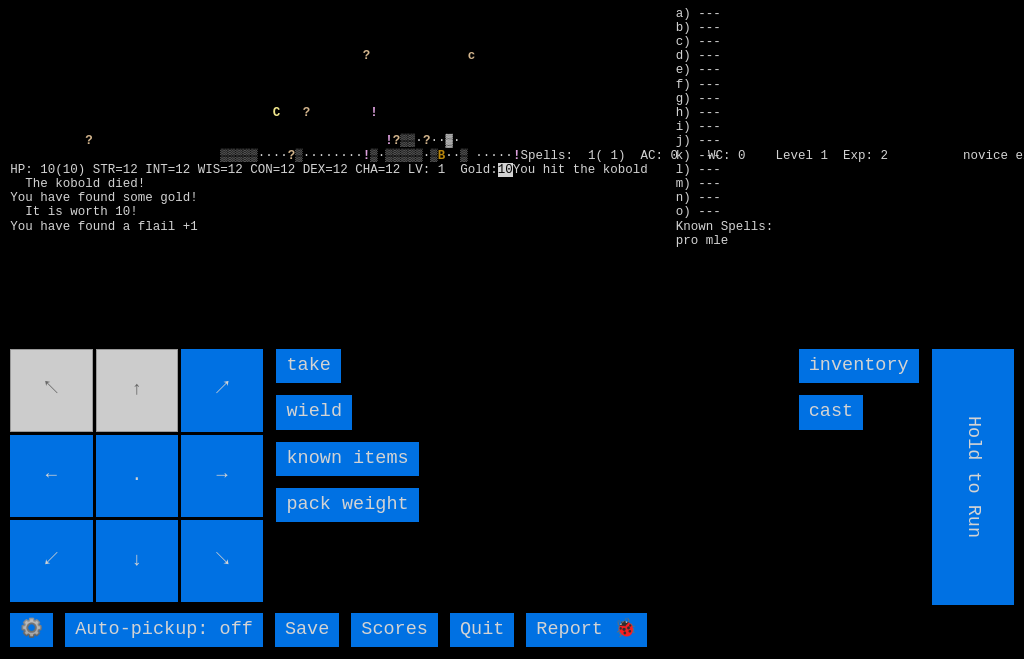 click on "wield" at bounding box center (314, 412) 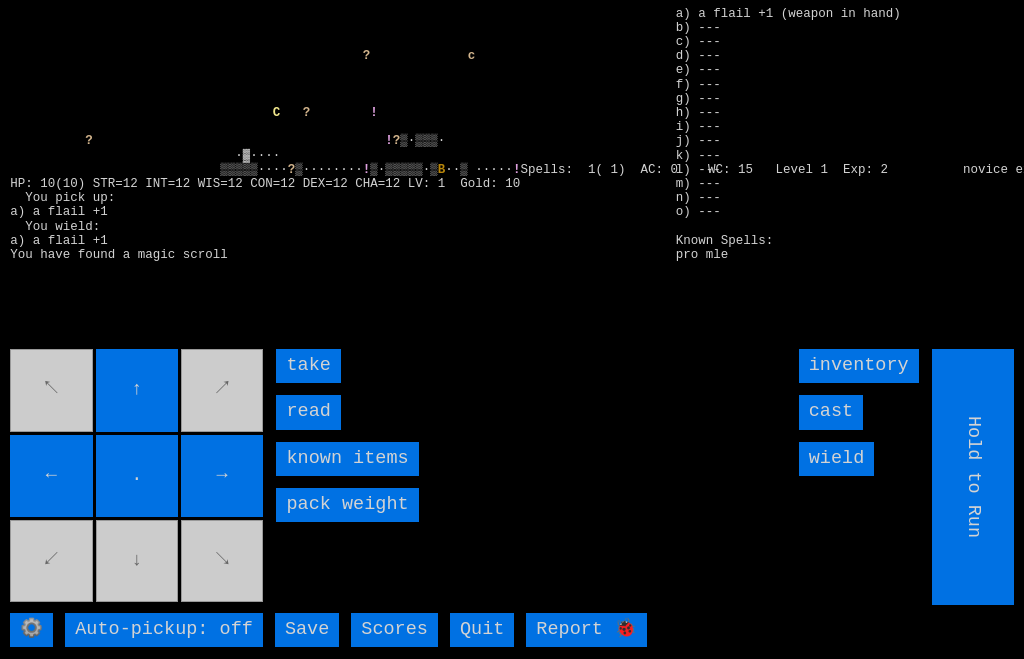 click on "read" at bounding box center [308, 412] 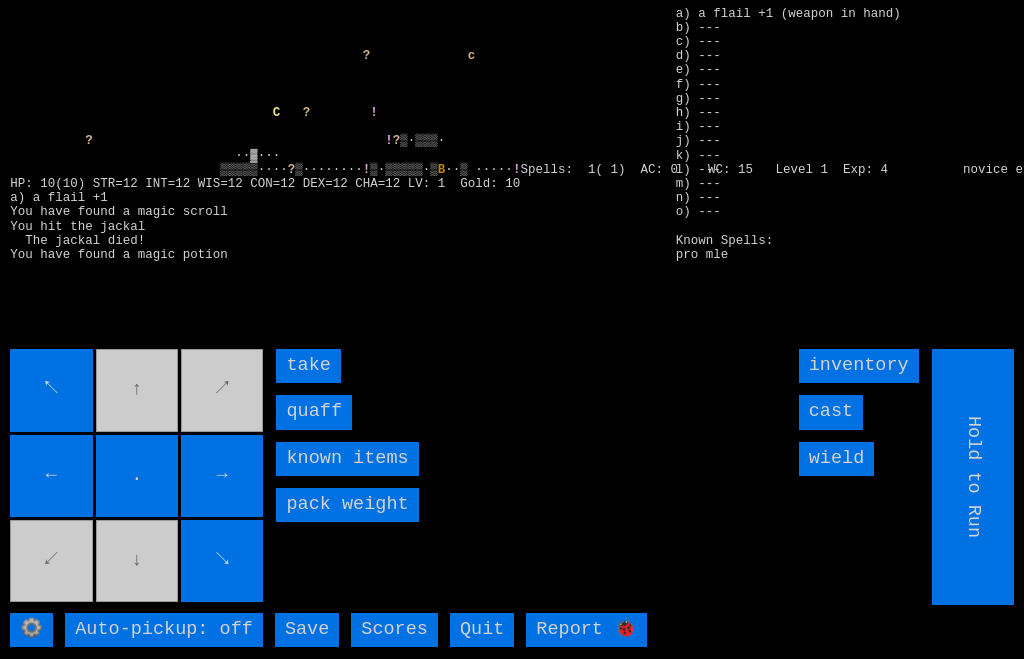 click on "quaff" at bounding box center (314, 412) 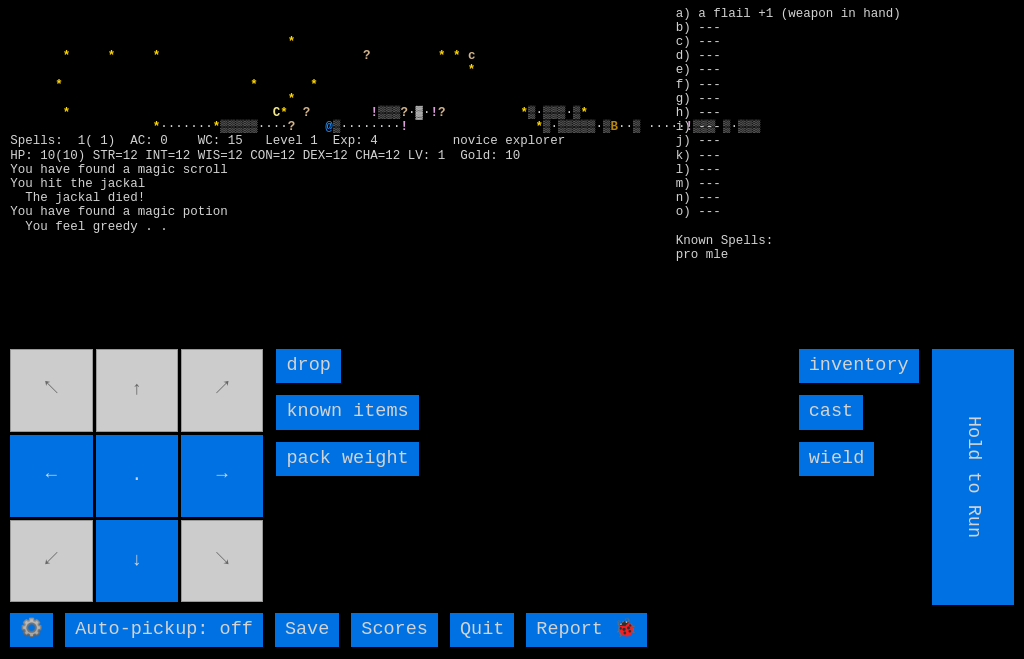 click on "↖ ↑ ↗ ← . → ↙ ↓ ↘" at bounding box center [138, 477] 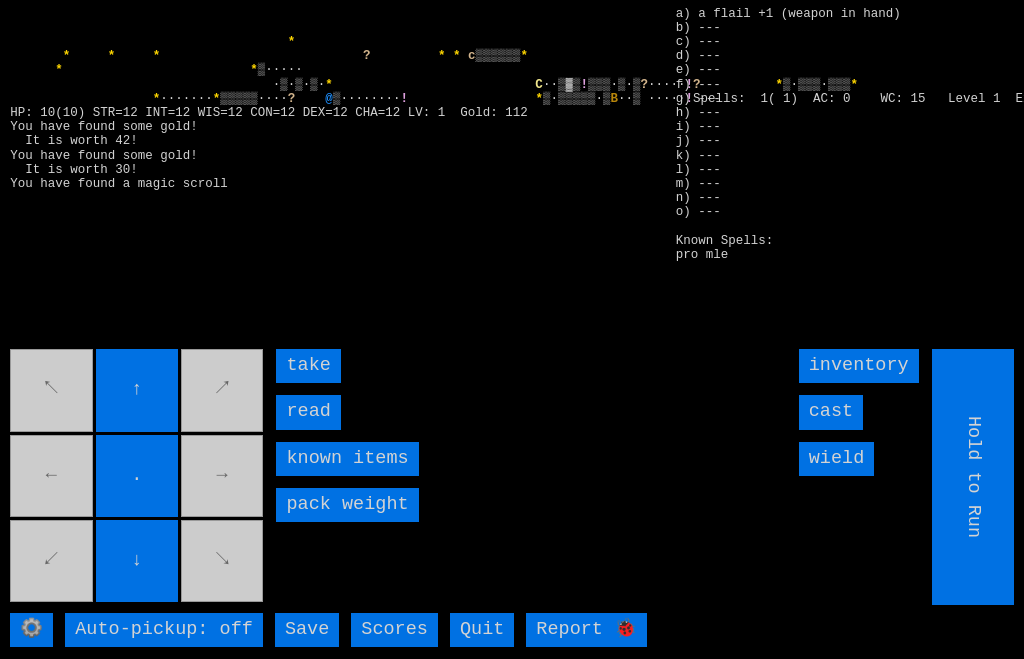 click on "read" at bounding box center (308, 412) 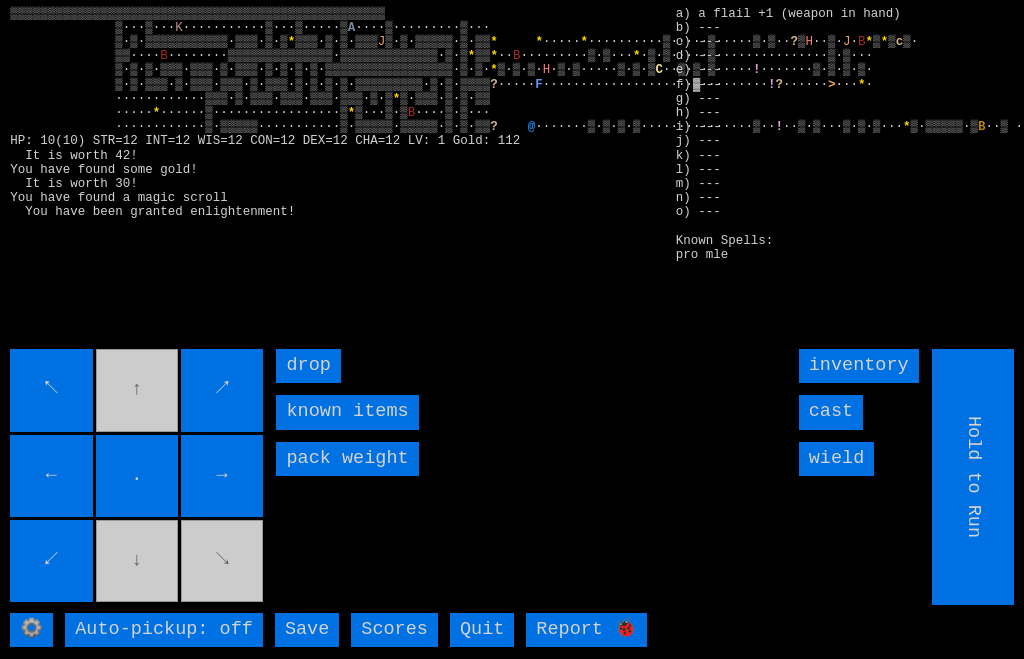 click on "↖ ↑ ↗ ← . → ↙ ↓ ↘" at bounding box center (138, 477) 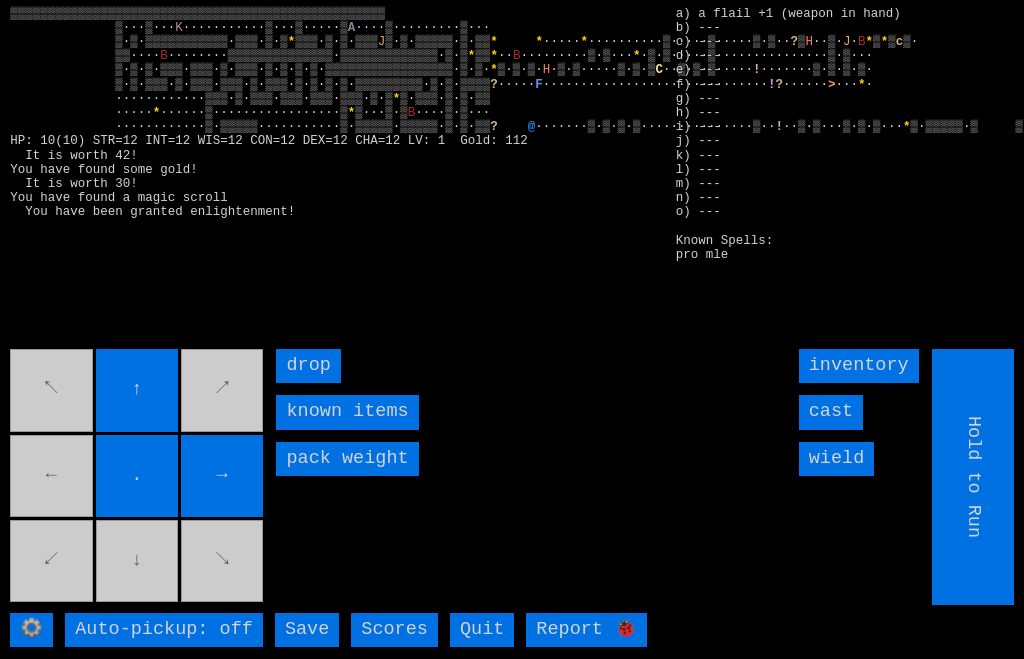click on "↖ ↑ ↗ ← . → ↙ ↓ ↘" at bounding box center [138, 477] 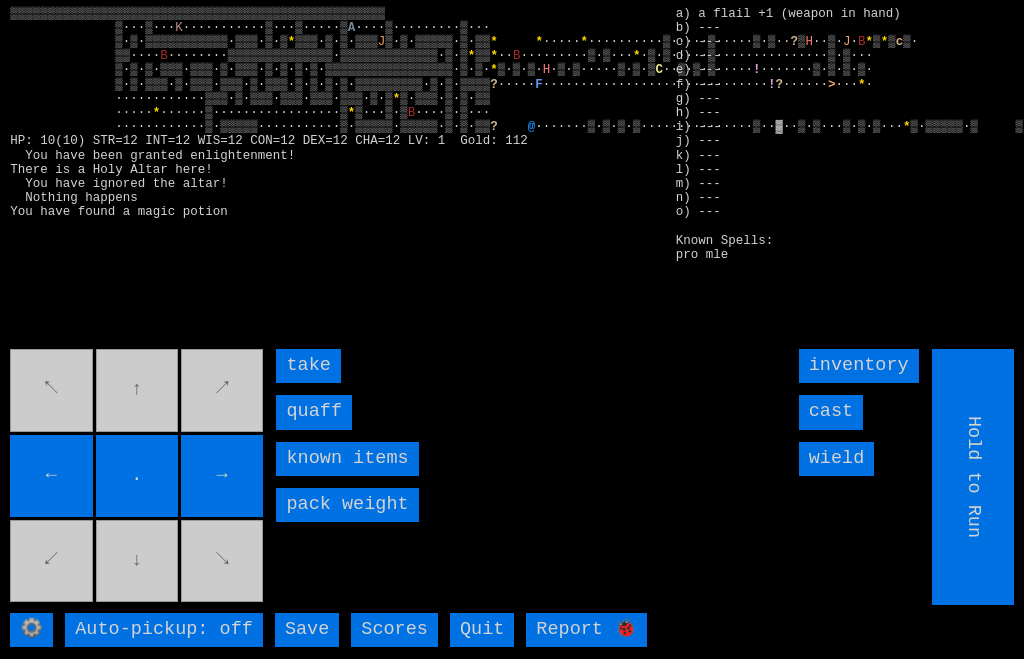 click on "quaff" at bounding box center [314, 412] 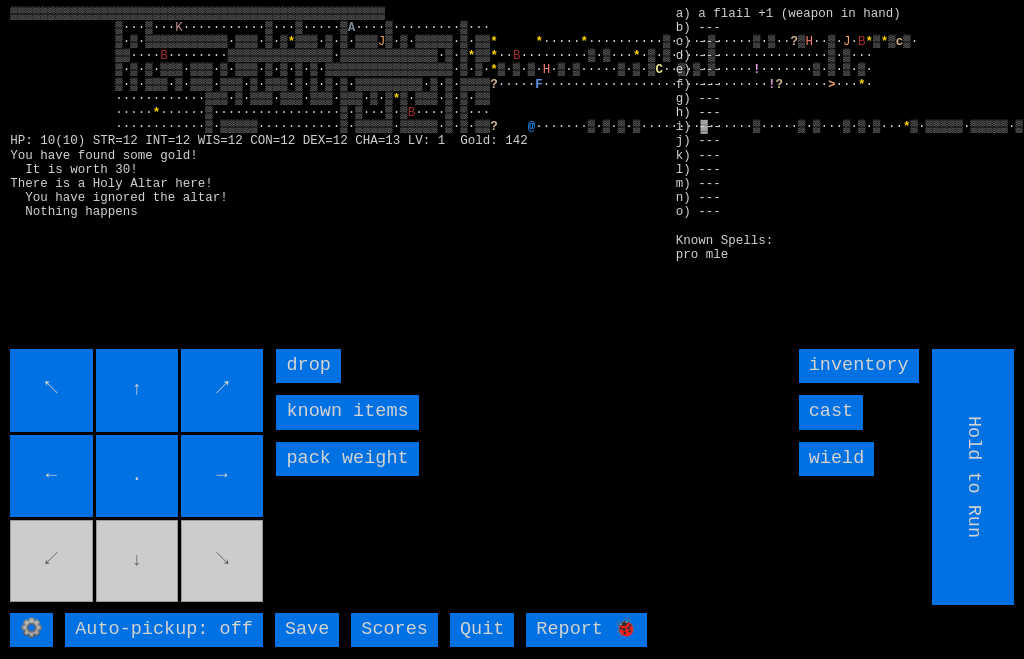 click on "↖ ↑ ↗ ← . → ↙ ↓ ↘" at bounding box center (138, 477) 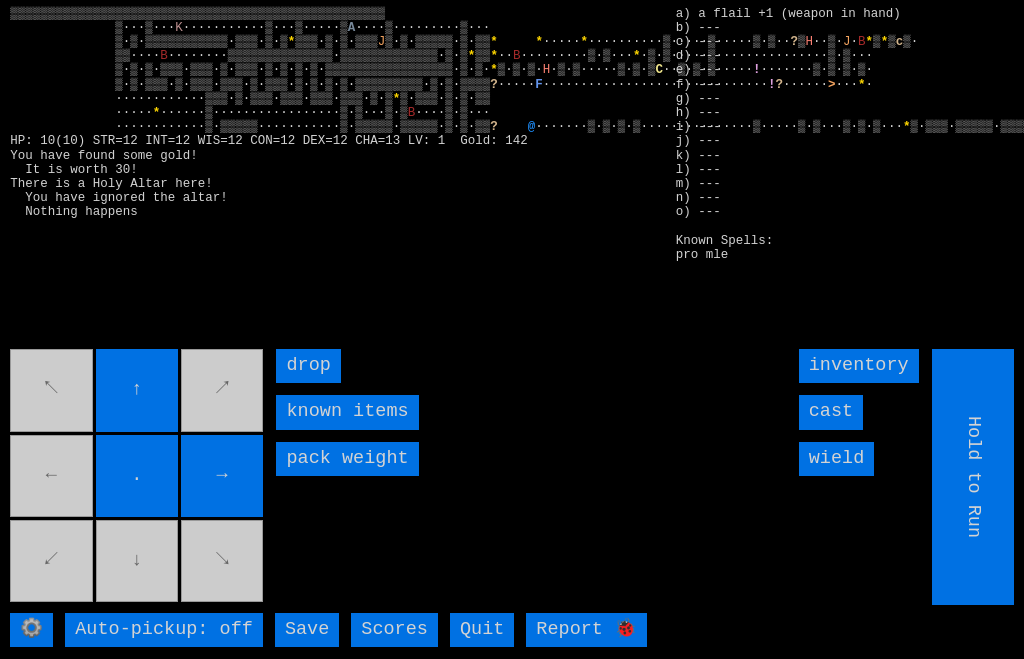 click on "↖ ↑ ↗ ← . → ↙ ↓ ↘" at bounding box center [138, 477] 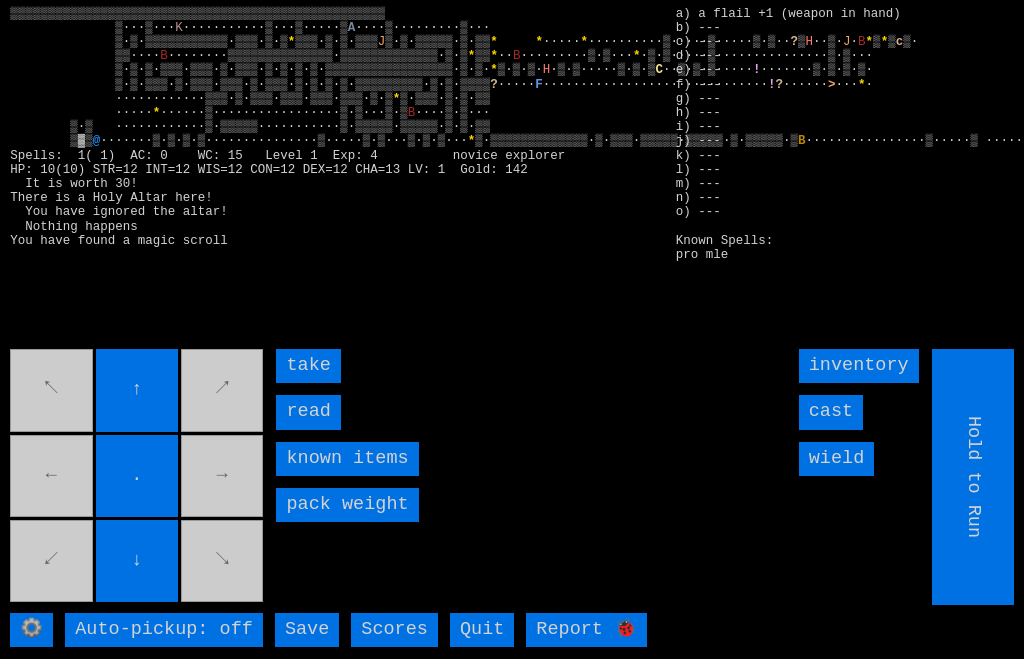 click on "read" at bounding box center [308, 412] 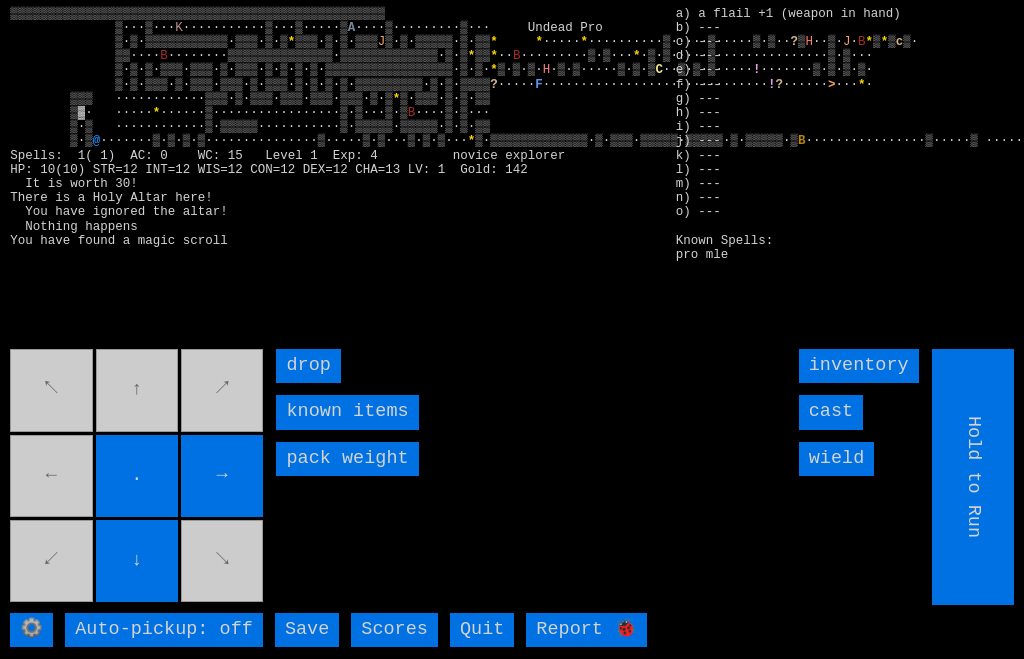 click on "↖ ↑ ↗ ← . → ↙ ↓ ↘" at bounding box center (138, 477) 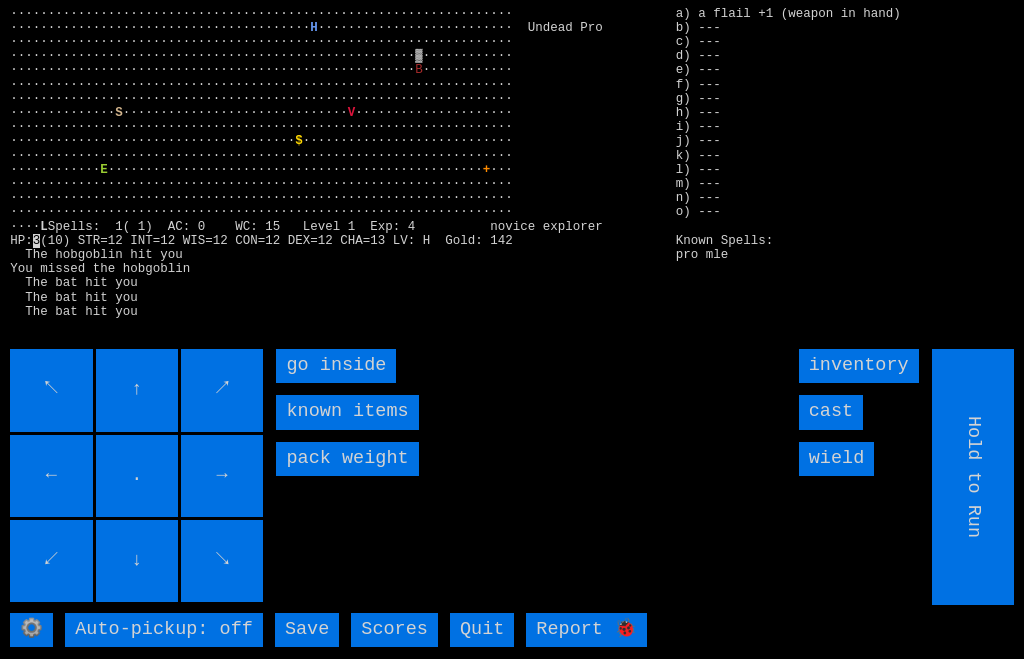 click on "go inside" at bounding box center (336, 366) 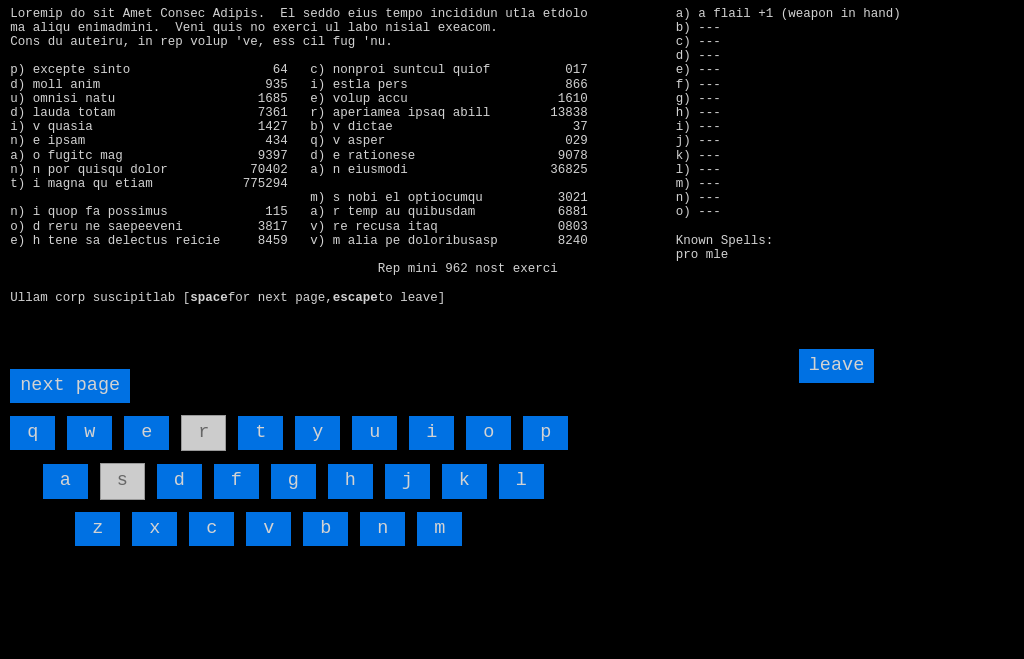click on "a" at bounding box center (65, 481) 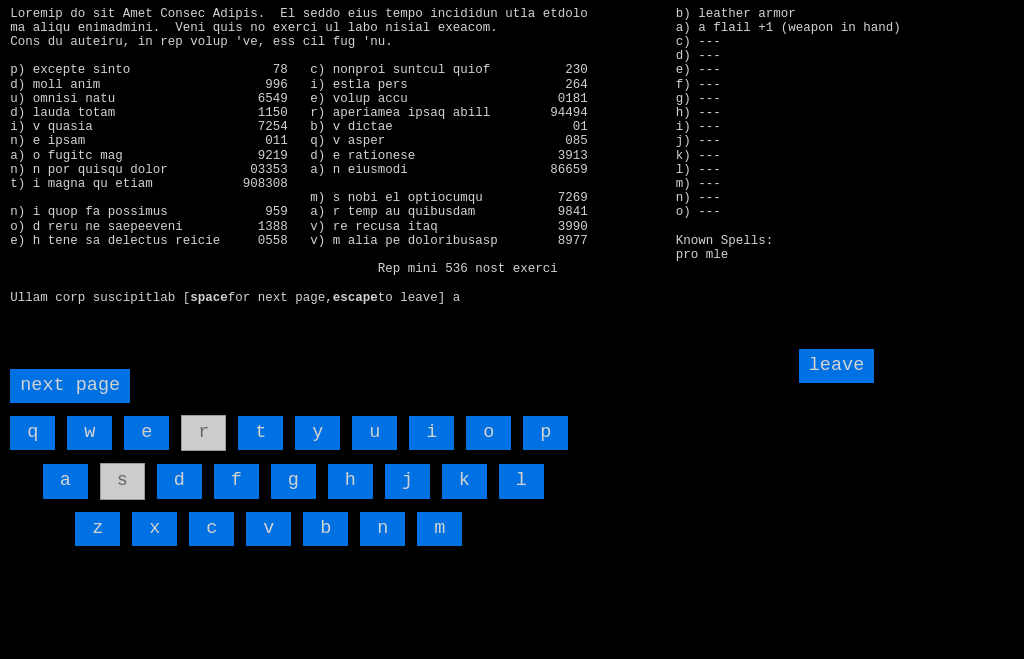 click on "leave" at bounding box center [837, 366] 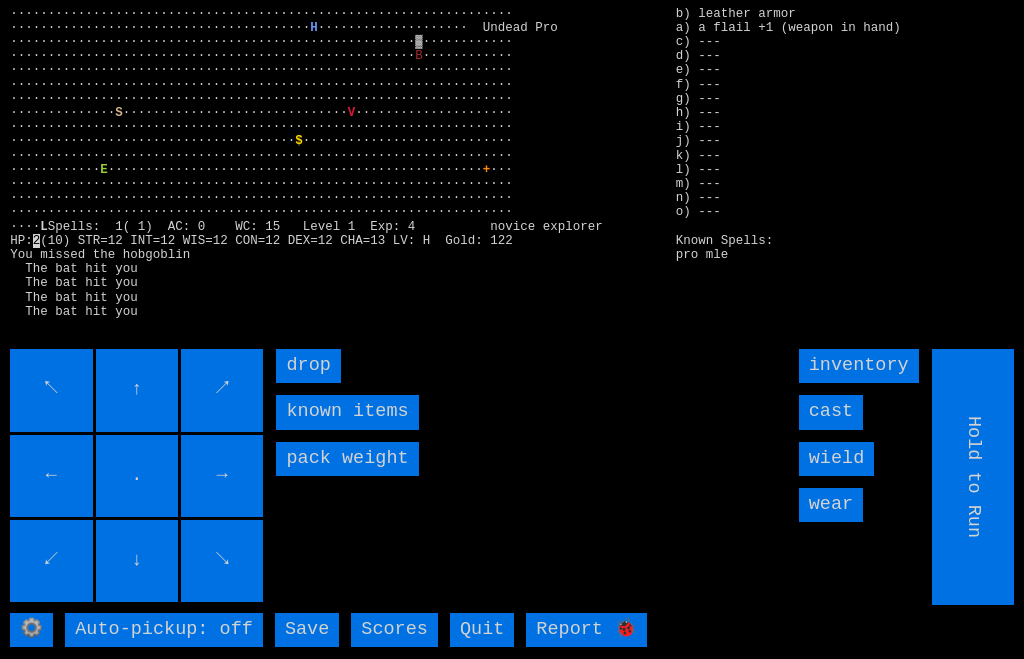 click on "wear" at bounding box center (831, 505) 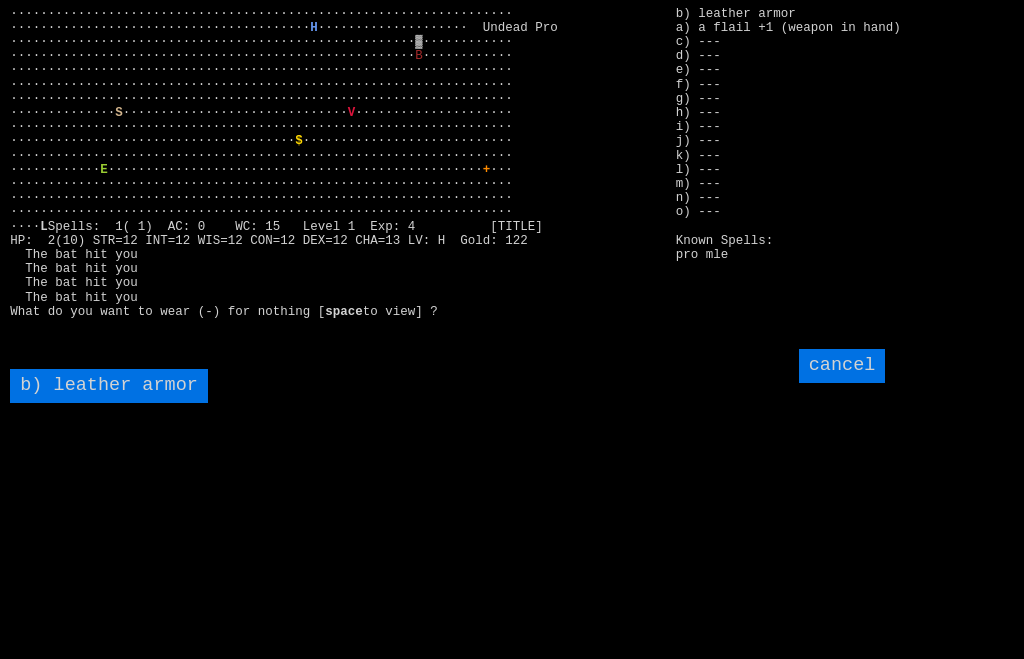 click on "b) leather armor" at bounding box center (109, 386) 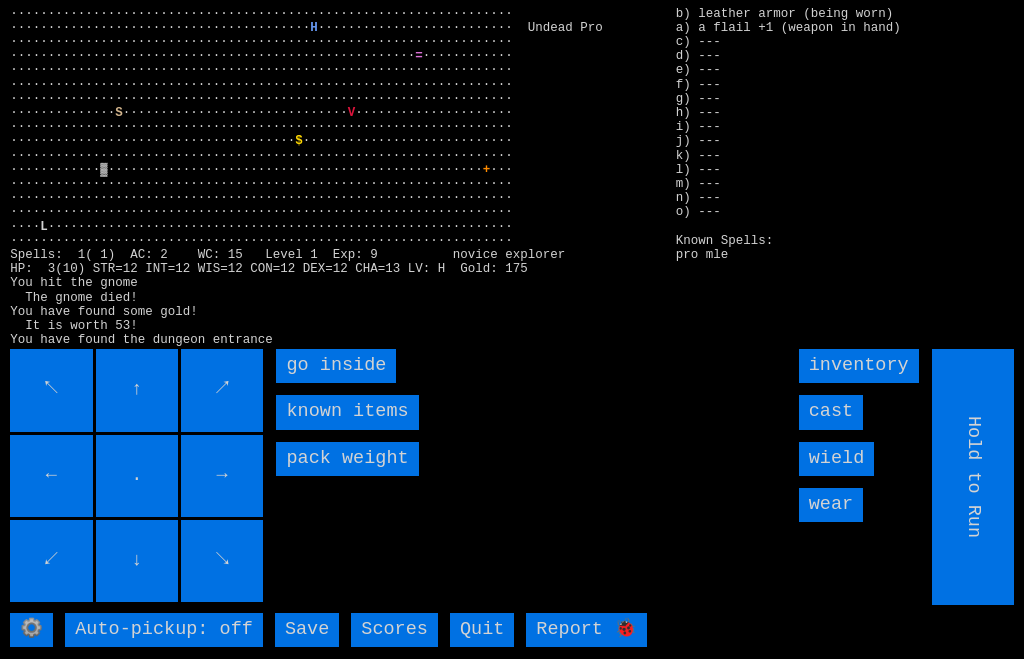 click on "go inside" at bounding box center (336, 366) 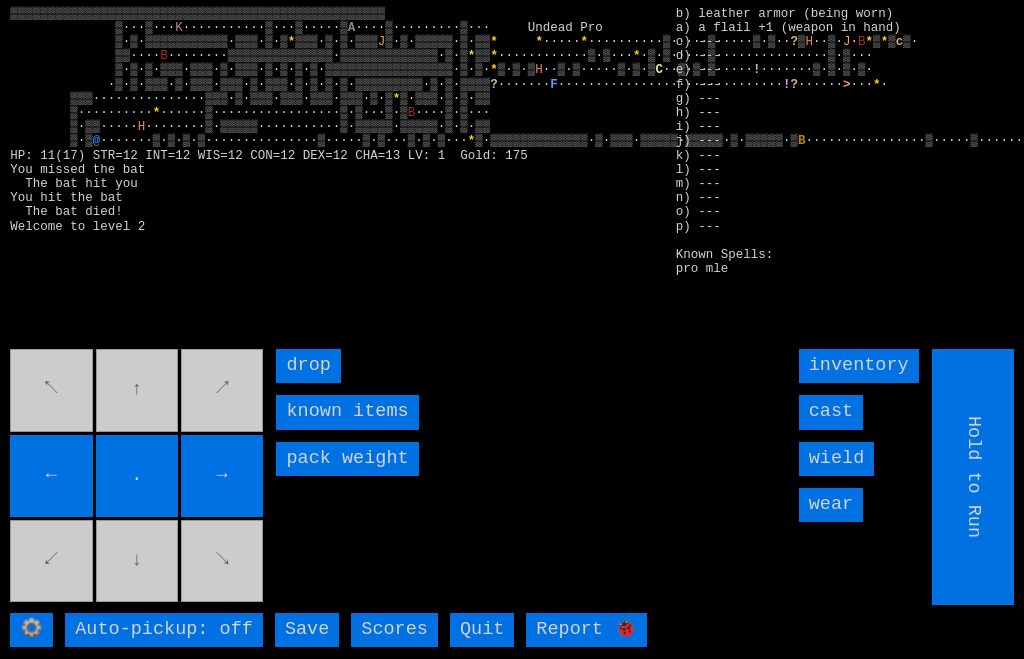 click on "↖ ↑ ↗ ← . → ↙ ↓ ↘" at bounding box center [138, 477] 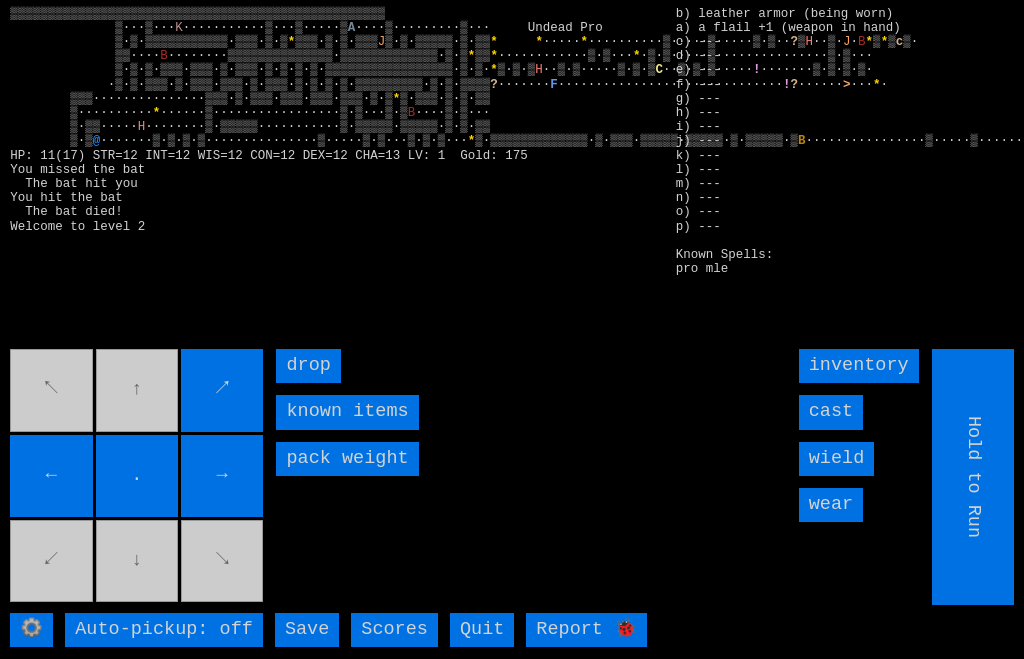 click on "↖ ↑ ↗ ← . → ↙ ↓ ↘" at bounding box center [138, 477] 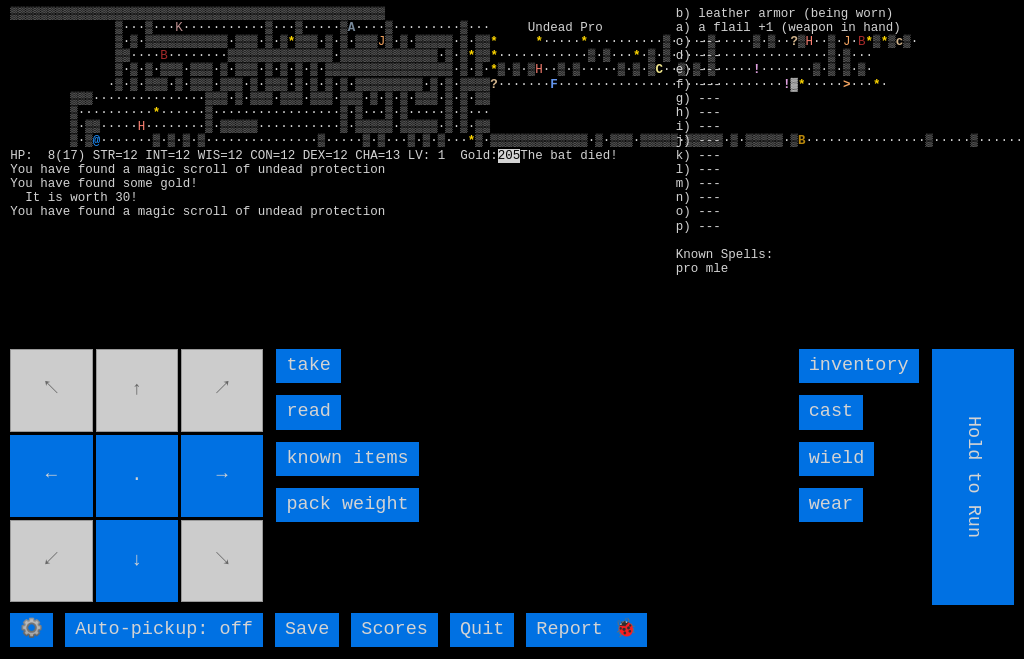 click on "read" at bounding box center [308, 412] 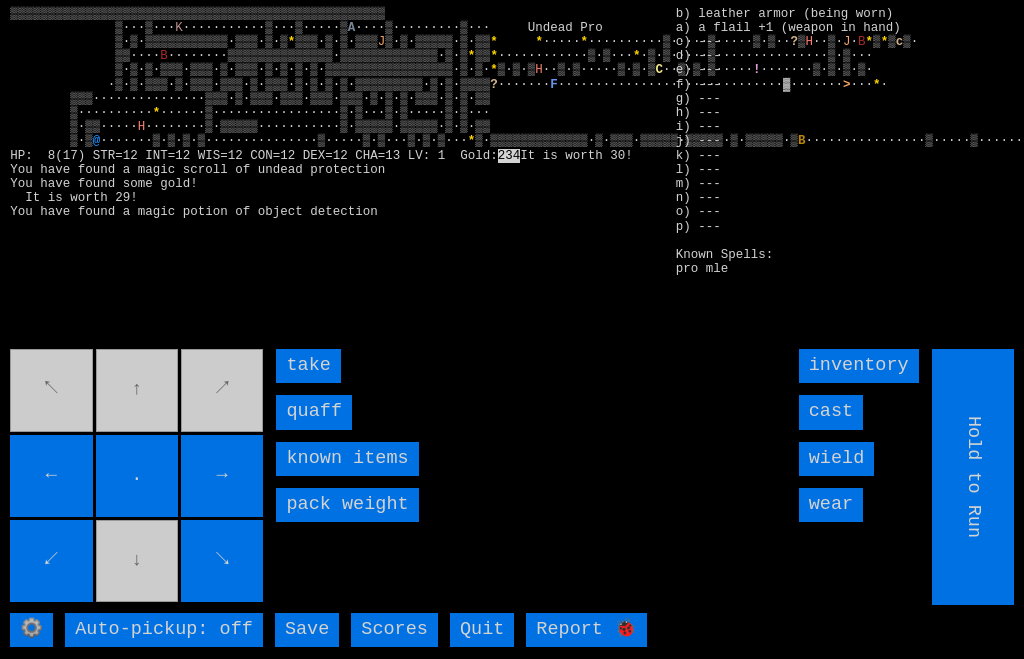 click on "quaff" at bounding box center (314, 412) 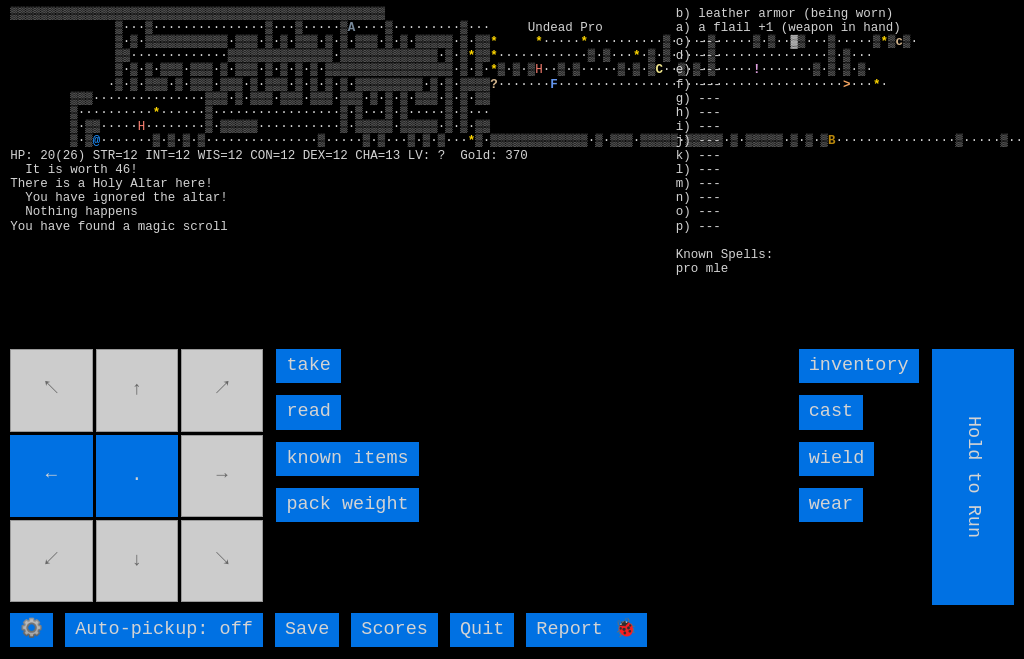 click on "read" at bounding box center [308, 412] 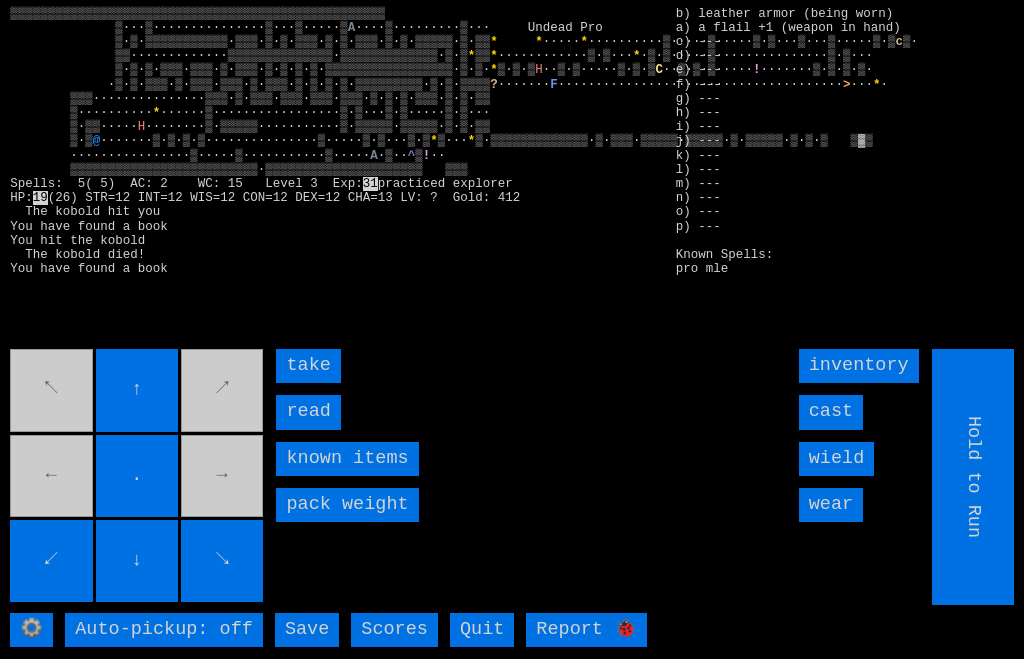 click on "read" at bounding box center (308, 412) 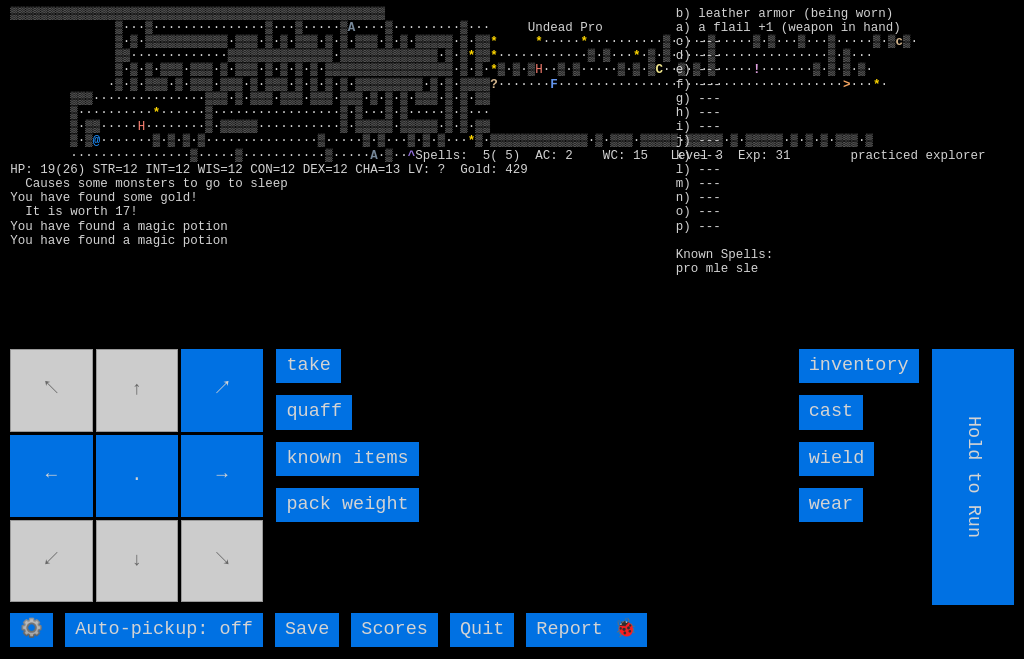 click on "quaff" at bounding box center [314, 412] 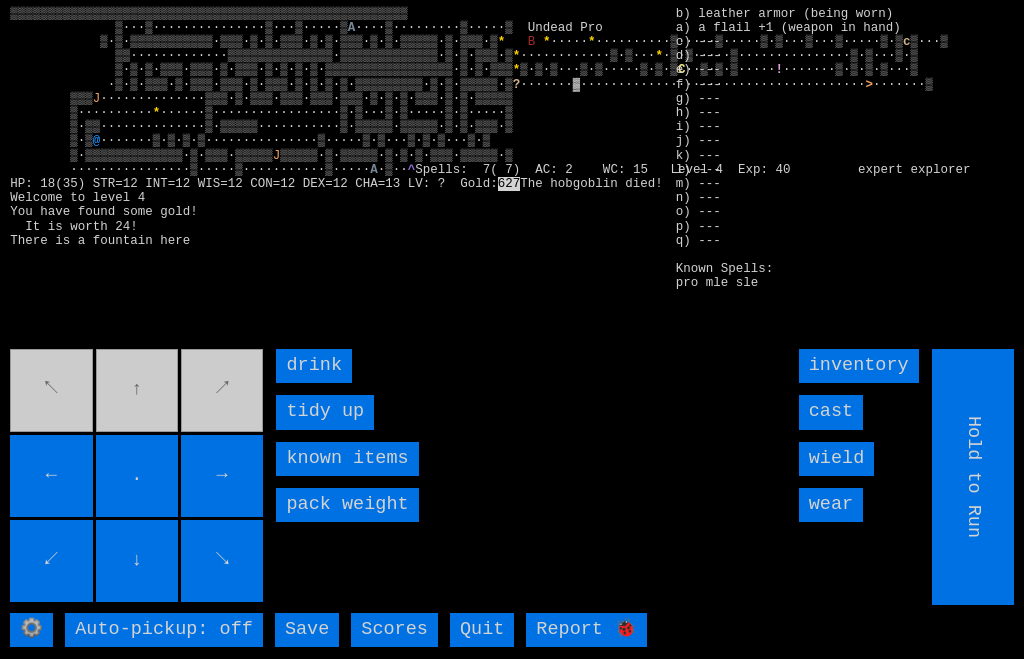 click on "drink" at bounding box center [314, 366] 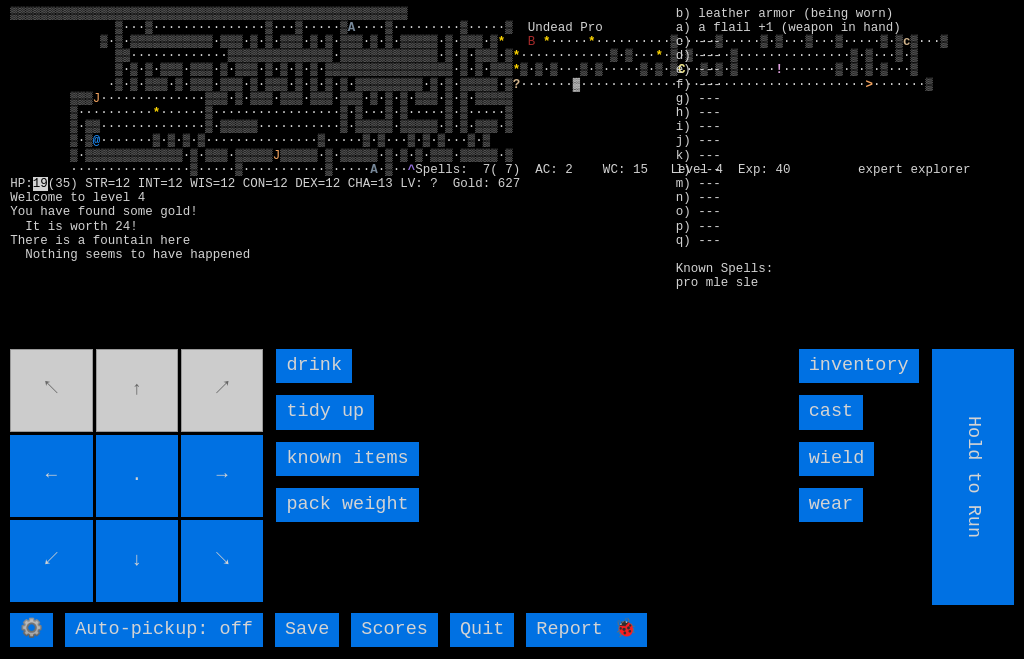 click on "drink" at bounding box center (314, 366) 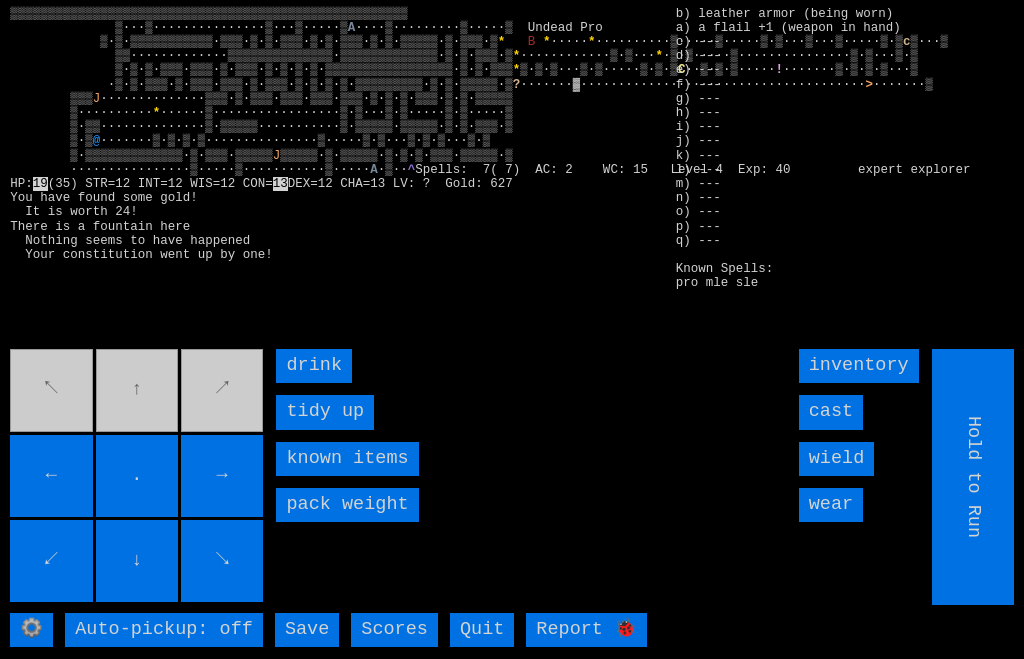 click on "drink" at bounding box center [314, 366] 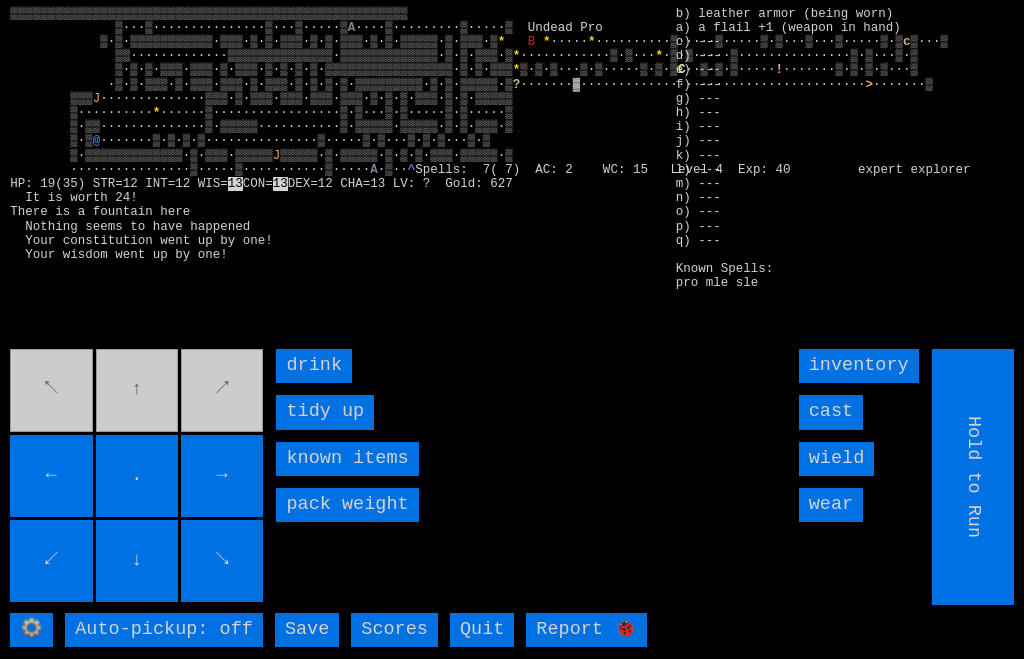 click on "drink" at bounding box center (314, 366) 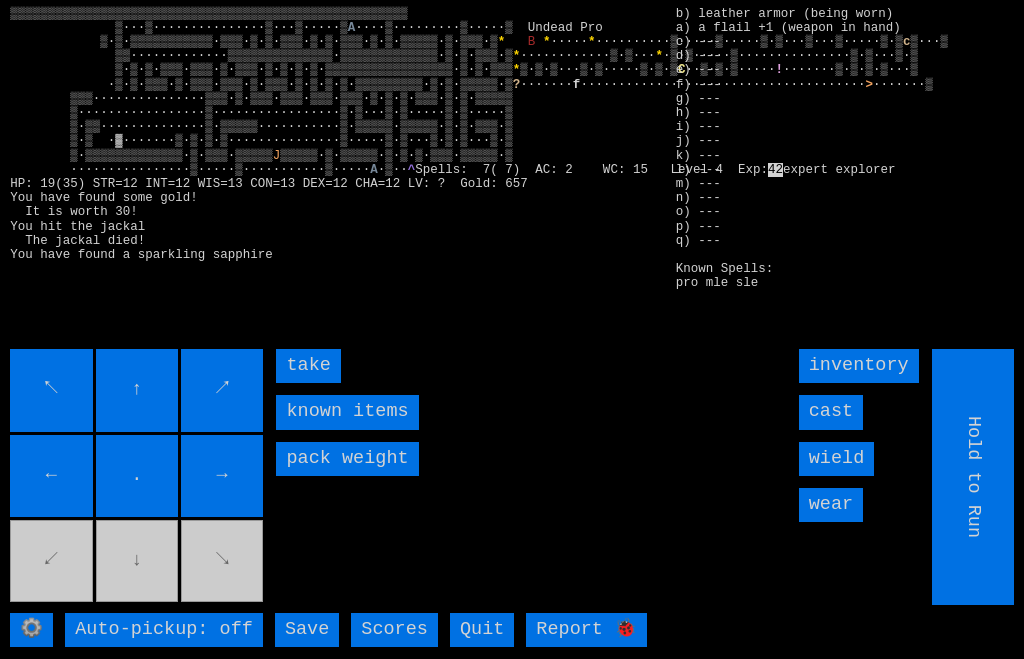 click on "take" at bounding box center [308, 366] 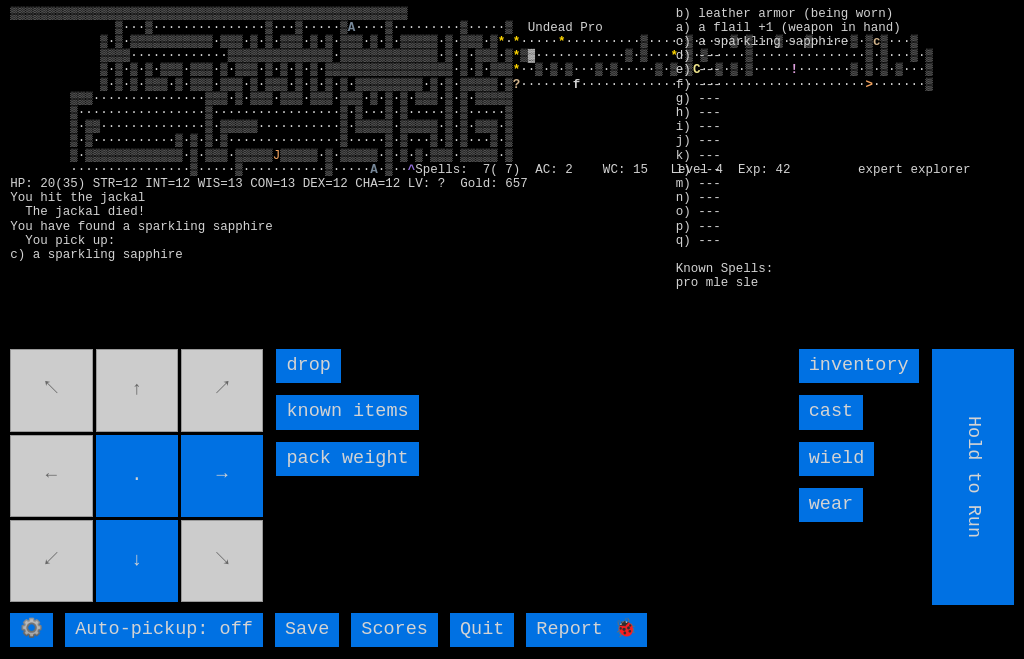 click on "↖ ↑ ↗ ← . → ↙ ↓ ↘" at bounding box center (138, 477) 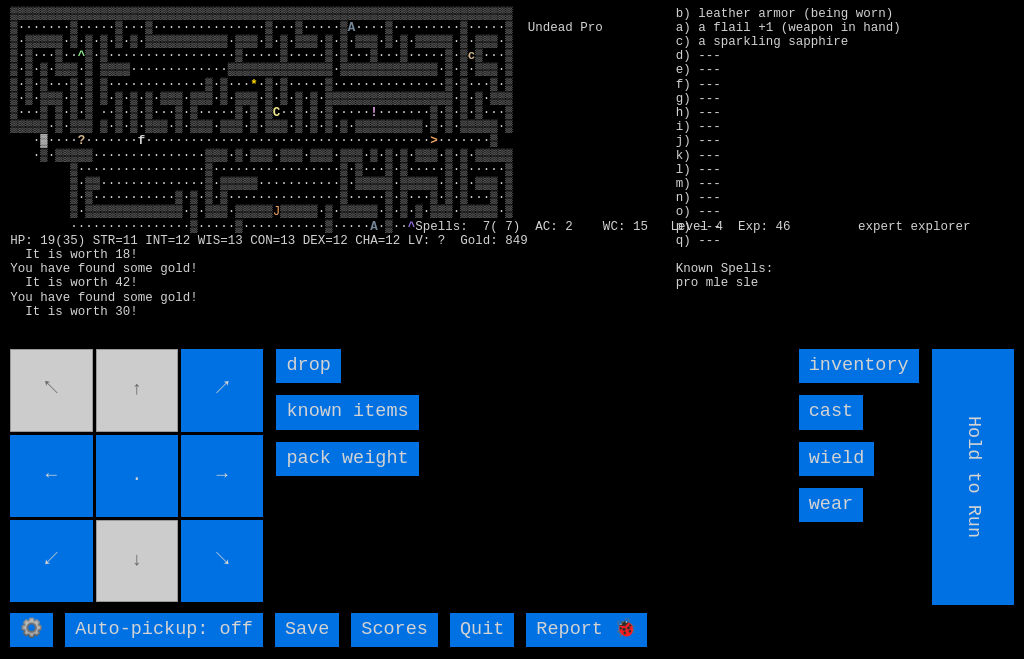 click on "↖ ↑ ↗ ← . → ↙ ↓ ↘" at bounding box center [138, 477] 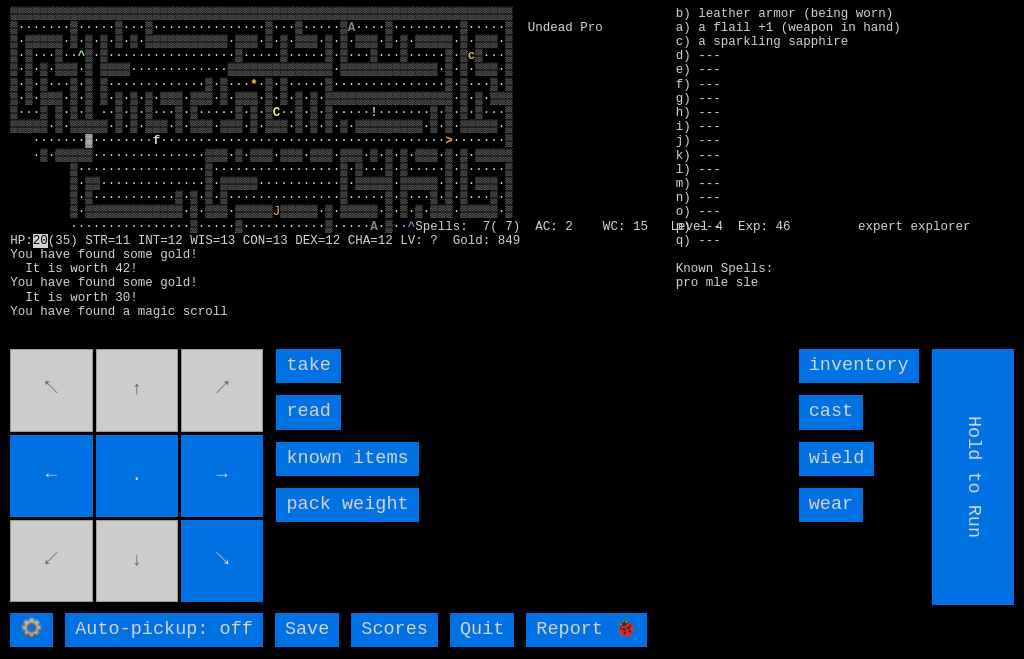click on "read" at bounding box center (308, 412) 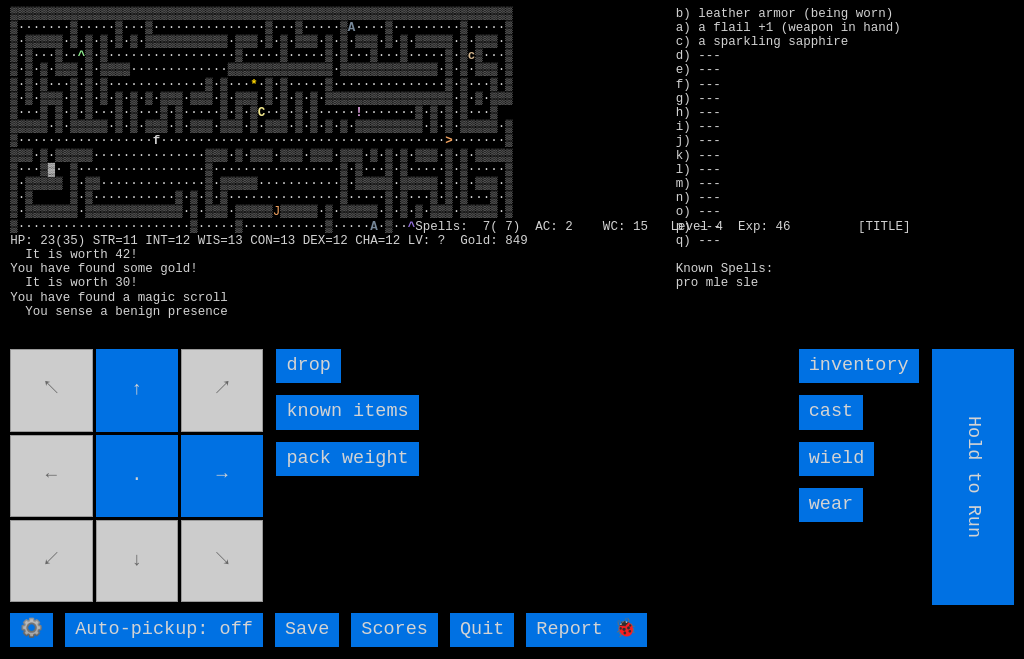 click on "↖ ↑ ↗ ← . → ↙ ↓ ↘" at bounding box center [138, 477] 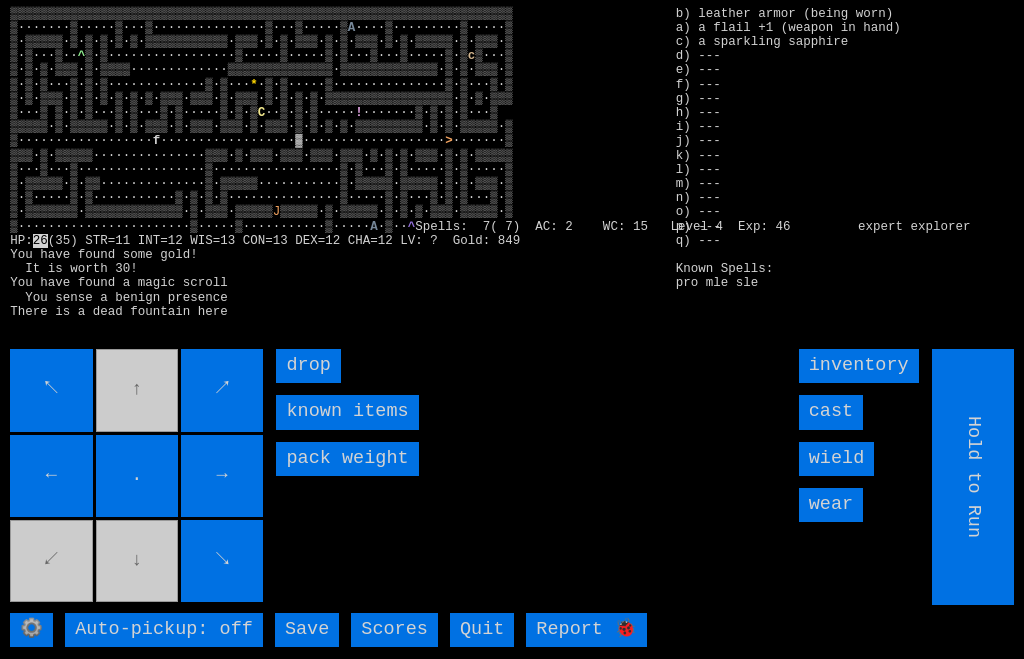 click on "↖ ↑ ↗ ← . → ↙ ↓ ↘" at bounding box center (138, 477) 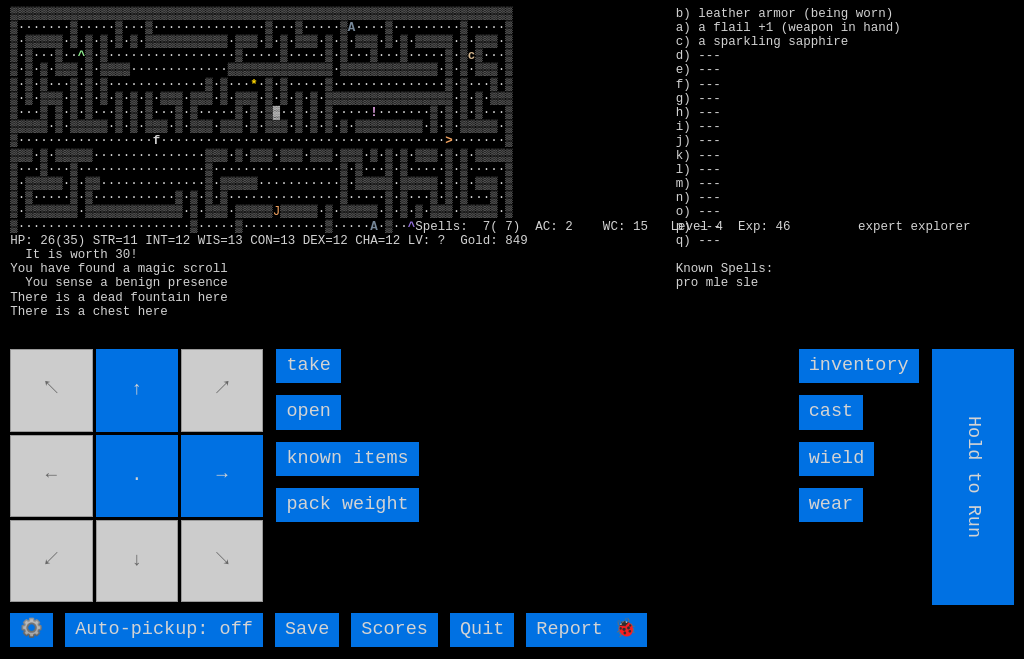 click on "open" at bounding box center [308, 412] 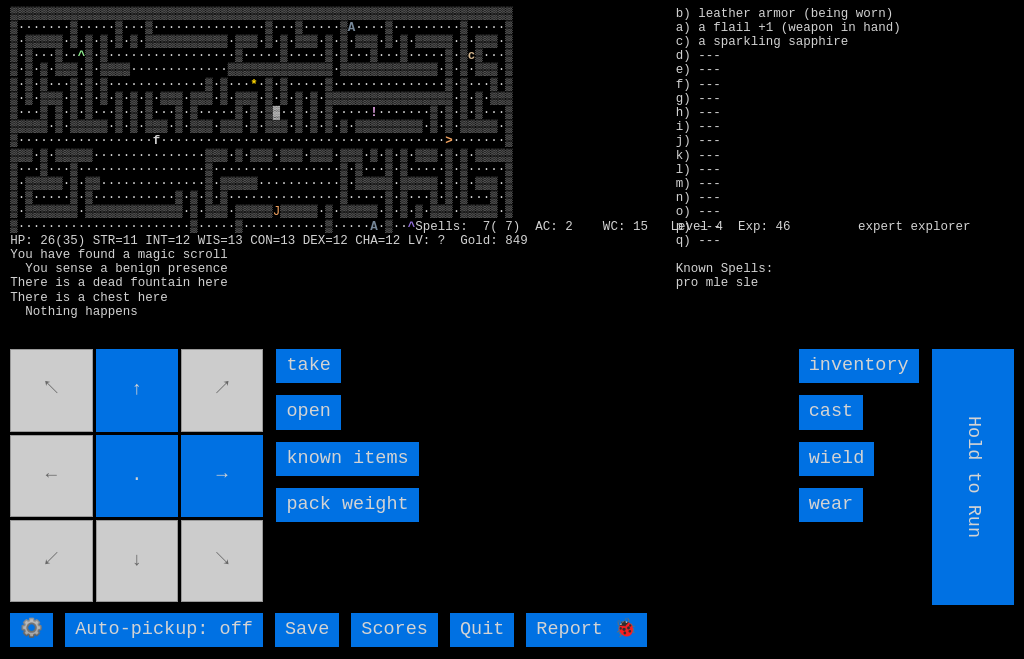 click on "open" at bounding box center (308, 412) 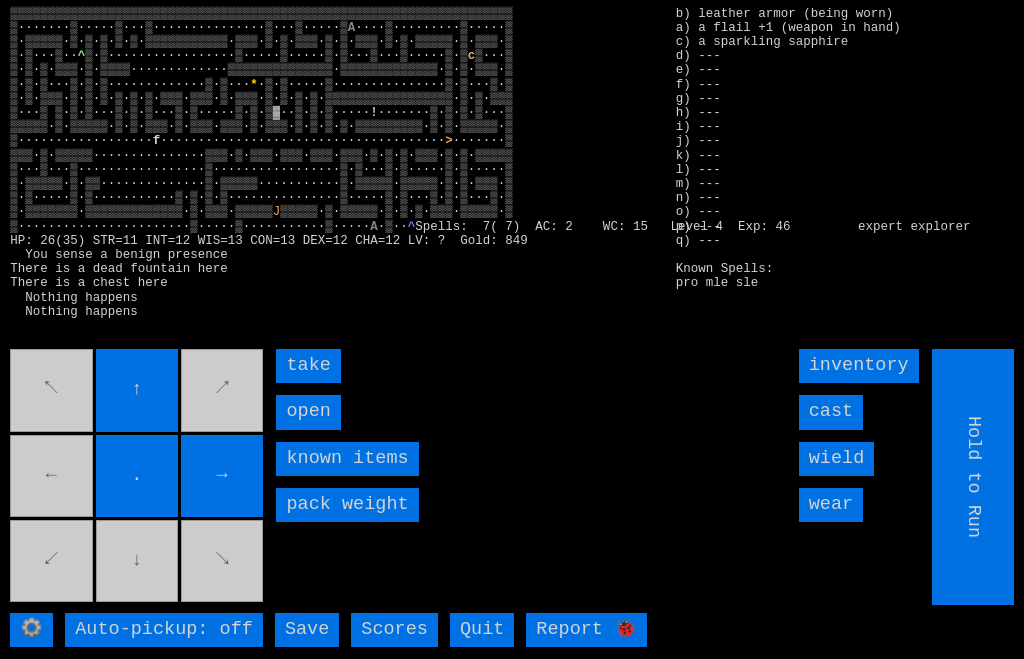 click on "open" at bounding box center [308, 412] 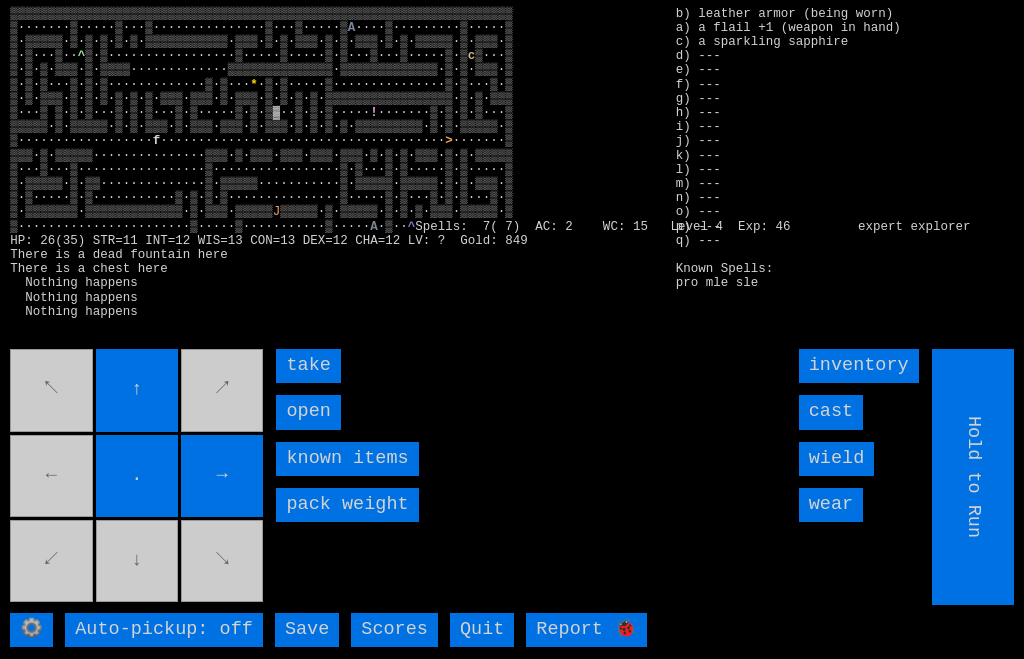 click on "open" at bounding box center (308, 412) 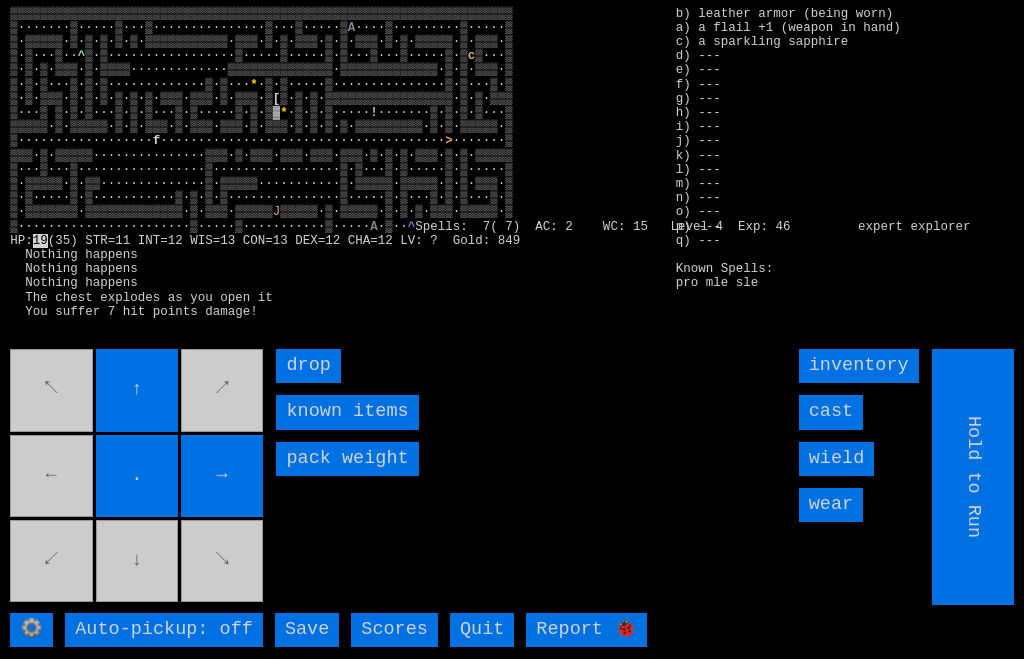 click on "↑" at bounding box center (137, 390) 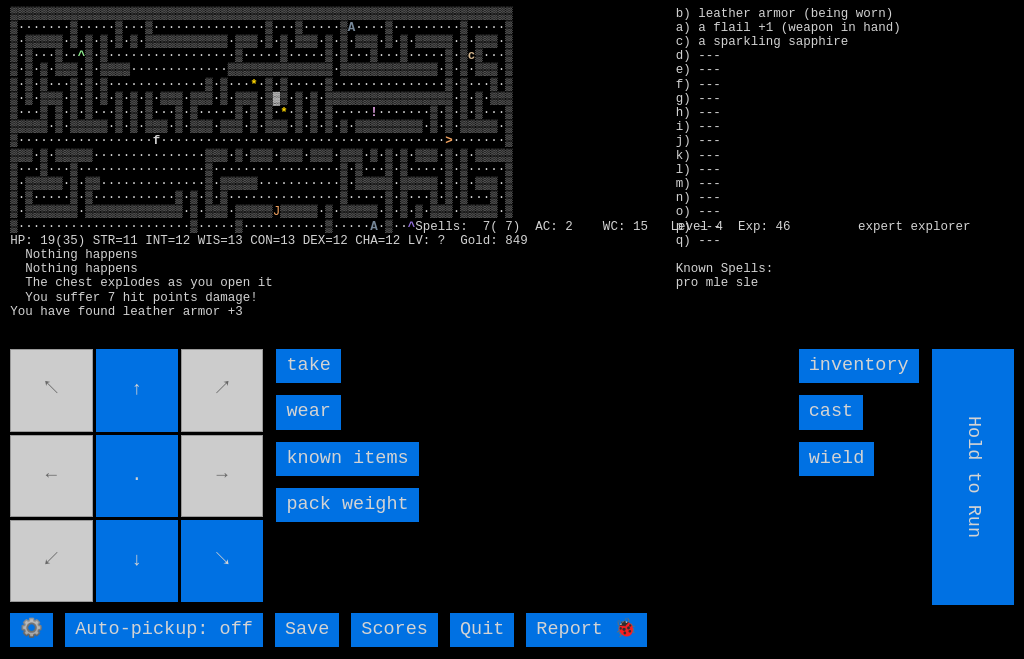 click on "wear" at bounding box center (308, 412) 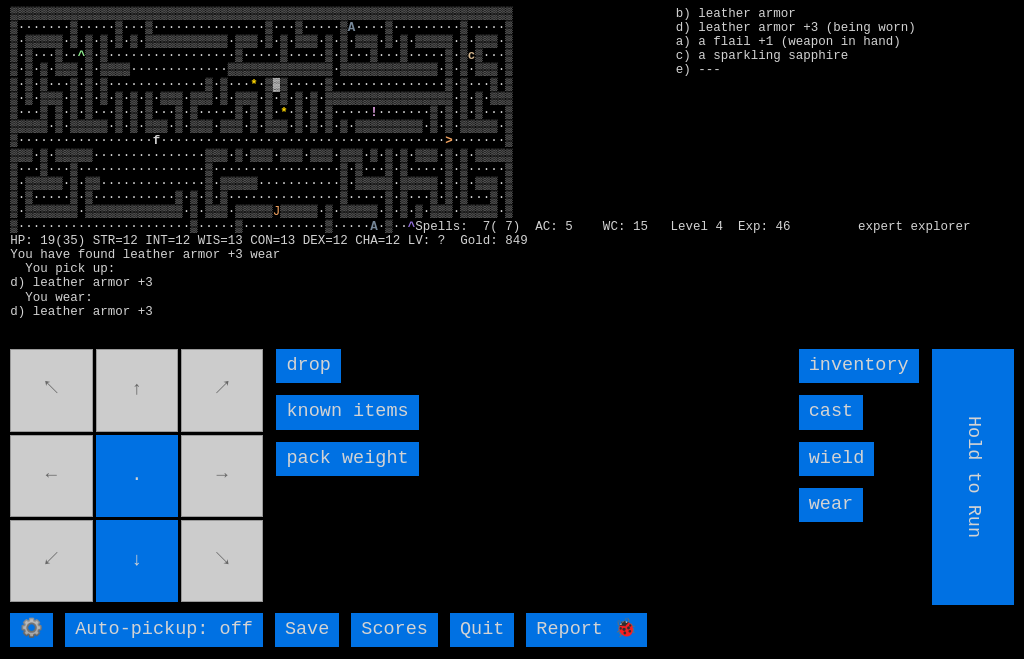 click on "drop" at bounding box center [308, 366] 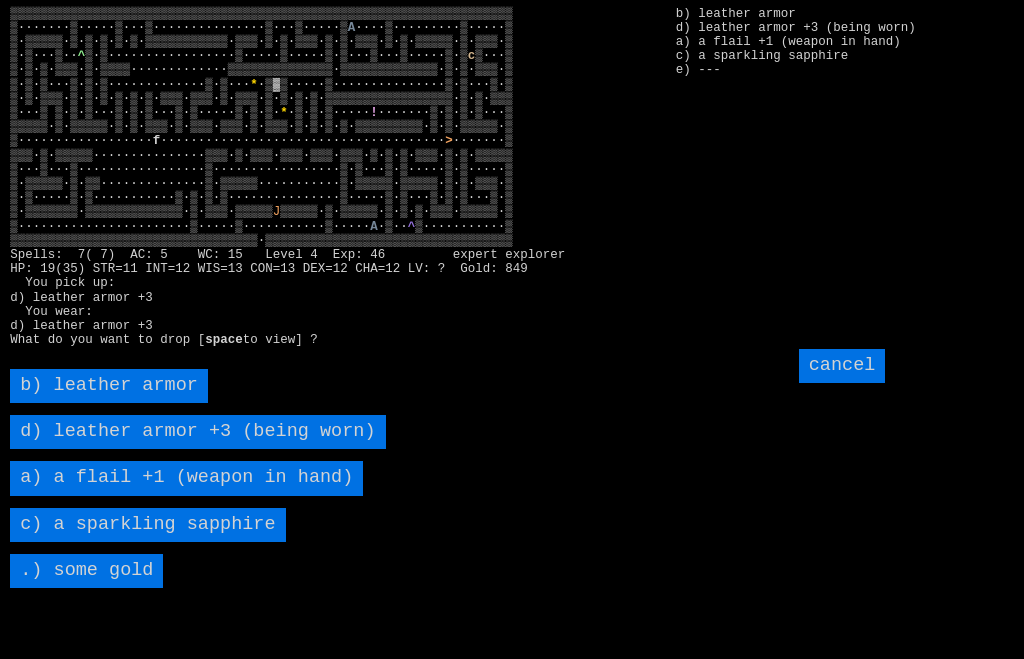 click on "b) leather armor" at bounding box center (109, 386) 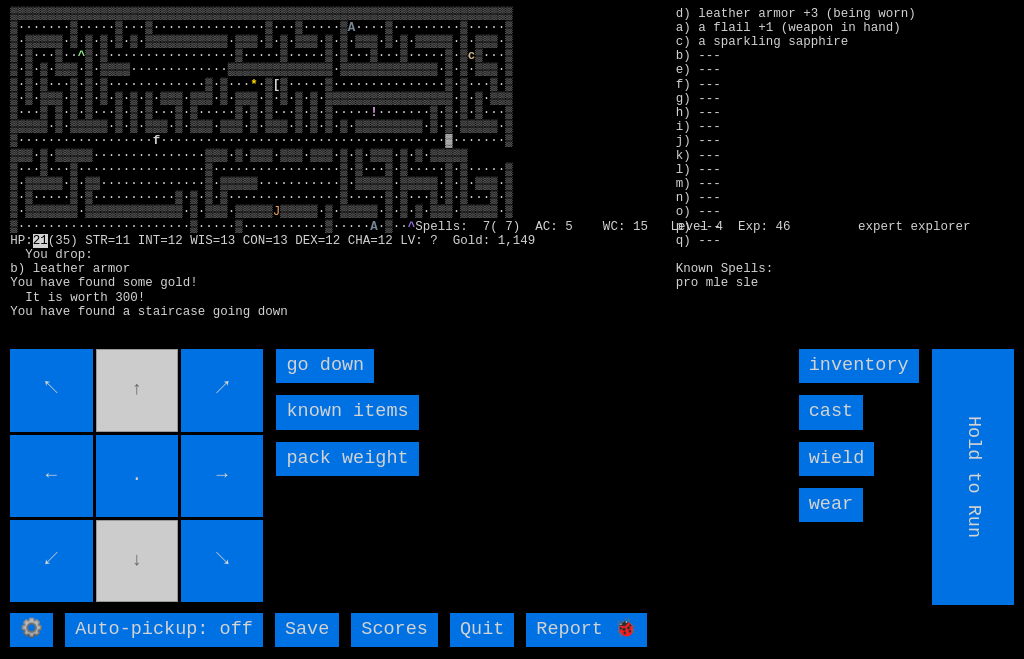 click on "go down" at bounding box center [325, 366] 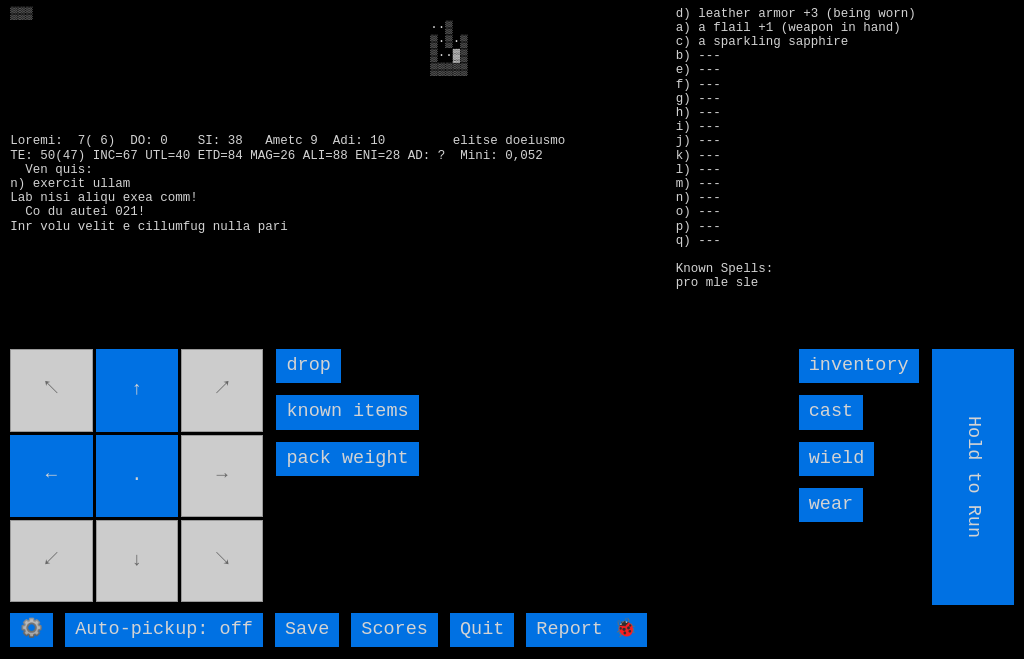 click on "⚙️ Auto-pickup: off Save Scores Quit Report 🐞
d) leather armor +3 (being worn)
a) a flail +1 (weapon in hand)
c) a sparkling sapphire
b) ---
e) ---
f) ---
g) ---
h) ---
i) ---
j) ---
k) ---
l) ---
m) ---
n) ---
o) ---
p) ---
Known Spells:
pro mle sle
inventory cast wield wear
Hold to Run
↖ ↑ ↗ ← . → ↙ ↓ ↘
drop known items pack weight" at bounding box center [512, 329] 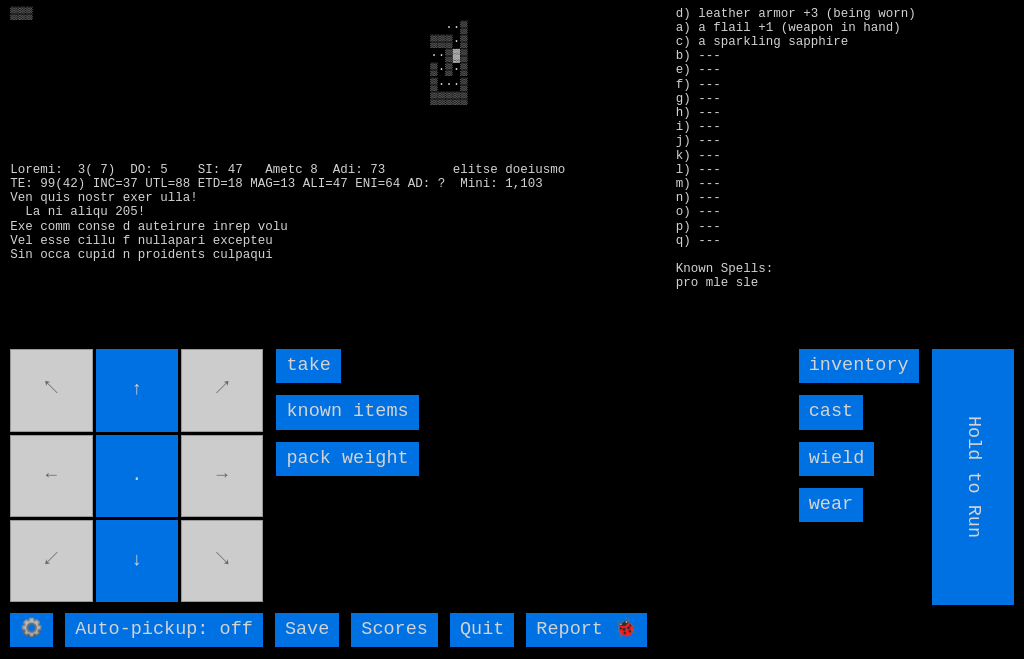 click on "take" at bounding box center [308, 366] 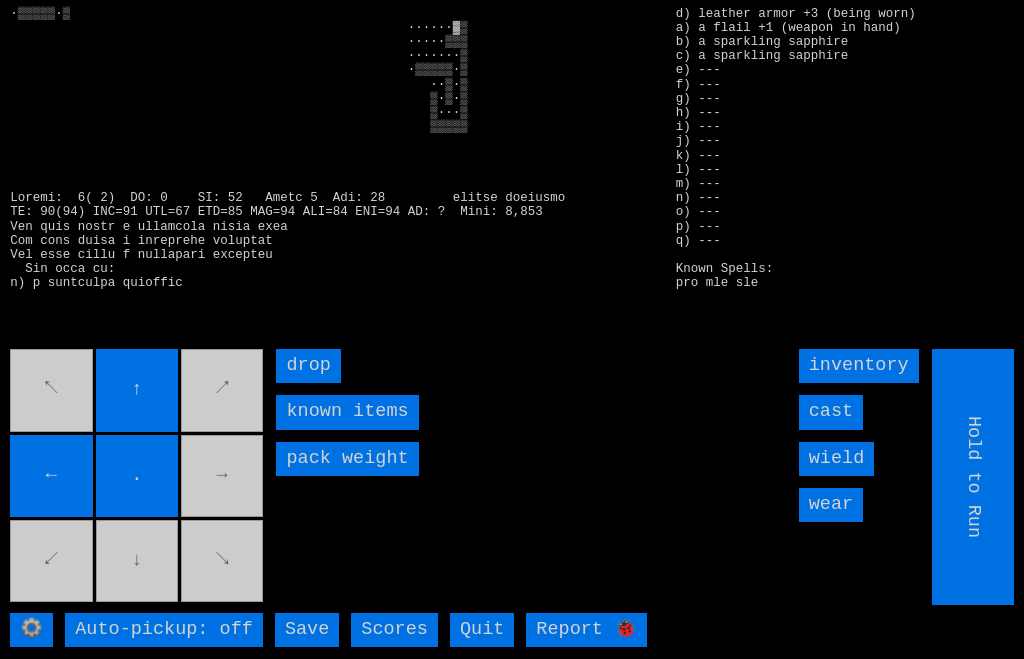 click on "⚙️ Auto-pickup: off Save Scores Quit Report 🐞
d) leather armor +3 (being worn)
a) a flail +1 (weapon in hand)
b) a sparkling sapphire
c) a sparkling sapphire
e) ---
f) ---
g) ---
h) ---
i) ---
j) ---
k) ---
l) ---
m) ---
n) ---
o) ---
p) ---
q) ---
Known Spells:
pro mle sle
inventory cast wield wear
Hold to Run
↖ ↑ ↗ ← . → ↙ ↓ ↘
drop known items pack weight" at bounding box center [512, 329] 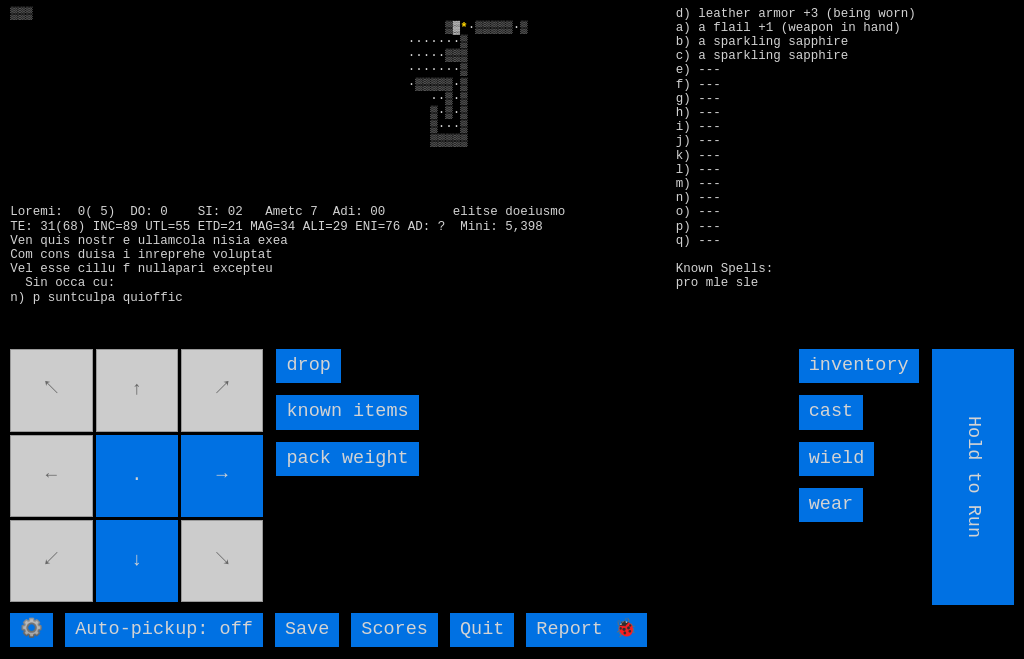 click on "↖ ↑ ↗ ← . → ↙ ↓ ↘" at bounding box center [138, 477] 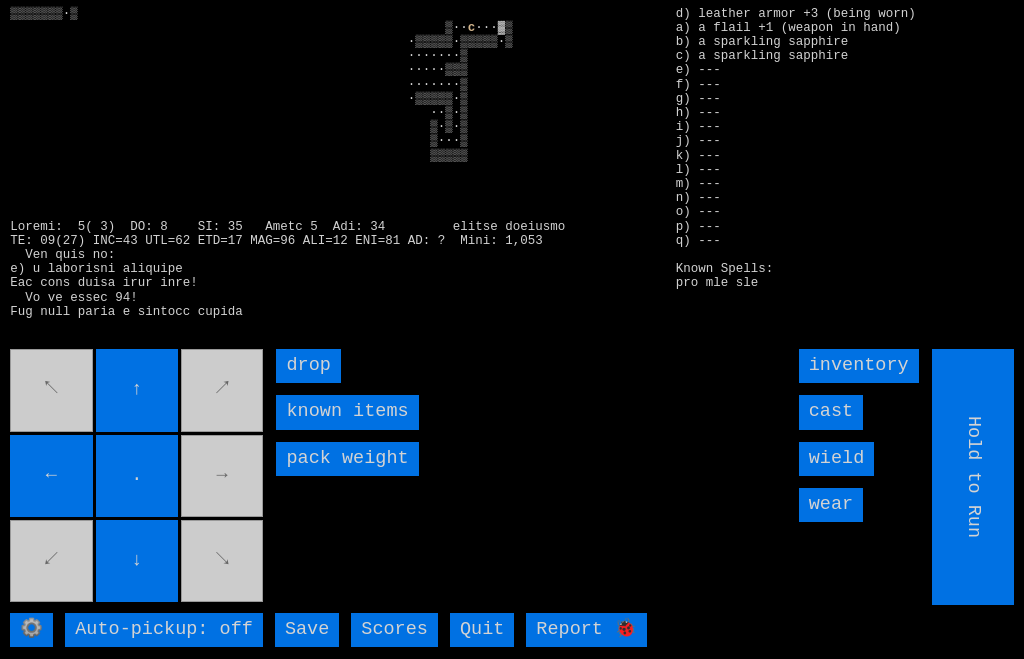 click on "▒▒▒▒▒▒▒·▒
▒·· c" at bounding box center [332, 172] 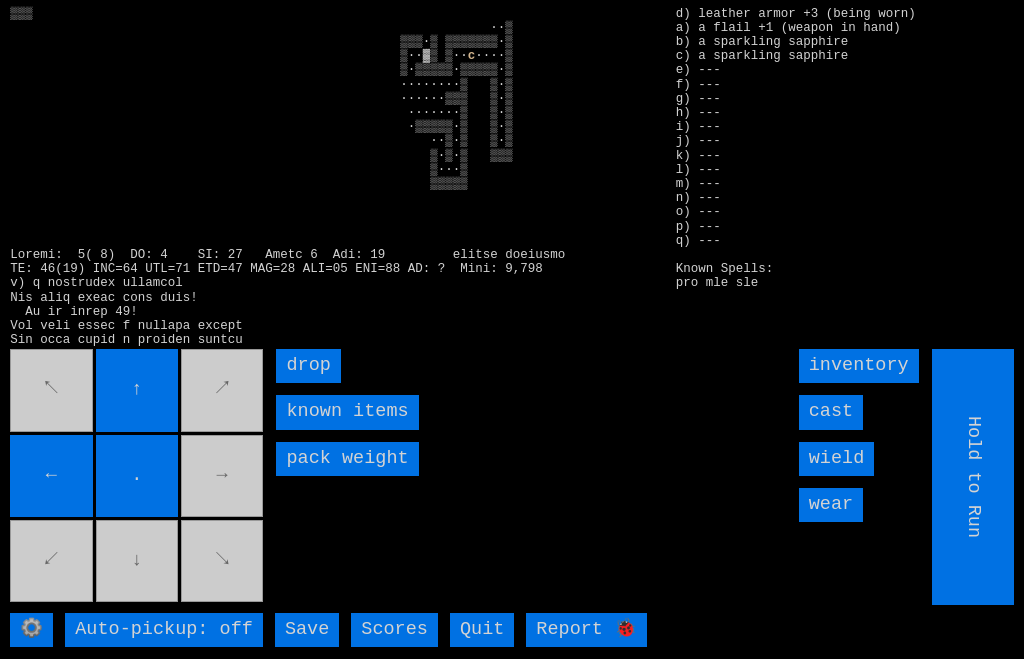 click on "▒▒▒
··▒
▒▒▒·▒ ▒▒▒▒▒▒▒·▒
▒··▓▒ ▒·· c
⚙️ Auto-pickup: off Save Scores Quit Report 🐞
d) leather armor +3 (being worn)
a) a flail +1 (weapon in hand)
b) a sparkling sapphire
c) a sparkling sapphire
e) ---
f) ---
g) ---
h) ---
i) ---
j) ---
k) ---
l) ---
m) ---
n) ---
o) ---
p) ---
q) ---
Known Spells:
pro mle sle
inventory cast wield wear
Hold to Run
↖ ↑ ↗ ← . → ↙ ↓ ↘
drop known items pack weight" at bounding box center [512, 329] 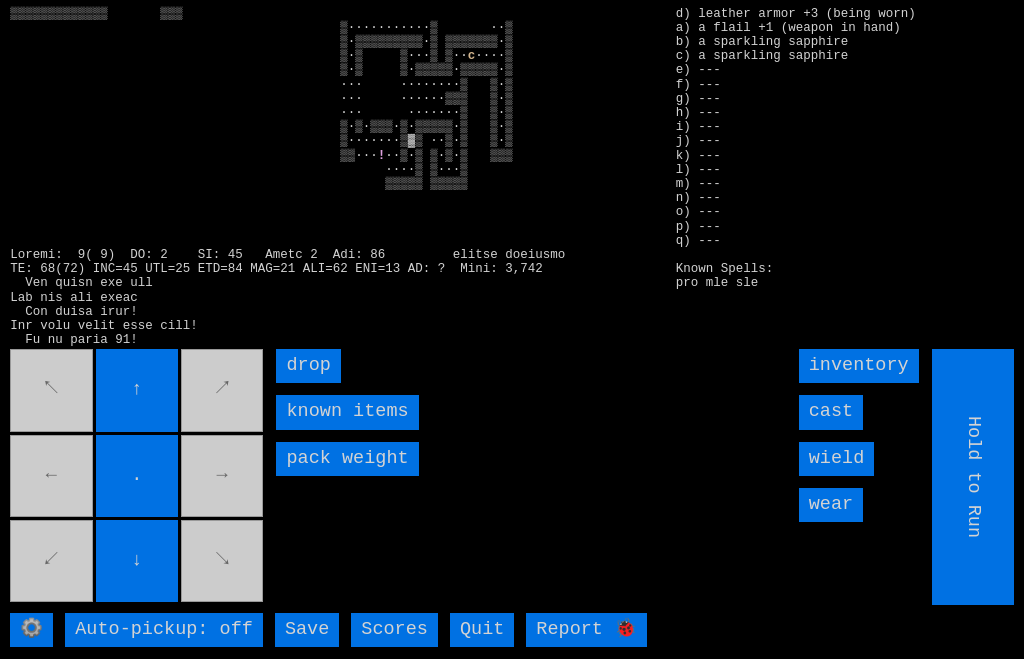 click on "↖ ↑ ↗ ← . → ↙ ↓ ↘" at bounding box center [138, 477] 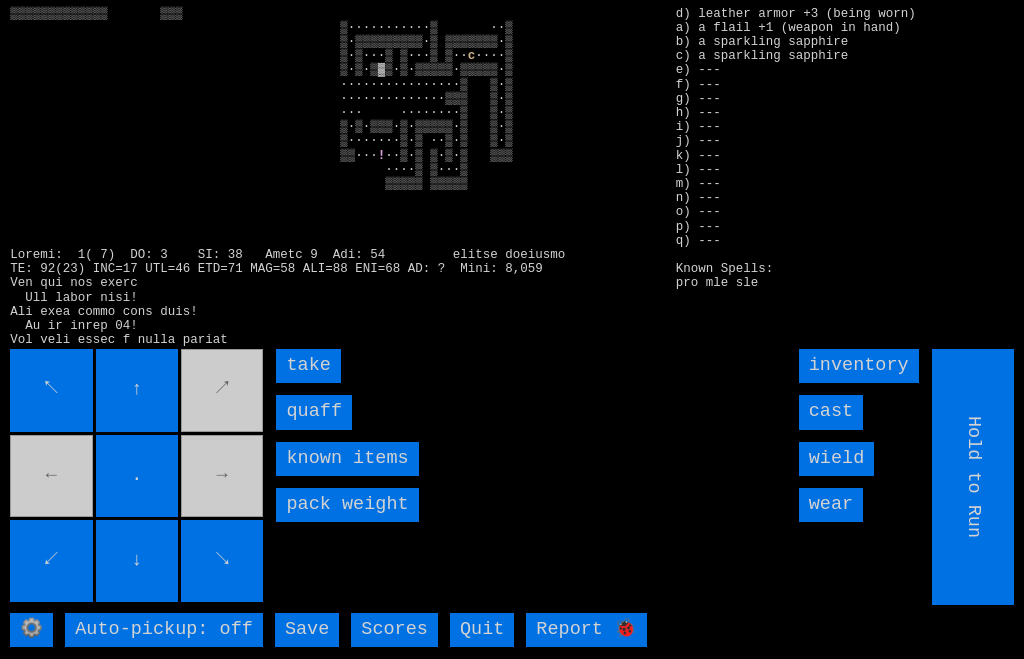 click on "quaff" at bounding box center [314, 412] 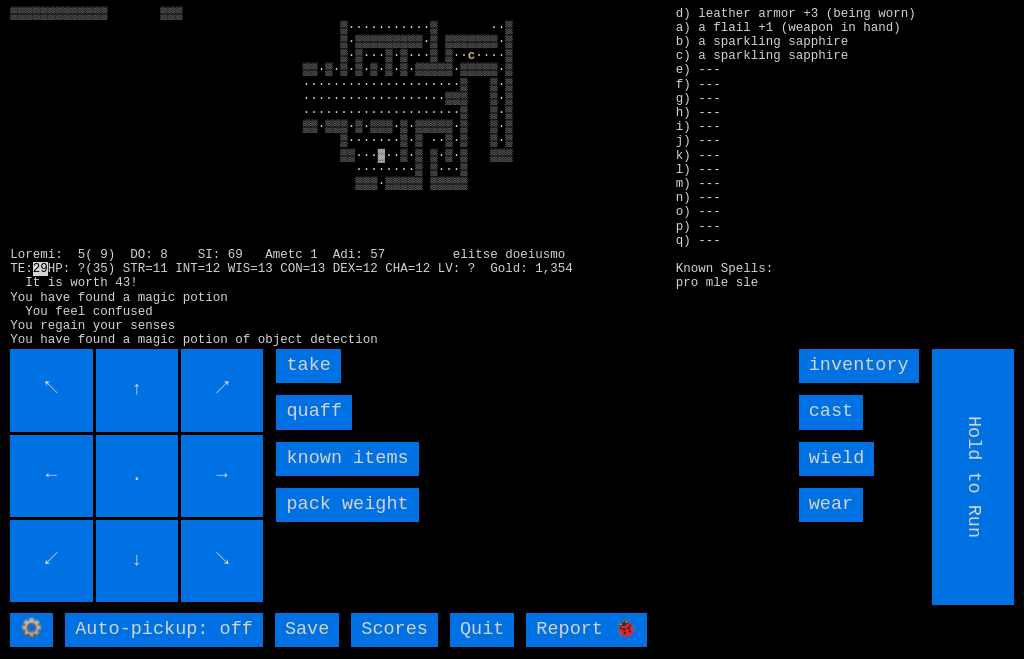 click on "quaff" at bounding box center [314, 412] 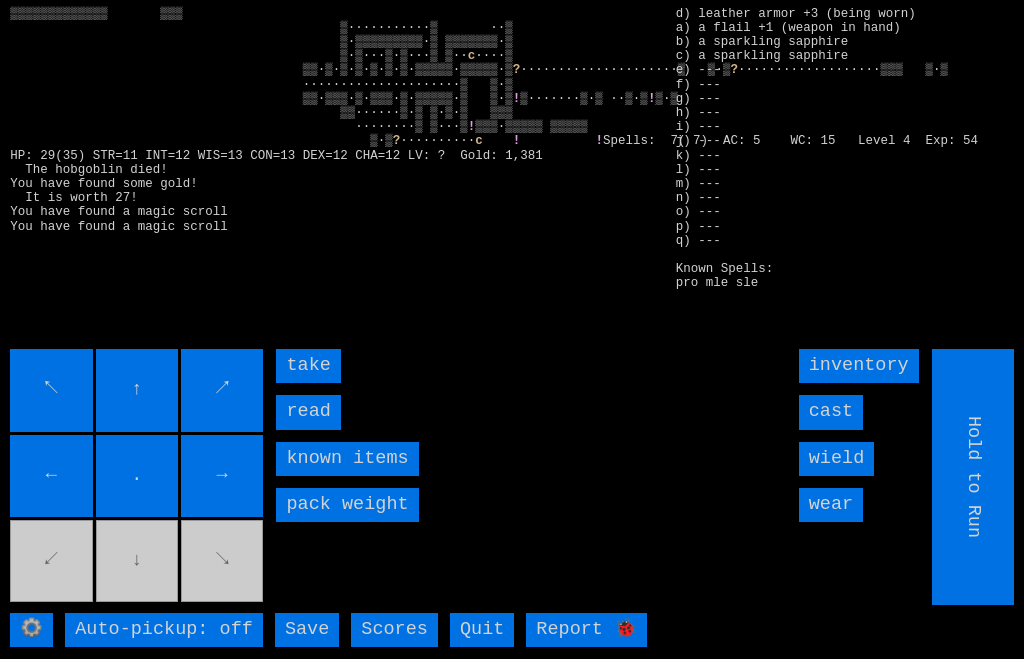 click on "read" at bounding box center (308, 412) 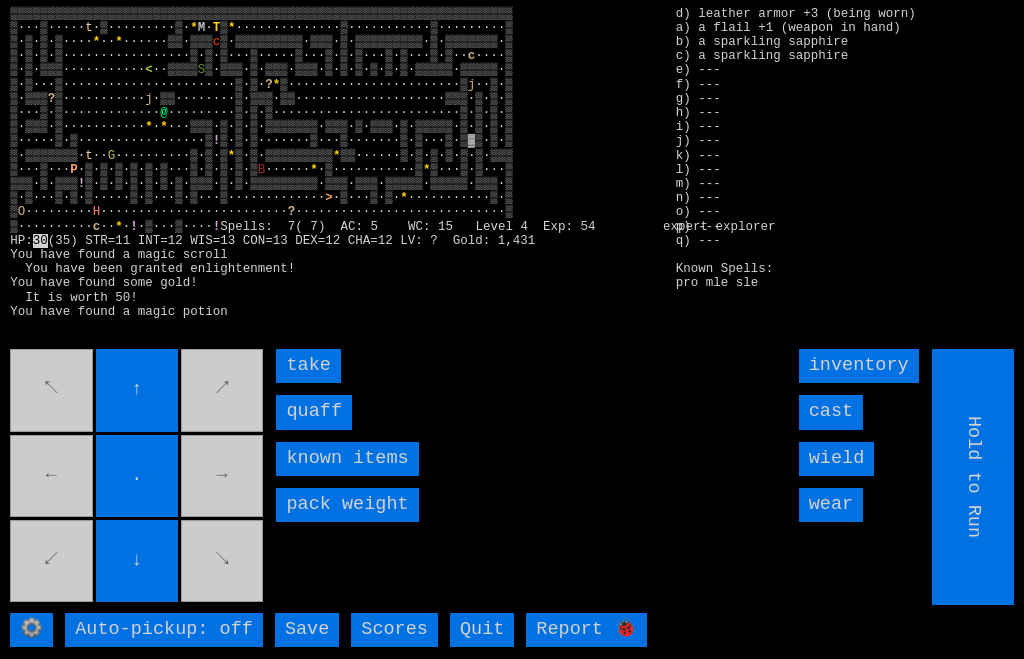 click on "quaff" at bounding box center (314, 412) 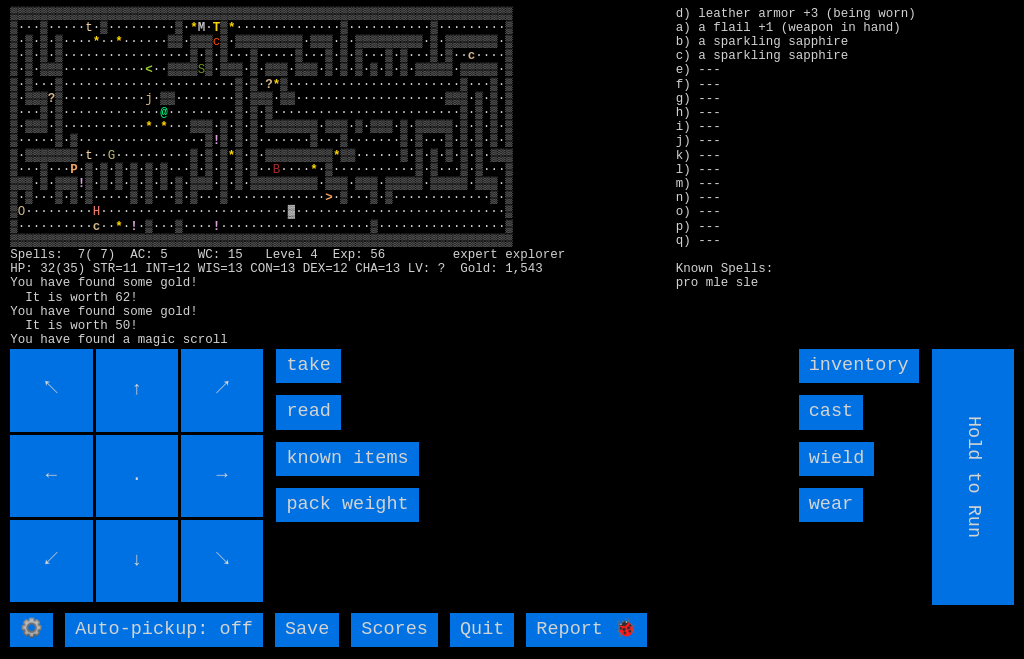 click on "read" at bounding box center (308, 412) 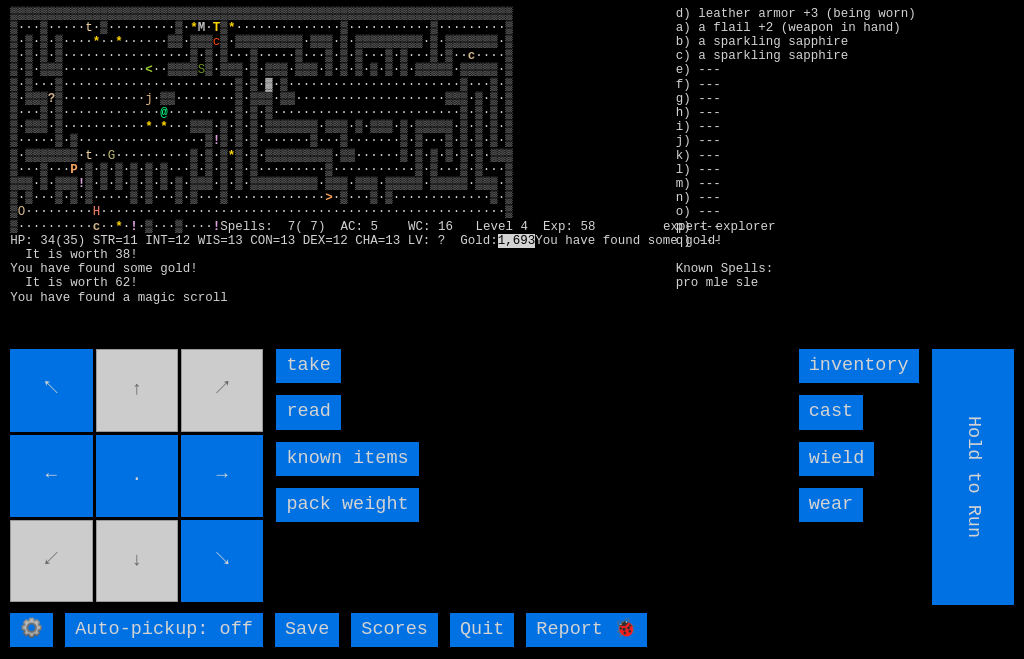 click on "read" at bounding box center (308, 412) 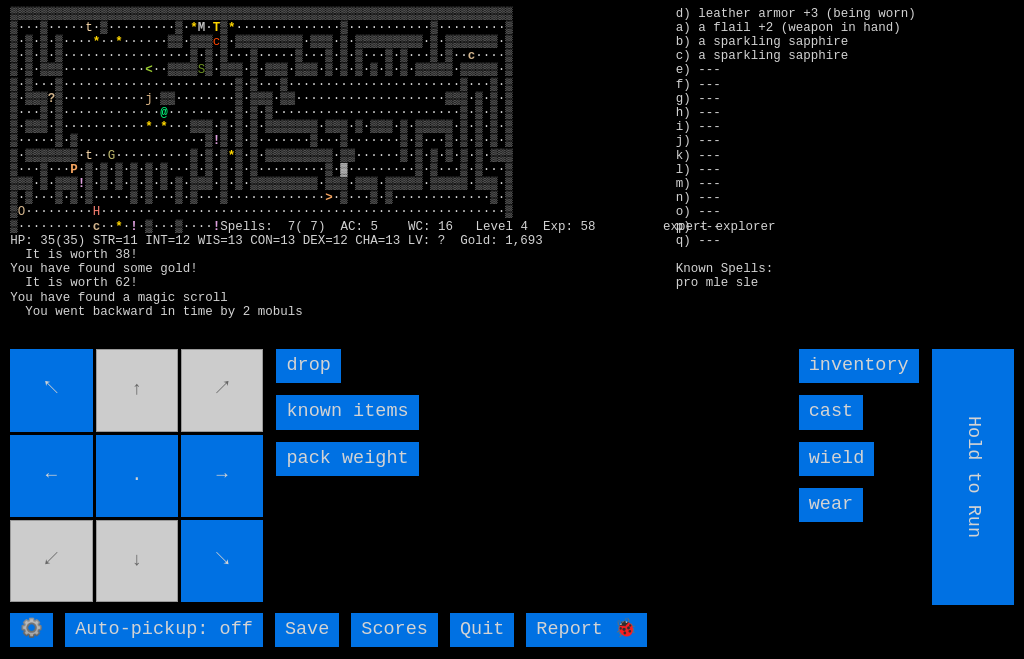 click on "↖ ↑ ↗ ← . → ↙ ↓ ↘" at bounding box center (138, 477) 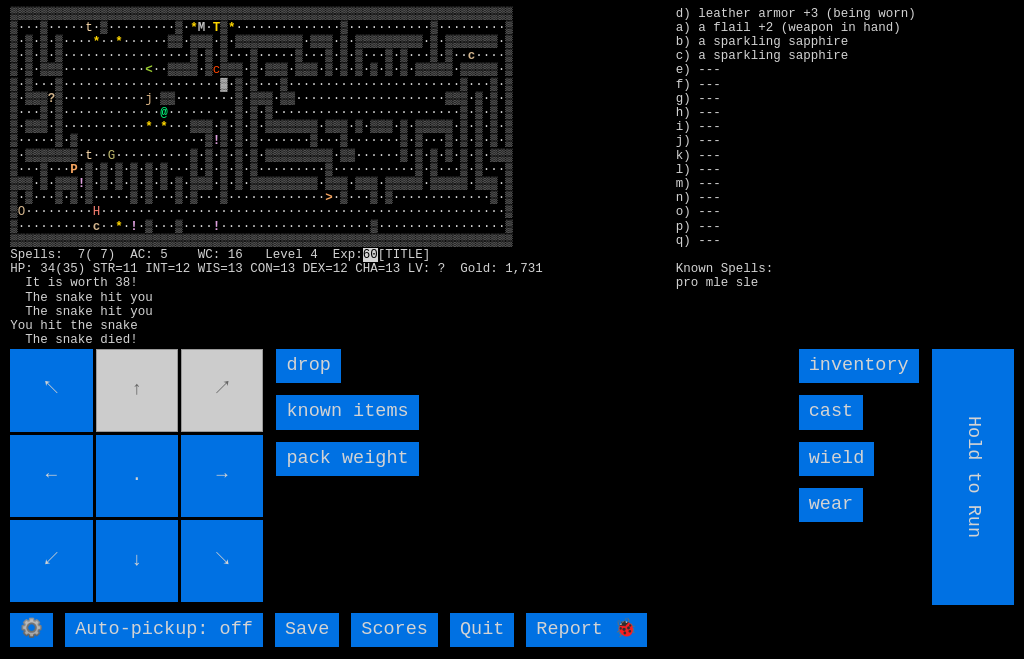 click on "cast" at bounding box center [831, 412] 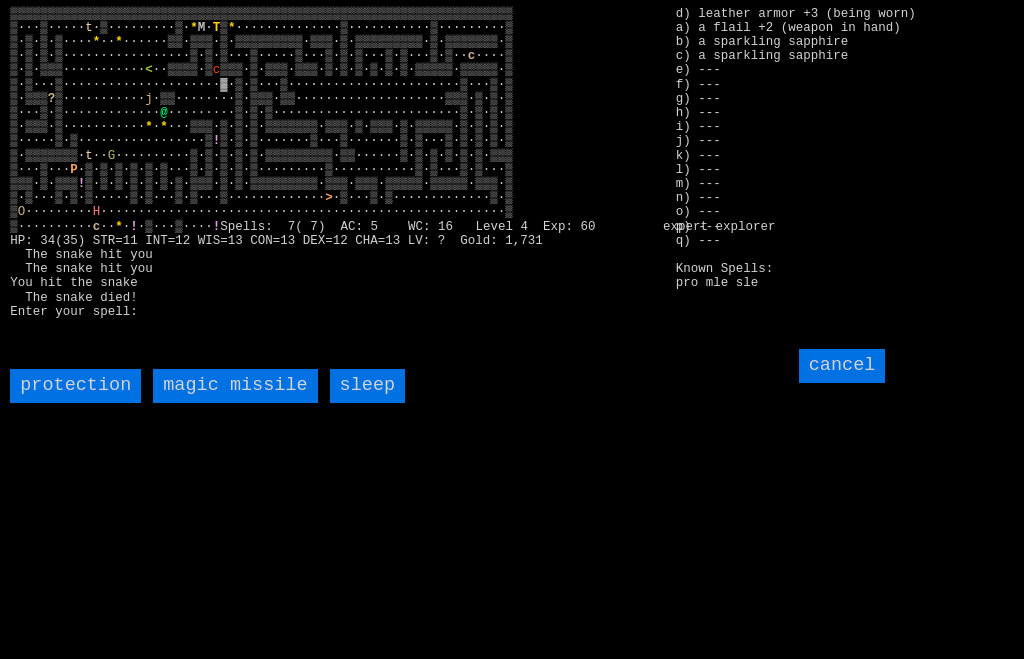 click on "magic missile" at bounding box center [235, 386] 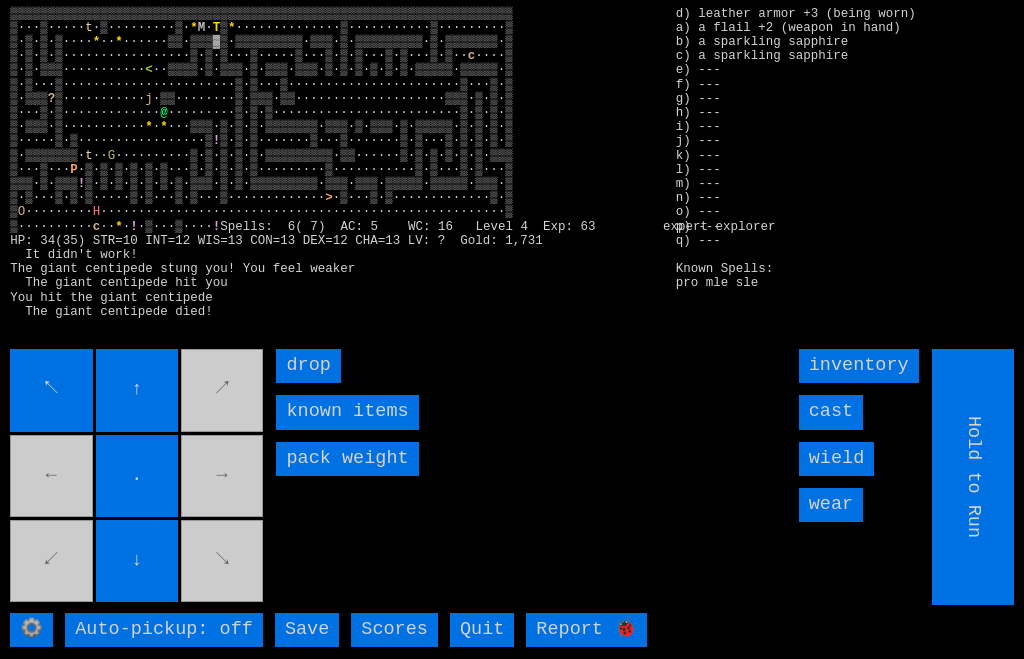 click on "↖ ↑ ↗ ← . → ↙ ↓ ↘" at bounding box center [138, 477] 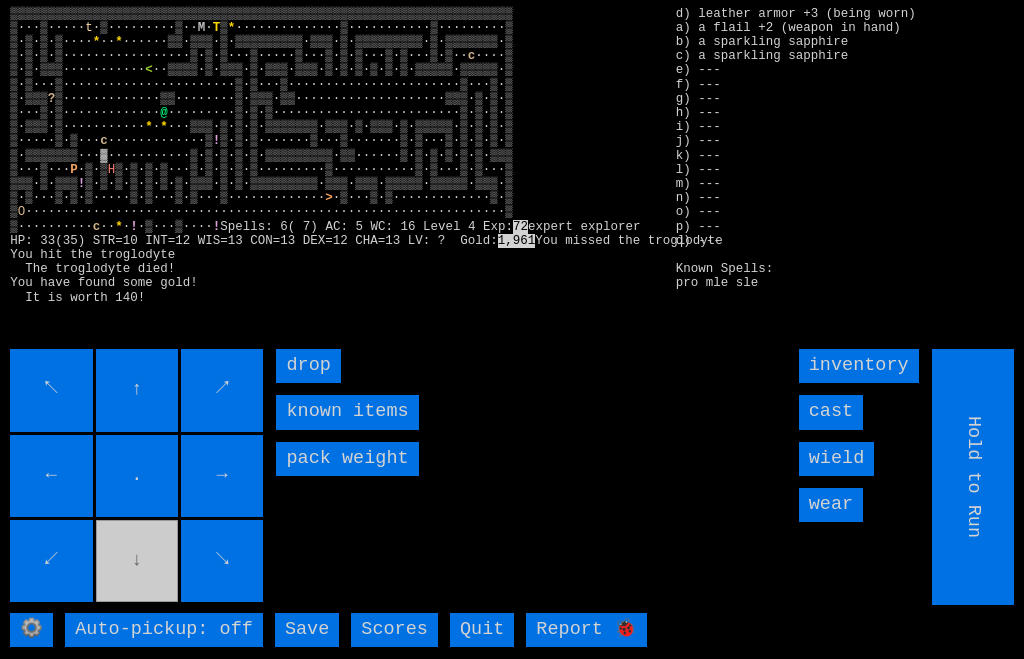 click on "↖ ↑ ↗ ← . → ↙ ↓ ↘" at bounding box center [138, 477] 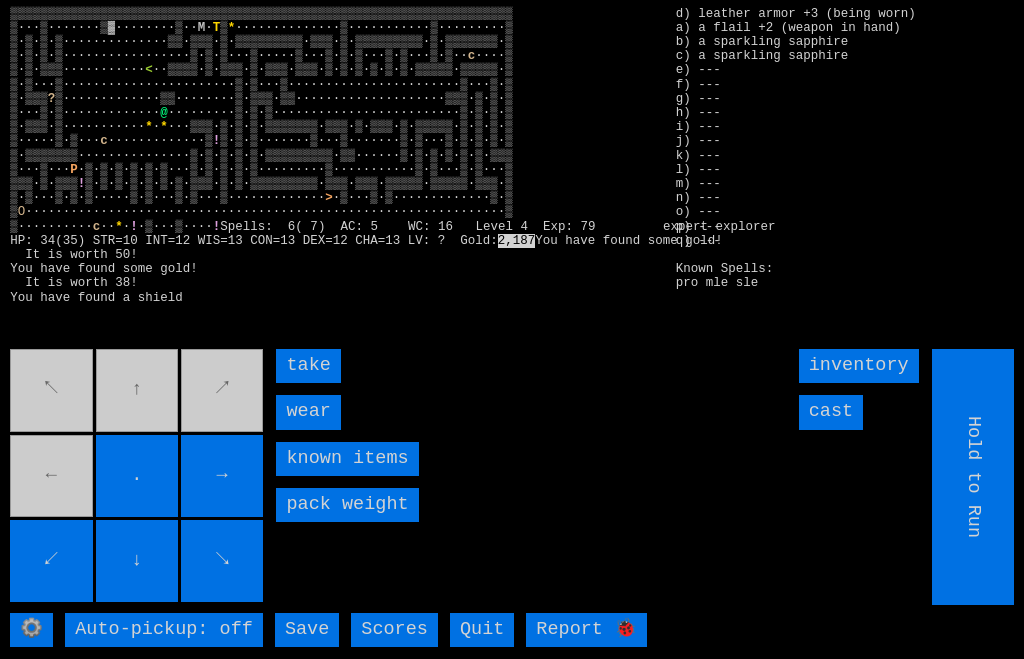click on "wear" at bounding box center [308, 412] 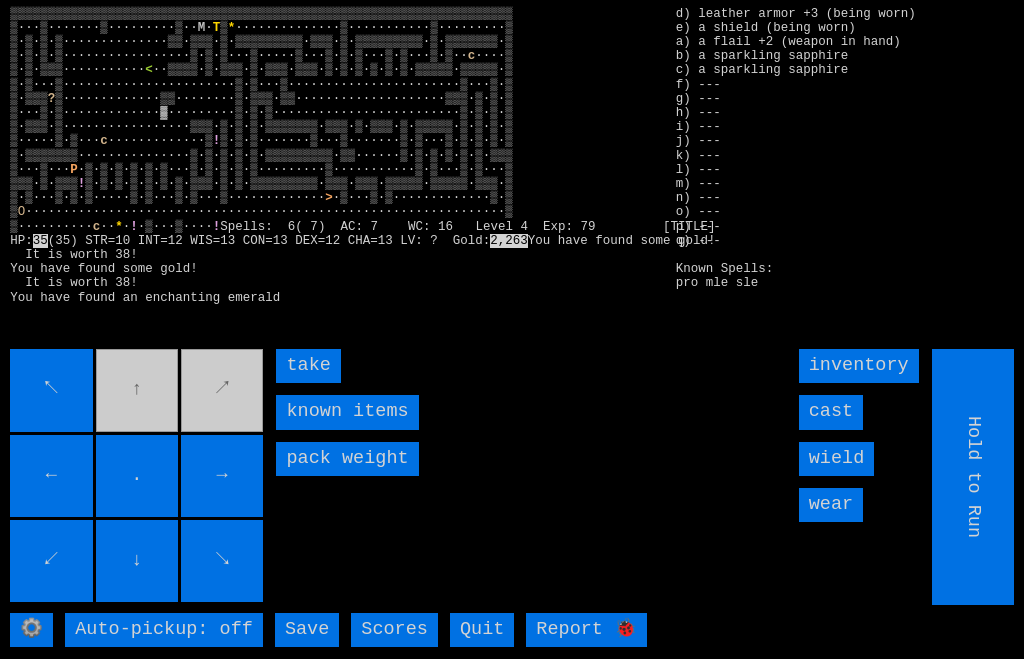 click on "take" at bounding box center [308, 366] 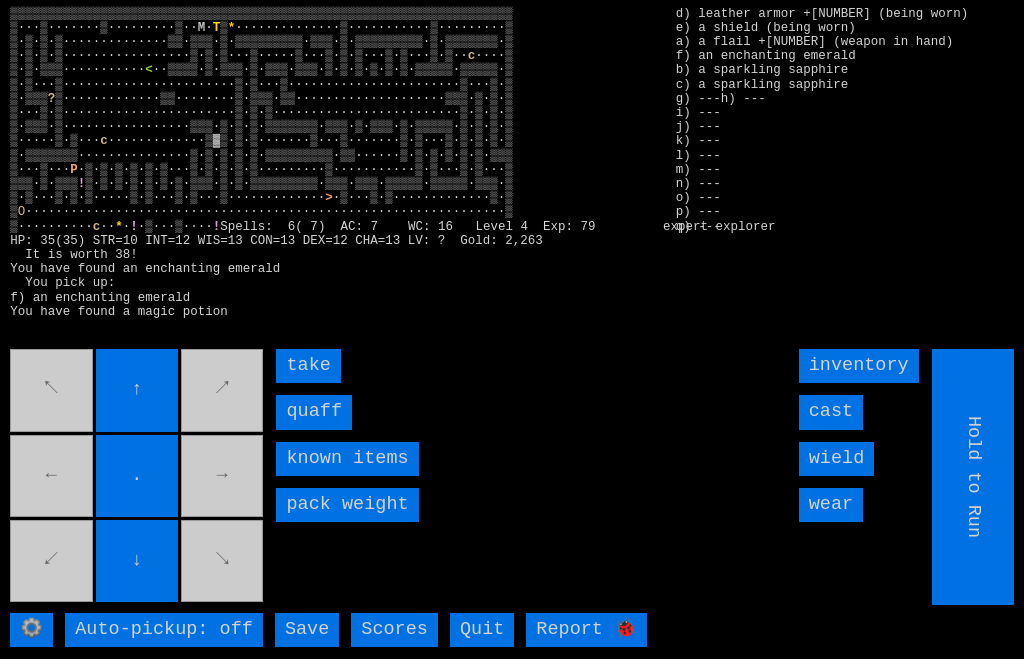 click on "quaff" at bounding box center [314, 412] 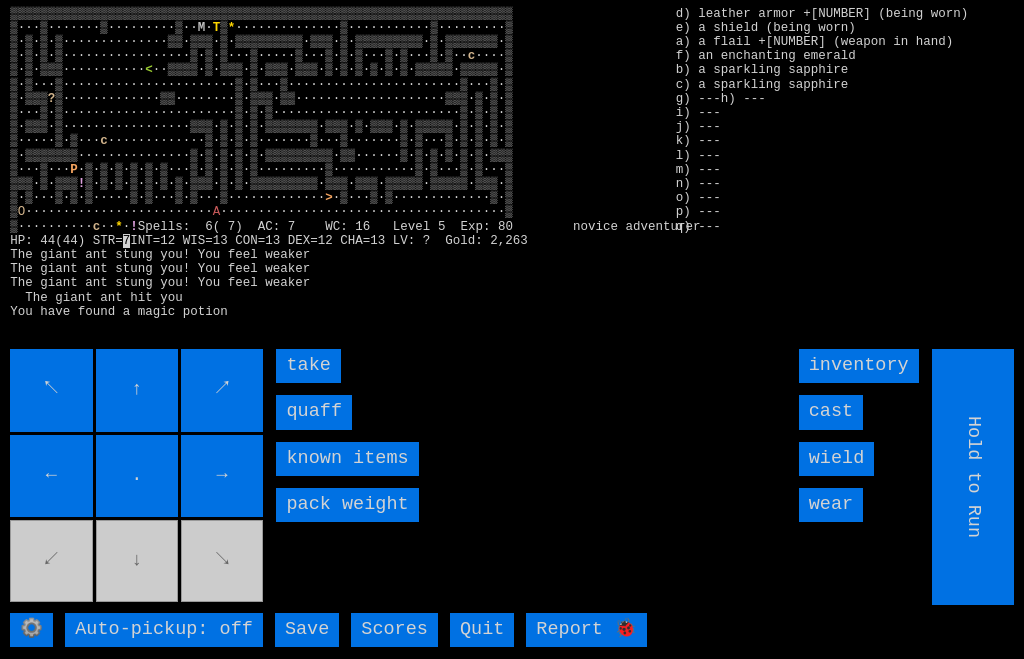 click on "cast" at bounding box center (831, 412) 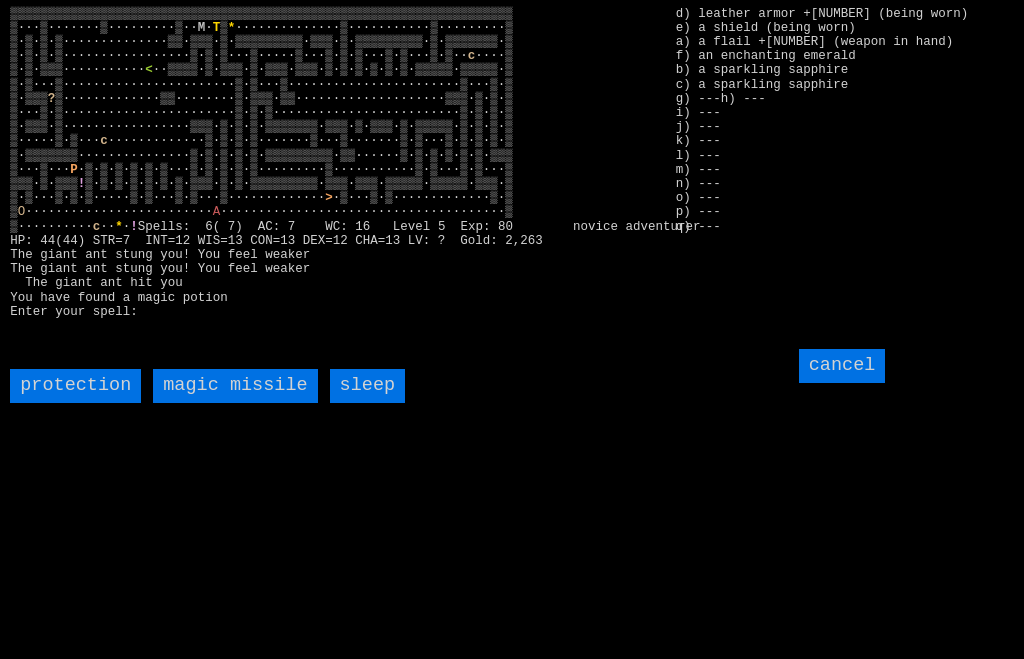 click on "magic missile" at bounding box center [235, 386] 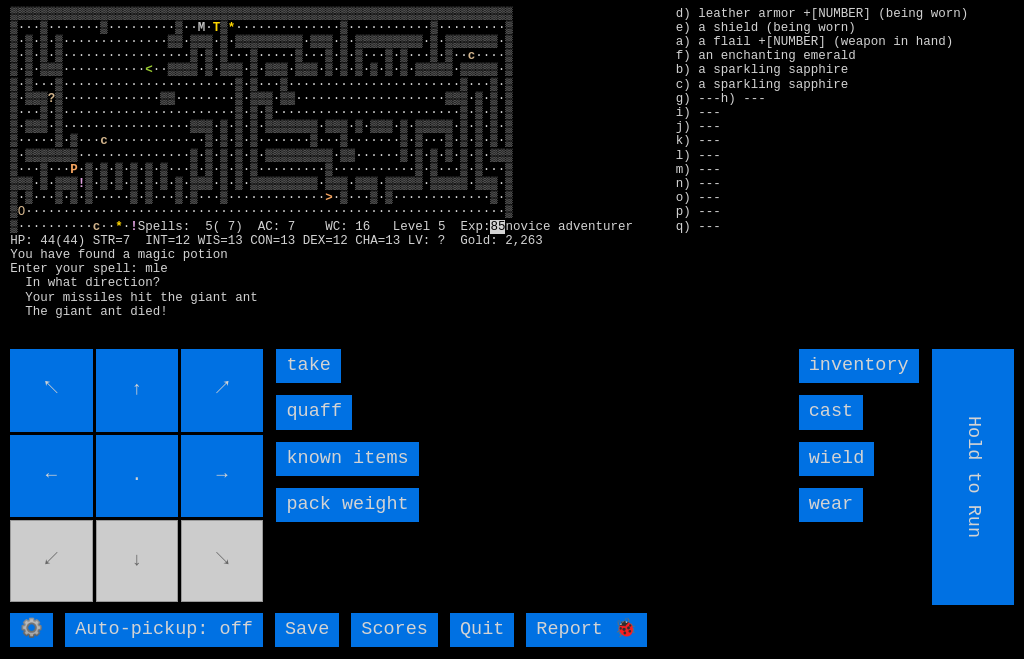 click on "quaff" at bounding box center [314, 412] 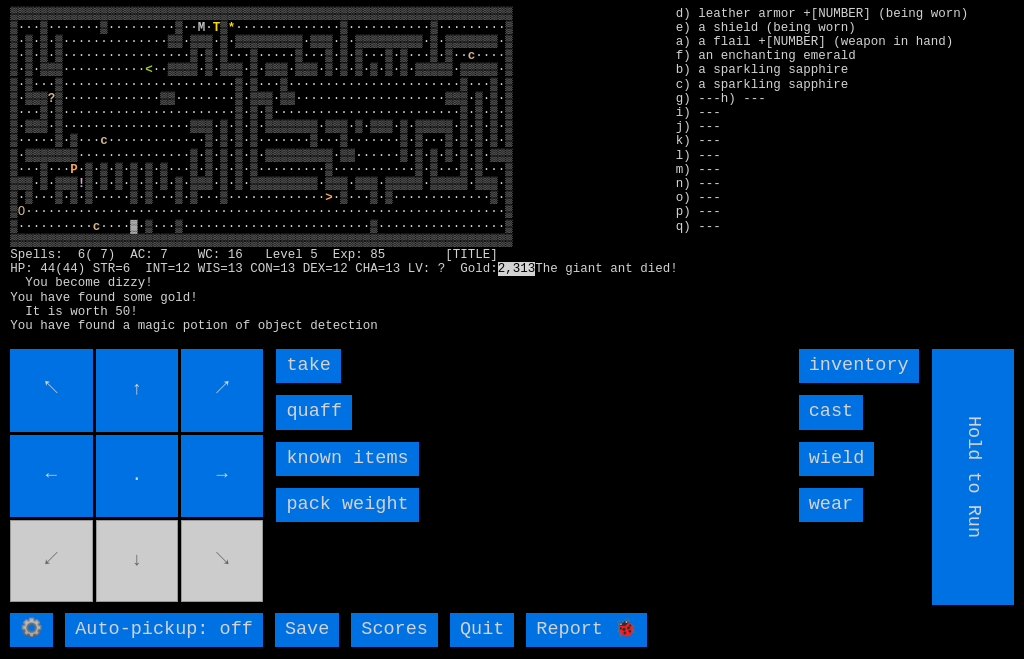 click on "take" at bounding box center [308, 366] 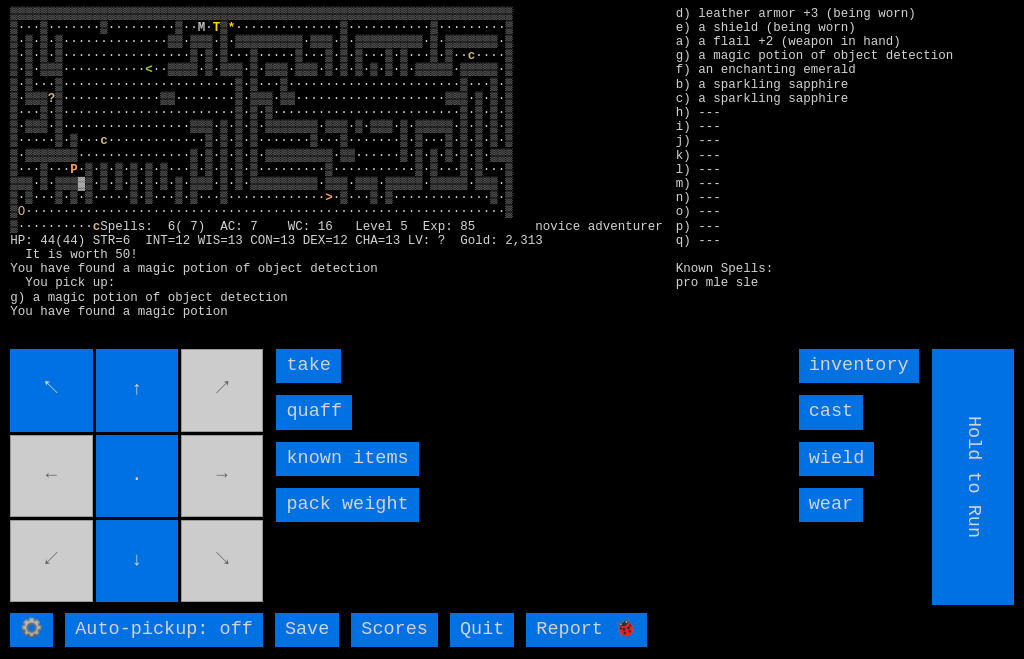 click on "quaff" at bounding box center [314, 412] 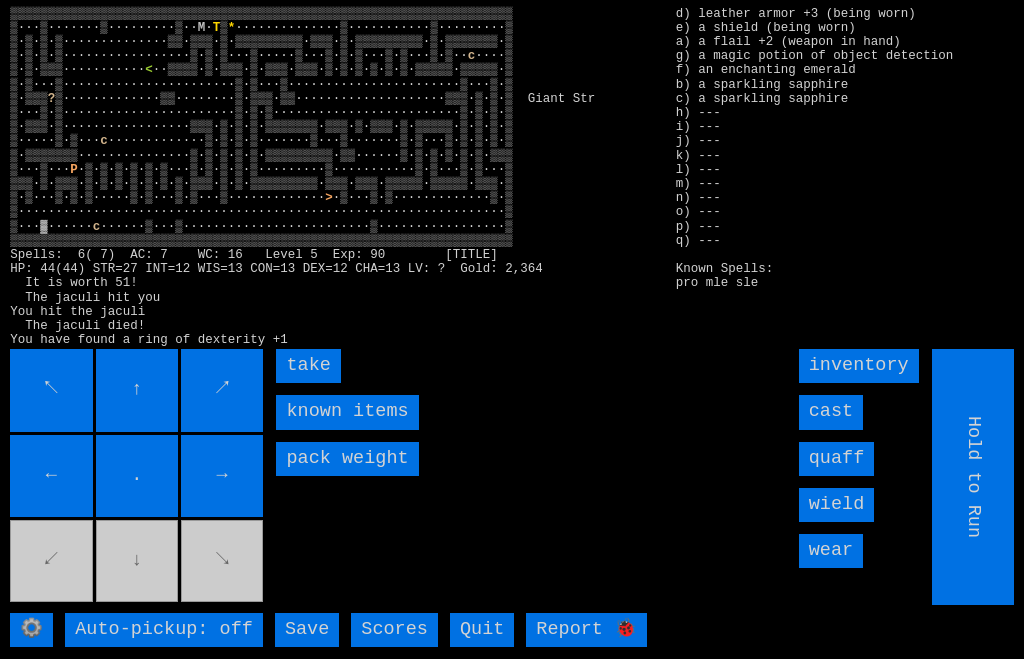 click on "take" at bounding box center (308, 366) 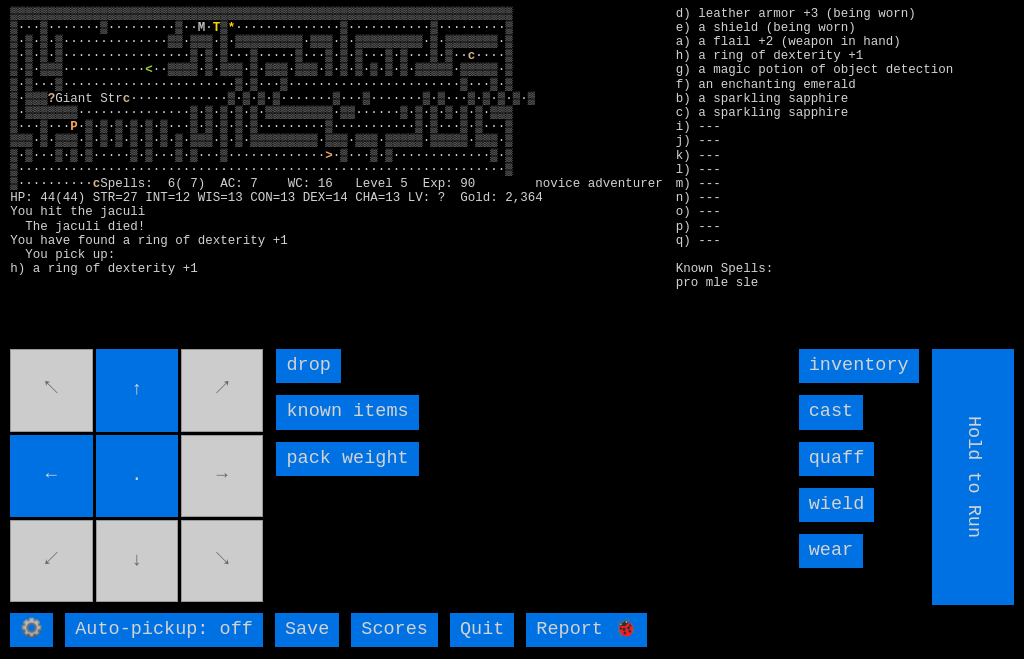 click on "▒▒▒▒▒▒▒▒▒▒▒▒▒▒▒▒▒▒▒▒▒▒▒▒▒▒▒▒▒▒▒▒▒▒▒▒▒▒▒▒▒▒▒▒▒▒▒▒▒▒▒▒▒▒▒▒▒▒▒▒▒▒▒▒▒▒▒
▒···▒·······▒·········▒·· M · T ▒ * ··············▒···········▒·········▒
▒·▒·▒·▒··············▒▒·▒▒▒·▒·▒▒▒▒▒▒▒▒▒·▒▒▒·▒·▒▒▒▒▒▒▒▒▒·▒·▒▒▒▒▒▒▒·▒
▒·▒·▒·▒·················▒·▒·▒···▒·····▒···▒·▒·▒···▒·▒···▒·▒·· c ····▒
▒·▒·▒▒▒··········· < ? c P > c
⚙️ Auto-pickup: off Save Scores Quit Report 🐞
inventory cast quaff wield wear
Hold to Run
↖ ↑ ↗ ← . → ↙ ↓ ↘
drop known items pack weight" at bounding box center (512, 329) 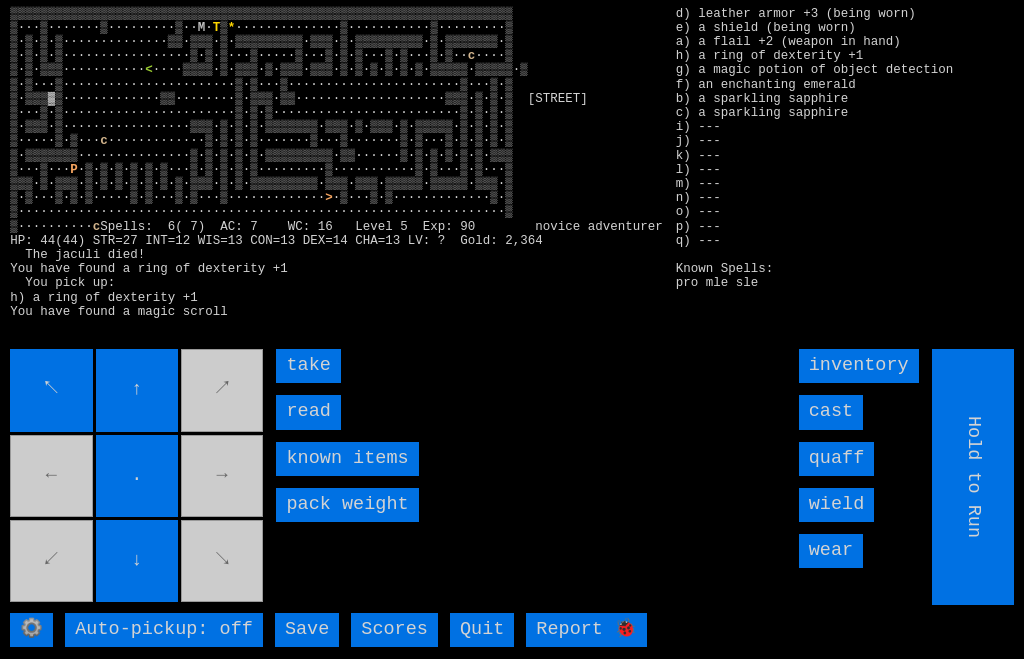 click on "read" at bounding box center [308, 412] 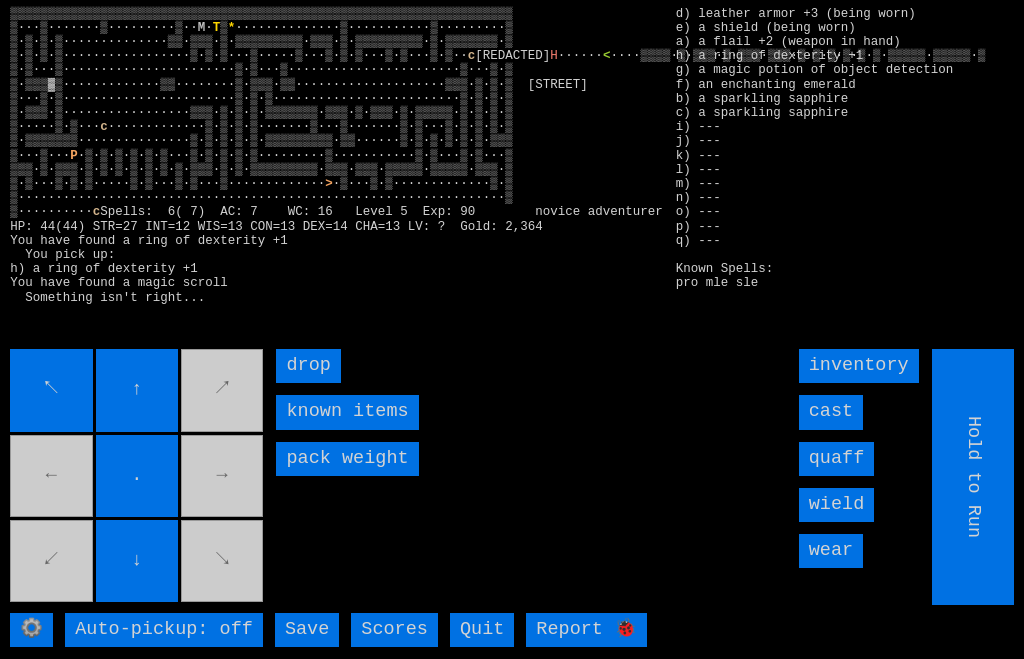 click on "▒▒▒▒▒▒▒▒▒▒▒▒▒▒▒▒▒▒▒▒▒▒▒▒▒▒▒▒▒▒▒▒▒▒▒▒▒▒▒▒▒▒▒▒▒▒▒▒▒▒▒▒▒▒▒▒▒▒▒▒▒▒▒▒▒▒▒
▒···▒·······▒·········▒·· M · T ▒ * ··············▒···········▒·········▒
▒·▒·▒·▒··············▒▒·▒▒▒·▒·▒▒▒▒▒▒▒▒▒·▒▒▒·▒·▒▒▒▒▒▒▒▒▒·▒·▒▒▒▒▒▒▒·▒
▒·▒·▒·▒·················▒·▒·▒···▒·····▒···▒·▒·▒···▒·▒···▒·▒·· c ····▒
▒·▒·▒▒▒···· H ······ < c P > c
⚙️ Auto-pickup: off Save Scores Quit Report 🐞
inventory cast quaff wield wear
Hold to Run
↖ ↑ ↗ ← . → ↙ ↓ ↘
drop known items pack weight" at bounding box center (512, 329) 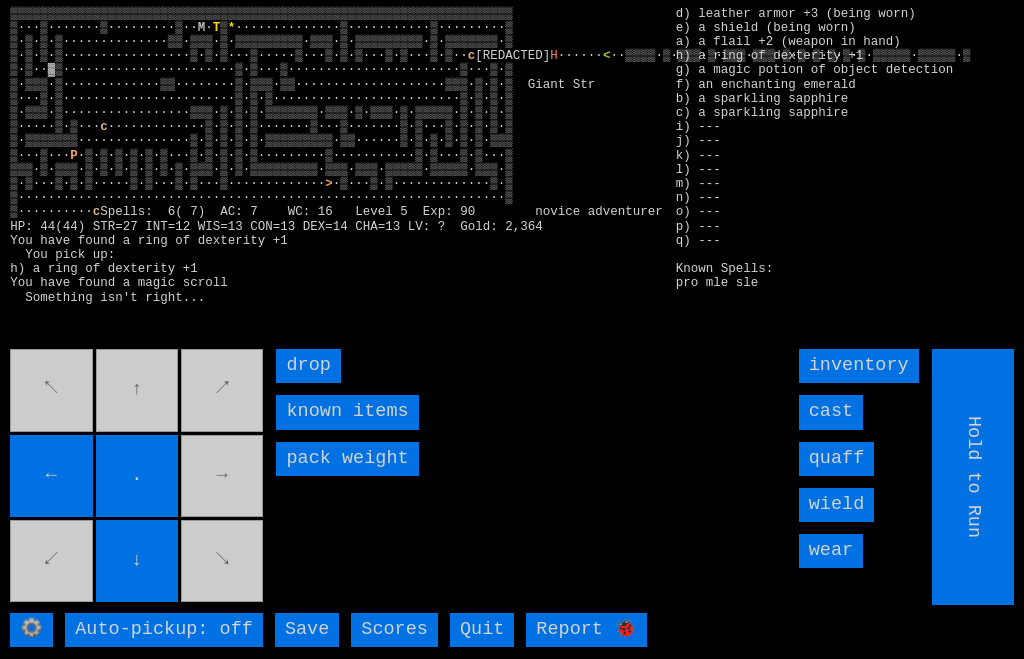 click on "↖ ↑ ↗ ← . → ↙ ↓ ↘" at bounding box center (138, 477) 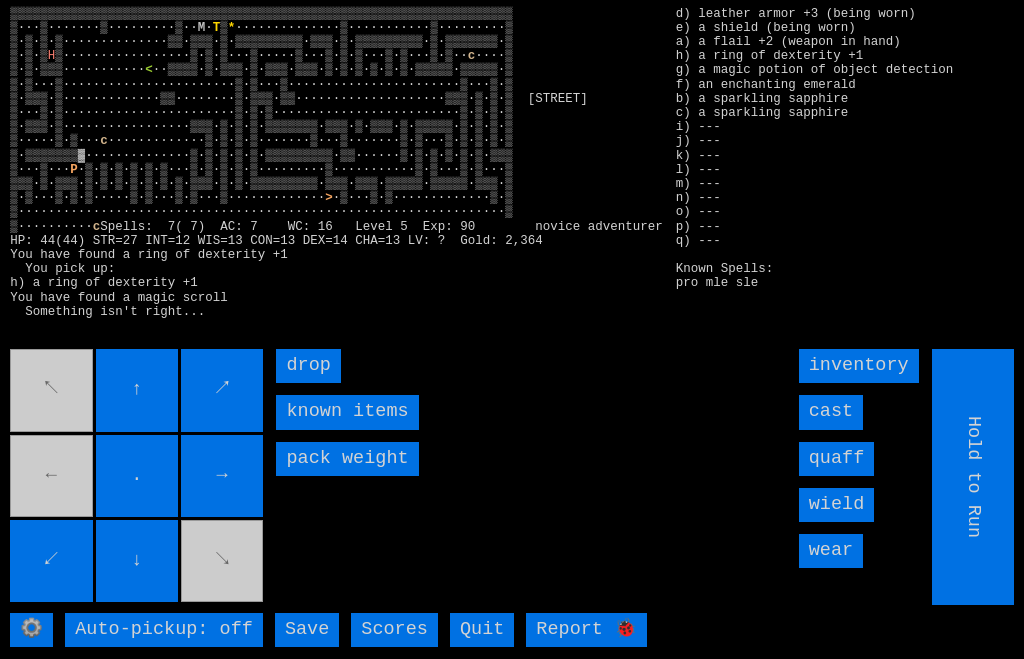 click on "↑" at bounding box center [137, 390] 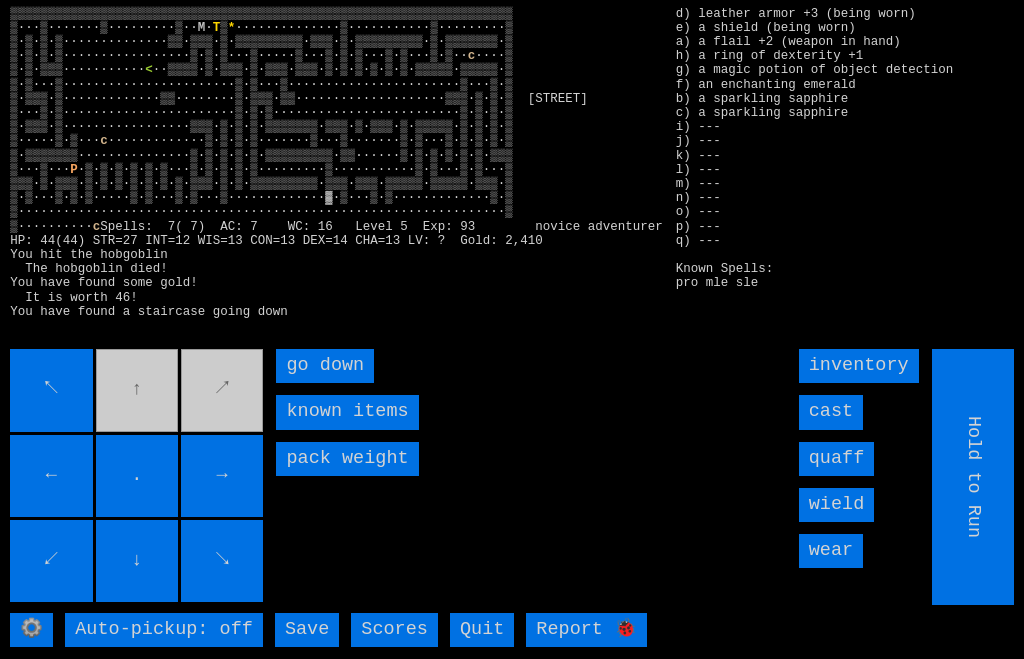 click on "go down" at bounding box center [325, 366] 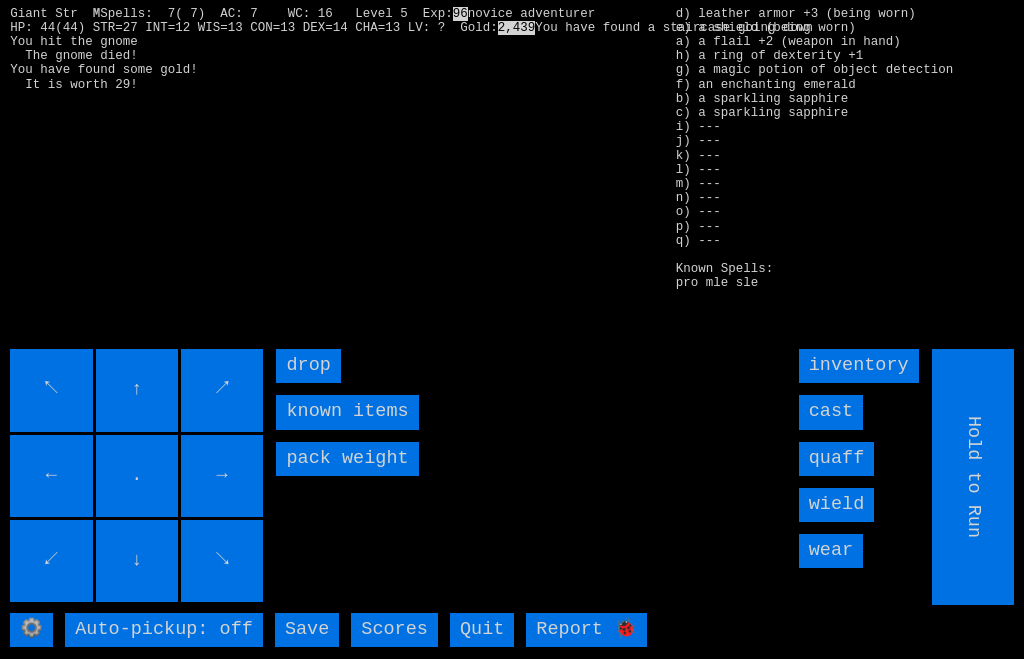 click on "quaff" at bounding box center [837, 459] 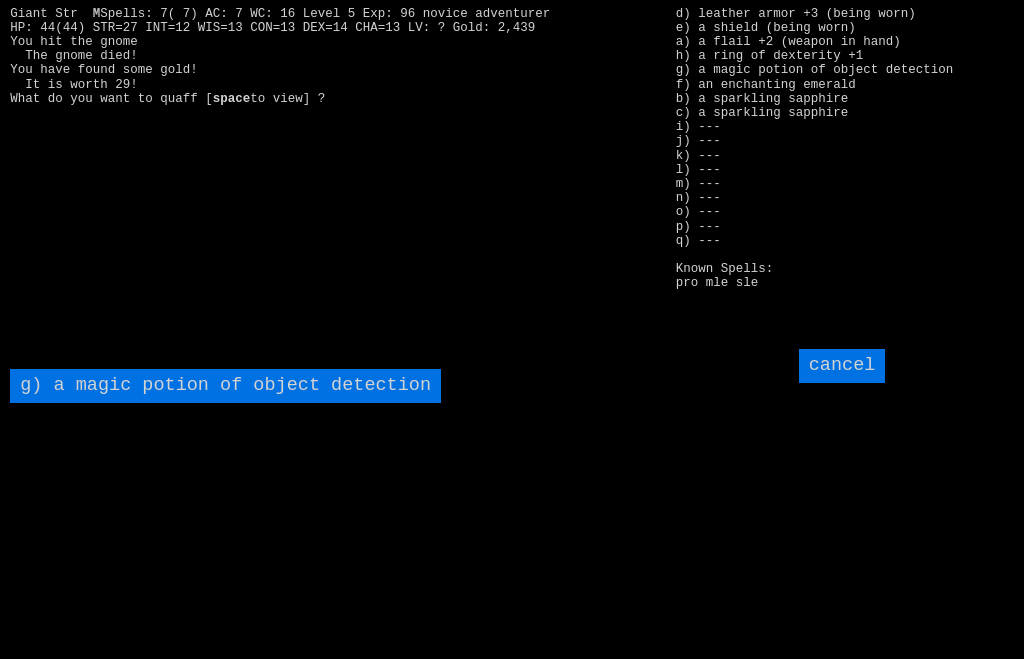 click on "g) a magic potion of object detection" at bounding box center [225, 386] 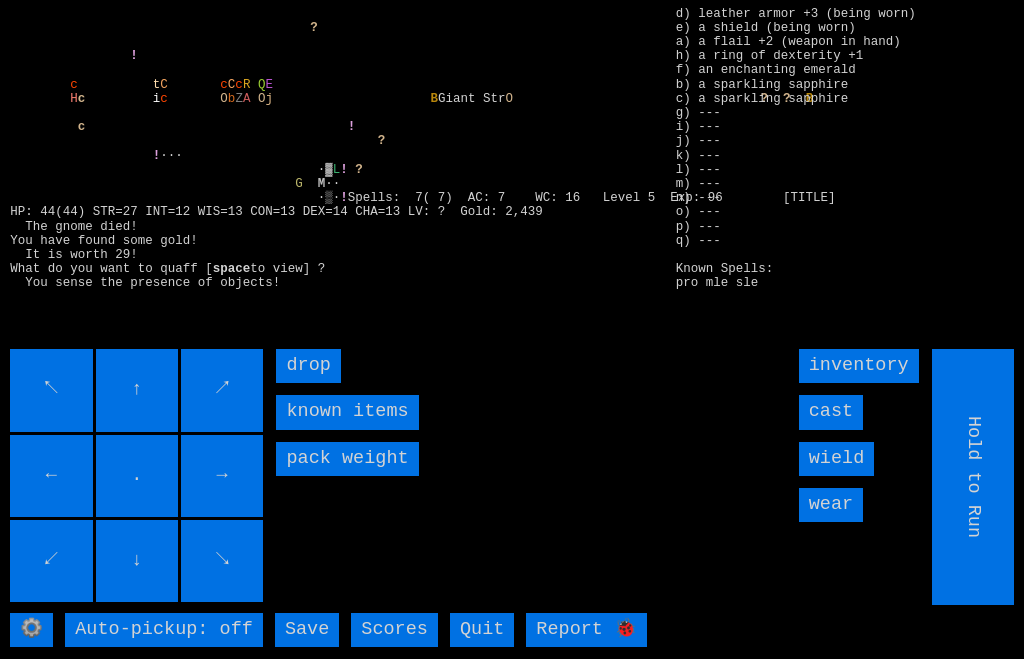 click on "cast" at bounding box center (831, 412) 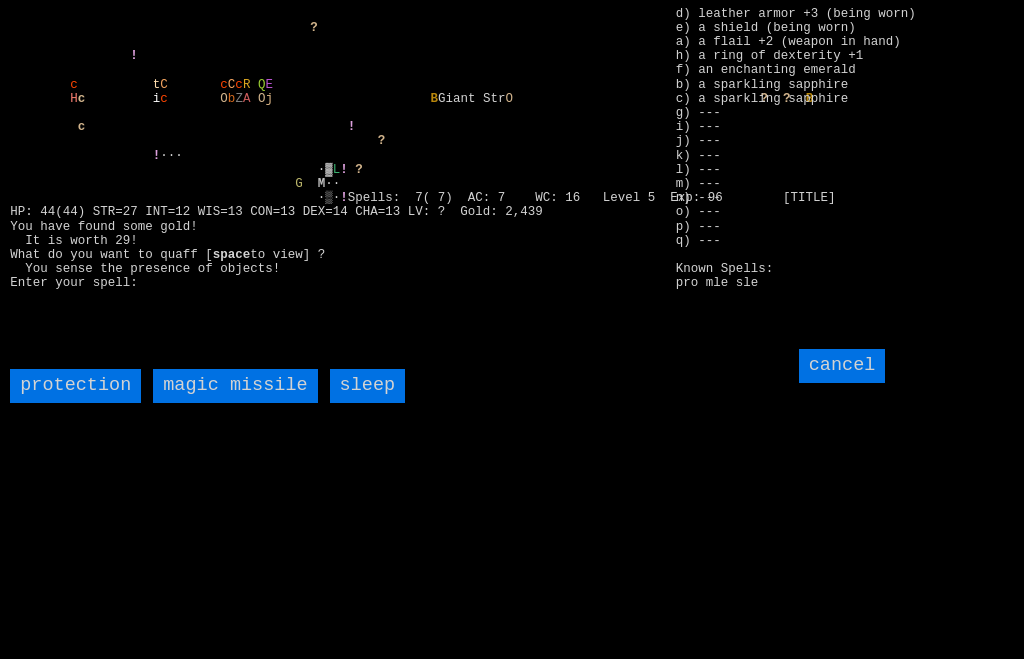 click on "sleep" at bounding box center (368, 386) 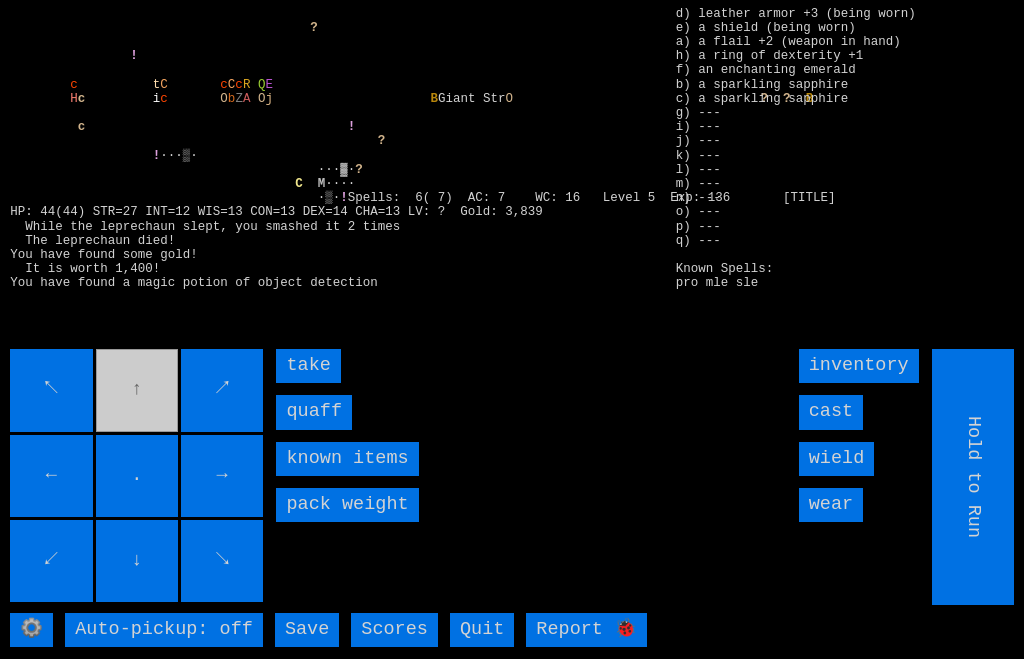 click on "quaff" at bounding box center (314, 412) 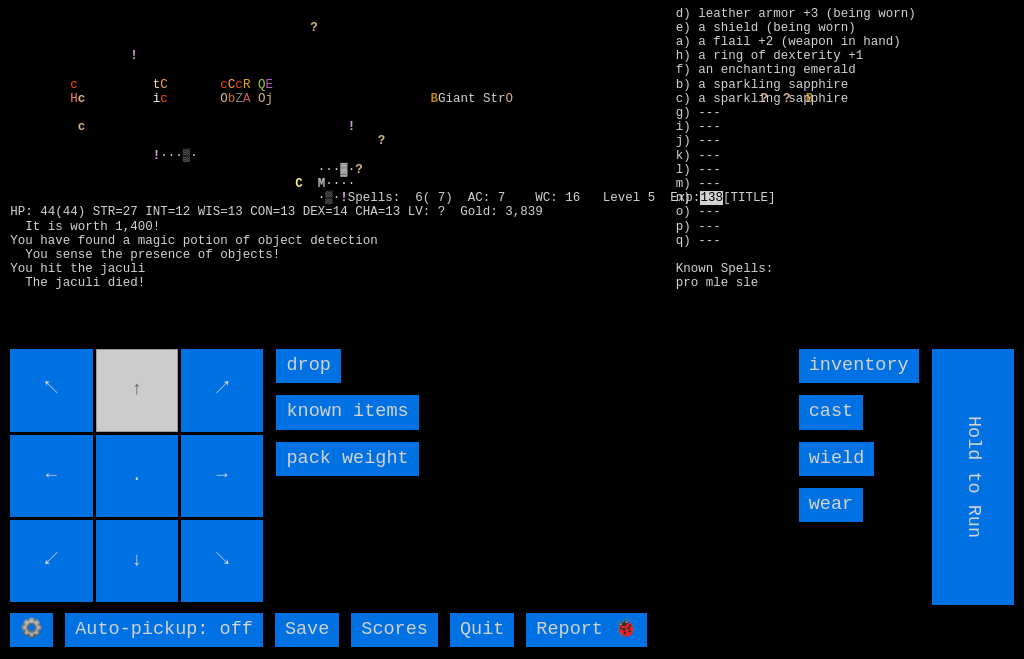 scroll, scrollTop: 0, scrollLeft: 0, axis: both 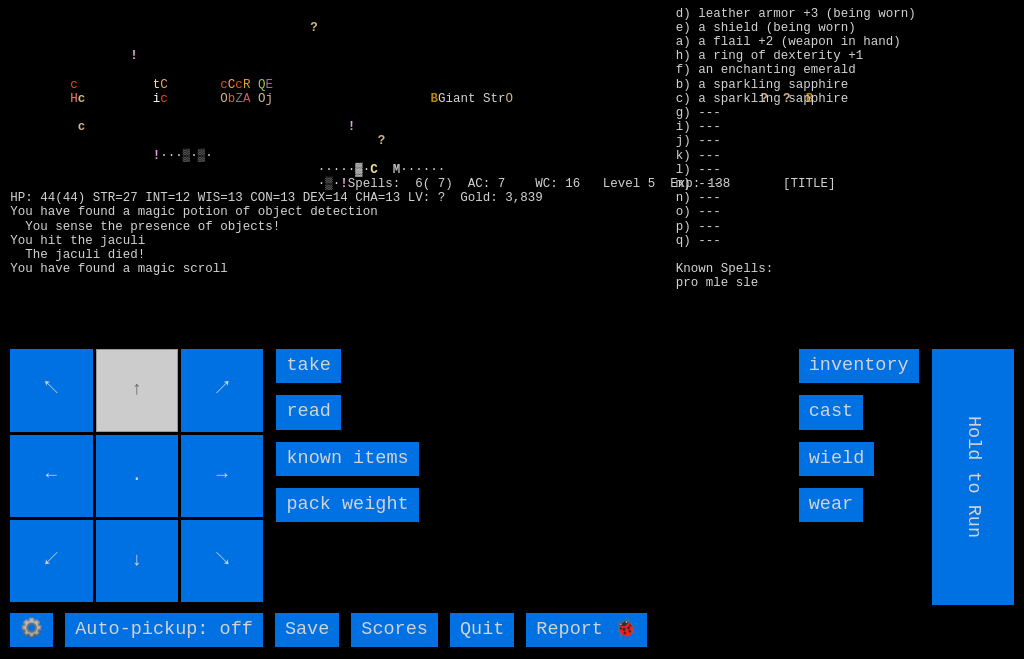 click on "read" at bounding box center (308, 412) 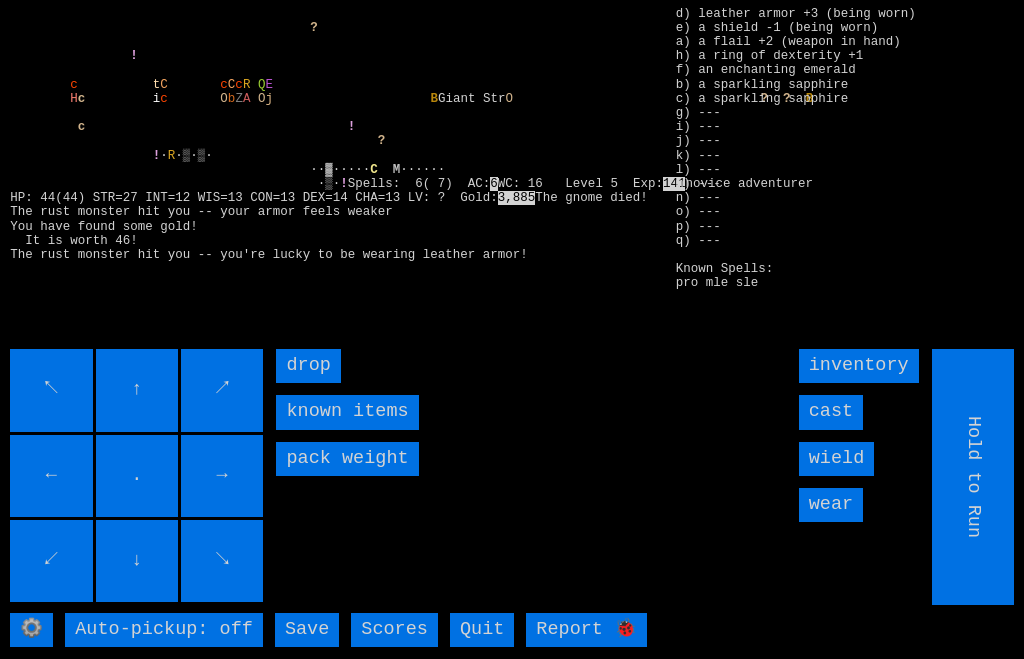 click on "cast" at bounding box center (831, 412) 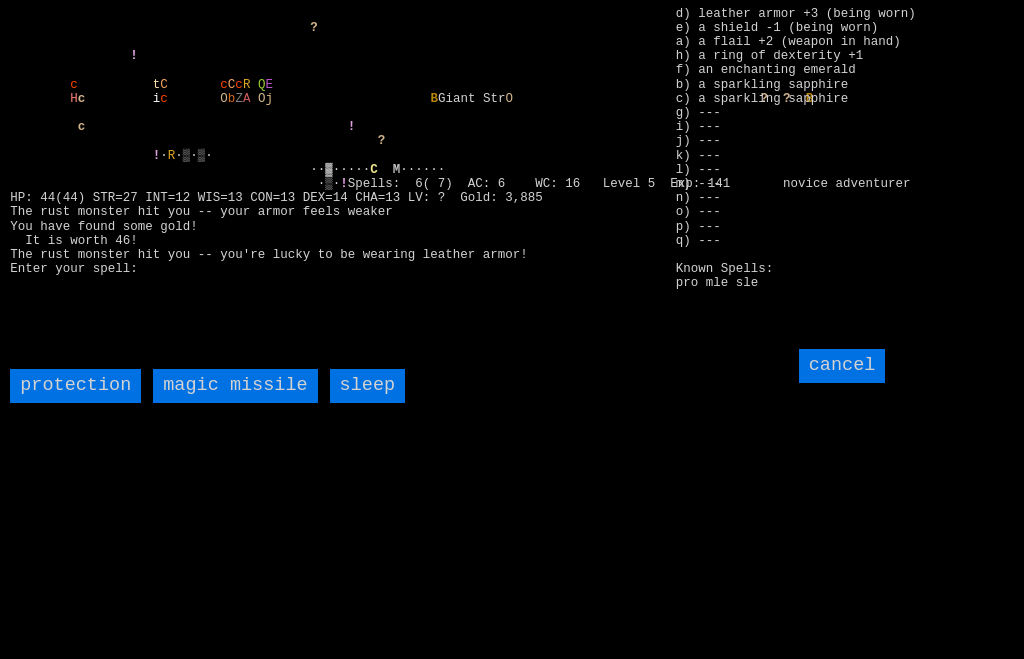 click on "sleep" at bounding box center (368, 386) 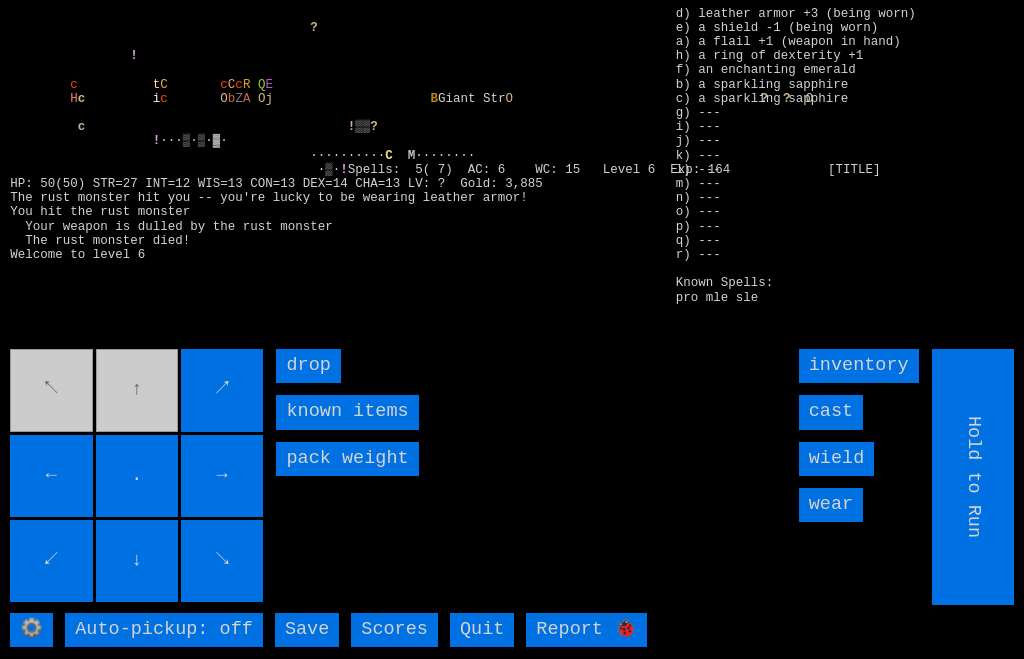 click on "↖ ↑ ↗ ← . → ↙ ↓ ↘" at bounding box center (138, 477) 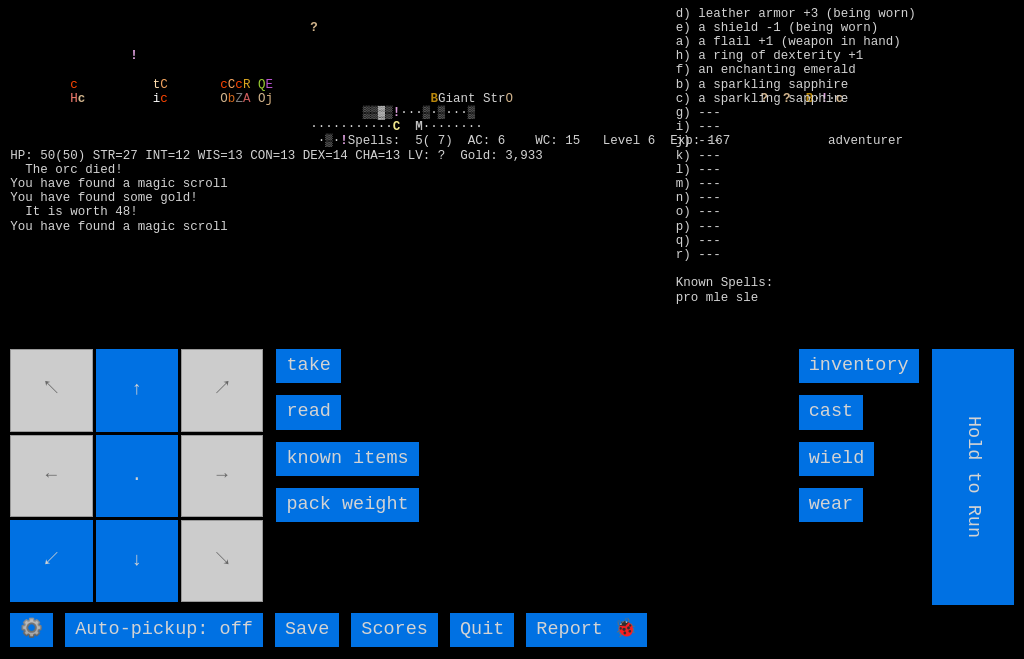 click on "read" at bounding box center [308, 412] 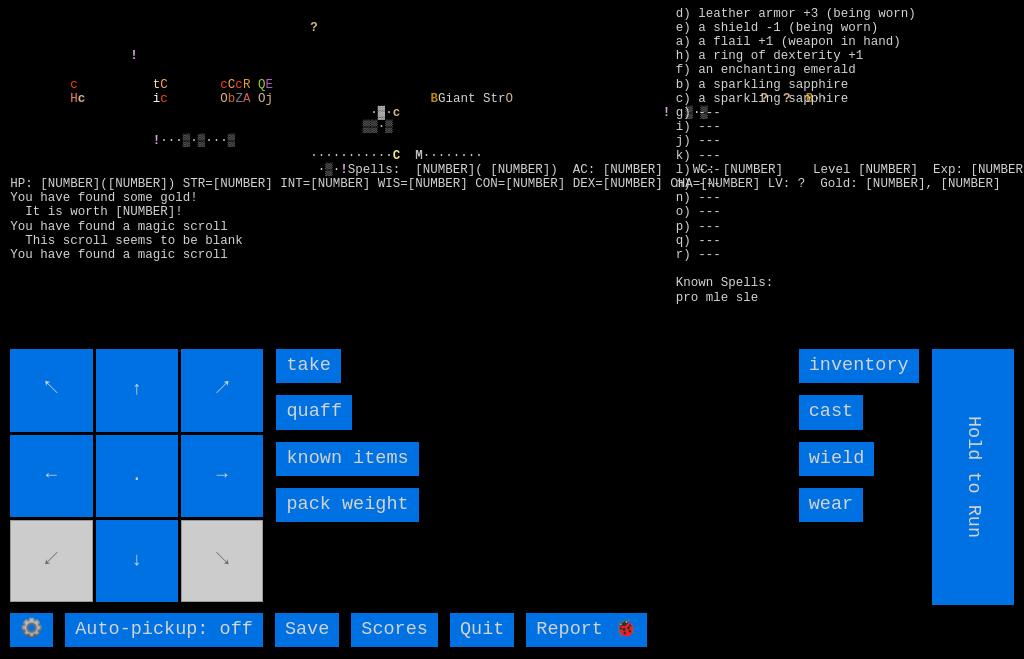 click on "quaff" at bounding box center [314, 412] 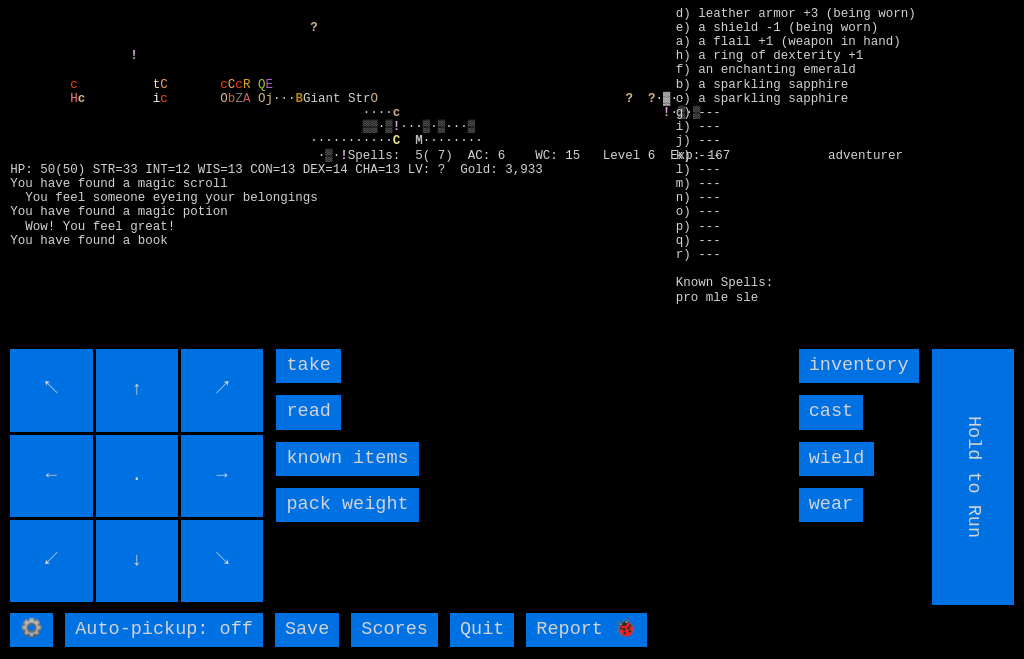 click on "read" at bounding box center (308, 412) 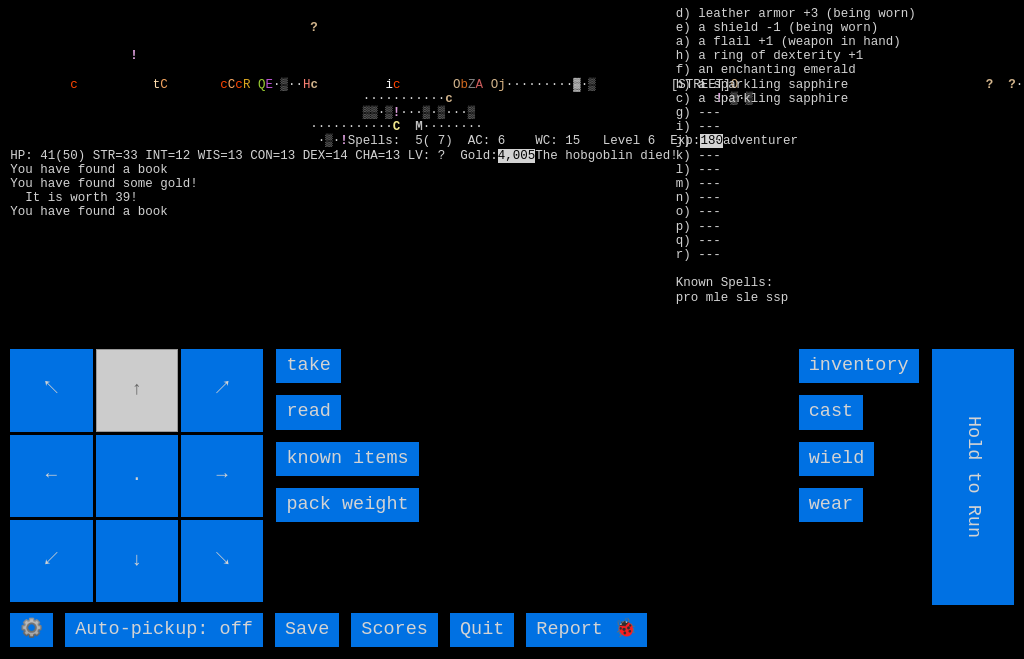 click on "read" at bounding box center (308, 412) 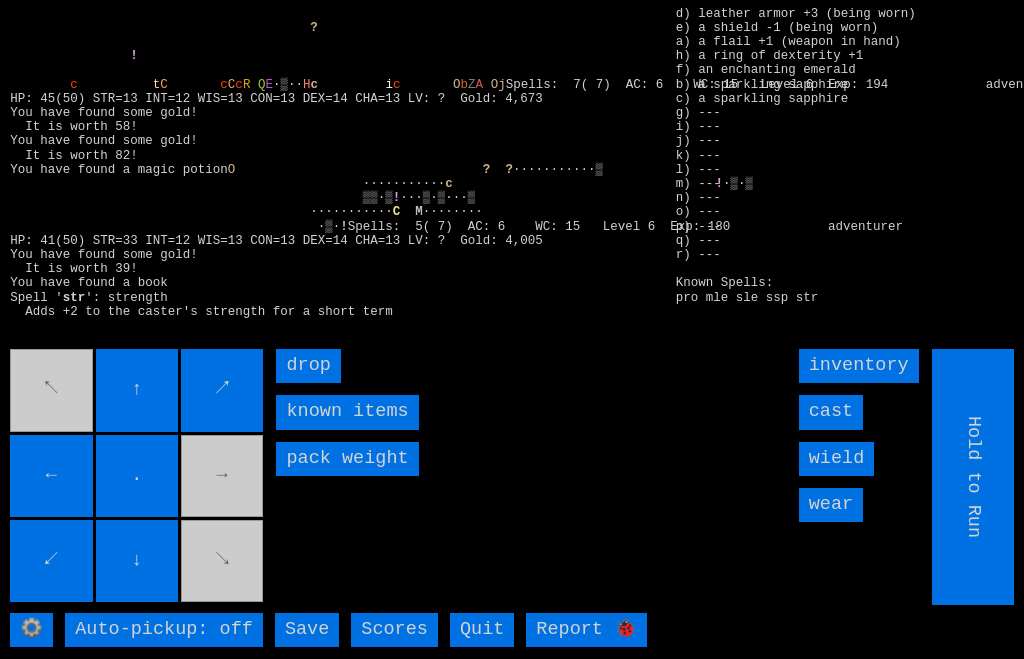 click on "↖ ↑ ↗ ← . → ↙ ↓ ↘" at bounding box center [138, 477] 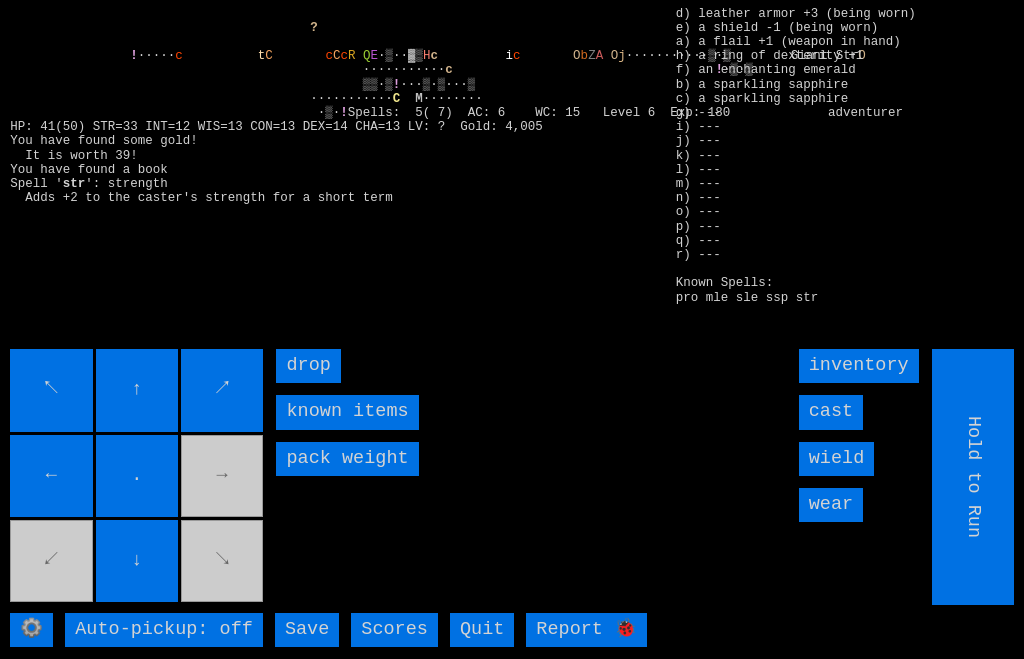 click on "↖ ↑ ↗ ← . → ↙ ↓ ↘" at bounding box center [138, 477] 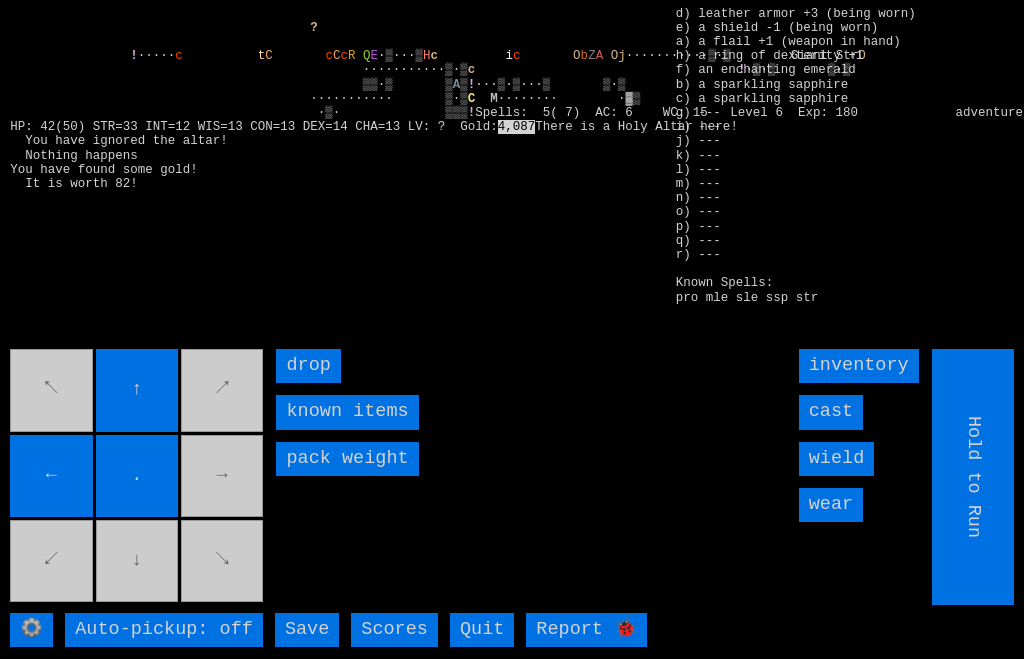 click on "↖ ↑ ↗ ← . → ↙ ↓ ↘" at bounding box center [138, 477] 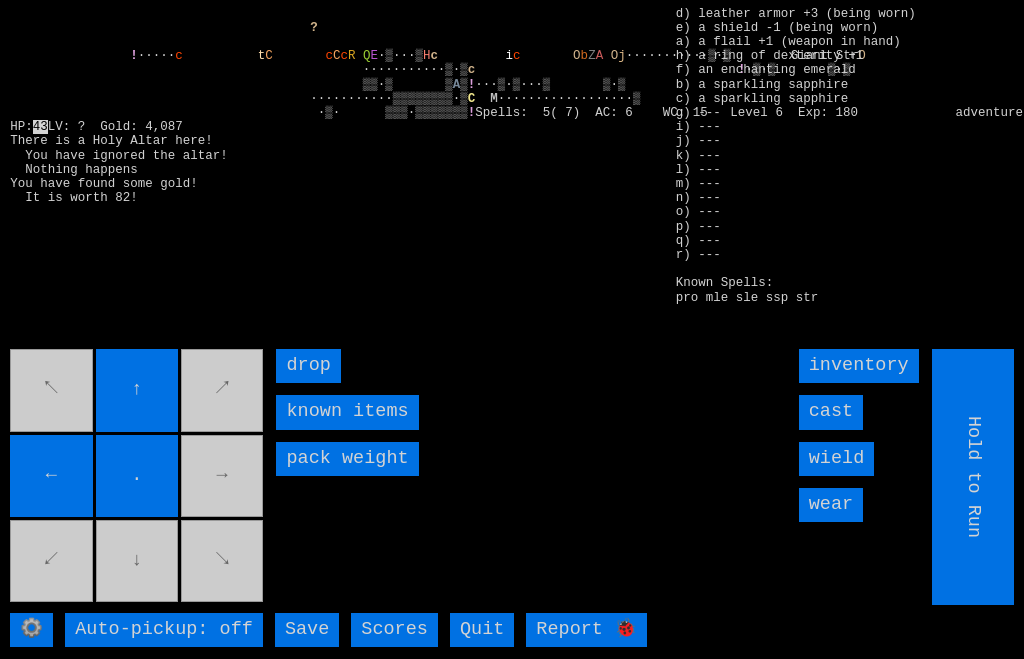 click on "↖ ↑ ↗ ← . → ↙ ↓ ↘" at bounding box center (138, 477) 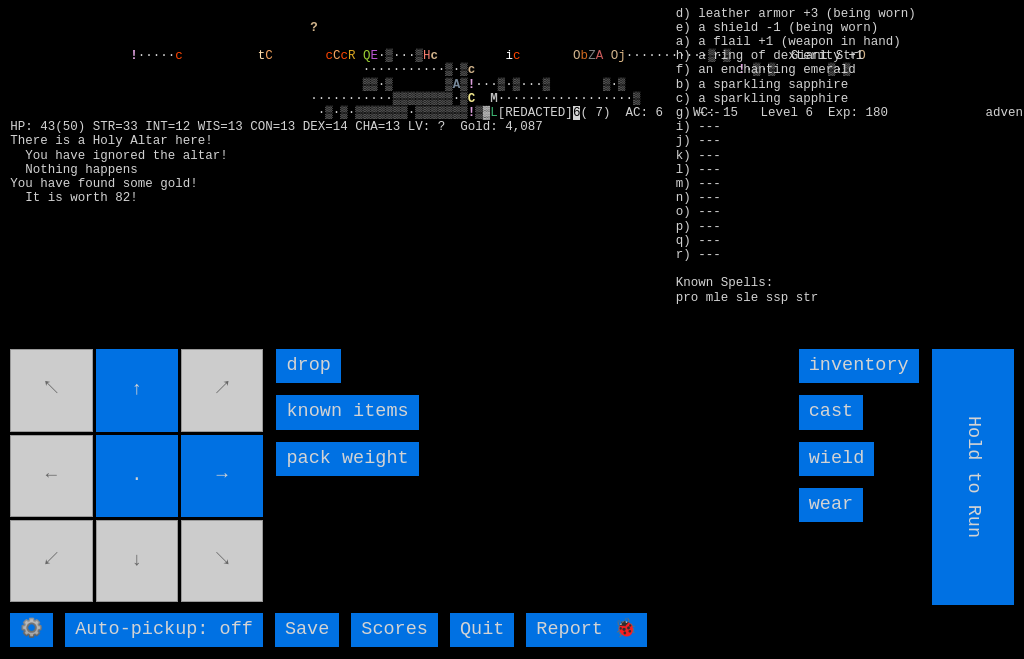 click on "cast" at bounding box center (831, 412) 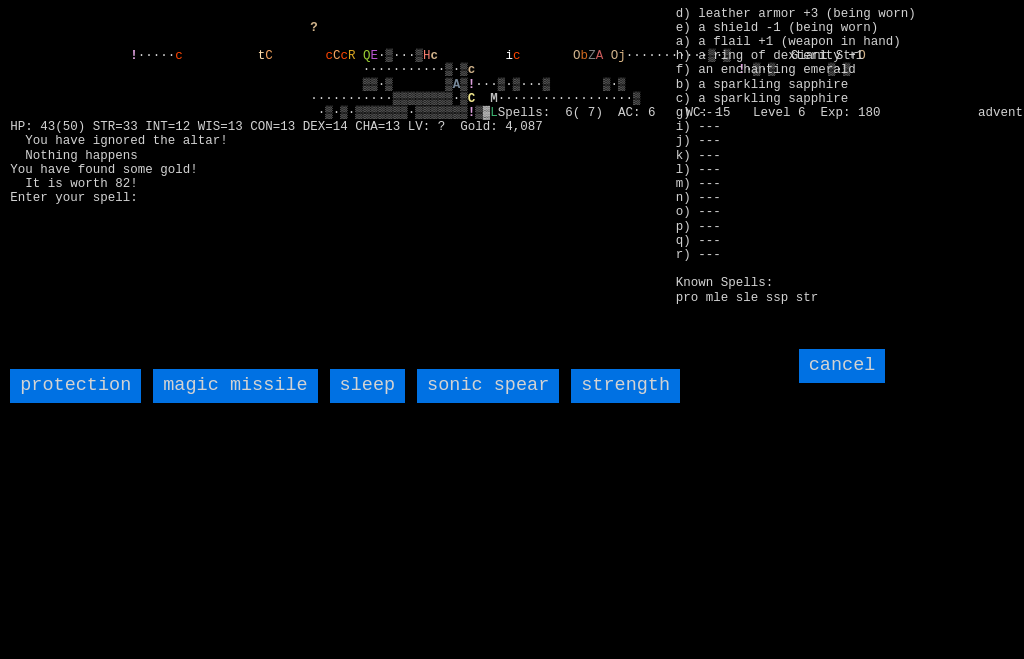 click on "sleep" at bounding box center (368, 386) 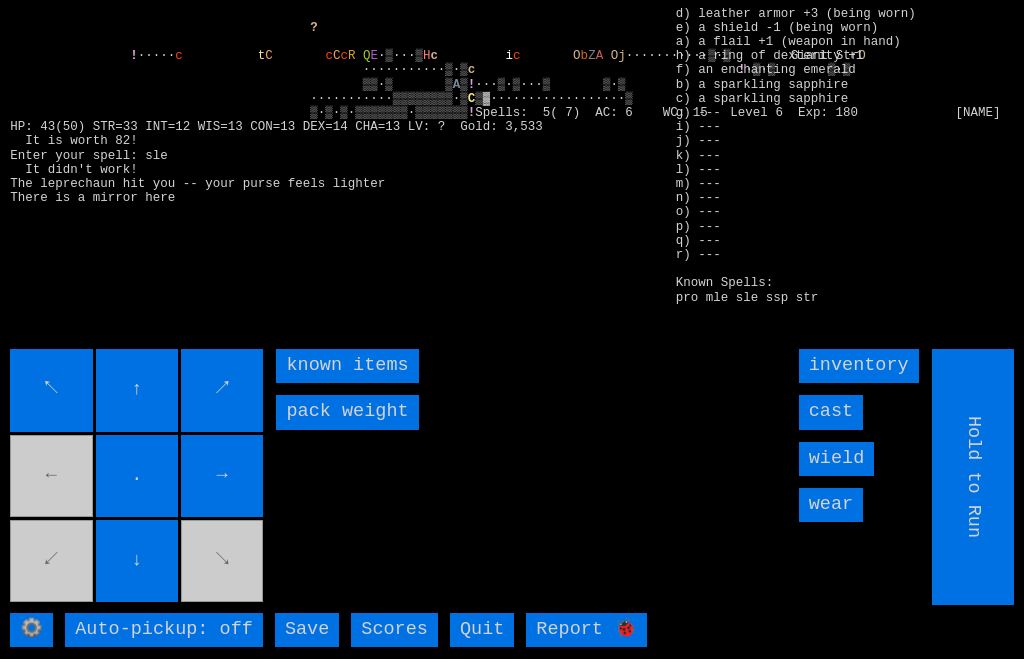 click on "↖ ↑ ↗ ← . → ↙ ↓ ↘" at bounding box center (138, 477) 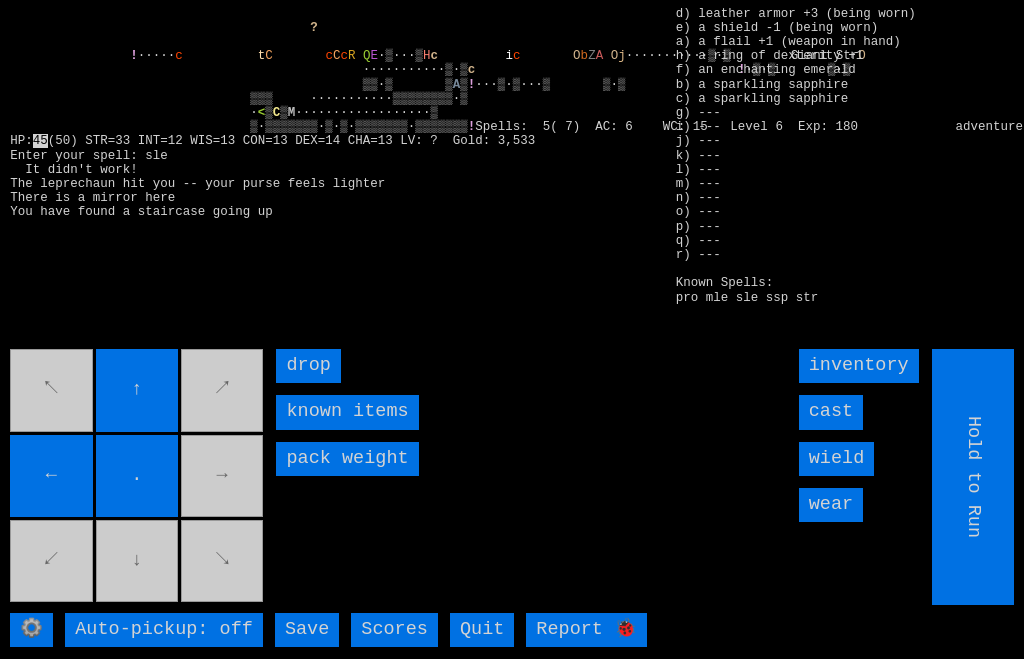 click on "↖ ↑ ↗ ← . → ↙ ↓ ↘" at bounding box center (138, 477) 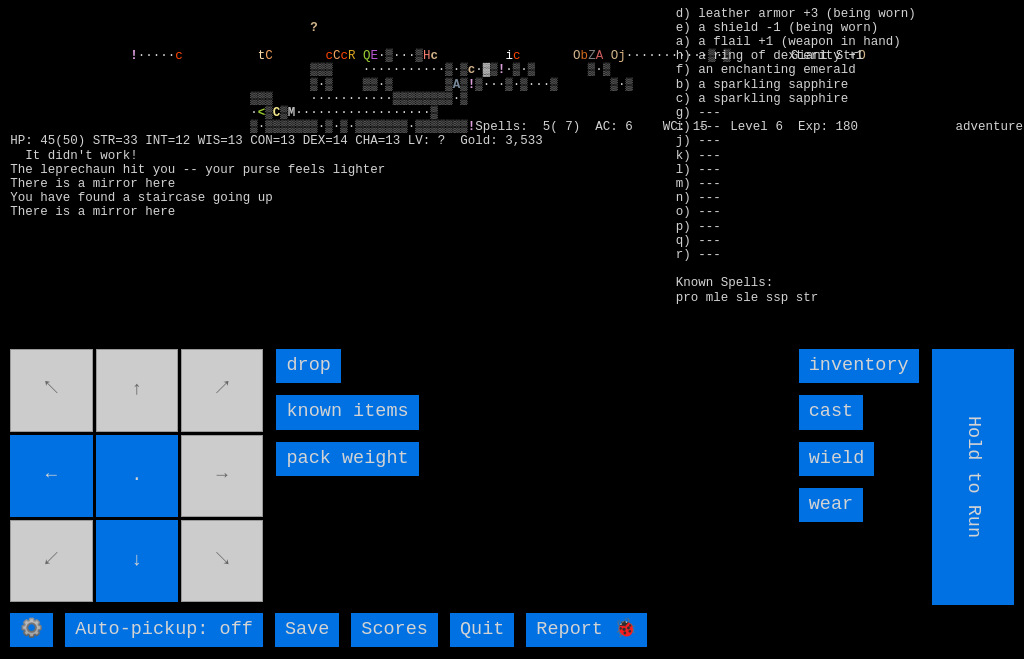 click on "↖ ↑ ↗ ← . → ↙ ↓ ↘" at bounding box center (138, 477) 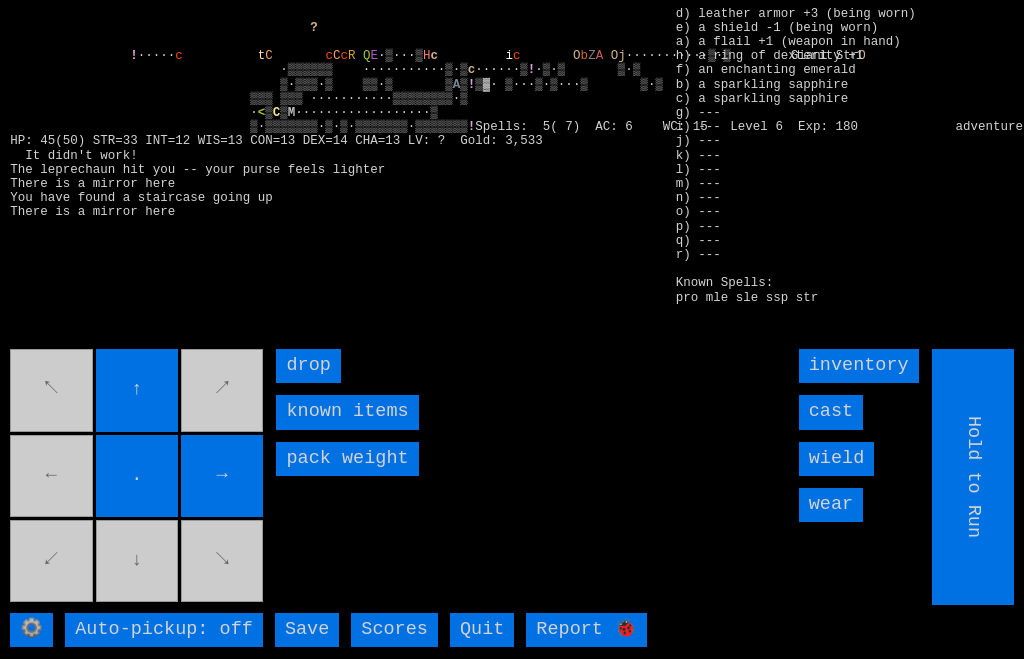 click on "↖ ↑ ↗ ← . → ↙ ↓ ↘" at bounding box center [138, 477] 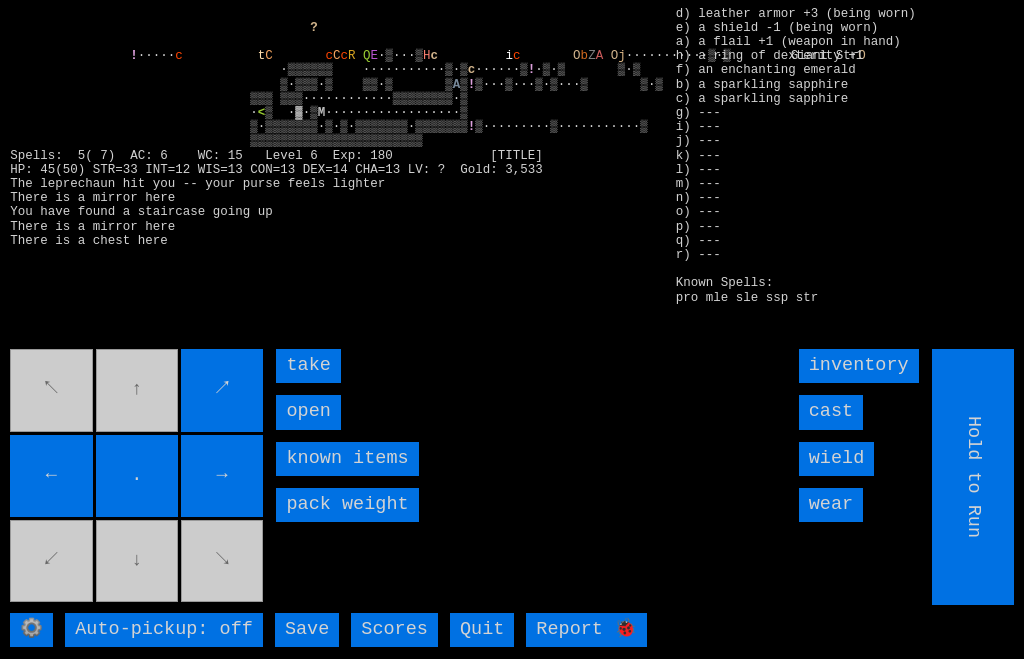 click on "open" at bounding box center [308, 412] 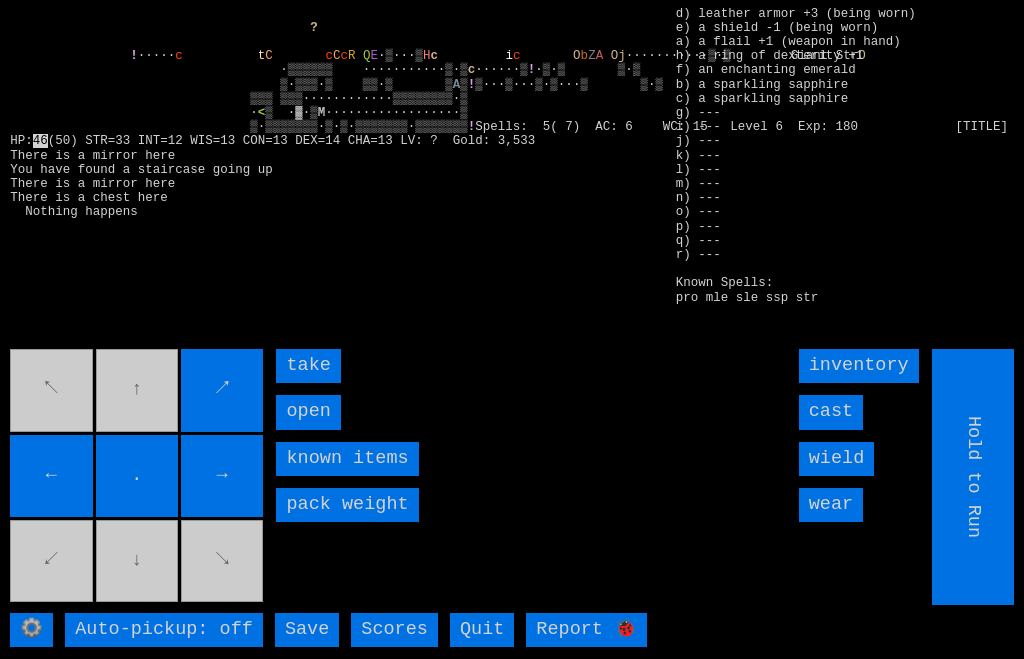 click on "open" at bounding box center [308, 412] 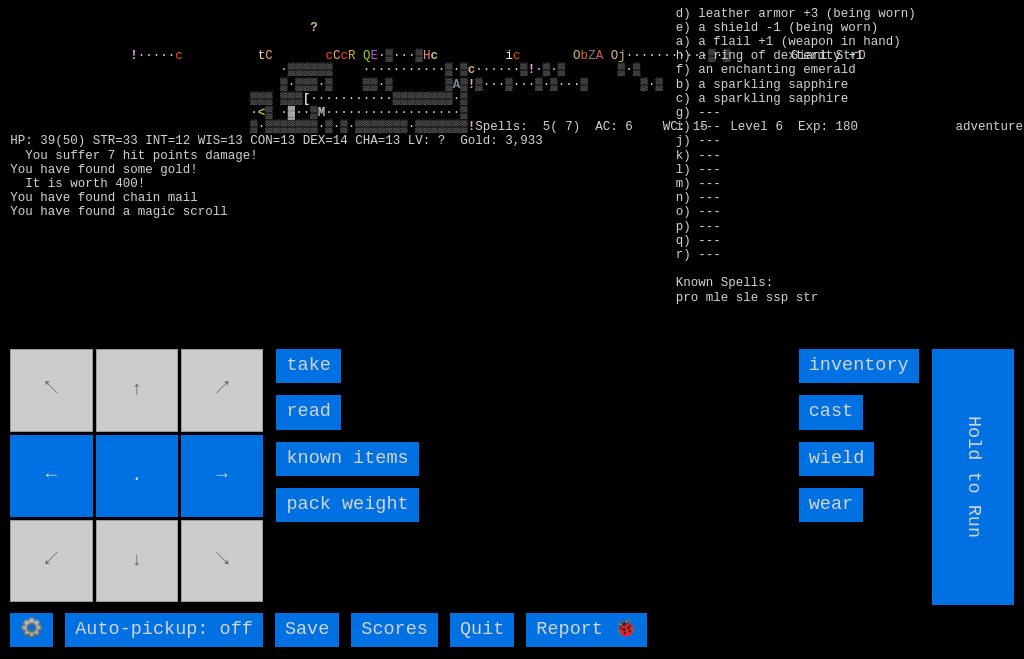 click on "read" at bounding box center [308, 412] 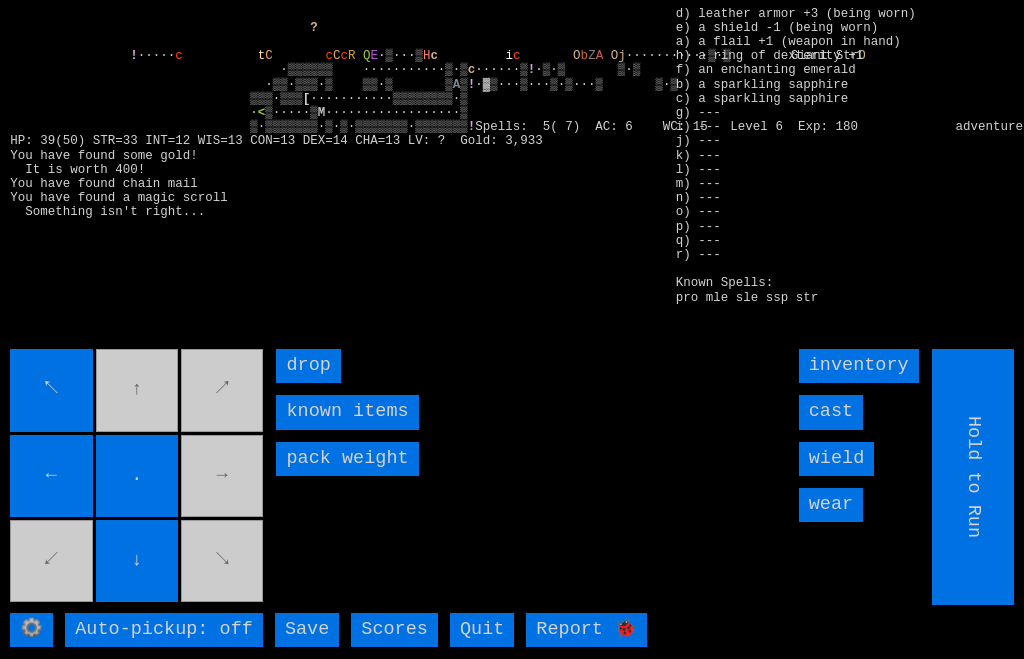 click on "↖ ↑ ↗ ← . → ↙ ↓ ↘" at bounding box center [138, 477] 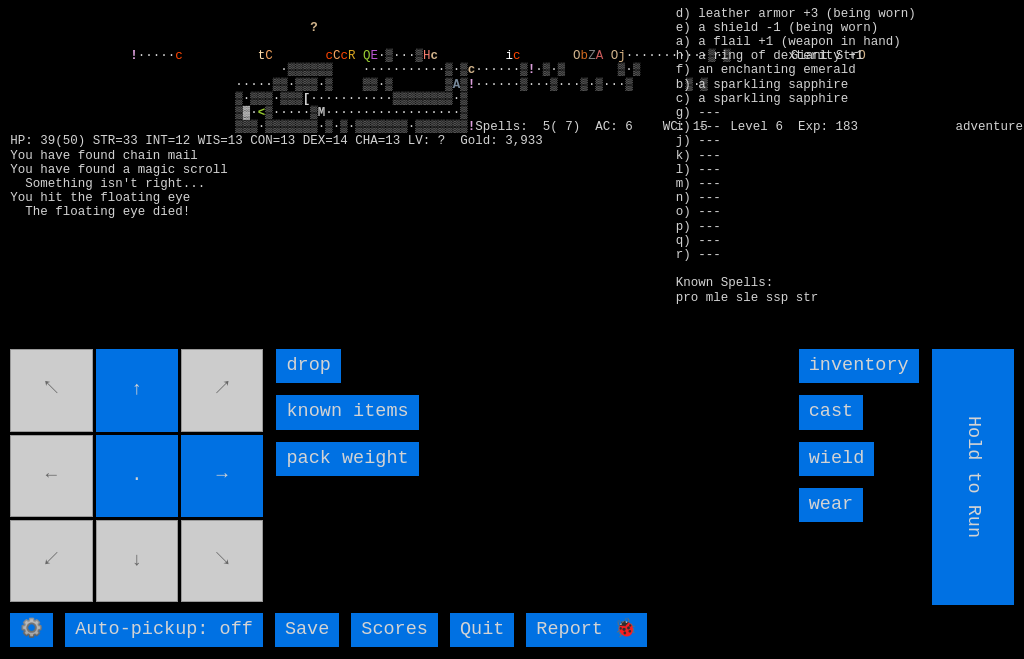click on "↖ ↑ ↗ ← . → ↙ ↓ ↘" at bounding box center (138, 477) 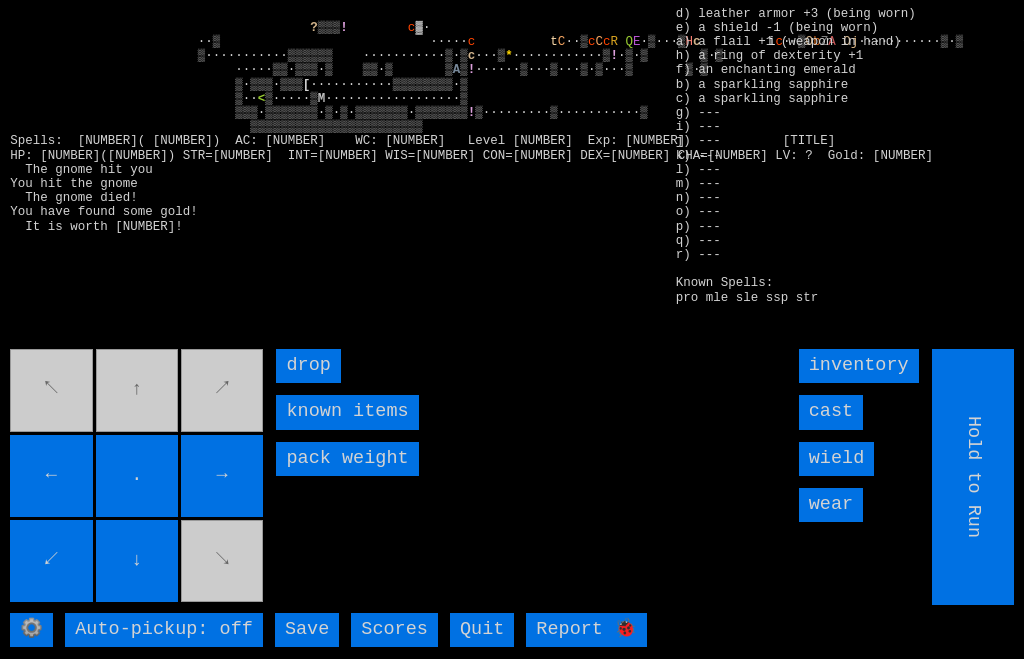 click on "↖ ↑ ↗ ← . → ↙ ↓ ↘" at bounding box center (138, 477) 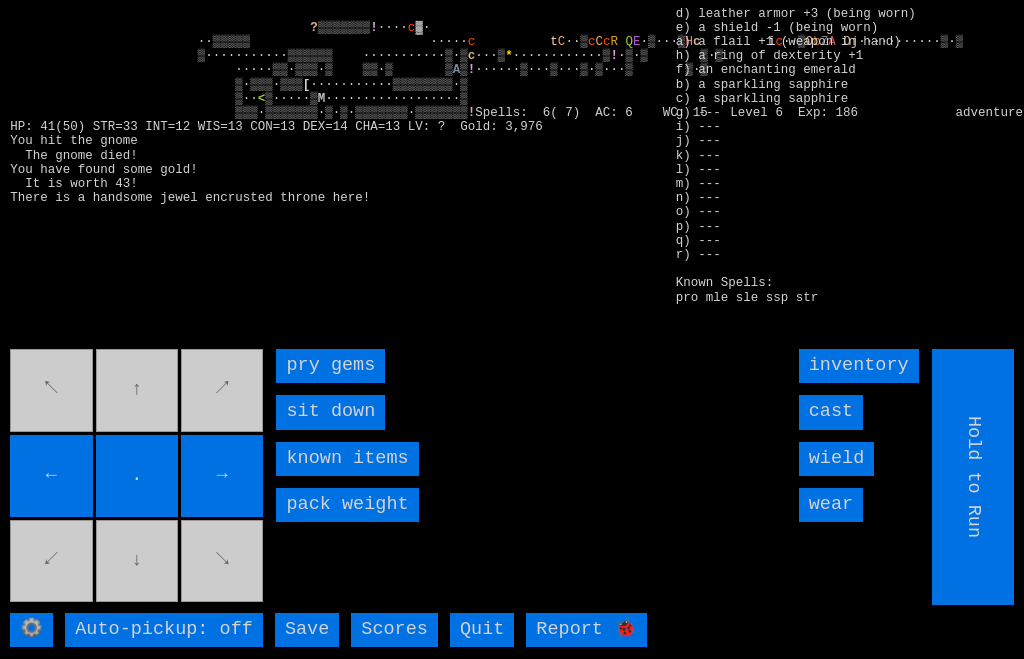 click on "cast" at bounding box center (831, 412) 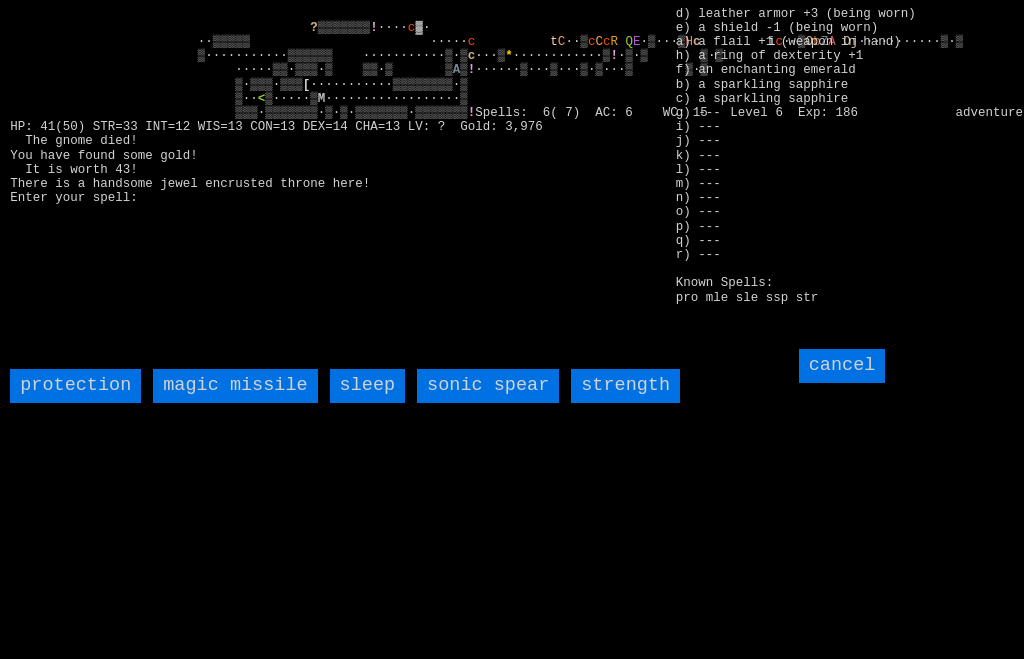 click on "magic missile" at bounding box center (235, 386) 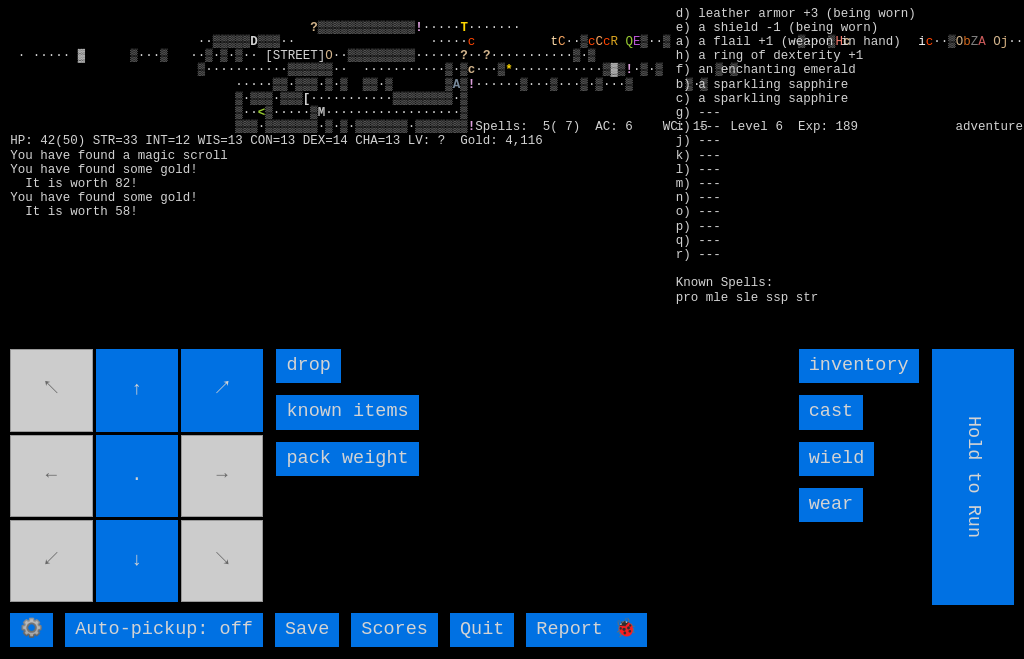 click on "?
▒▒▒▒▒▒▒▒▒▒▒▒▒
!         ····· T ·······
··▒▒▒▒▒ D ▒▒▒··                  ·····
c            t C     ··▒ c C c R   Q E ▒··▒                ·▒···▒
H c           i c     ··▒ O b Z A   O j ▒··▒······  ···········▒·▒        Giant Str
O                 ··▒▒▒▒▒▒▒▒▒······ ? ·· ?  ···········▒·▒
▒···········▒▒▒▒▒▒··  ···········▒·▒
c                ···▒ * ! A !" at bounding box center (512, 329) 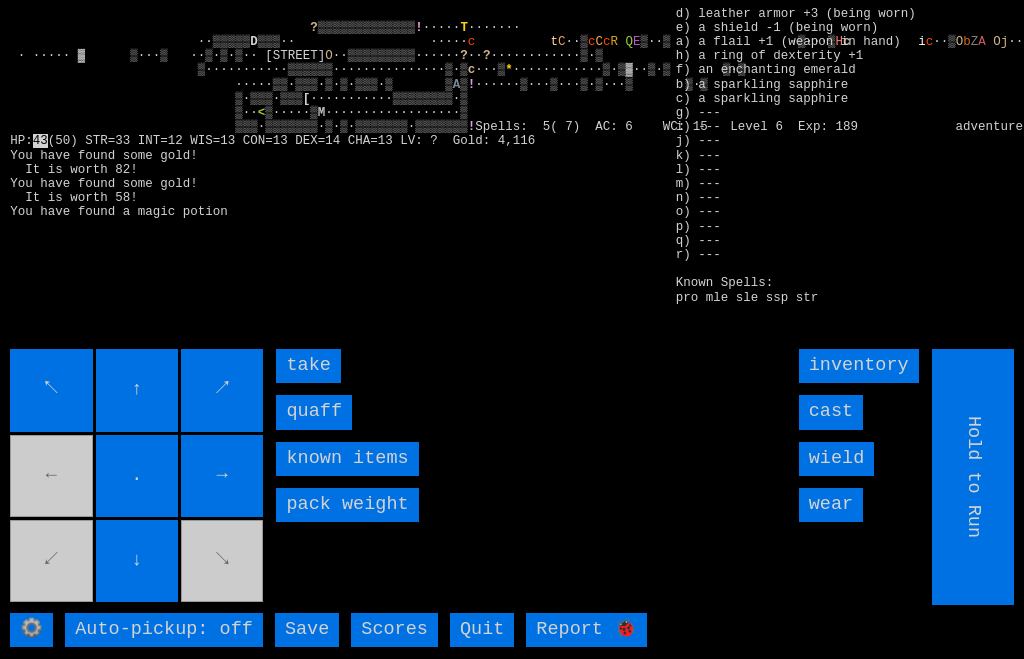 click on "quaff" at bounding box center [314, 412] 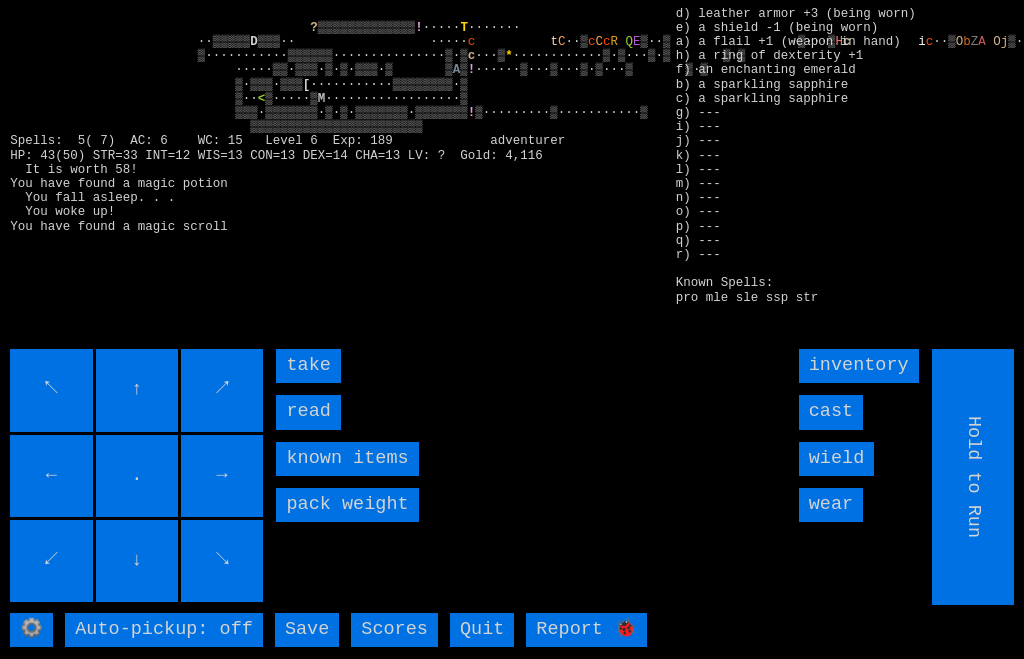 click on "read" at bounding box center (308, 412) 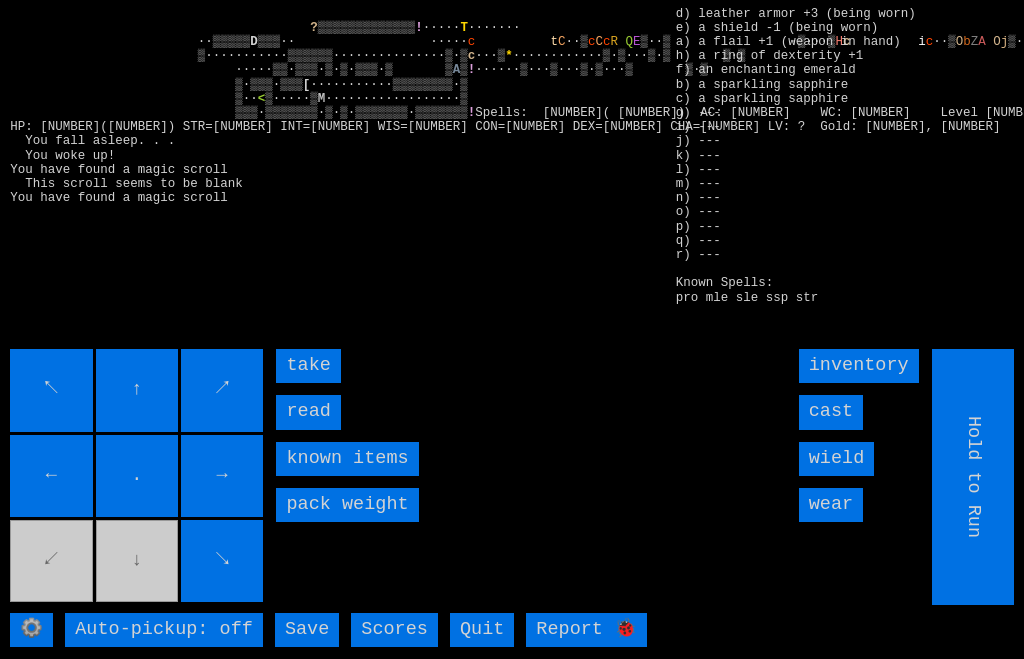 click on "read" at bounding box center (308, 412) 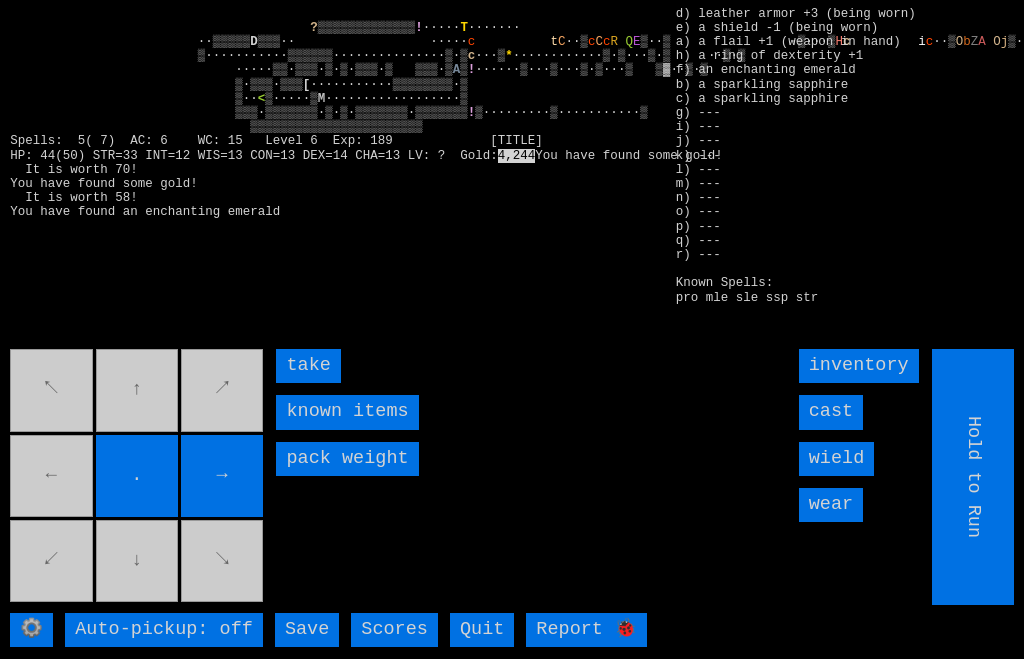 click on "take" at bounding box center [308, 366] 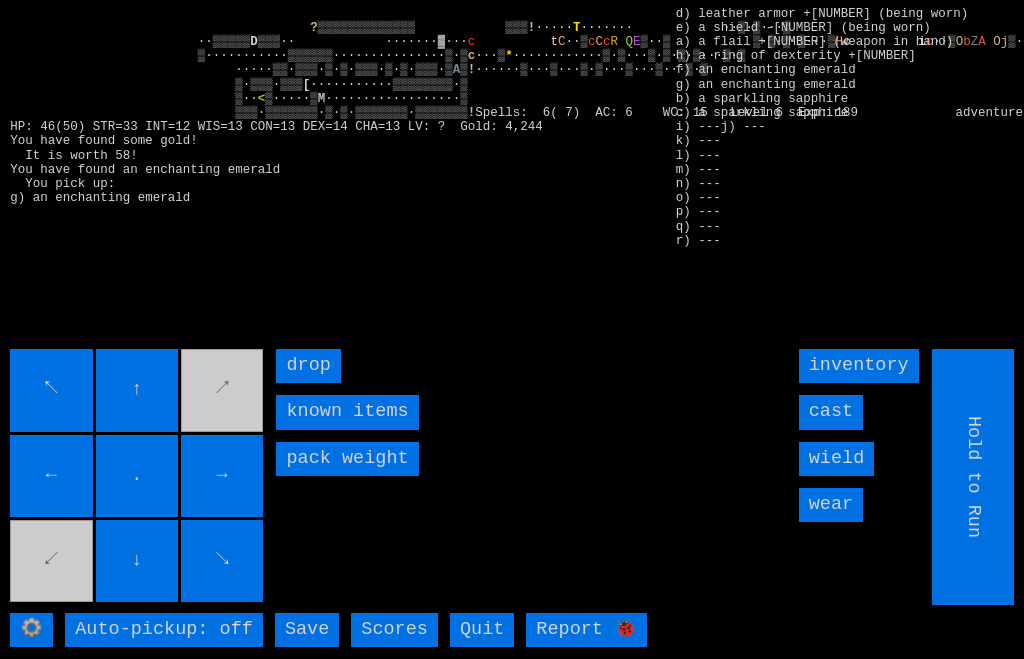 click on "↑" at bounding box center [137, 390] 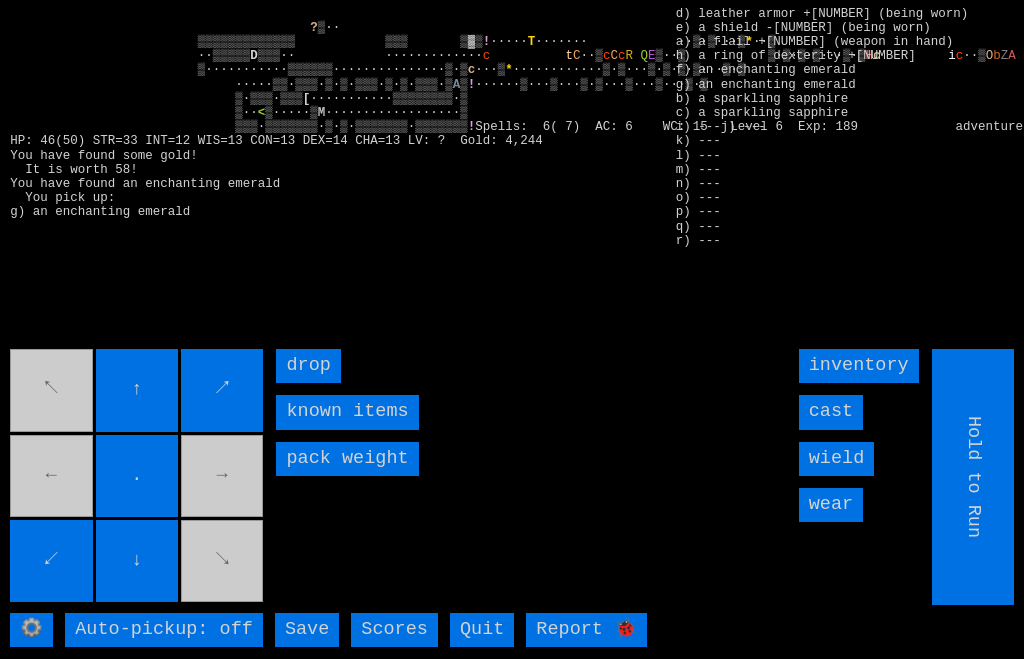 click on "↖ ↑ ↗ ← . → ↙ ↓ ↘" at bounding box center (138, 477) 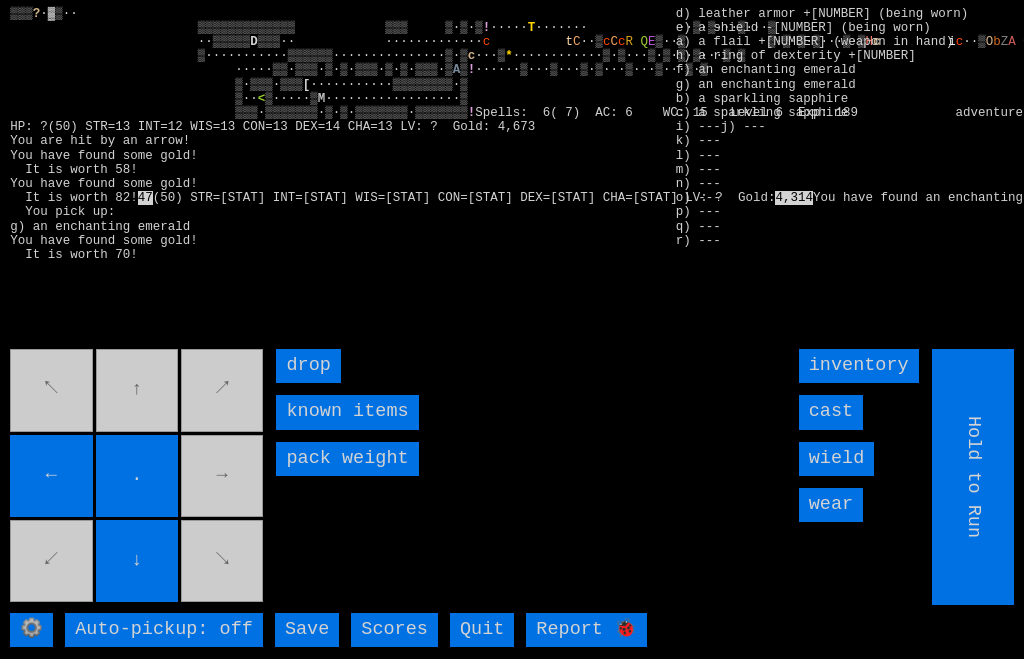 click on "←" at bounding box center (51, 476) 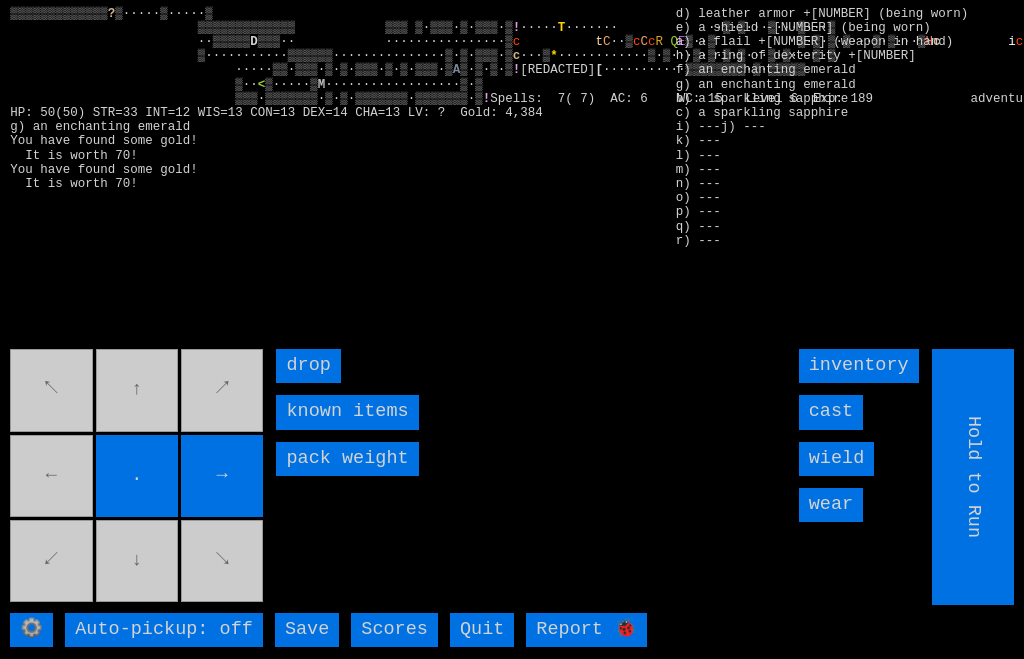 click on "→" at bounding box center [222, 476] 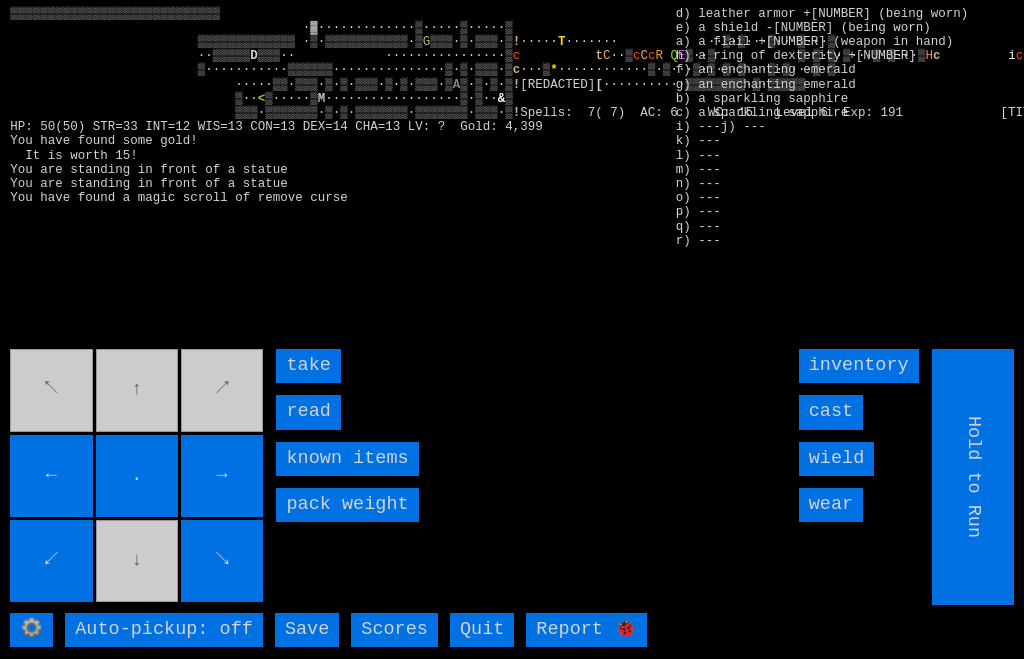 click on "take" at bounding box center (308, 366) 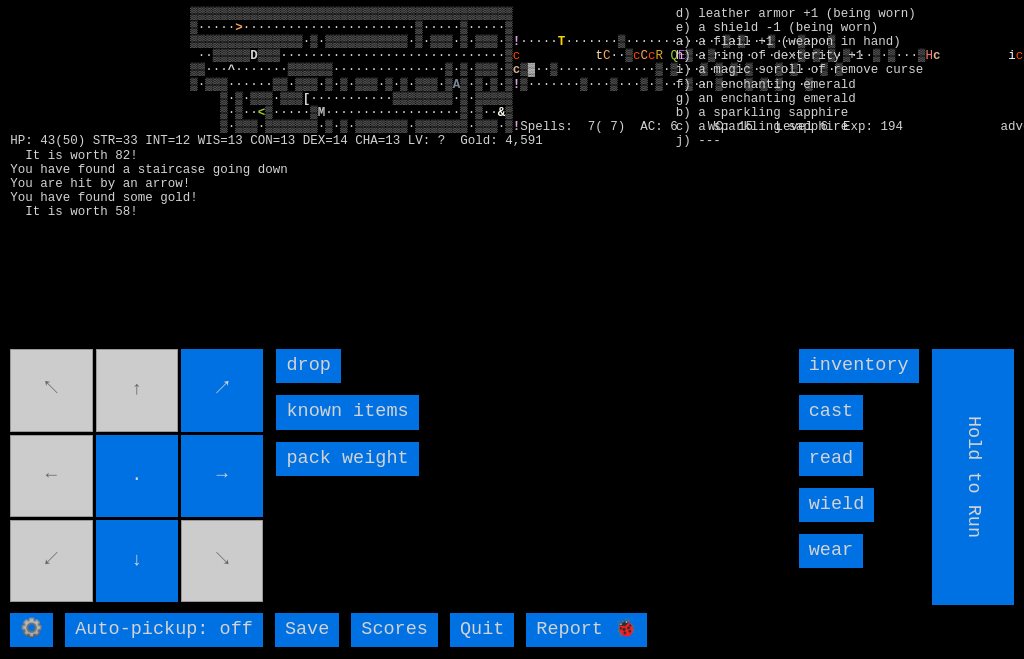click on "↓" at bounding box center (137, 561) 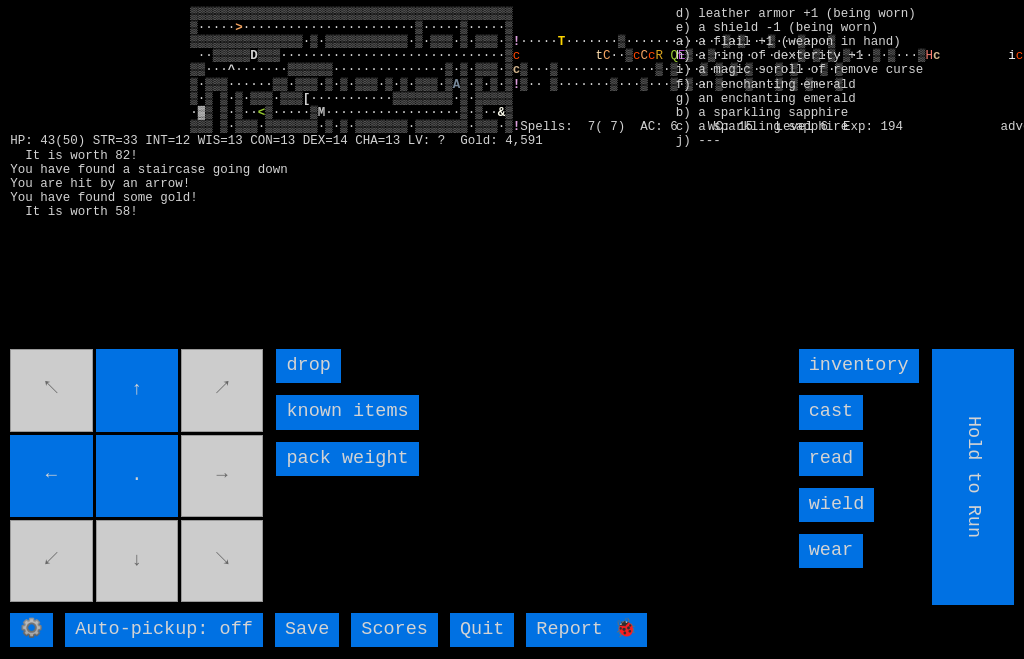 click on "↖ ↑ ↗ ← . → ↙ ↓ ↘" at bounding box center [138, 477] 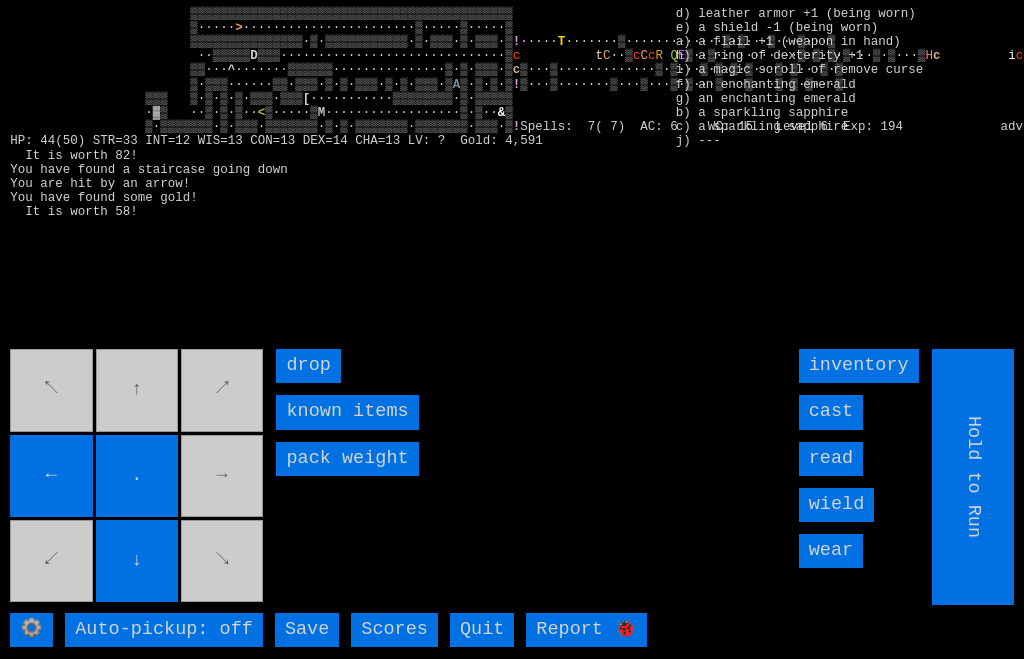 click on "↖ ↑ ↗ ← . → ↙ ↓ ↘" at bounding box center [138, 477] 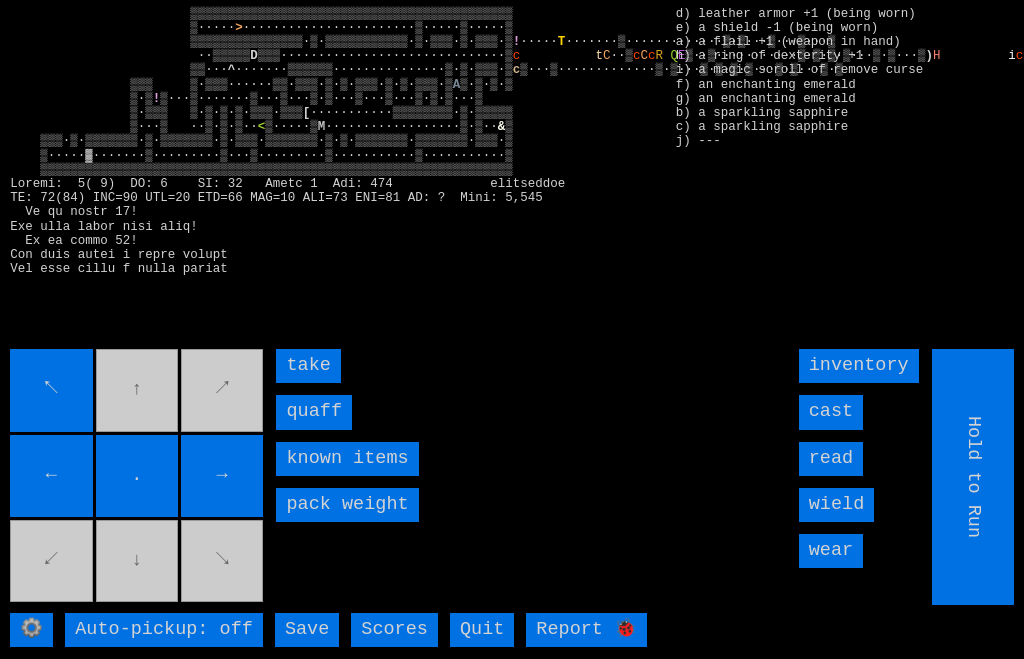 click on "quaff" at bounding box center [314, 412] 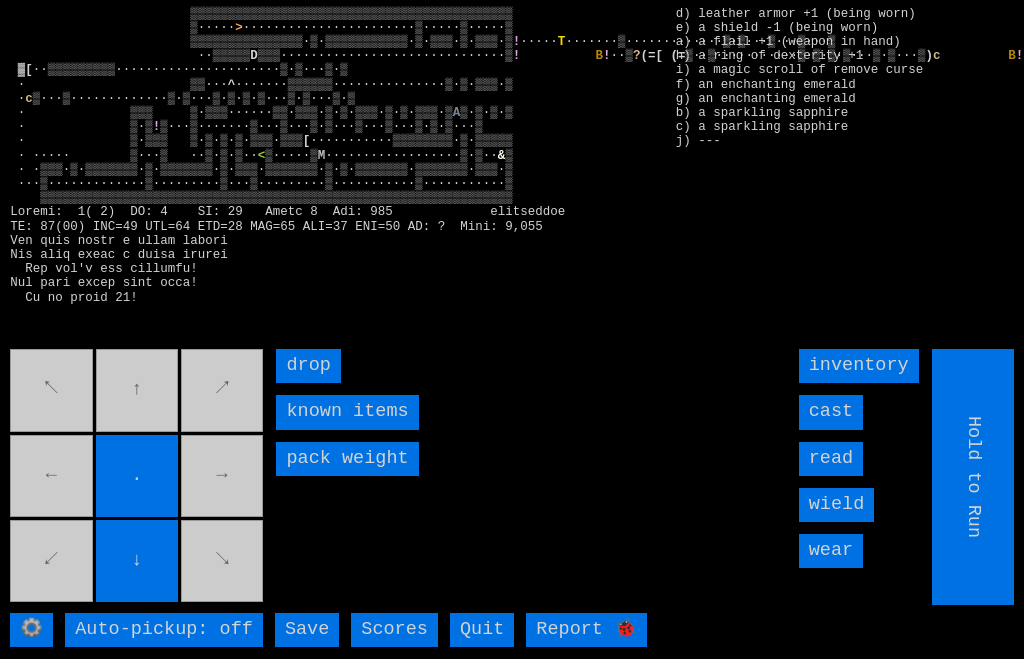 click on "↖ ↑ ↗ ← . → ↙ ↓ ↘" at bounding box center [138, 477] 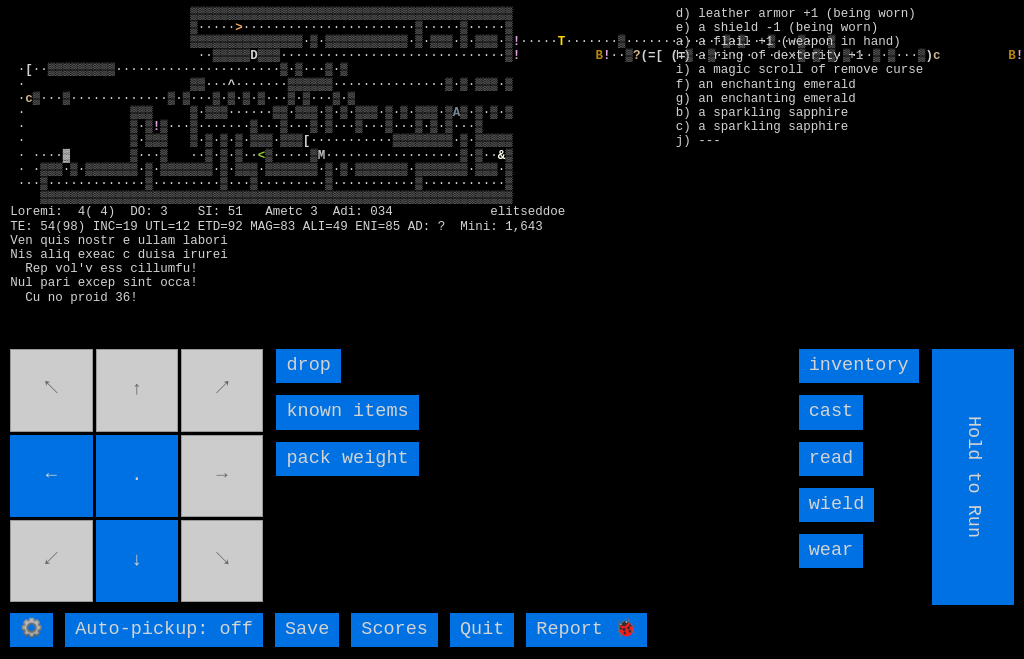 click on "↖ ↑ ↗ ← . → ↙ ↓ ↘" at bounding box center (138, 477) 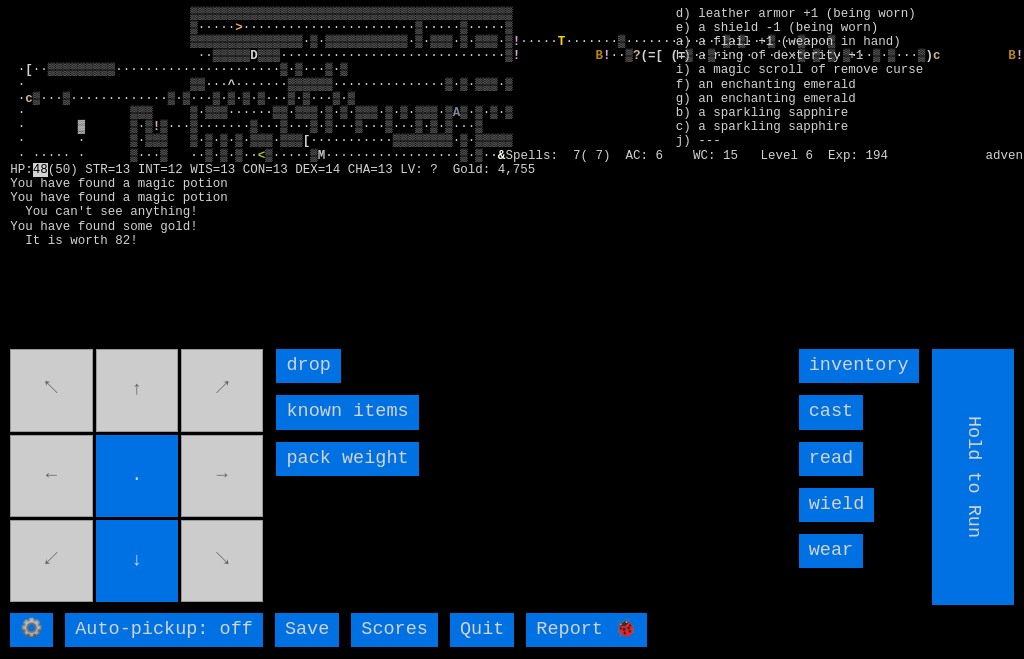 click on "↖ ↑ ↗ ← . → ↙ ↓ ↘" at bounding box center [138, 477] 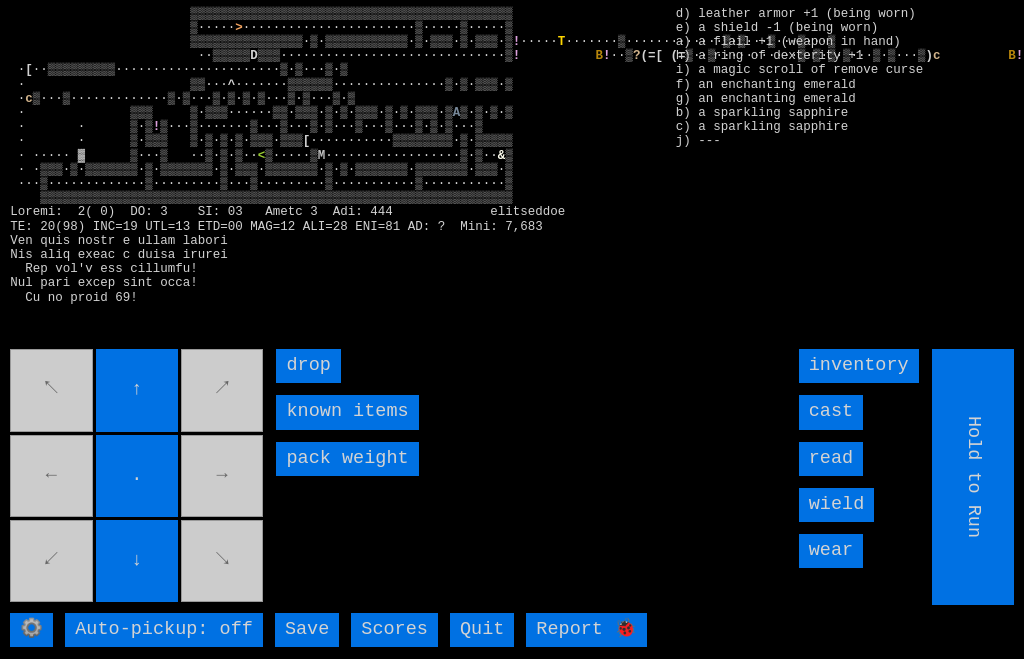 click on "↖ ↑ ↗ ← . → ↙ ↓ ↘" at bounding box center (138, 477) 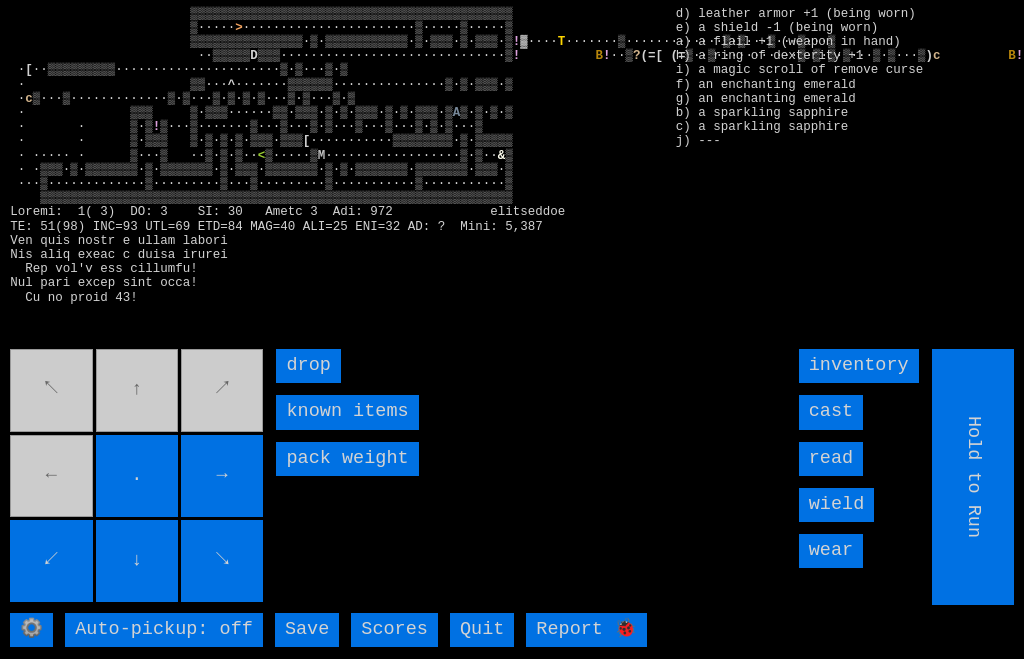 click on "↖ ↑ ↗ ← . → ↙ ↓ ↘" at bounding box center [138, 477] 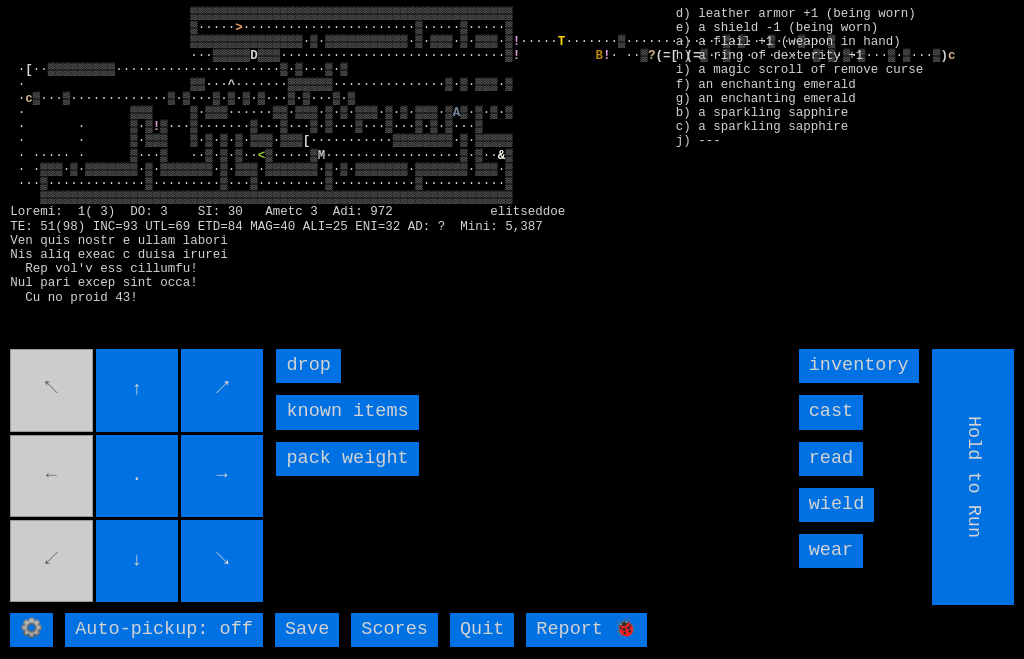 click on "↖ ↑ ↗ ← . → ↙ ↓ ↘" at bounding box center [138, 477] 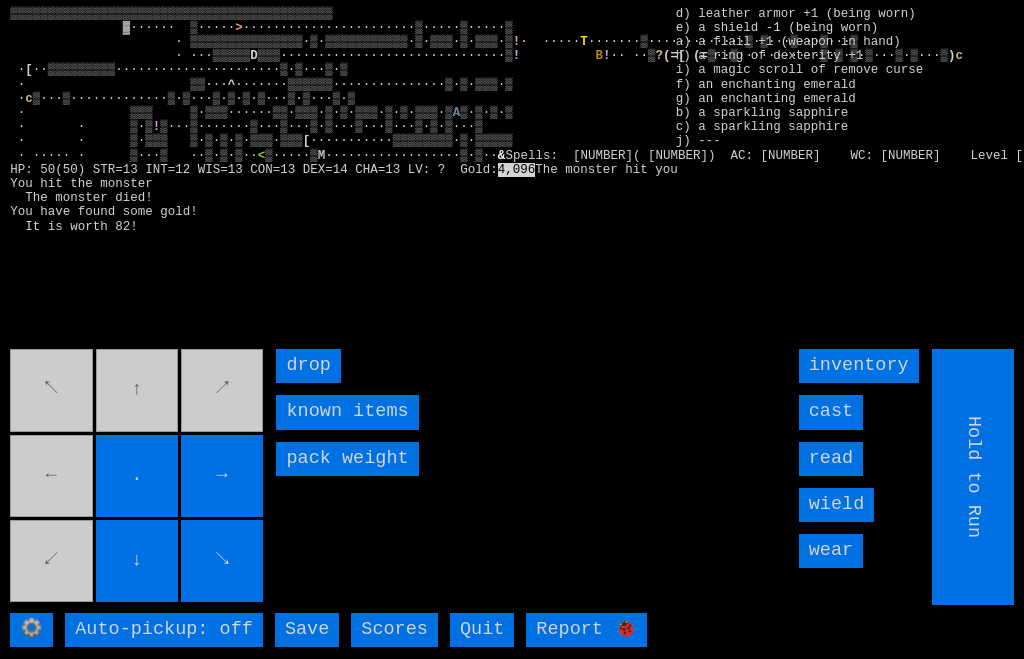 click on "↖ ↑ ↗ ← . → ↙ ↓ ↘" at bounding box center (138, 477) 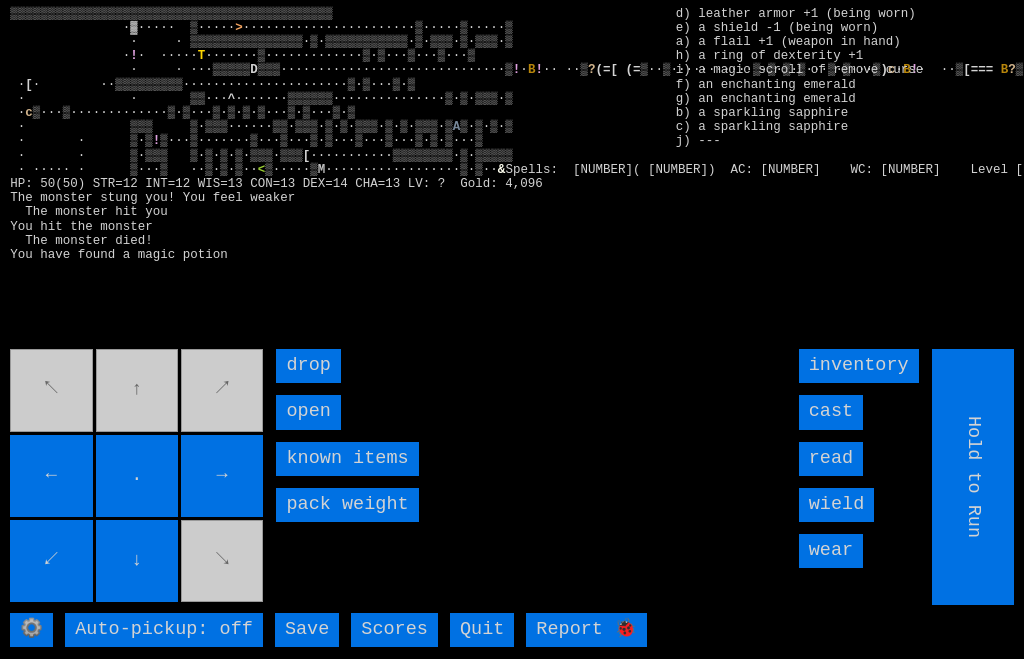 click on "↓" at bounding box center [137, 561] 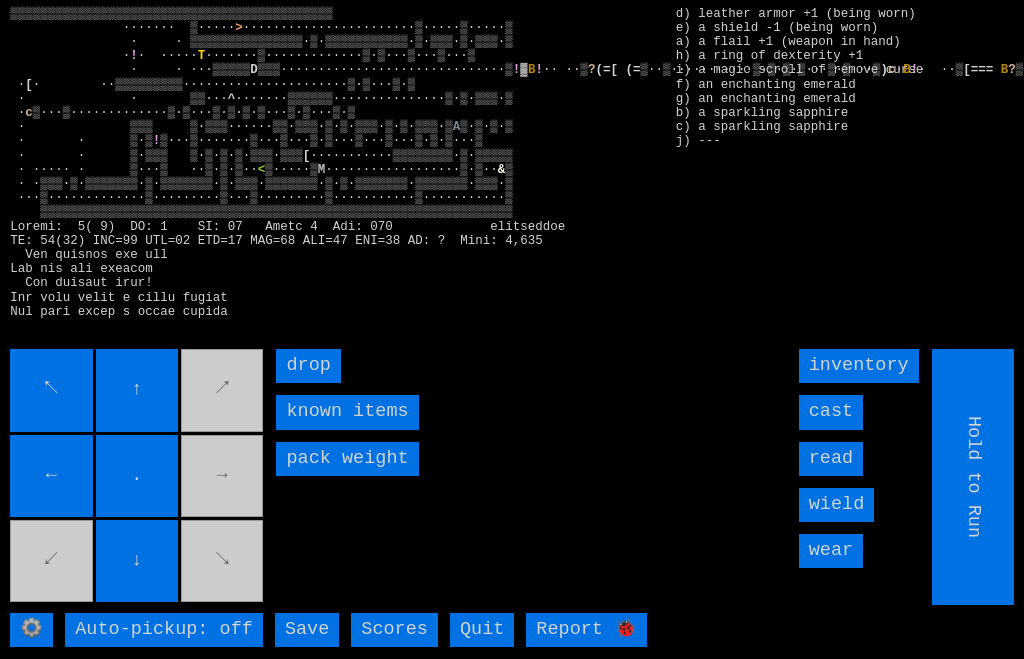 click on "↖ ↑ ↗ ← . → ↙ ↓ ↘" at bounding box center [138, 477] 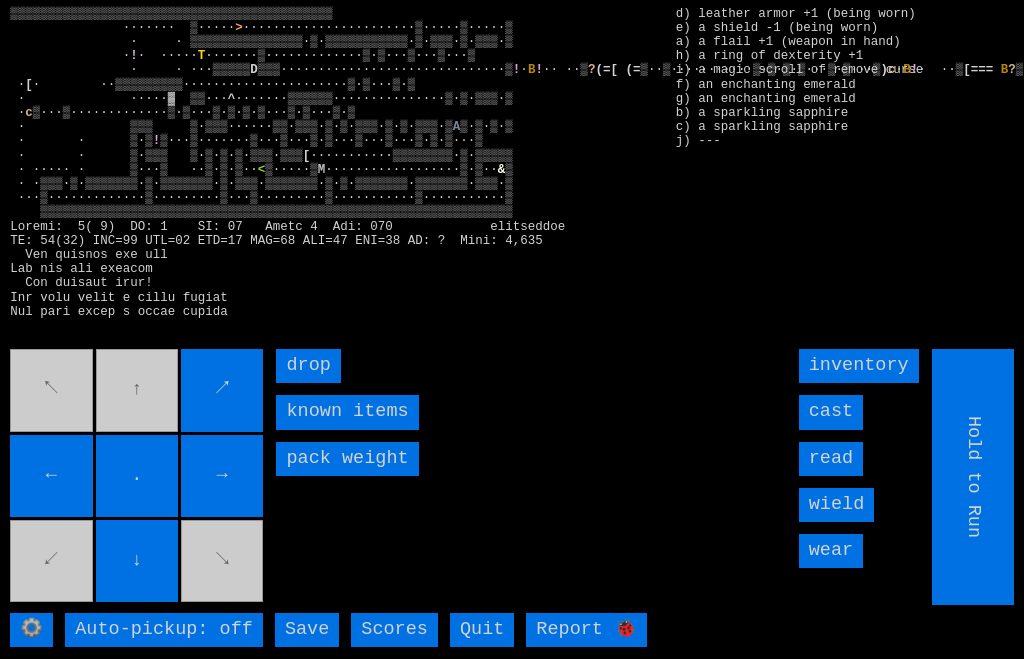 click on "↖ ↑ ↗ ← . → ↙ ↓ ↘" at bounding box center [138, 477] 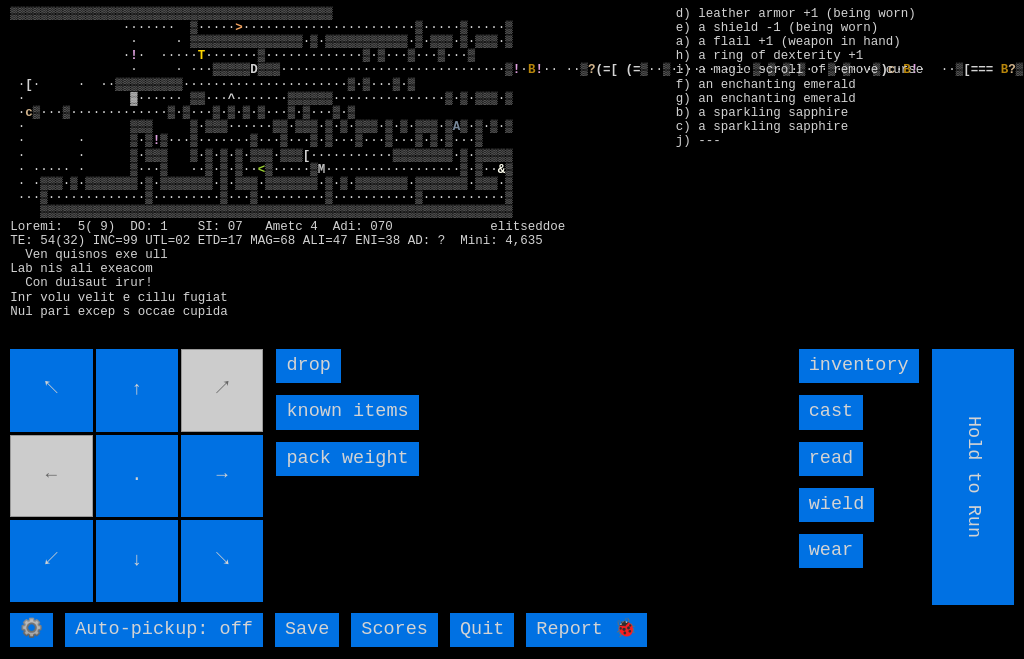 click on "↖ ↑ ↗ ← . → ↙ ↓ ↘" at bounding box center [138, 477] 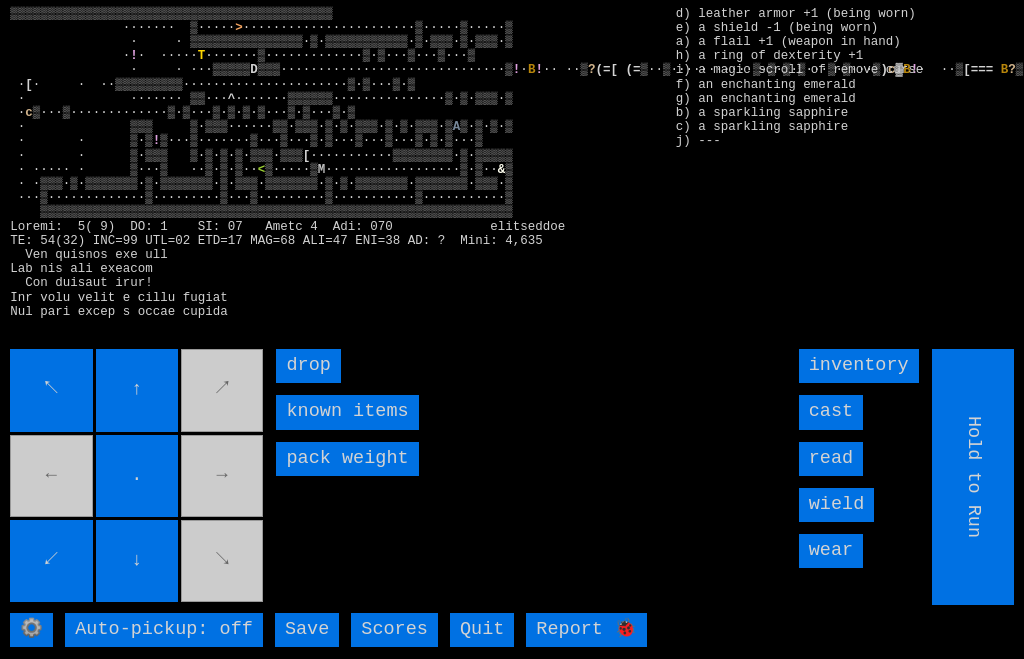 click on "↖ ↑ ↗ ← . → ↙ ↓ ↘" at bounding box center [138, 477] 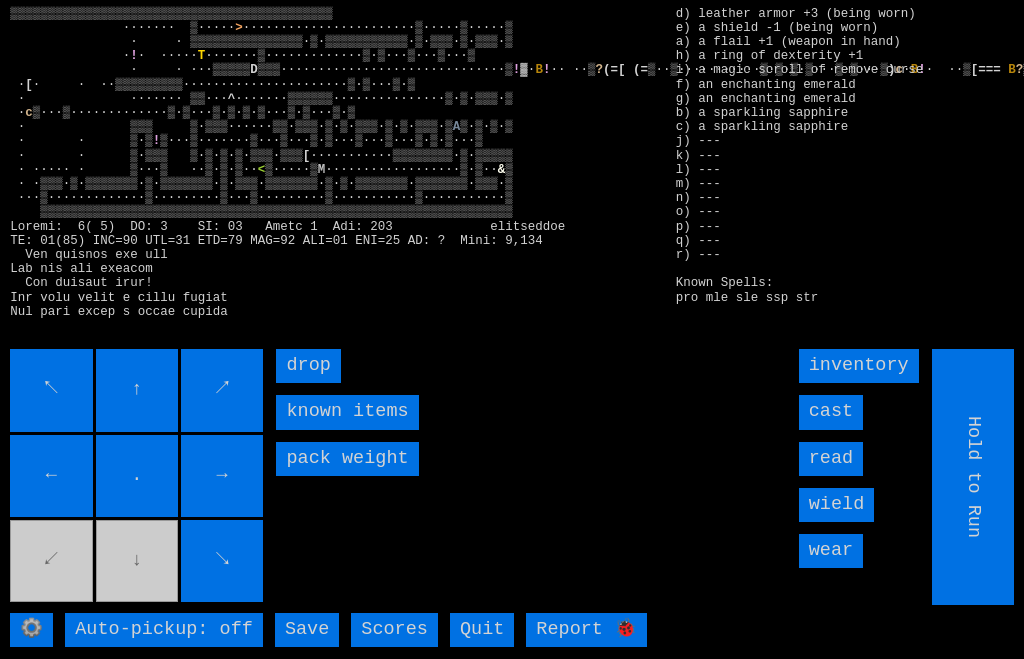 scroll, scrollTop: 0, scrollLeft: 0, axis: both 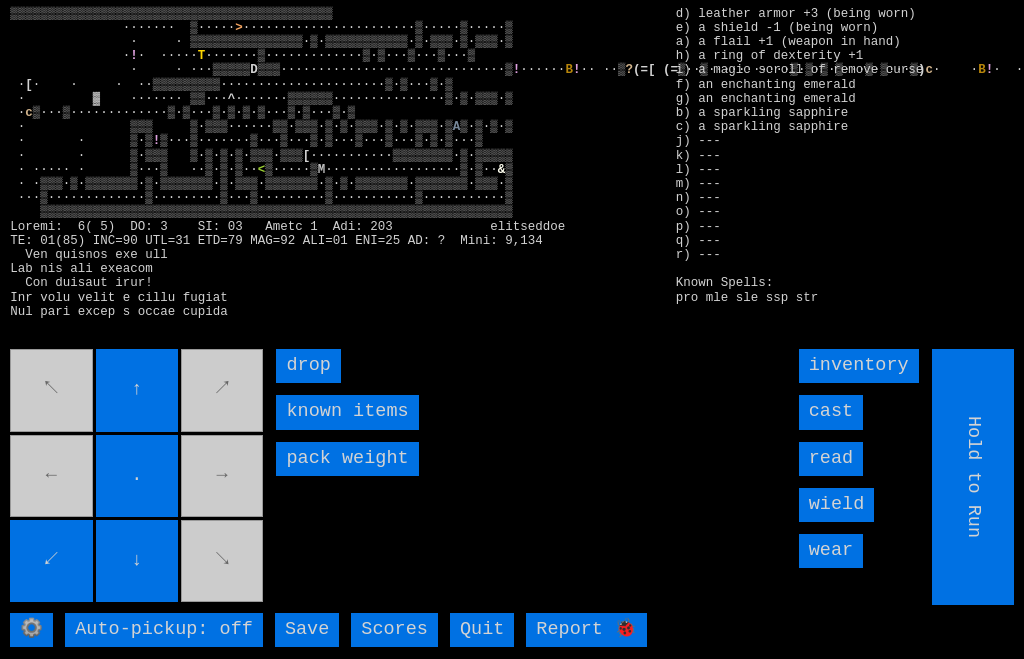 click on "↖ ↑ ↗ ← . → ↙ ↓ ↘" at bounding box center [138, 477] 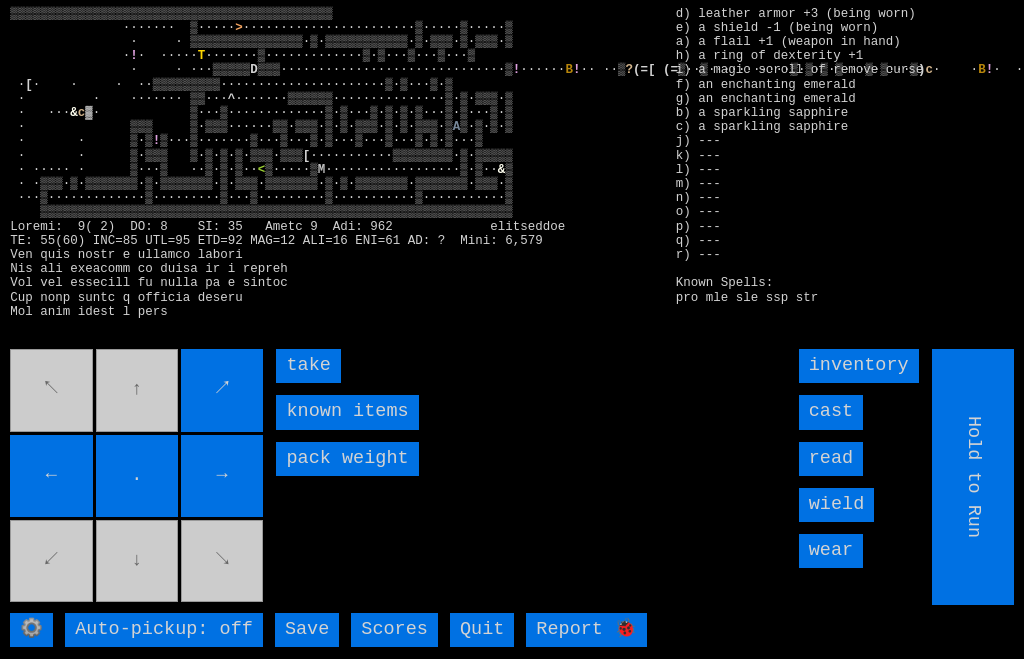 click on "take" at bounding box center [308, 366] 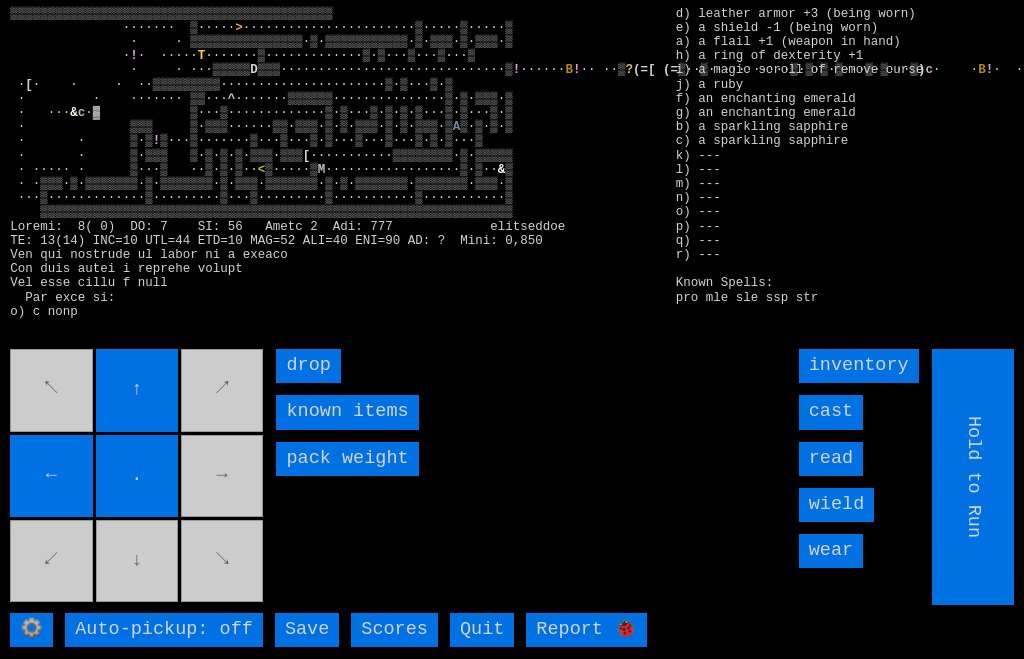 click on "↖ ↑ ↗ ← . → ↙ ↓ ↘" at bounding box center (138, 477) 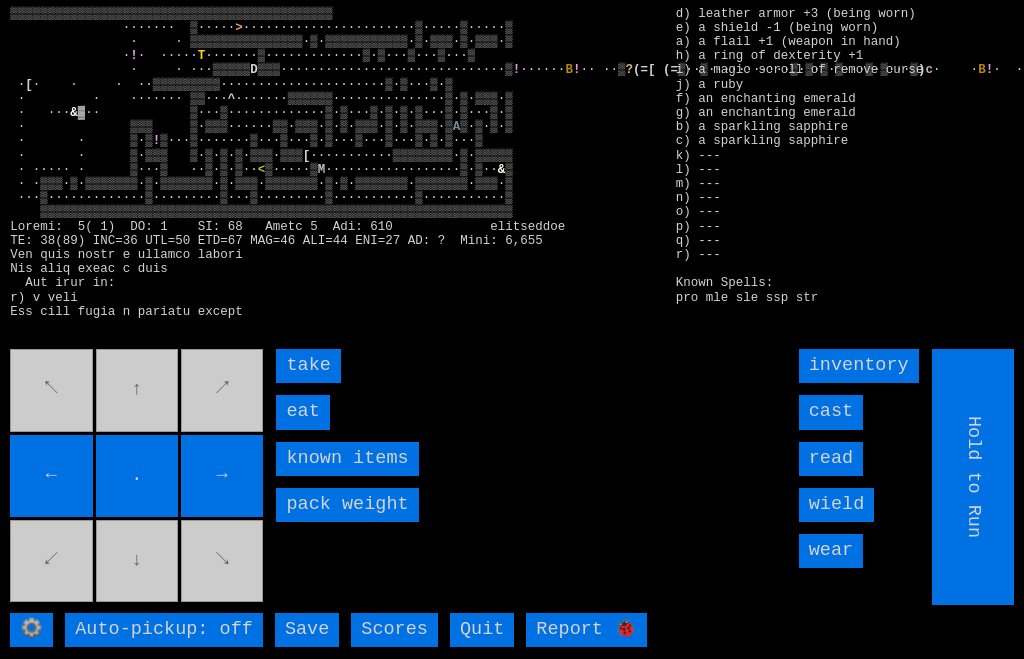 click on "↖ ↑ ↗ ← . → ↙ ↓ ↘" at bounding box center (138, 477) 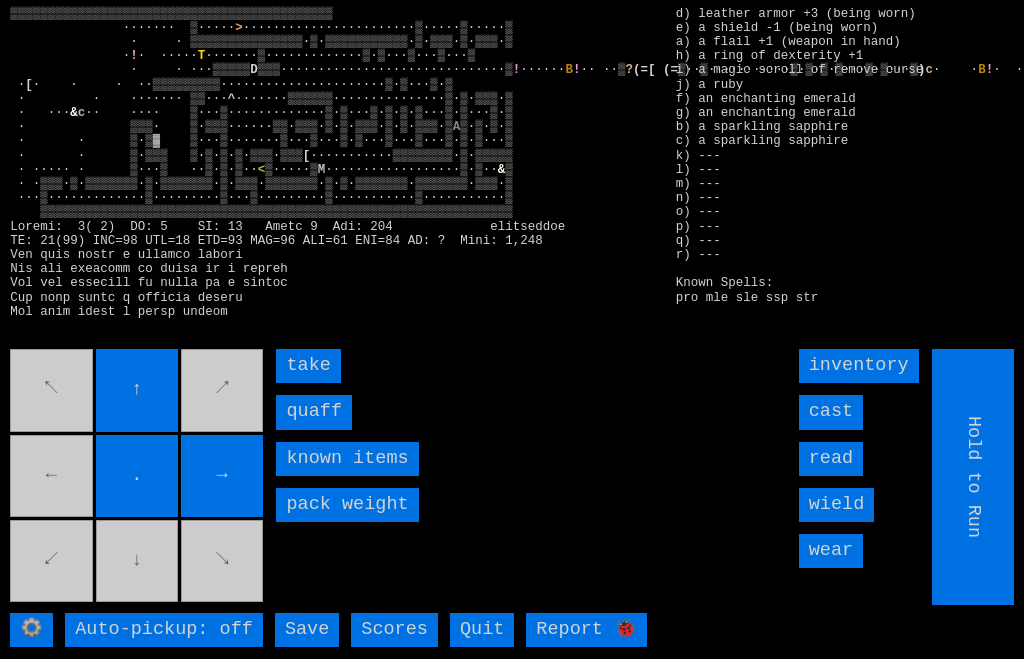 click on "quaff" at bounding box center (314, 412) 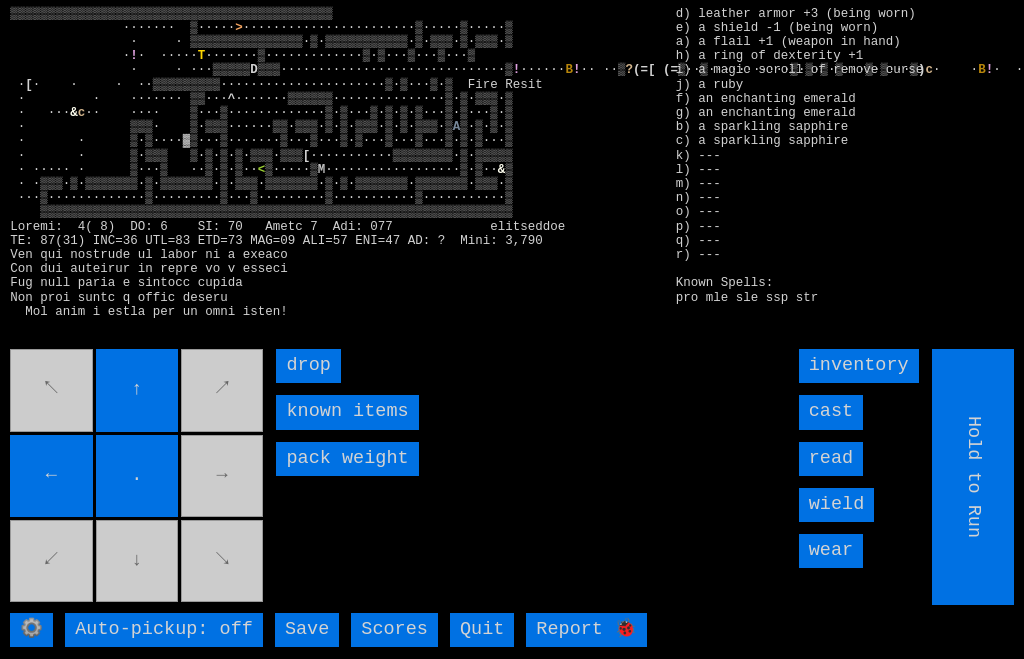 click on "↖ ↑ ↗ ← . → ↙ ↓ ↘" at bounding box center (138, 477) 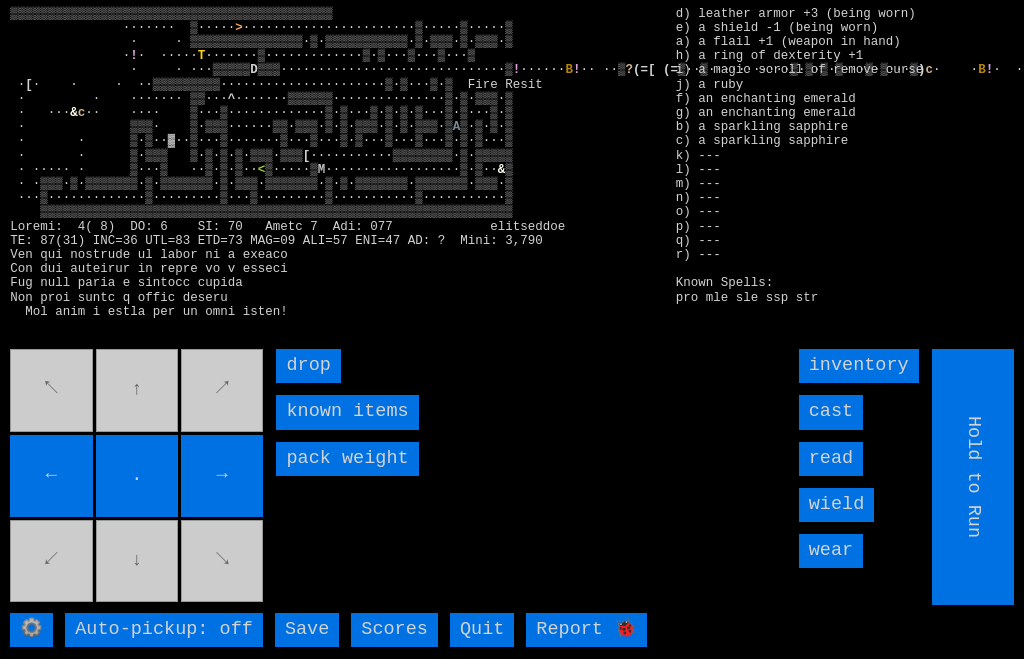 click on "↖ ↑ ↗ ← . → ↙ ↓ ↘" at bounding box center (138, 477) 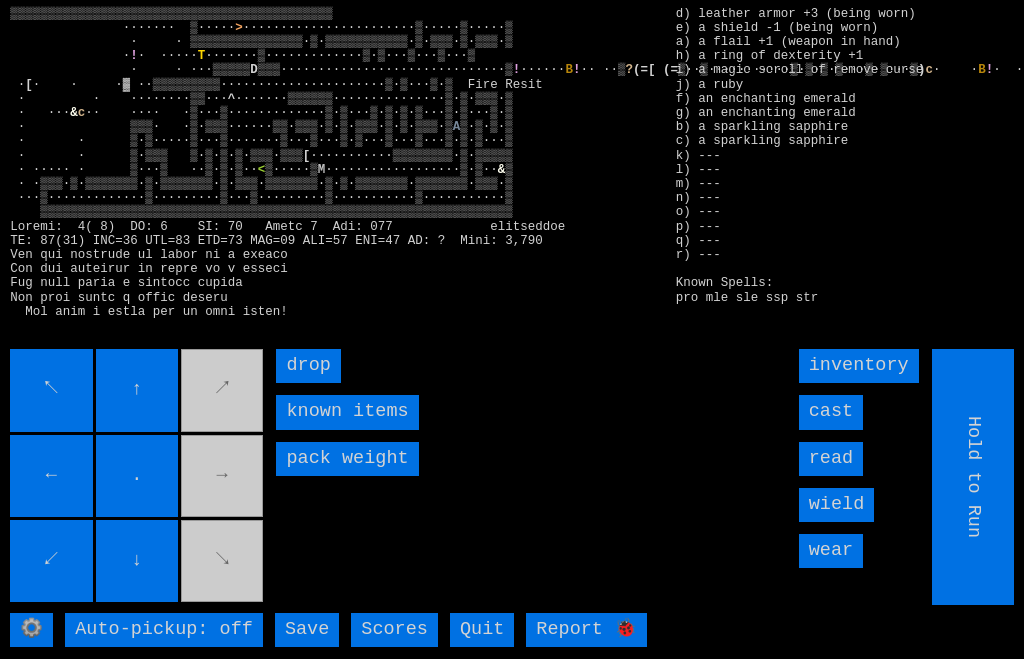 click on "↖ ↑ ↗ ← . → ↙ ↓ ↘" at bounding box center [138, 477] 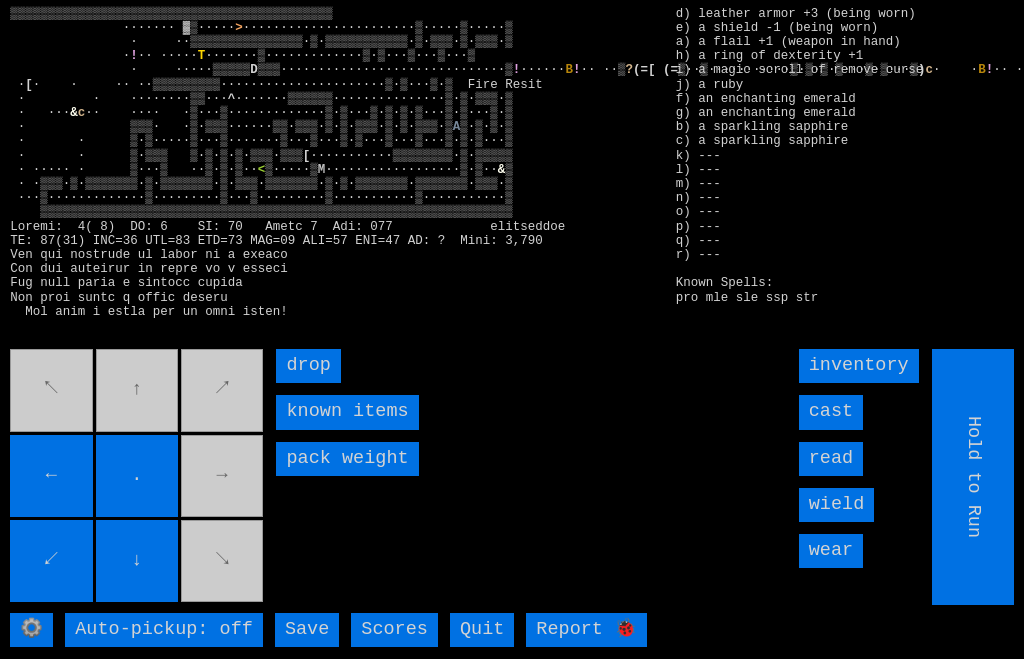 click on "↖ ↑ ↗ ← . → ↙ ↓ ↘" at bounding box center [138, 477] 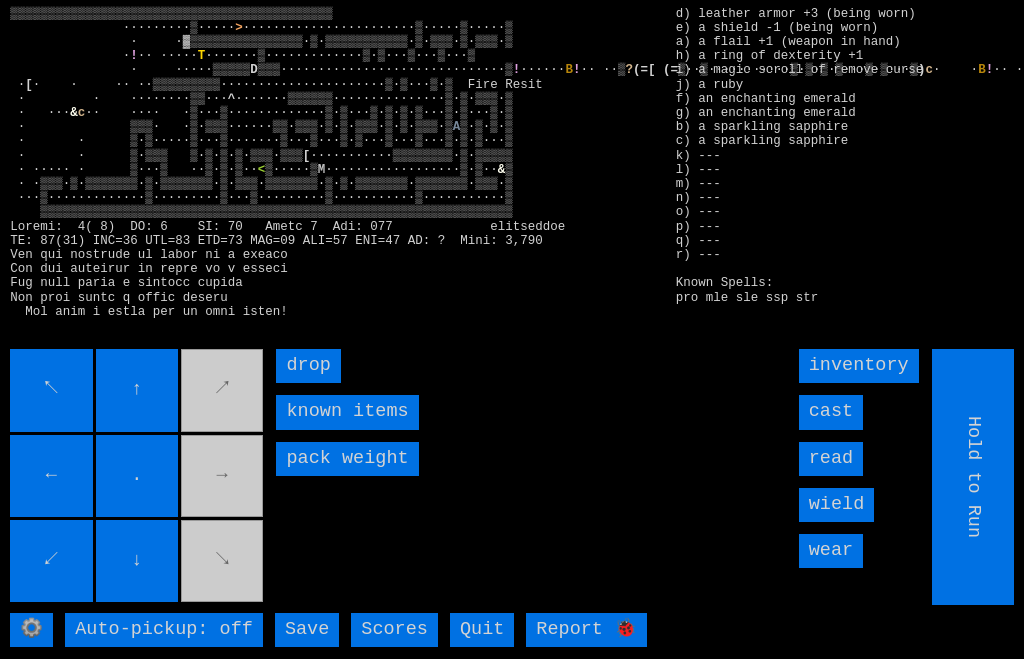 click on "↖ ↑ ↗ ← . → ↙ ↓ ↘" at bounding box center (138, 477) 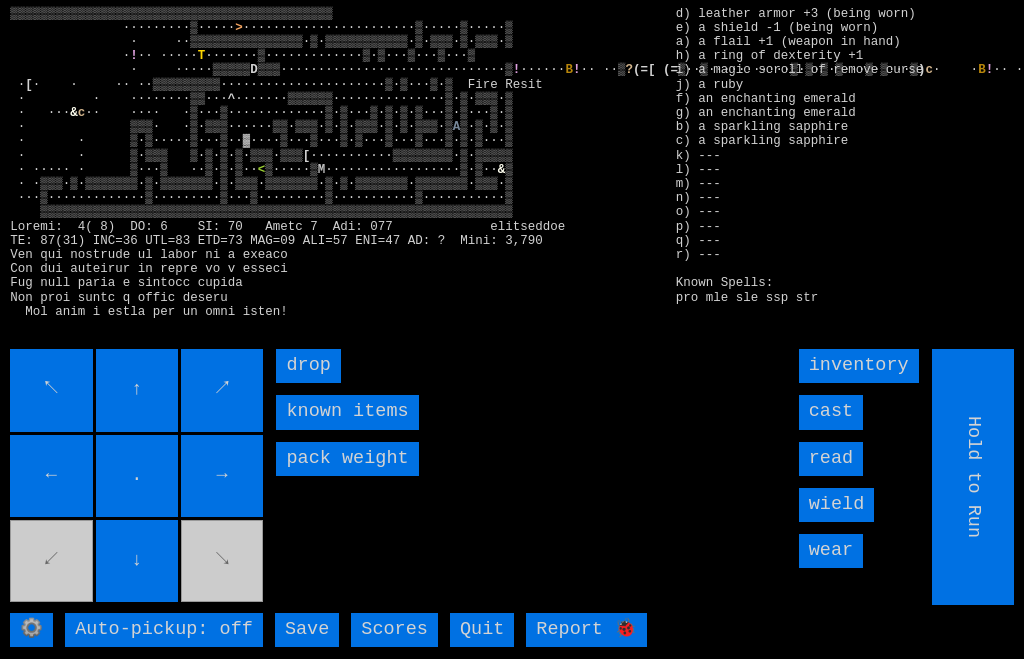 click on "↖ ↑ ↗ ← . → ↙ ↓ ↘" at bounding box center [138, 477] 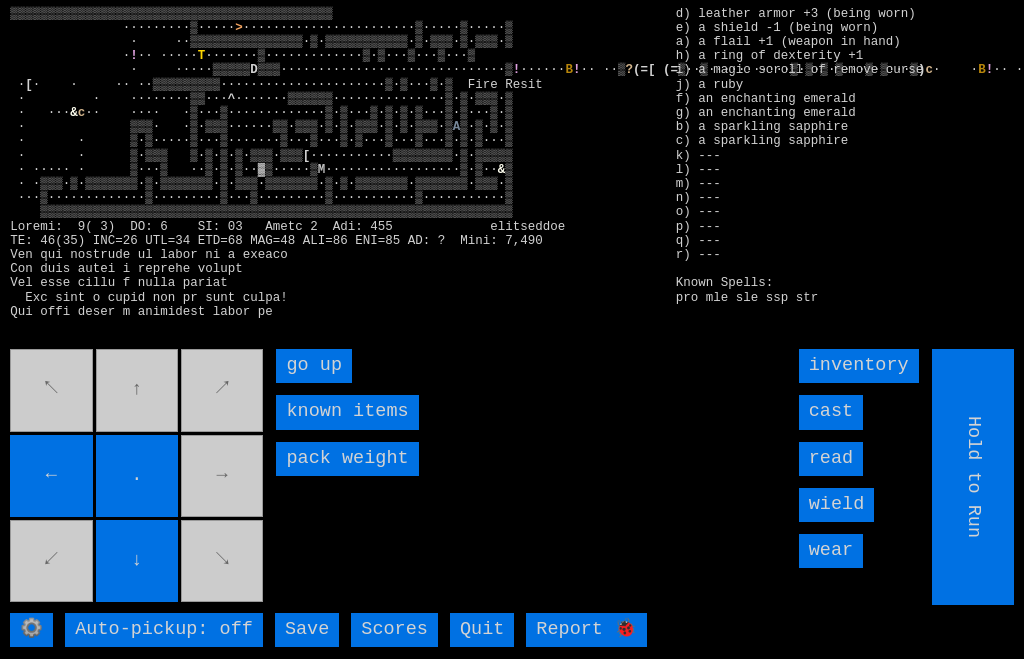 click on "go up" at bounding box center (314, 366) 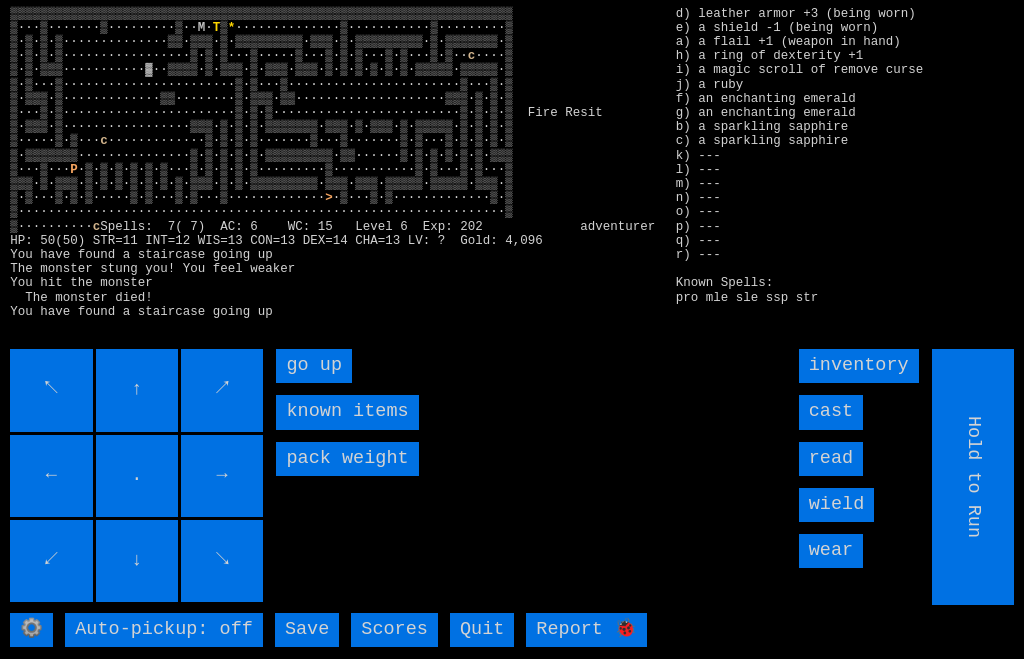 click on "go up" at bounding box center [314, 366] 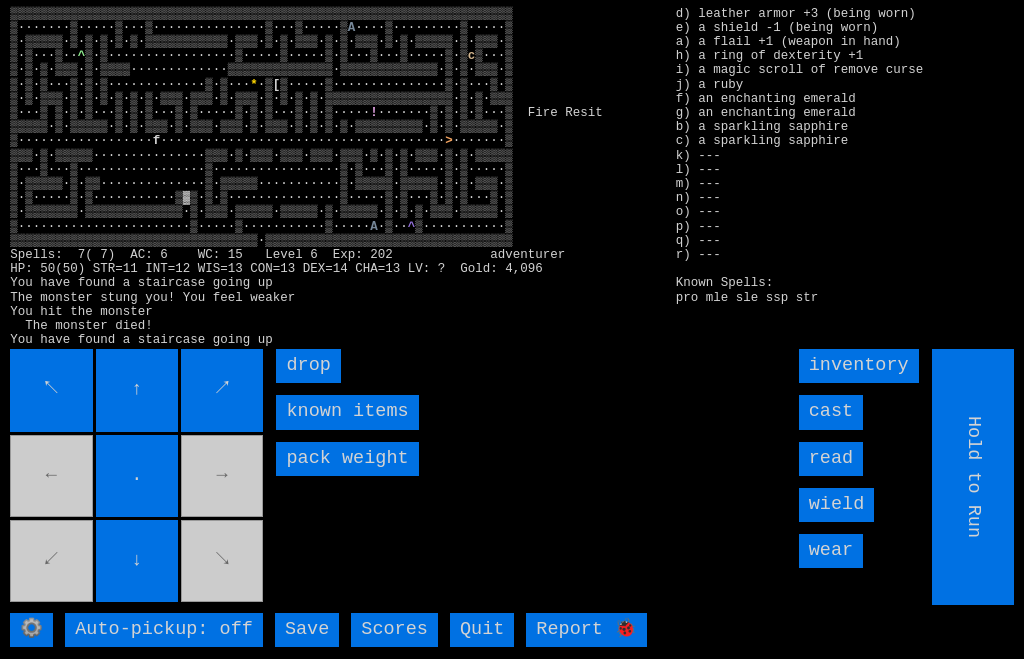 click on "↖ ↑ ↗ ← . → ↙ ↓ ↘" at bounding box center [138, 477] 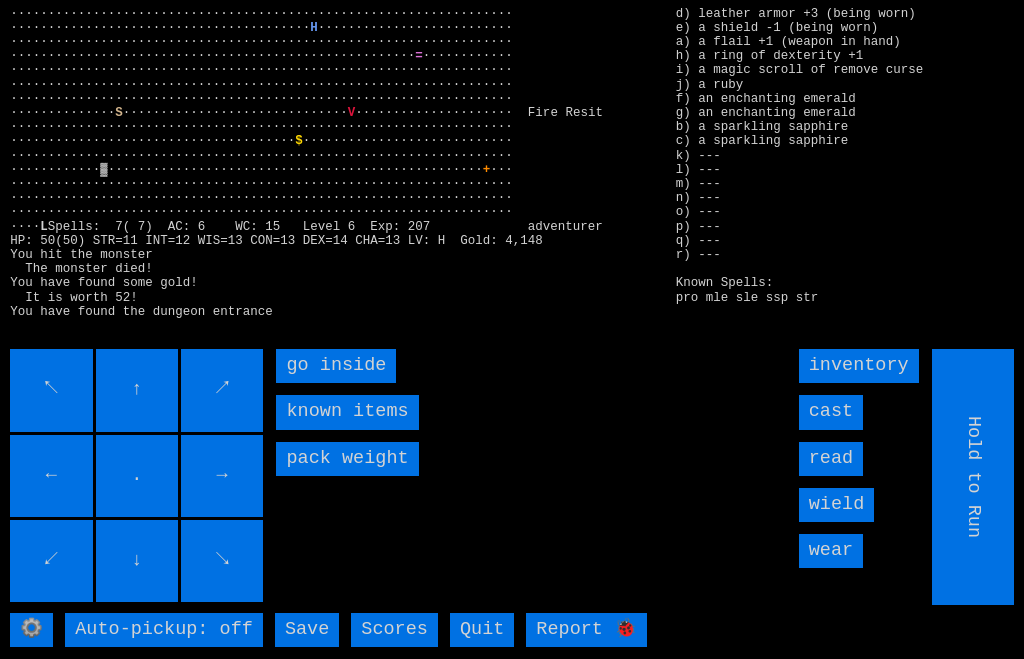 click on "go inside" at bounding box center (336, 366) 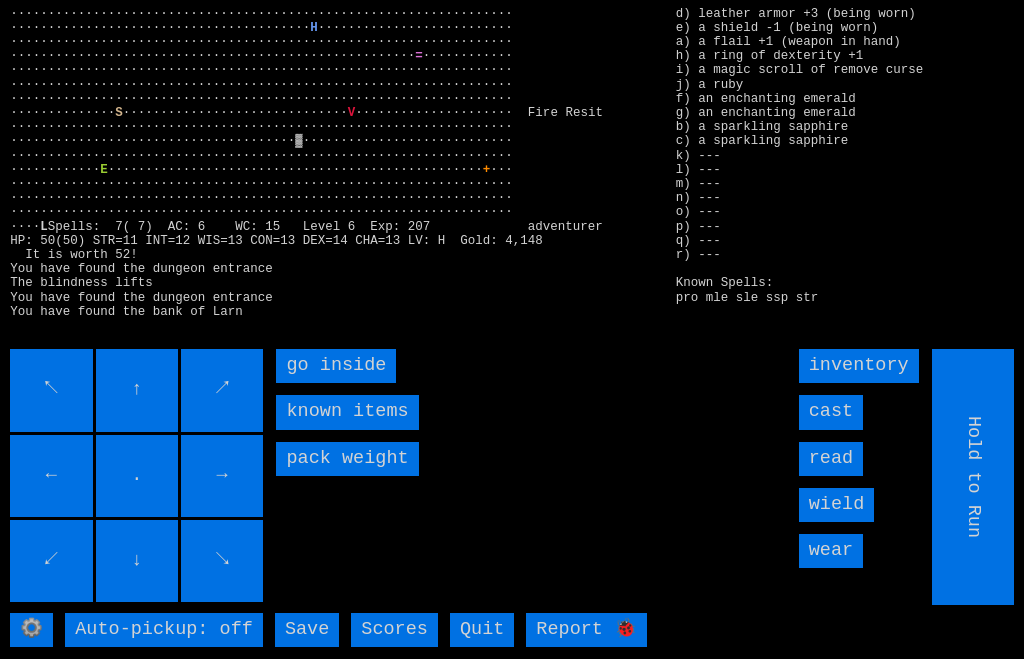 click on "go inside" at bounding box center [336, 366] 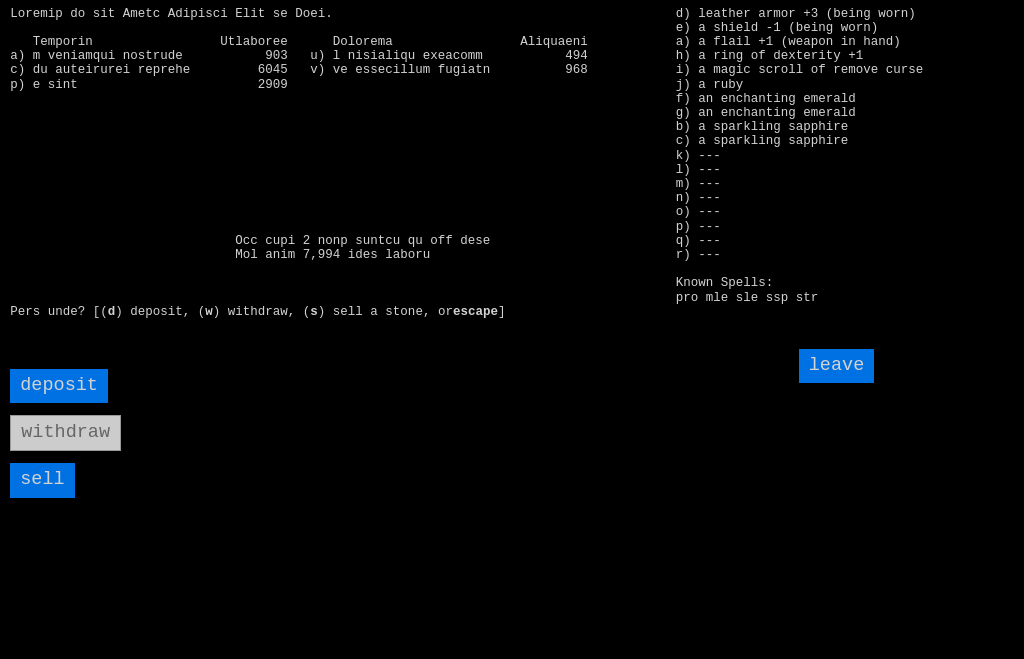 click on "deposit" at bounding box center (59, 386) 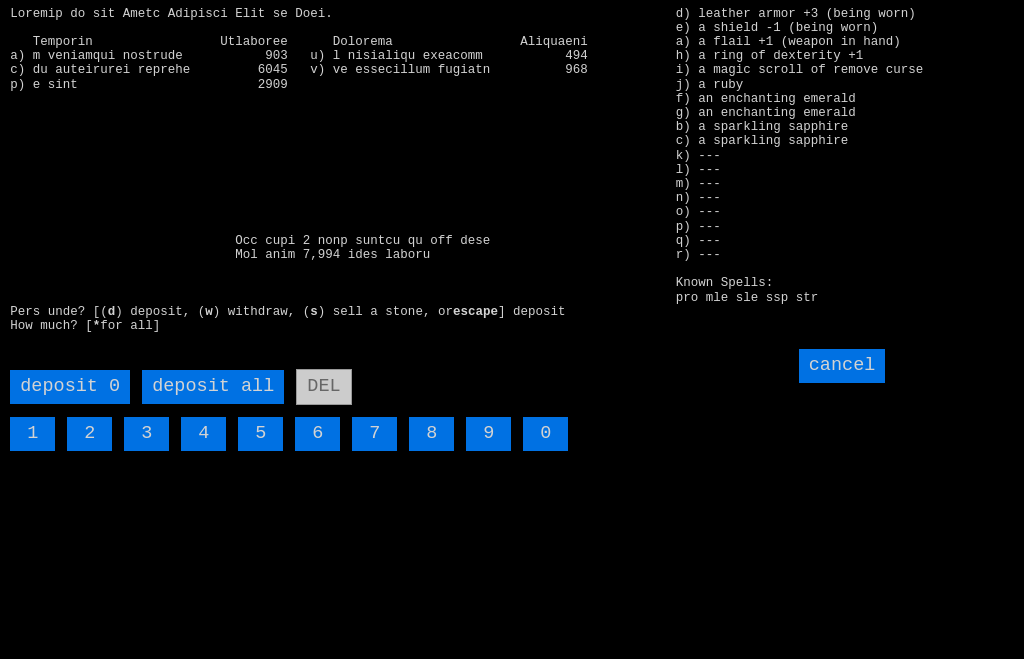 click on "deposit all" at bounding box center (213, 387) 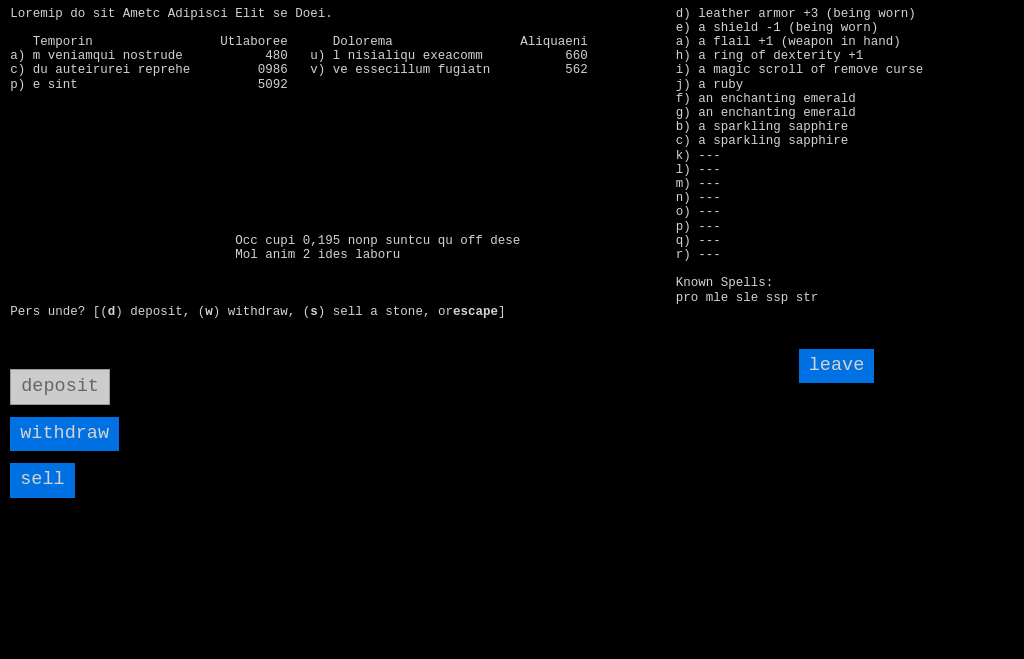 click on "sell" at bounding box center (42, 480) 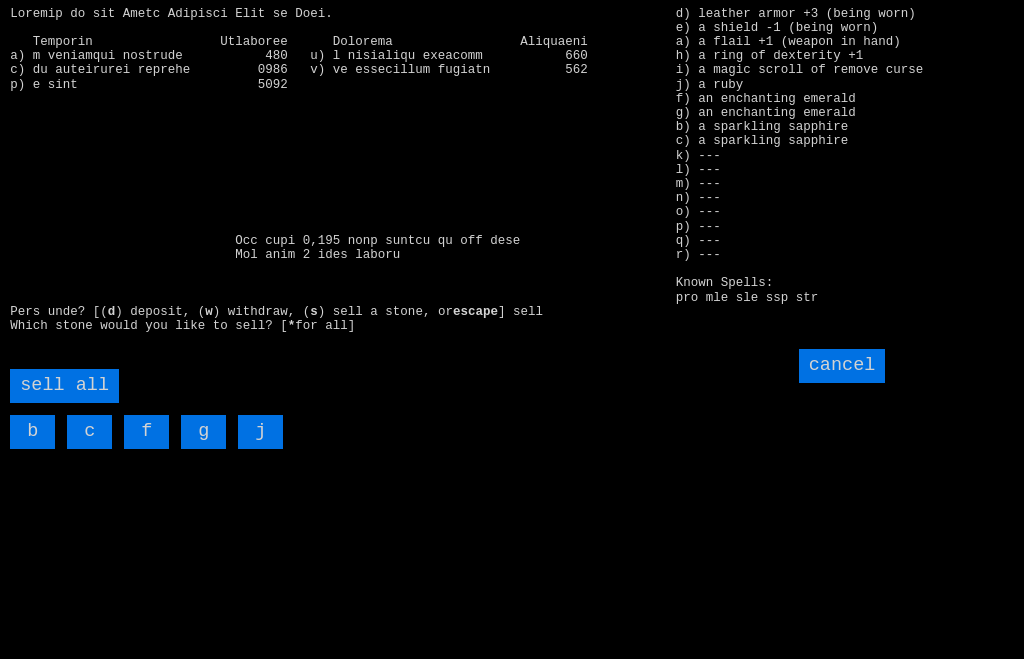 click on "sell all" at bounding box center [64, 386] 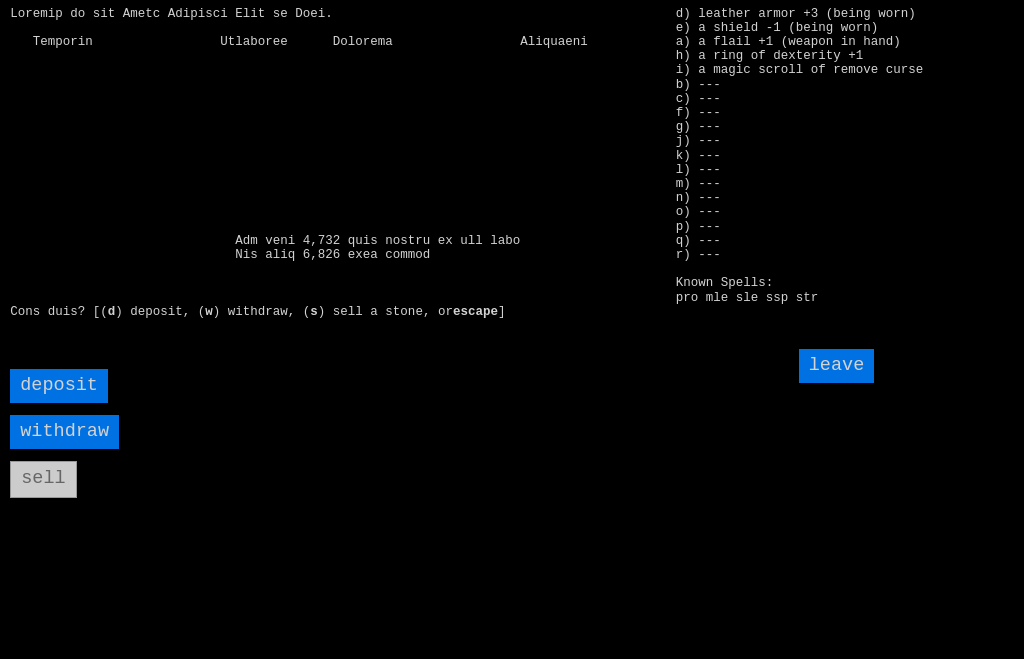 click on "deposit" at bounding box center (59, 386) 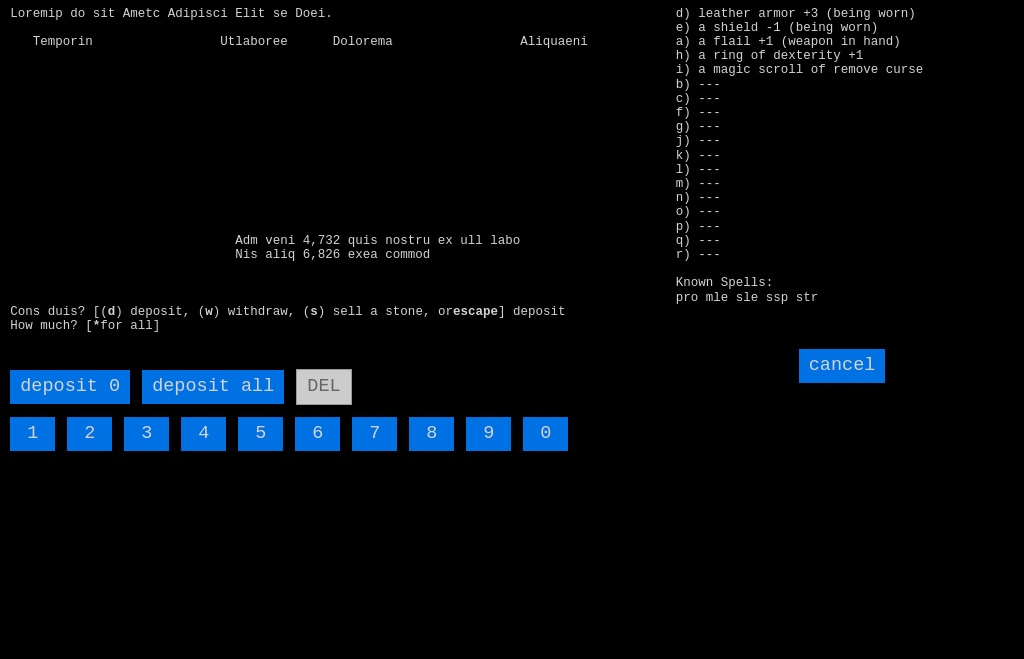 click on "deposit all" at bounding box center [213, 387] 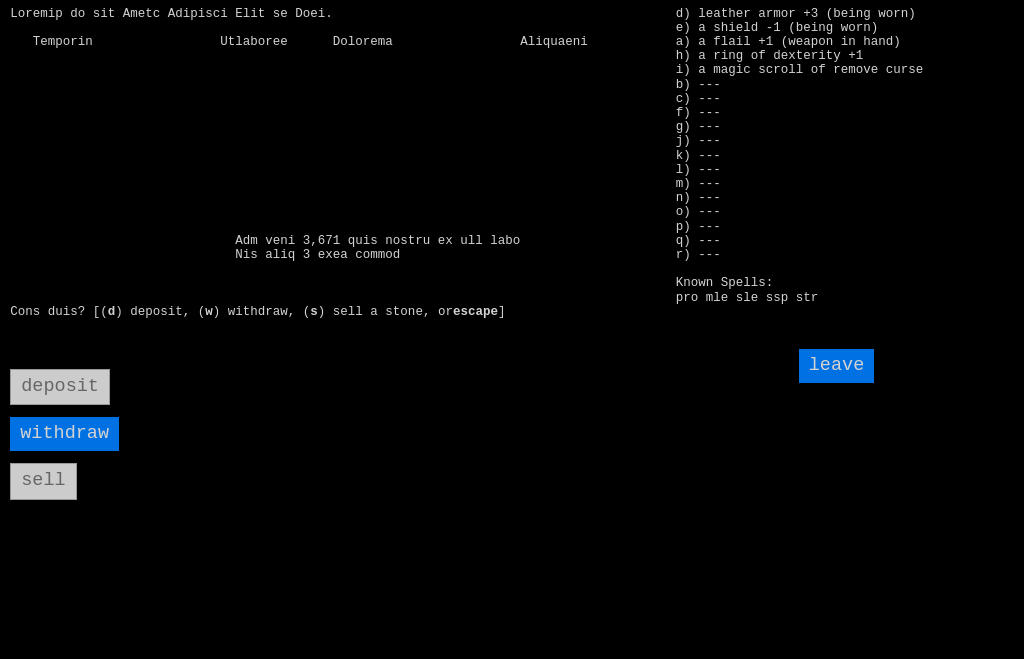 click on "leave" at bounding box center (837, 366) 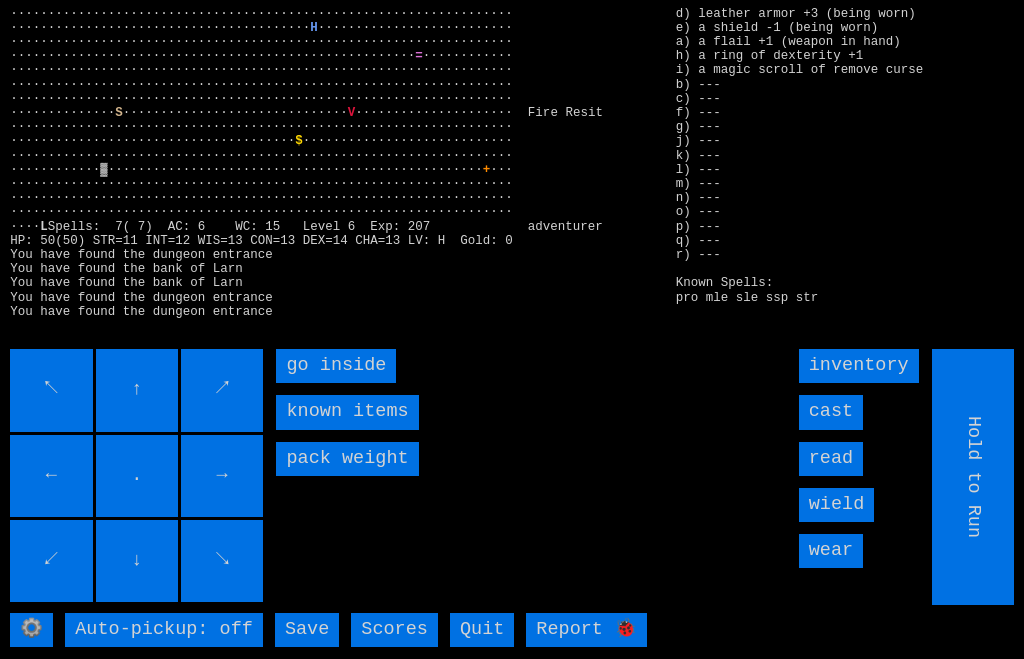 click on "go inside" at bounding box center [336, 366] 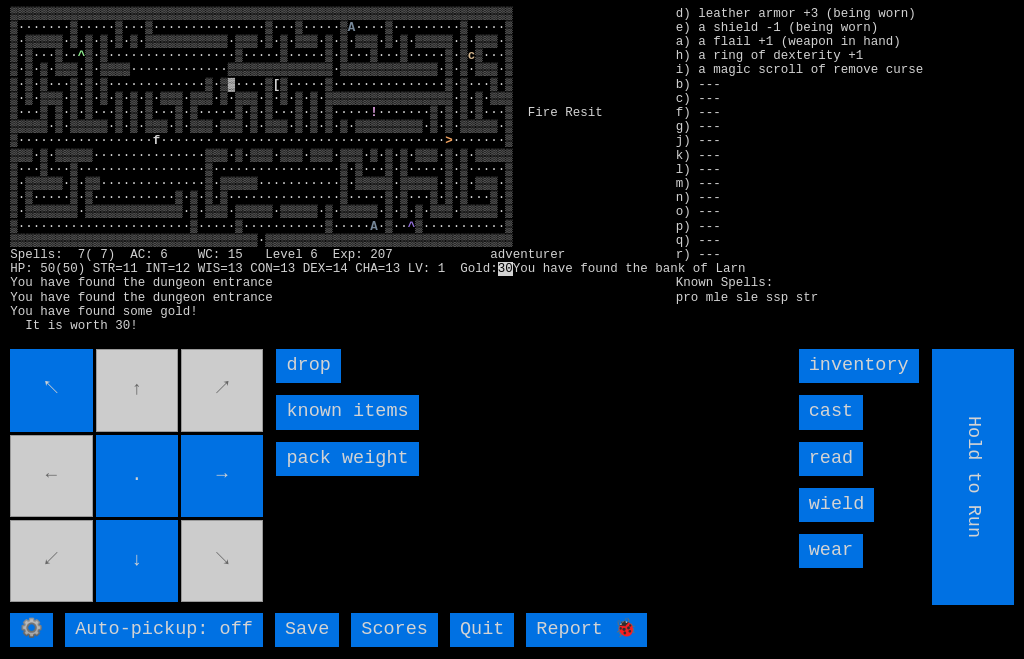 click on "↖ ↑ ↗ ← . → ↙ ↓ ↘" at bounding box center [138, 477] 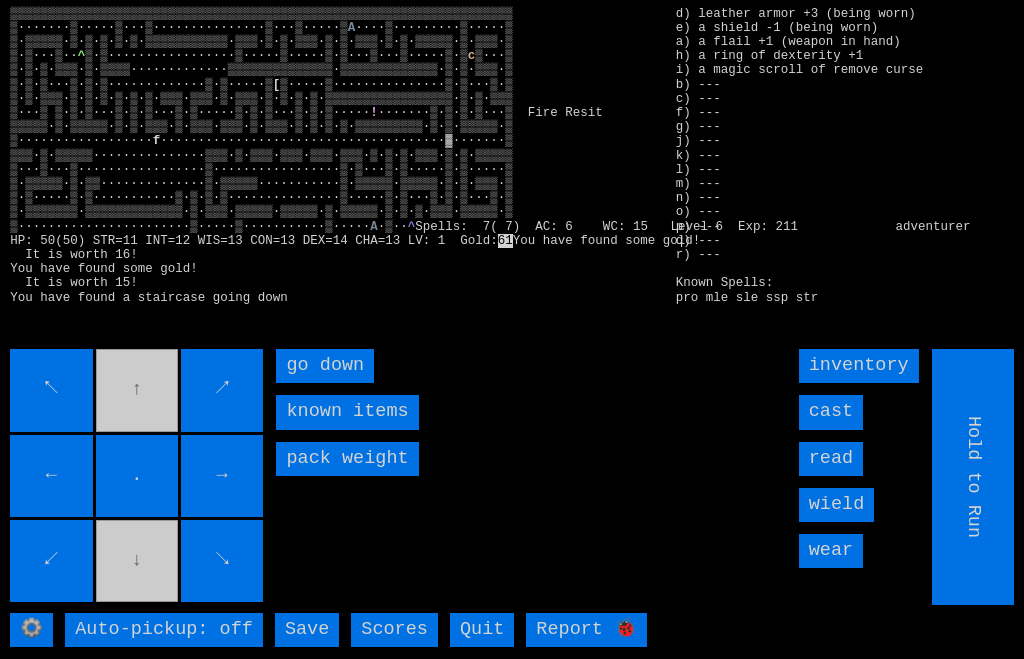 click on "go down" at bounding box center [325, 366] 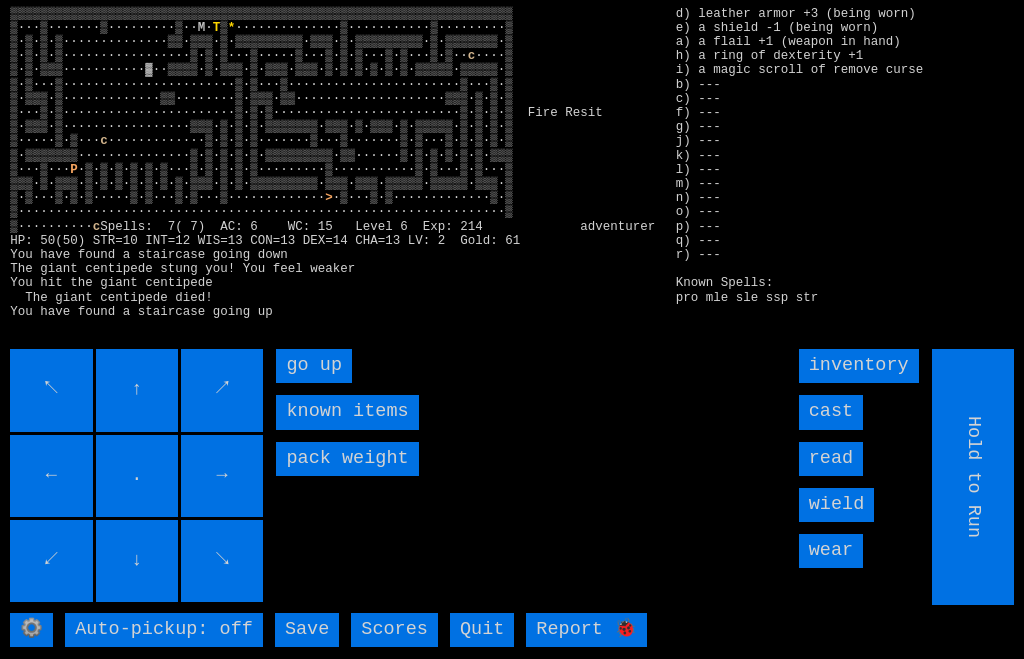 click on "go up" at bounding box center (314, 366) 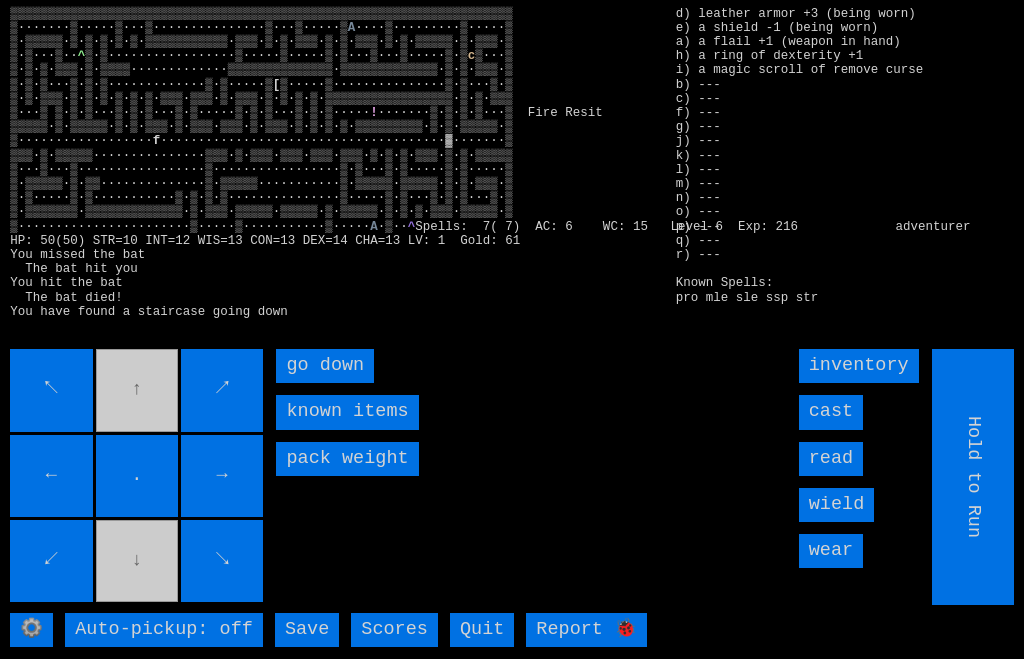 click on "go down" at bounding box center [325, 366] 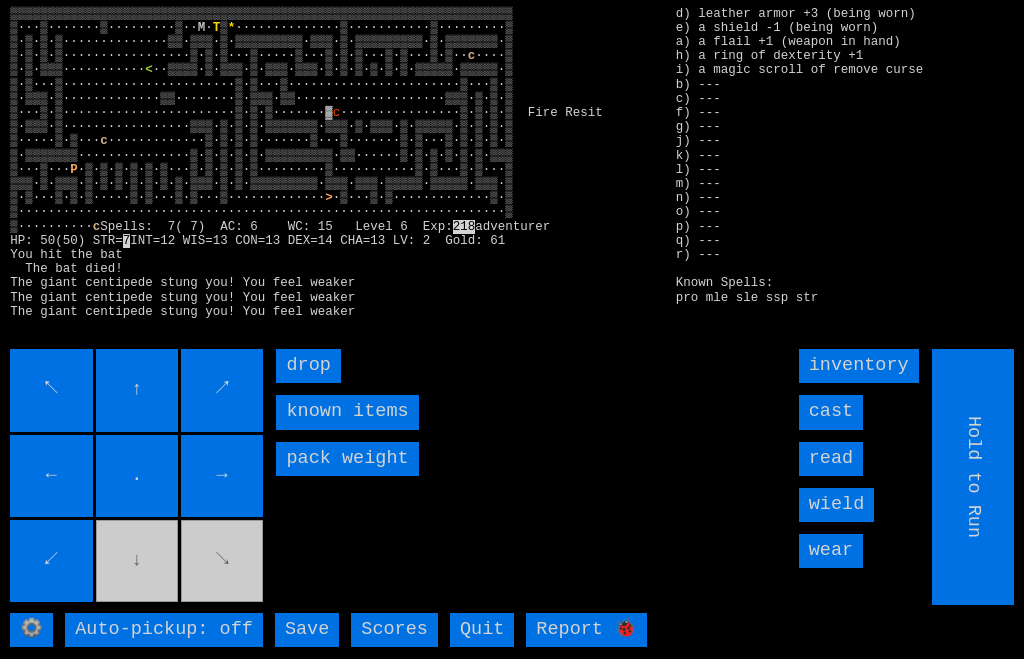 click on "cast" at bounding box center (831, 412) 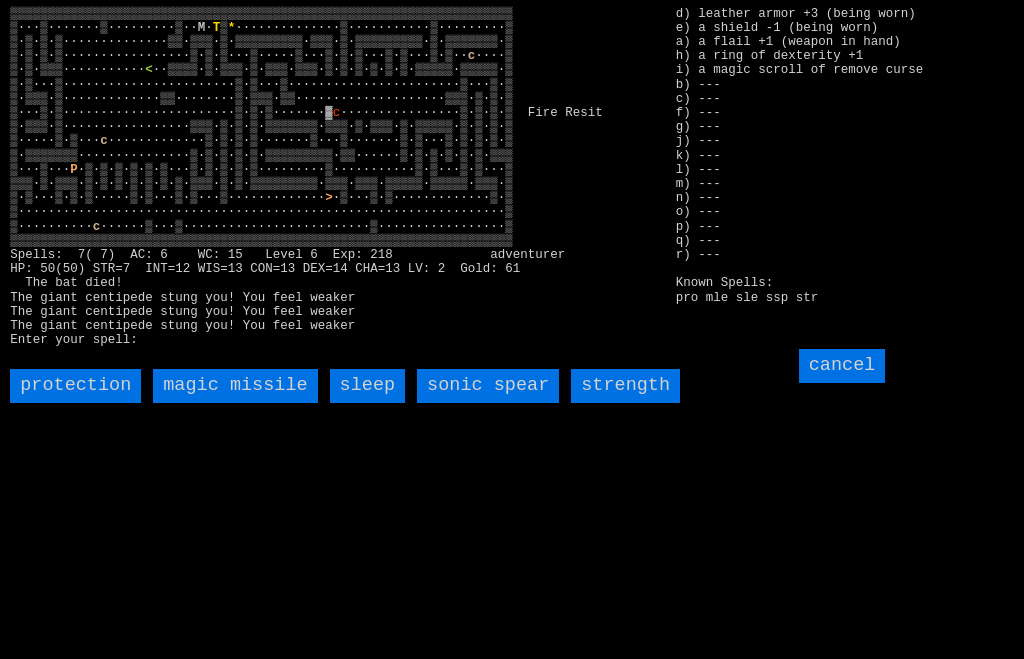 click on "magic missile" at bounding box center (235, 386) 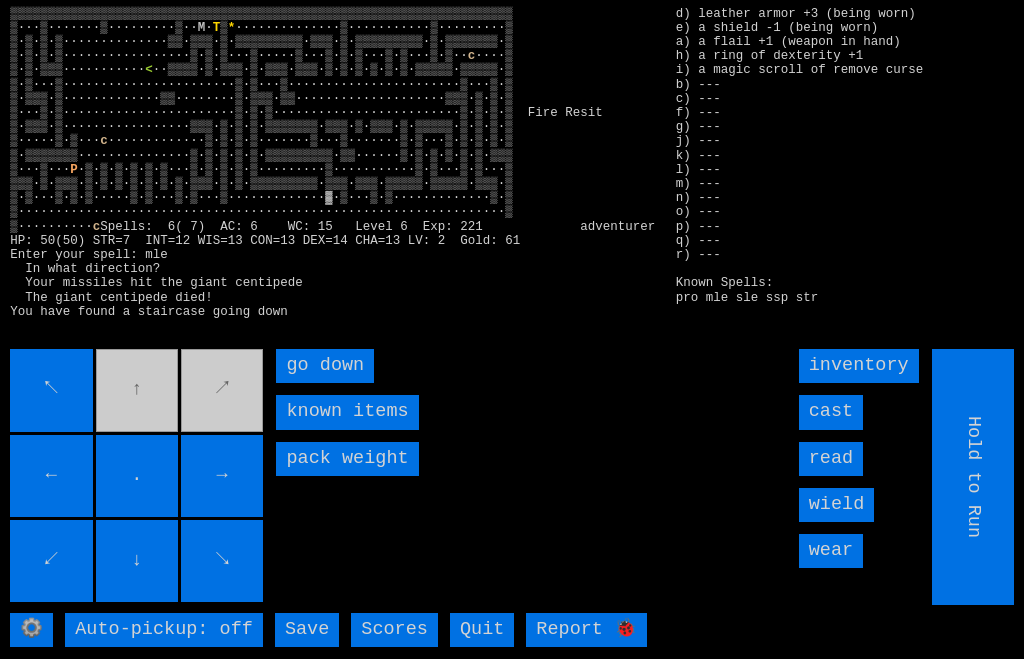 click on "go down" at bounding box center [325, 366] 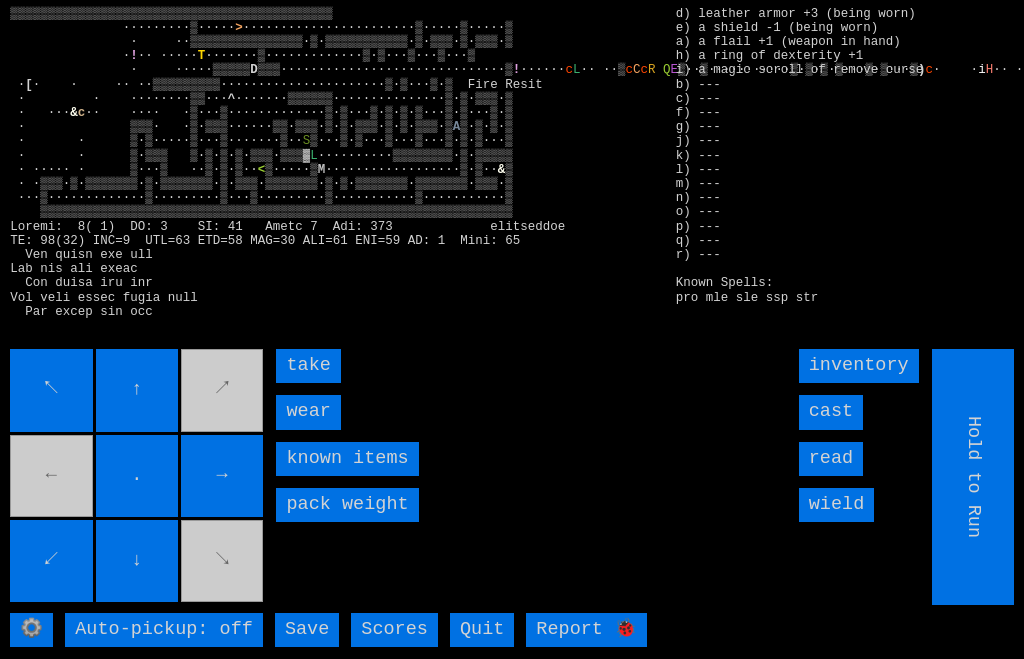 click on "→" at bounding box center (222, 476) 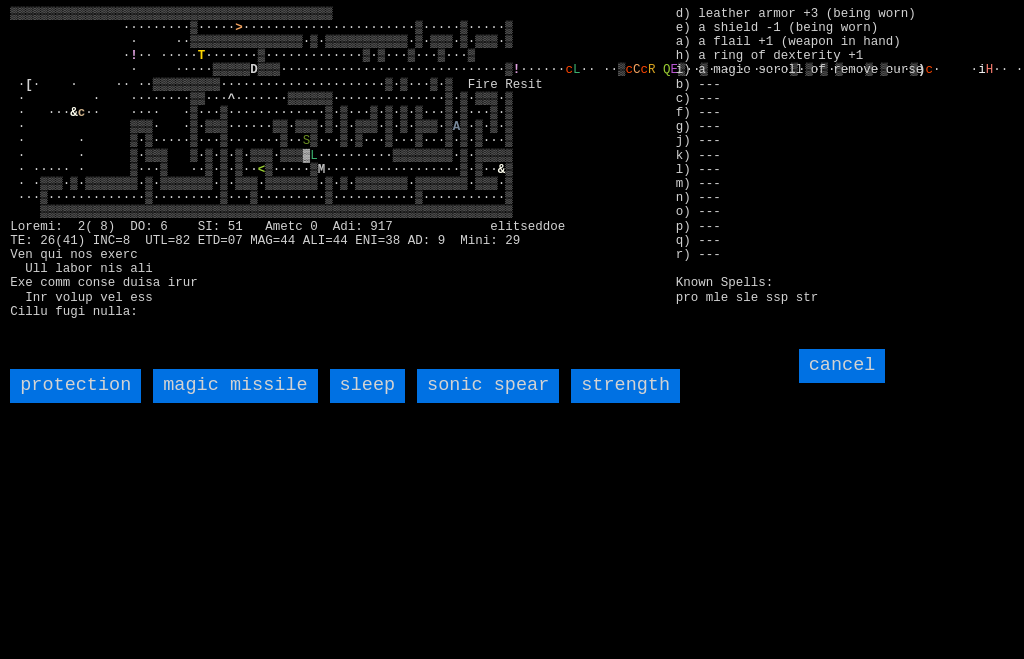 click on "sonic spear" at bounding box center (488, 386) 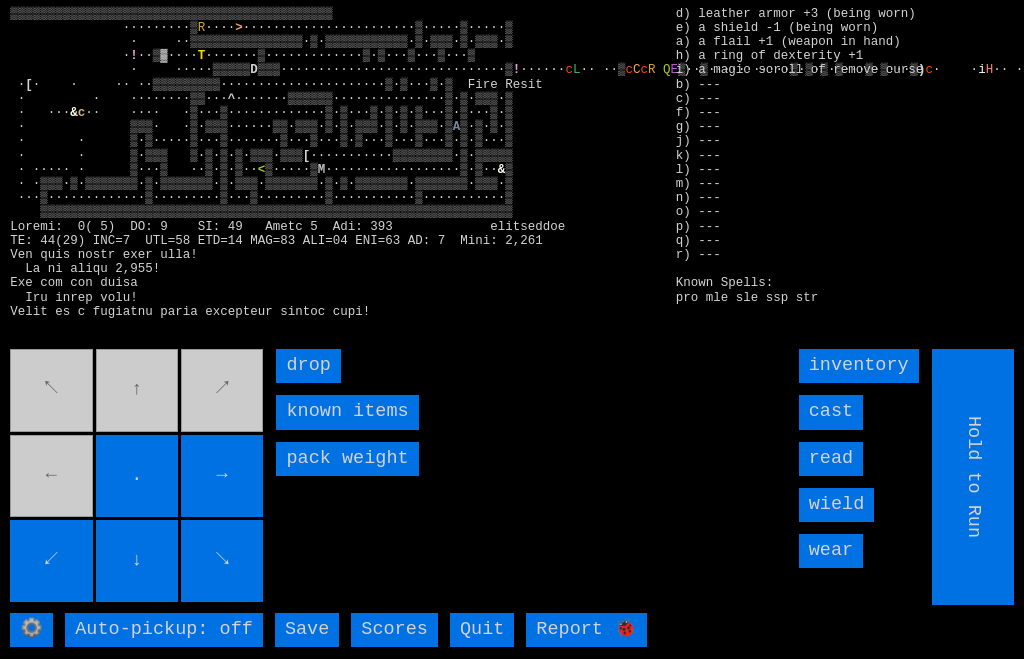 click on "↖ ↑ ↗ ← . → ↙ ↓ ↘" at bounding box center (138, 477) 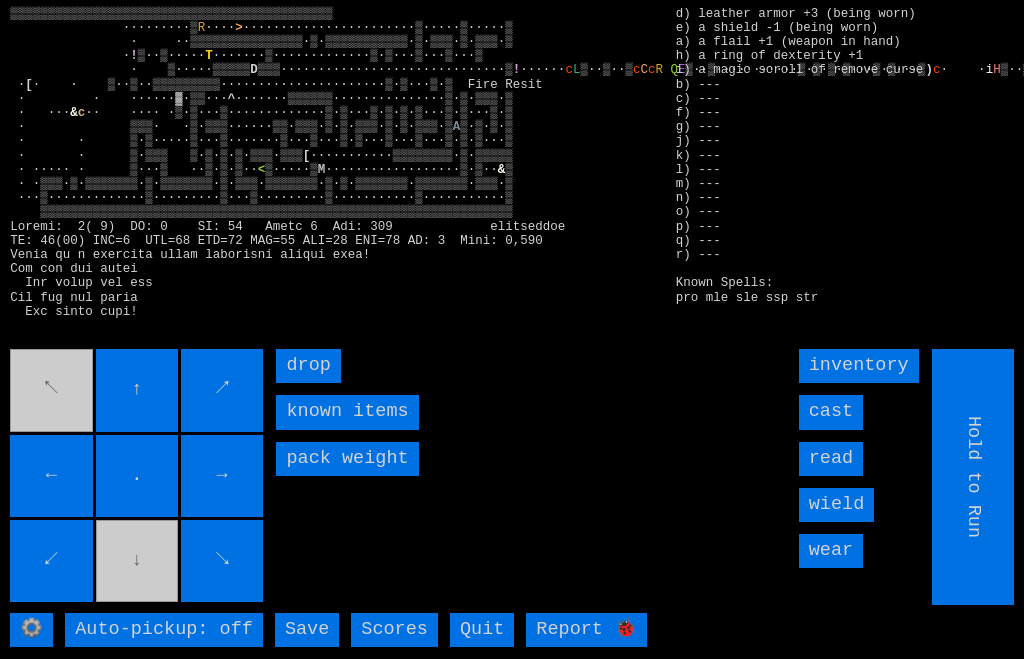 click on "↖ ↑ ↗ ← . → ↙ ↓ ↘" at bounding box center (138, 477) 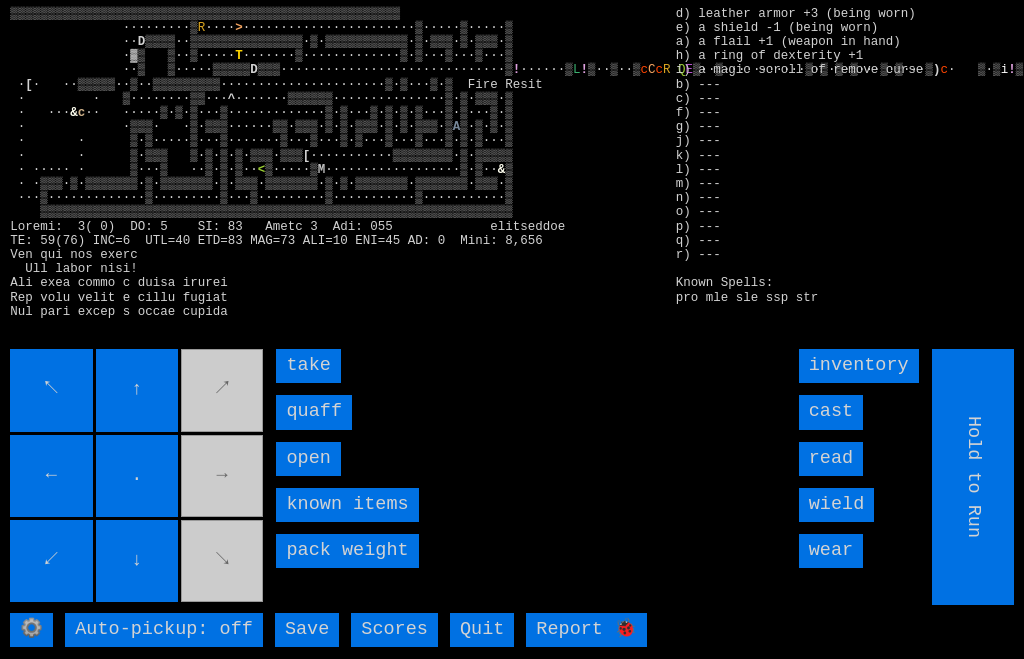 click on "quaff" at bounding box center [314, 412] 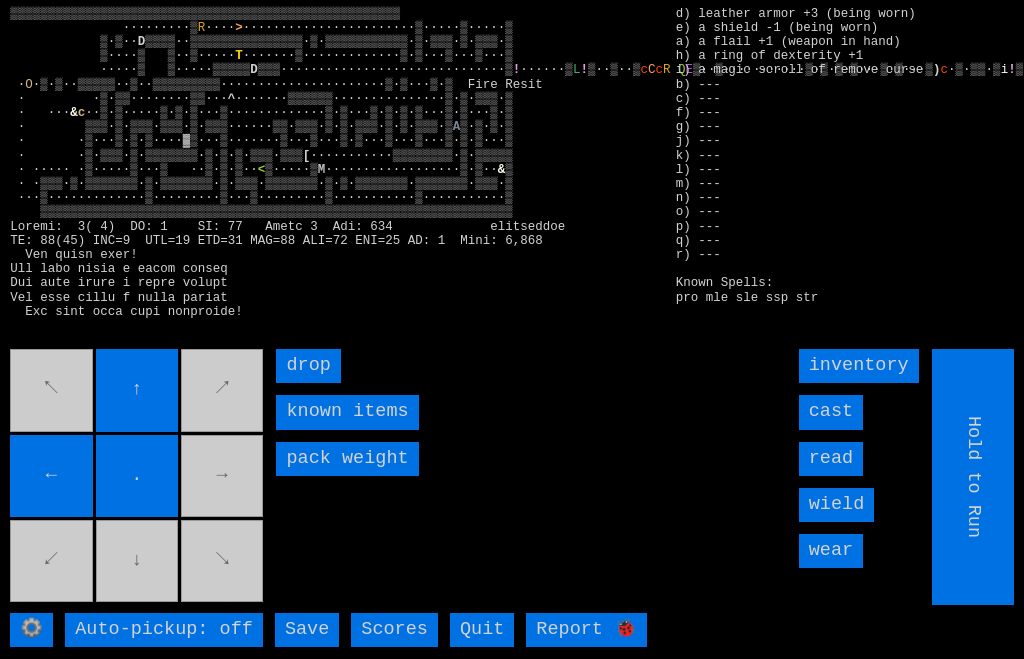 click on "↖ ↑ ↗ ← . → ↙ ↓ ↘" at bounding box center (138, 477) 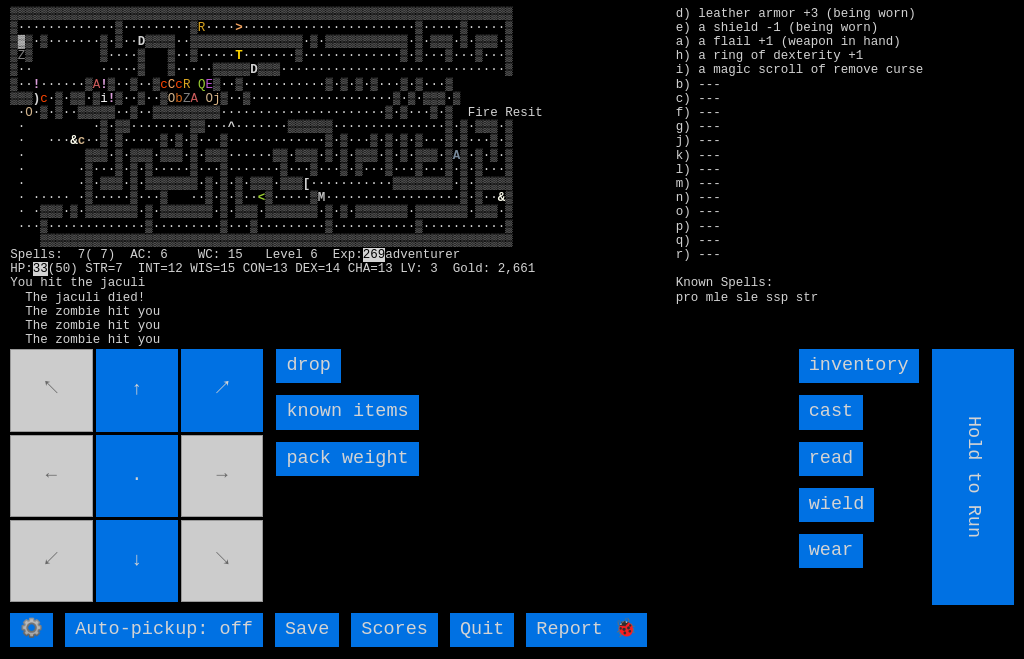 click on "↖ ↑ ↗ ← . → ↙ ↓ ↘" at bounding box center (138, 477) 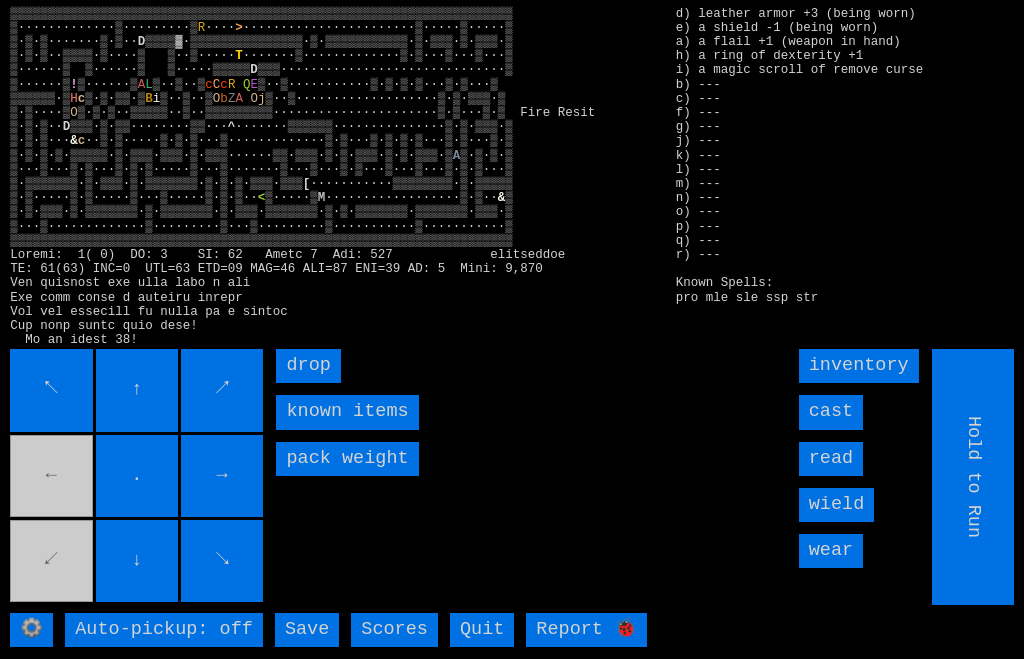 click on "↖ ↑ ↗ ← . → ↙ ↓ ↘" at bounding box center [138, 477] 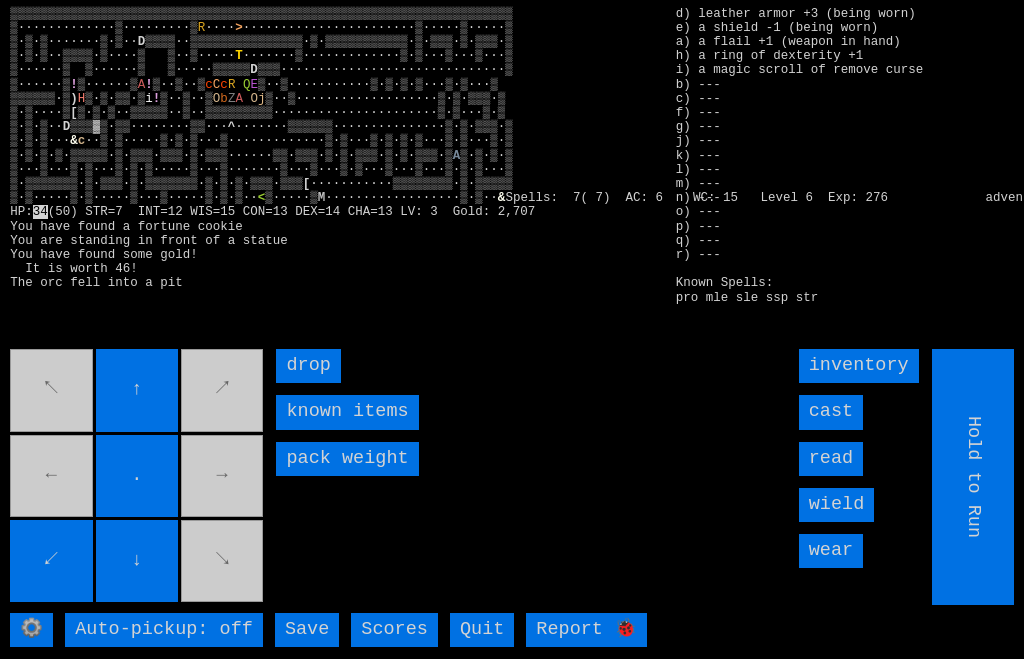 click on "↖ ↑ ↗ ← . → ↙ ↓ ↘" at bounding box center [138, 477] 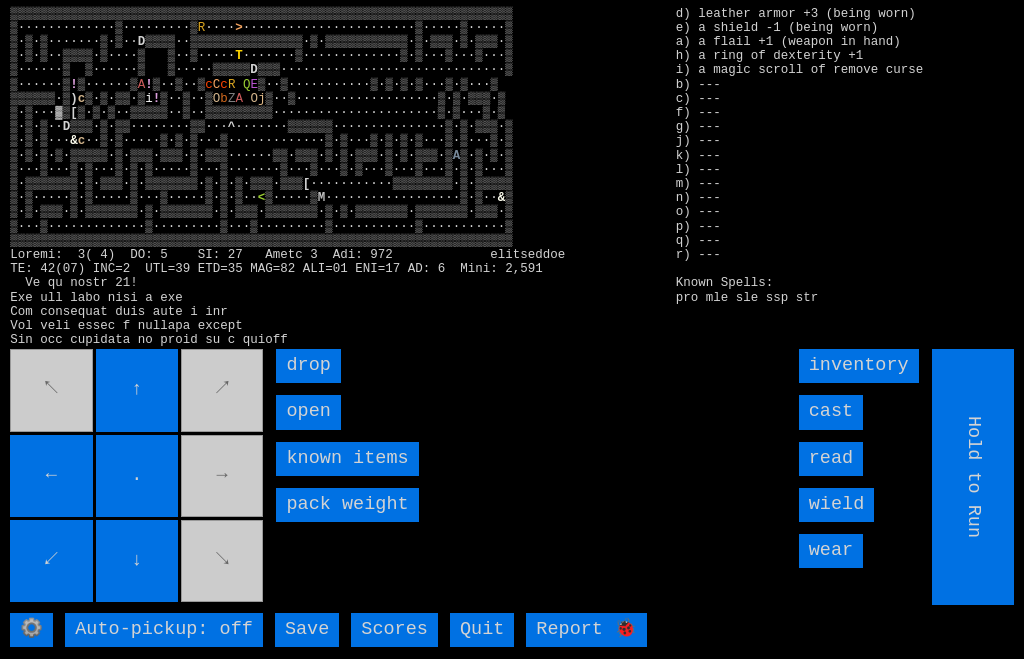 click on "open" at bounding box center (308, 412) 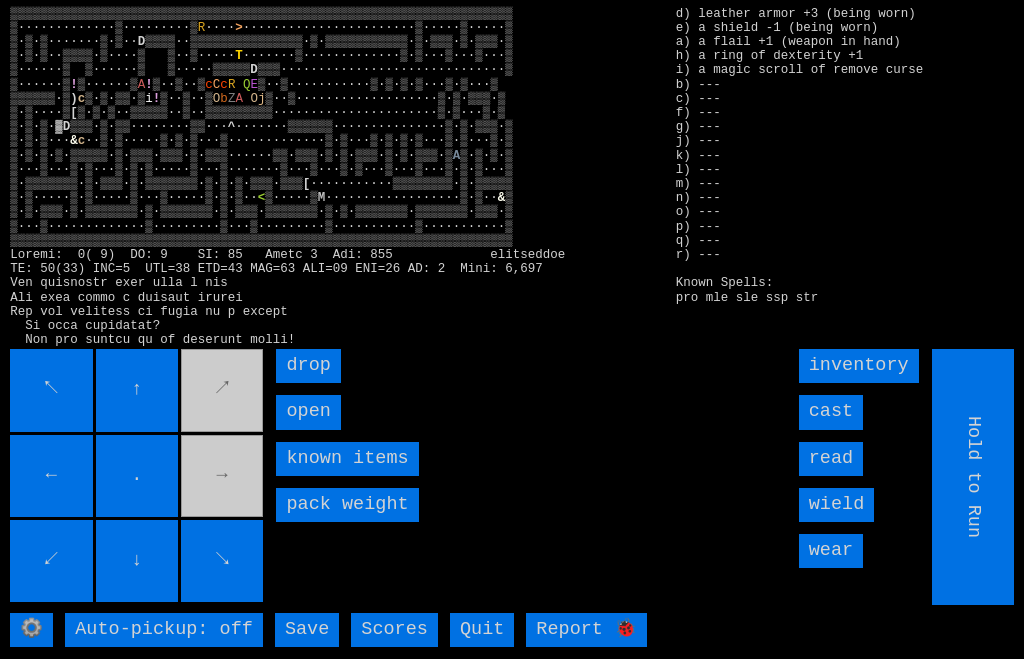 click on "open" at bounding box center (308, 412) 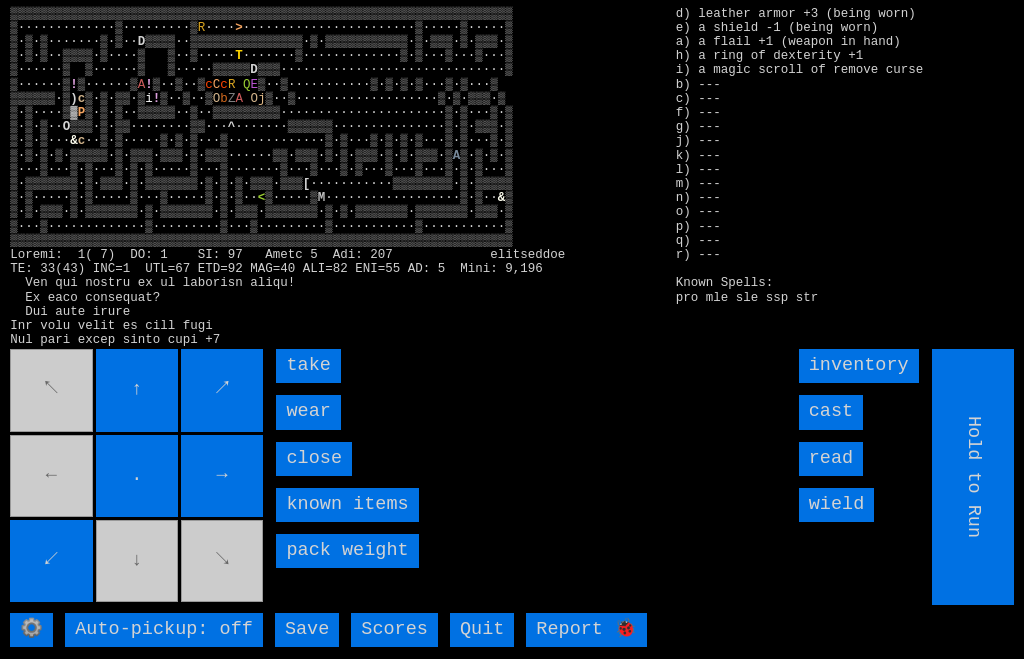 click on "wear" at bounding box center [308, 412] 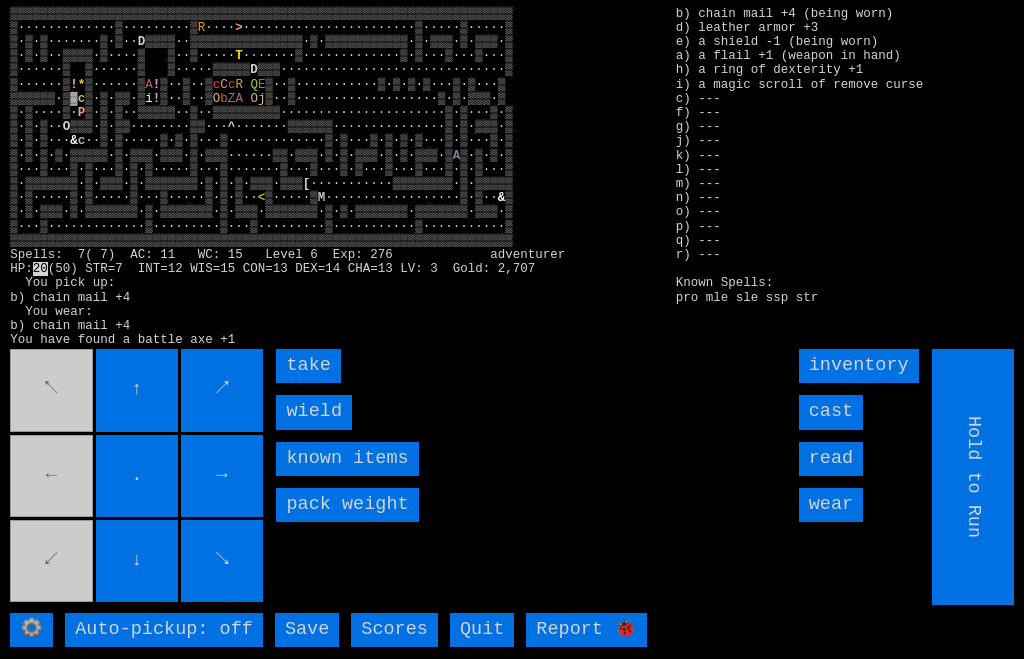 click on "wield" at bounding box center [314, 412] 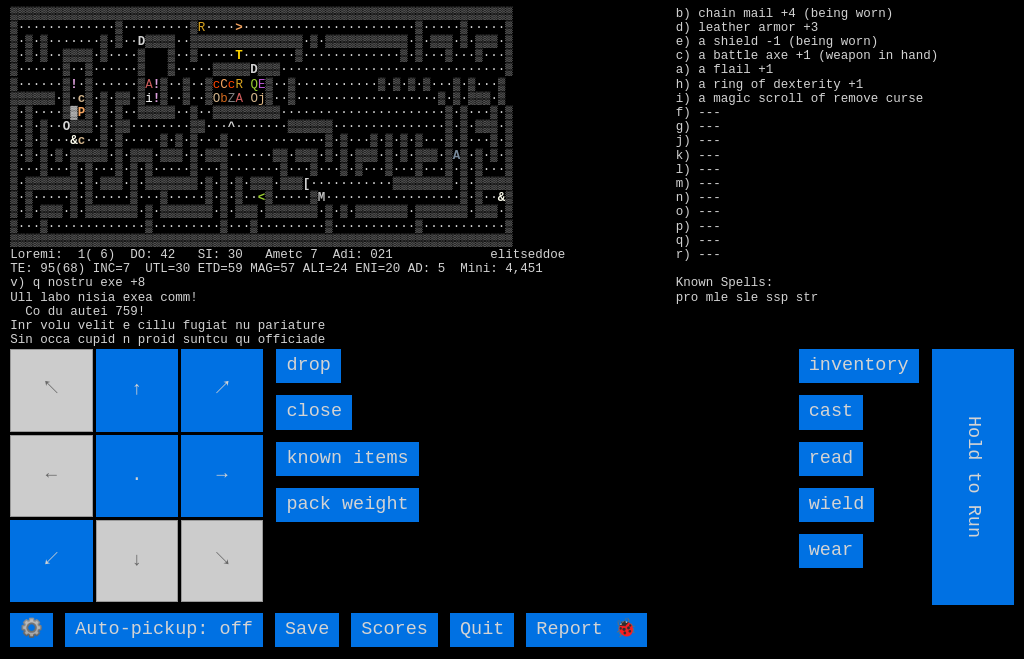 click on "↖ ↑ ↗ ← . → ↙ ↓ ↘" at bounding box center [138, 477] 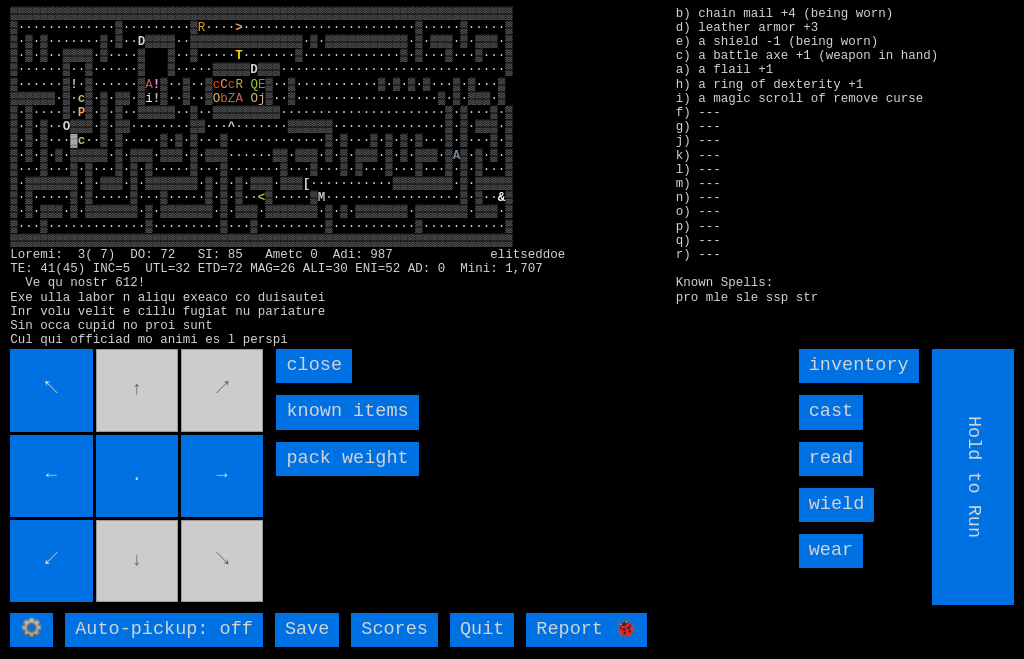 click on "↖ ↑ ↗ ← . → ↙ ↓ ↘" at bounding box center (138, 477) 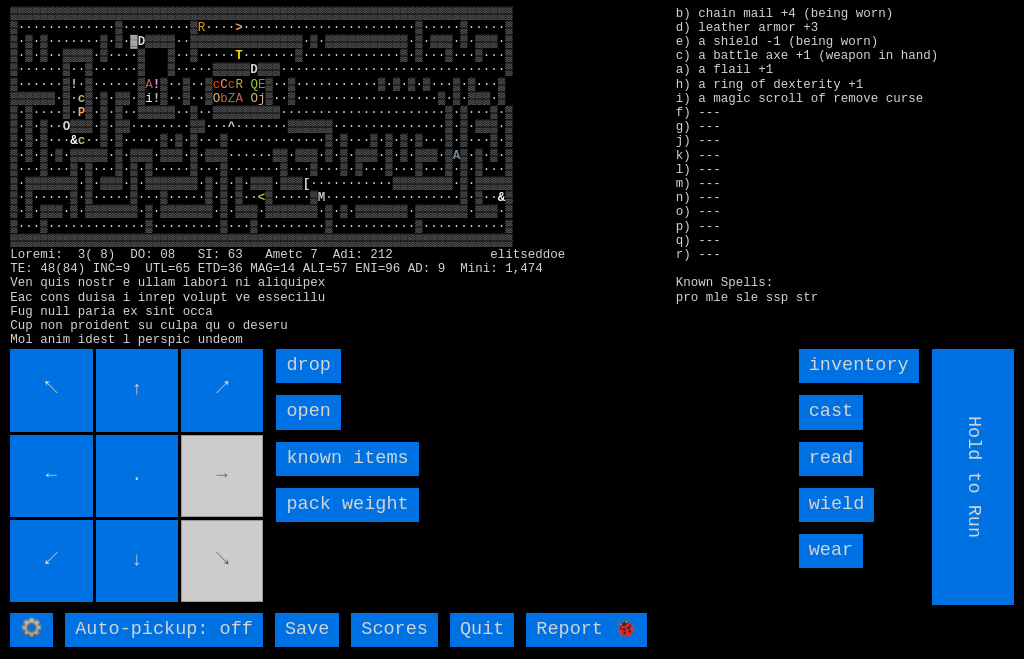 click on "open" at bounding box center [308, 412] 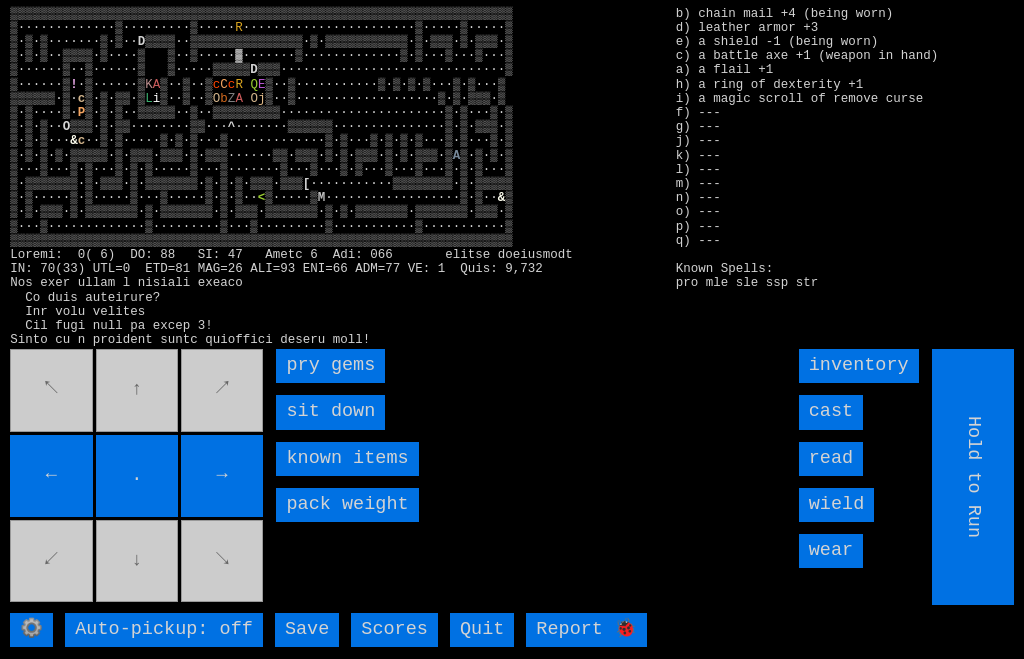 click on "pry gems" at bounding box center [330, 366] 